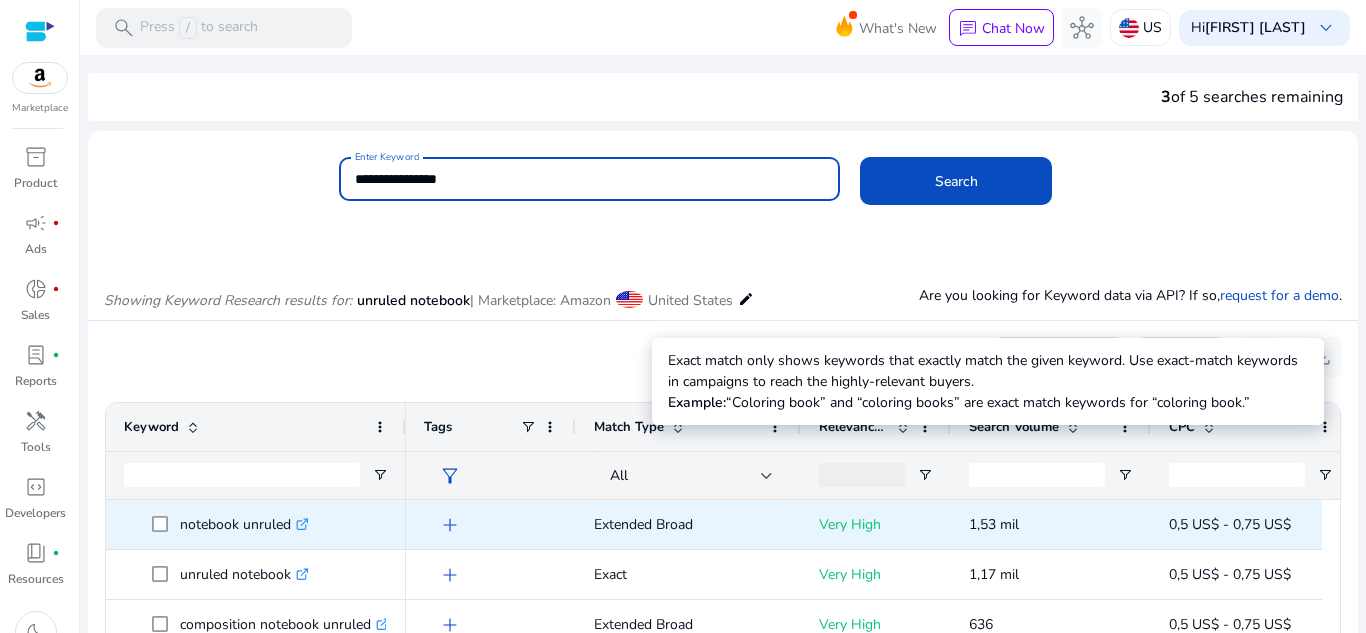 scroll, scrollTop: 0, scrollLeft: 0, axis: both 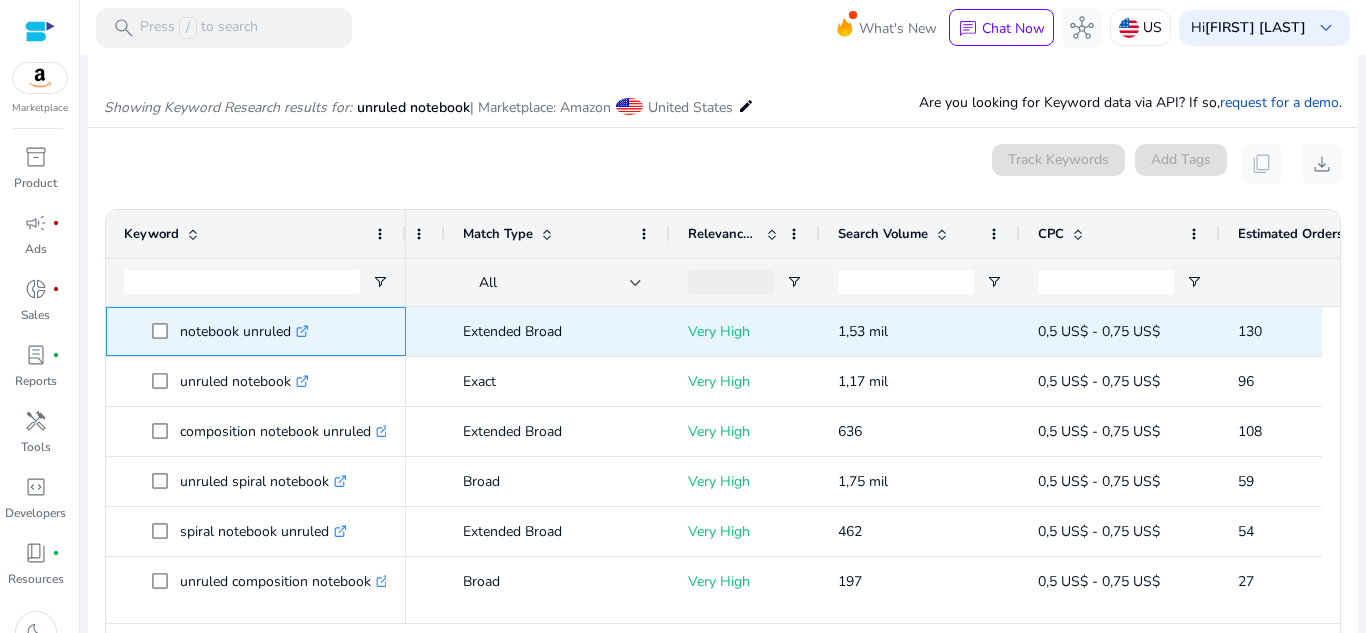 click on ".st0{fill:#2c8af8}" 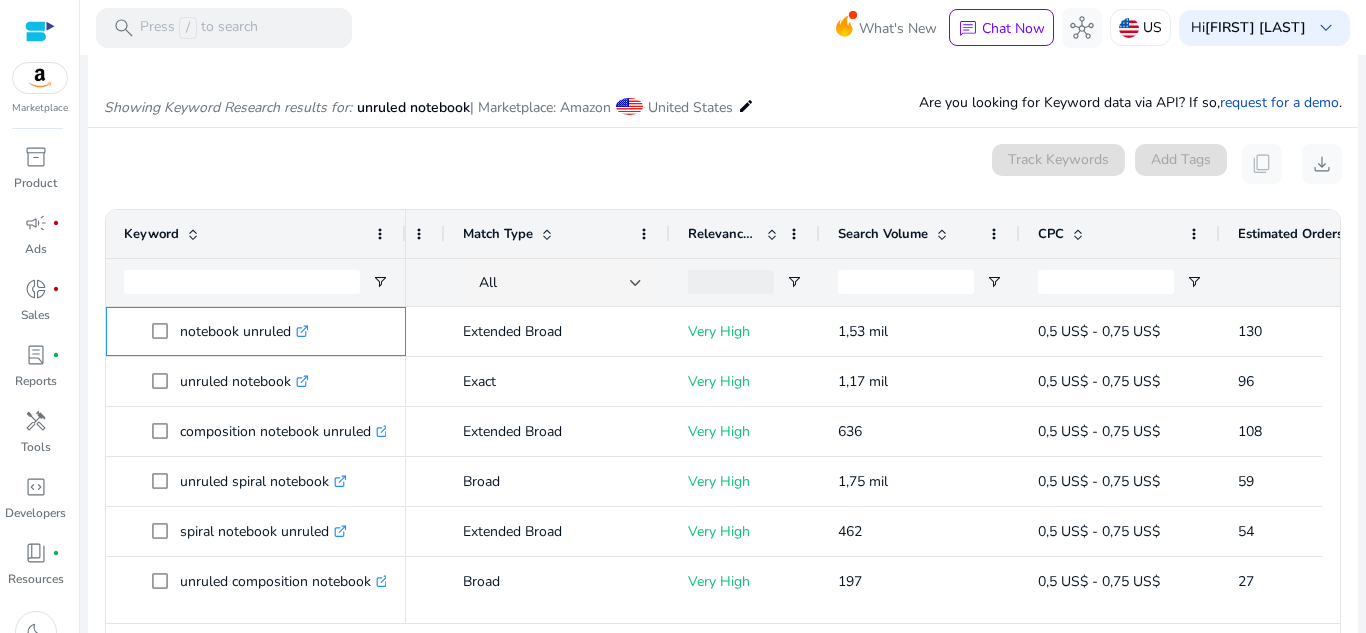 scroll, scrollTop: 0, scrollLeft: 246, axis: horizontal 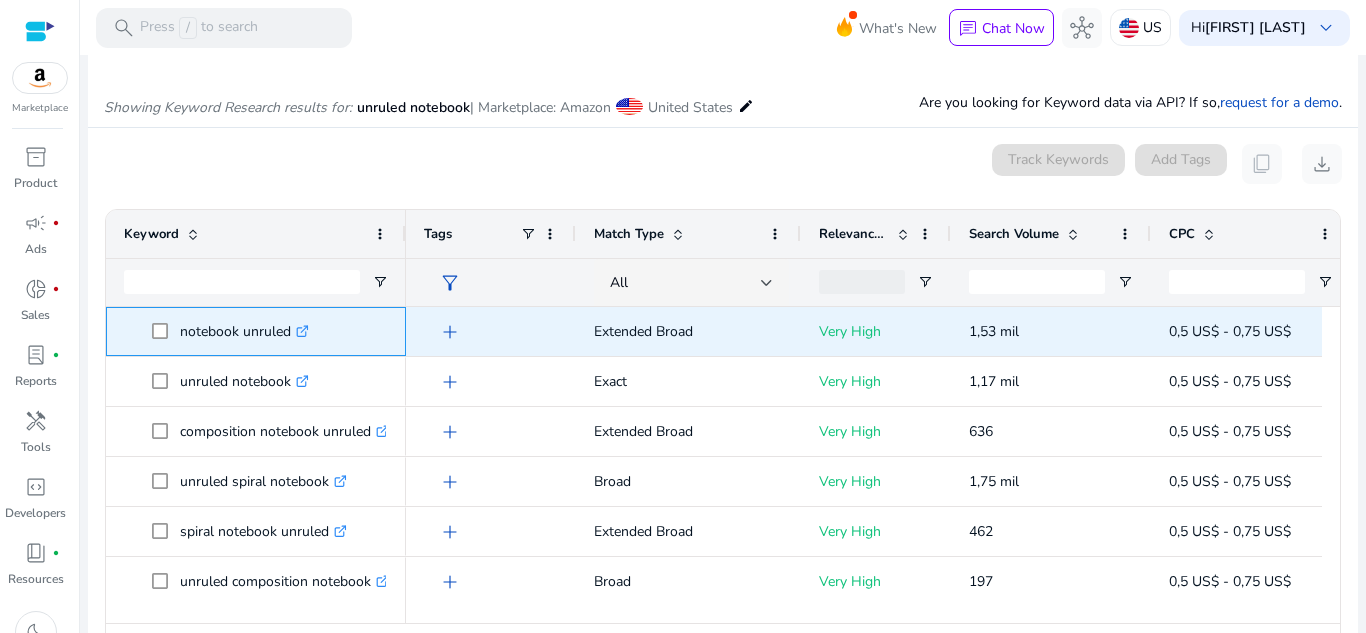 click 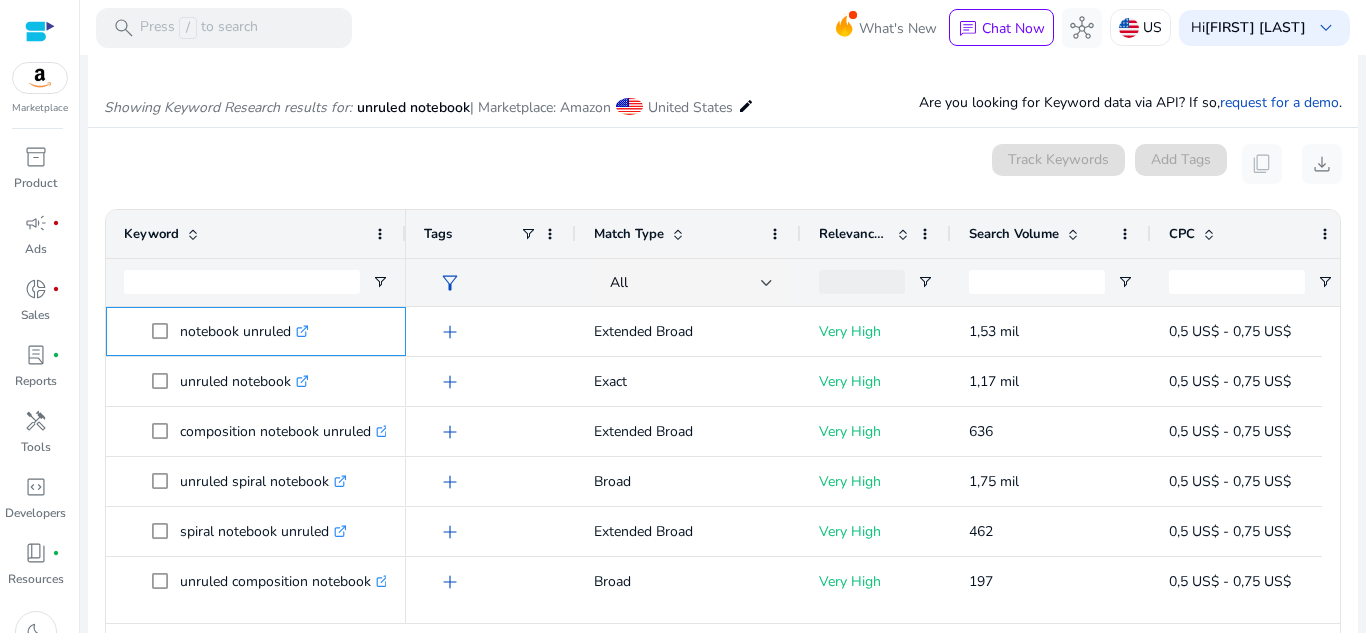 scroll, scrollTop: 0, scrollLeft: 48, axis: horizontal 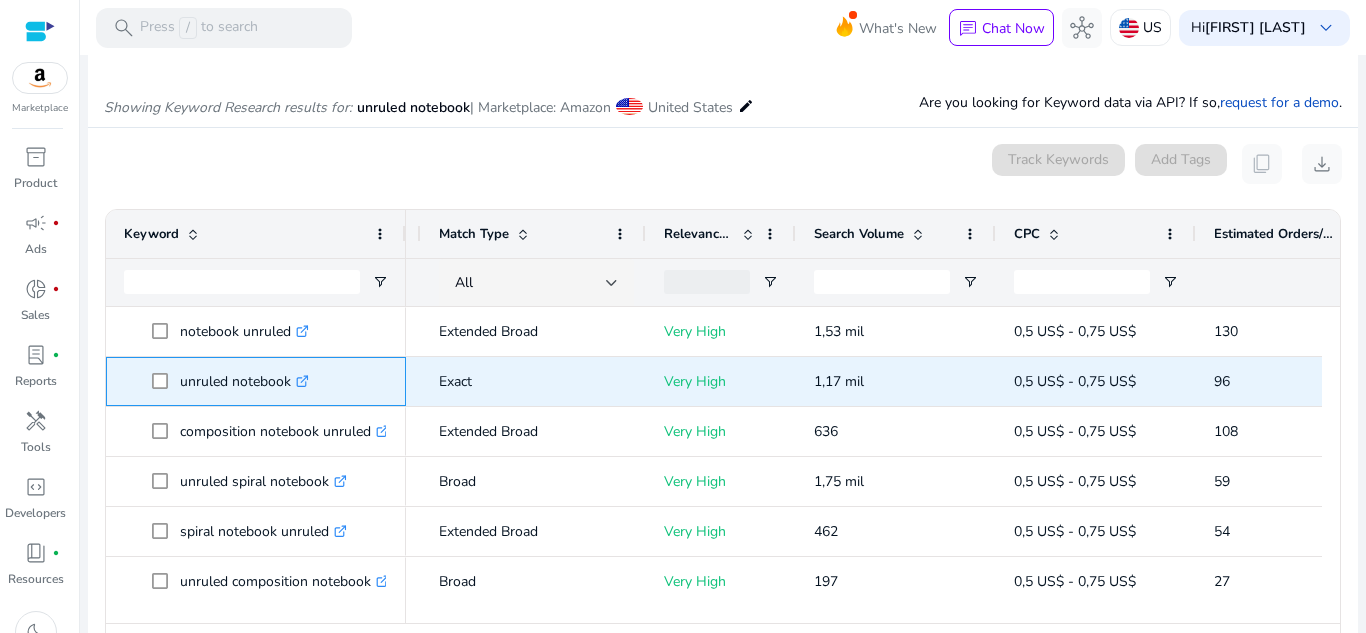 click on ".st0{fill:#2c8af8}" 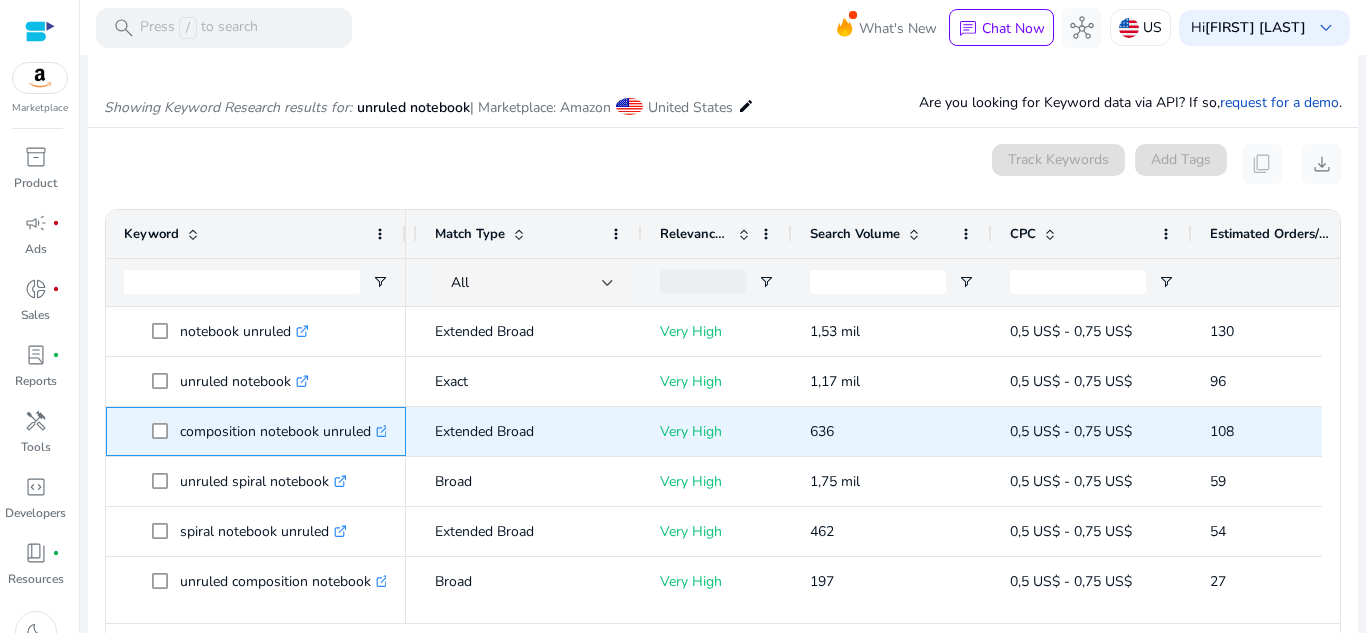 click on ".st0{fill:#2c8af8}" 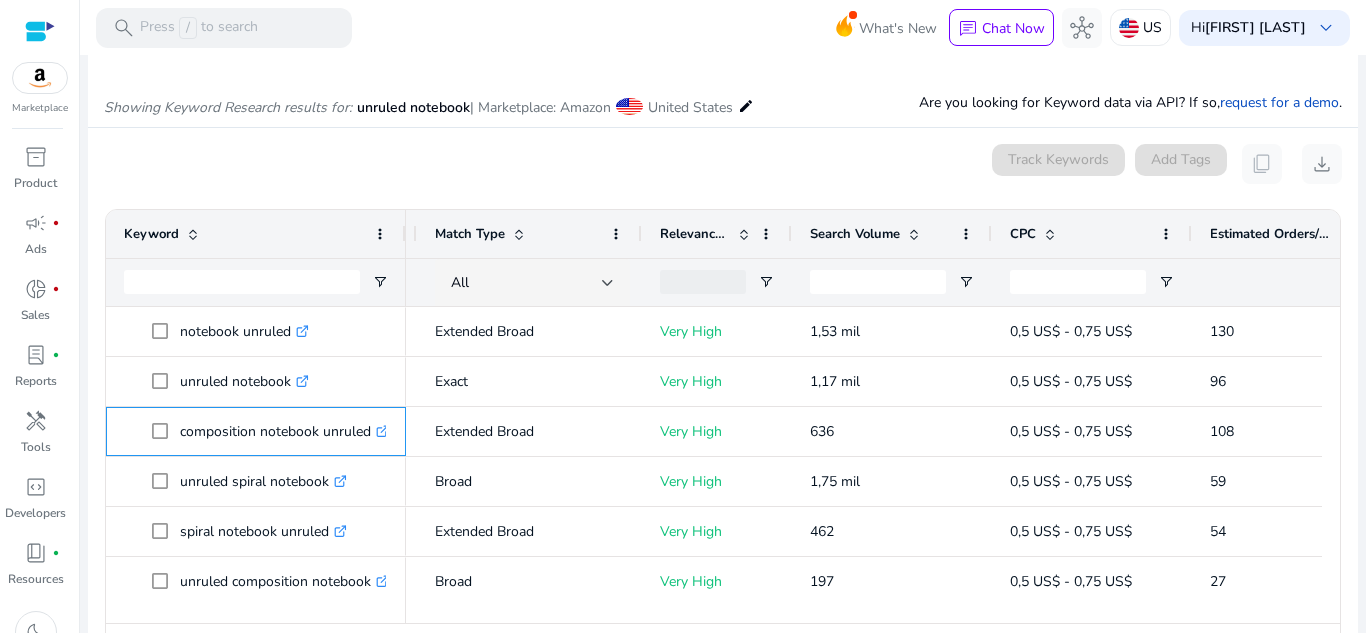 scroll, scrollTop: 17, scrollLeft: 0, axis: vertical 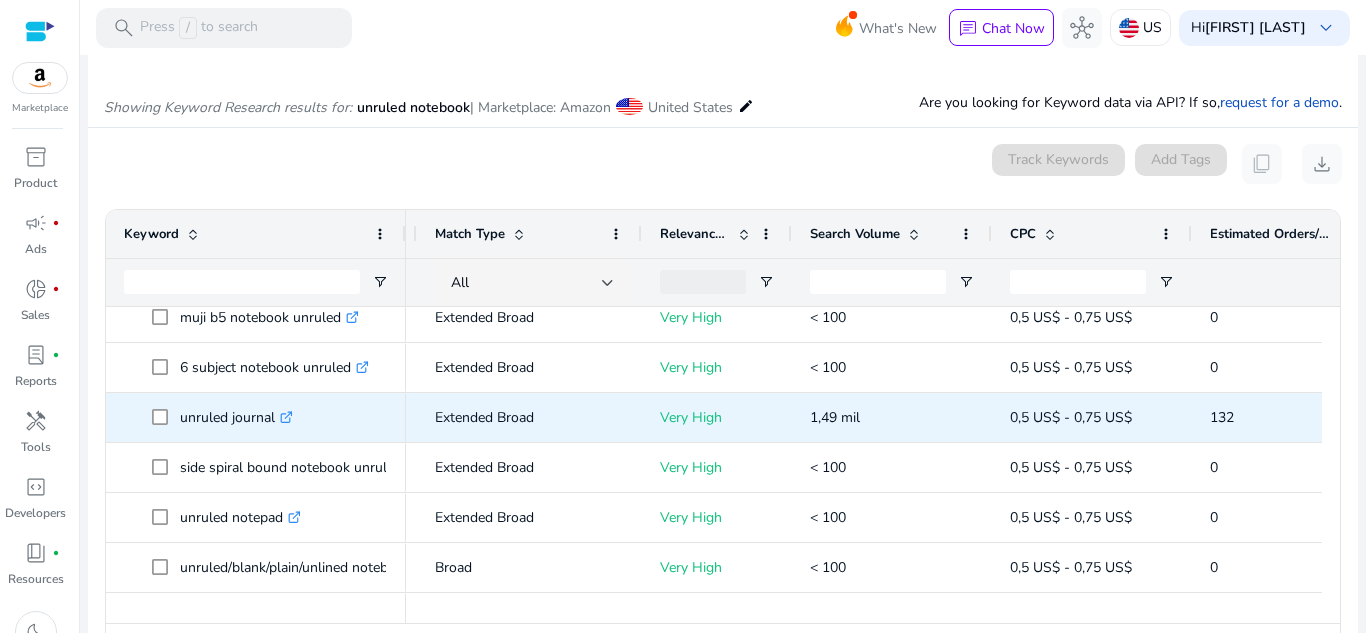click on ".st0{fill:#2c8af8}" 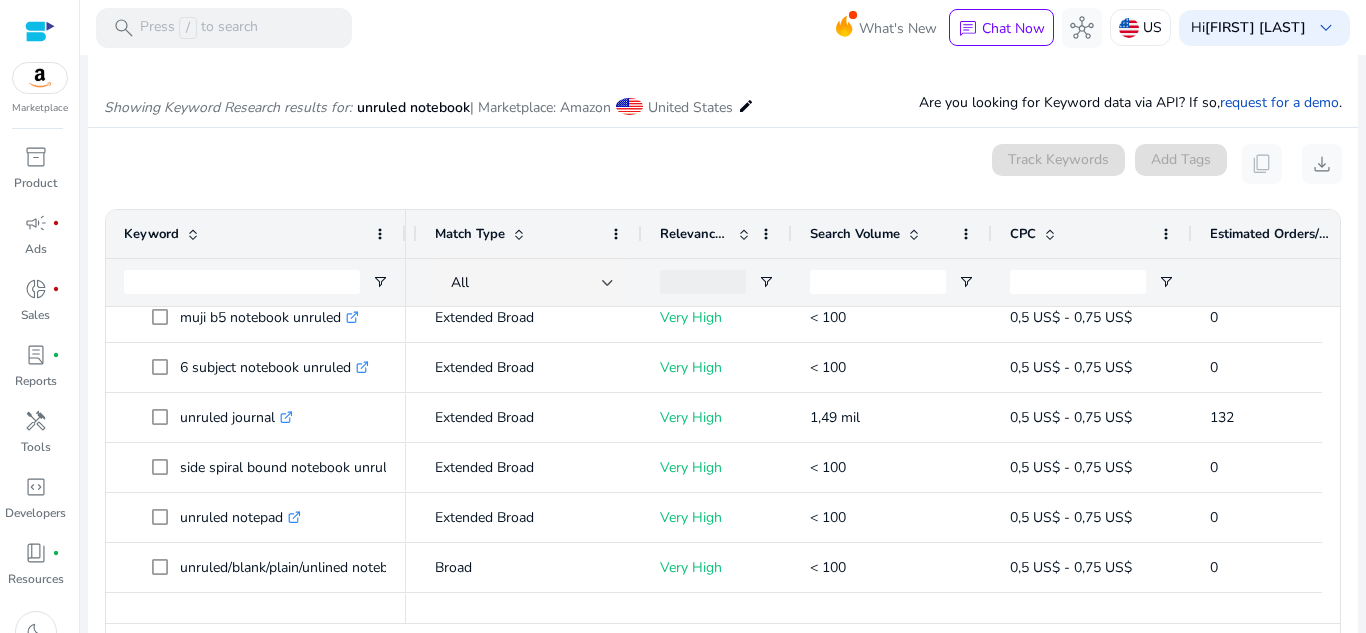 click on "Press SPACE to select this row.
Drag here to set row groups Drag here to set column labels
Keyword
Match Type
CPC" at bounding box center [723, 440] 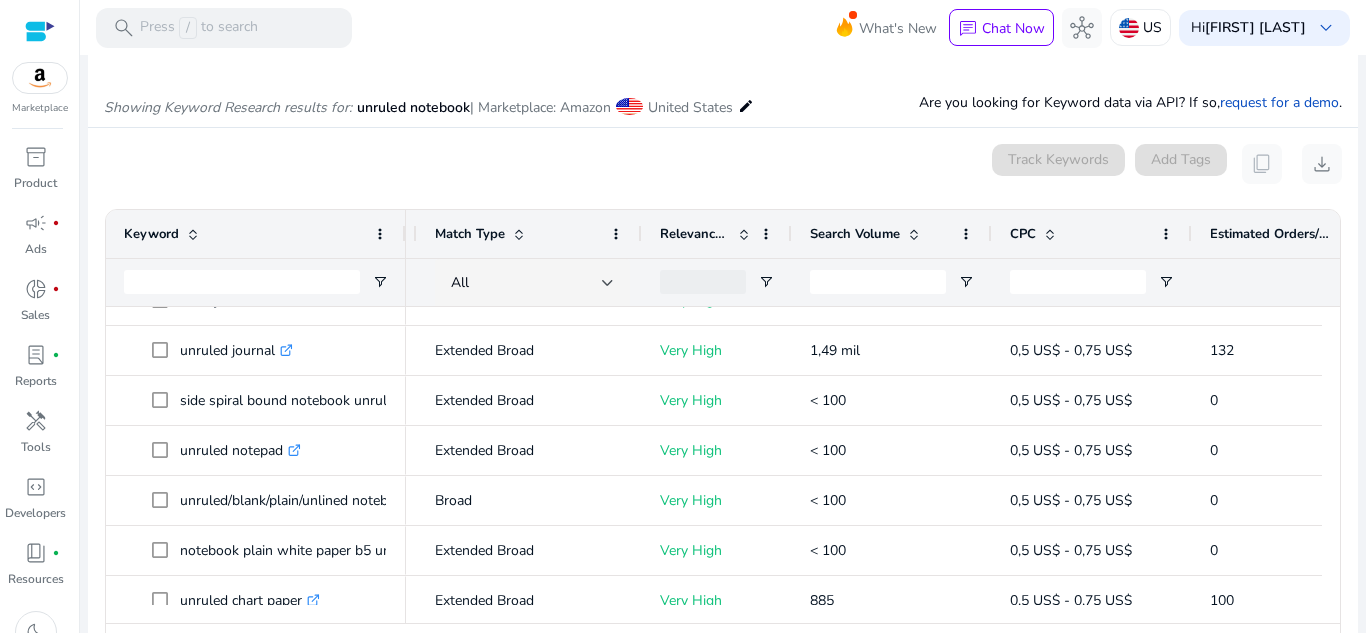 drag, startPoint x: 1337, startPoint y: 397, endPoint x: 1364, endPoint y: 465, distance: 73.1642 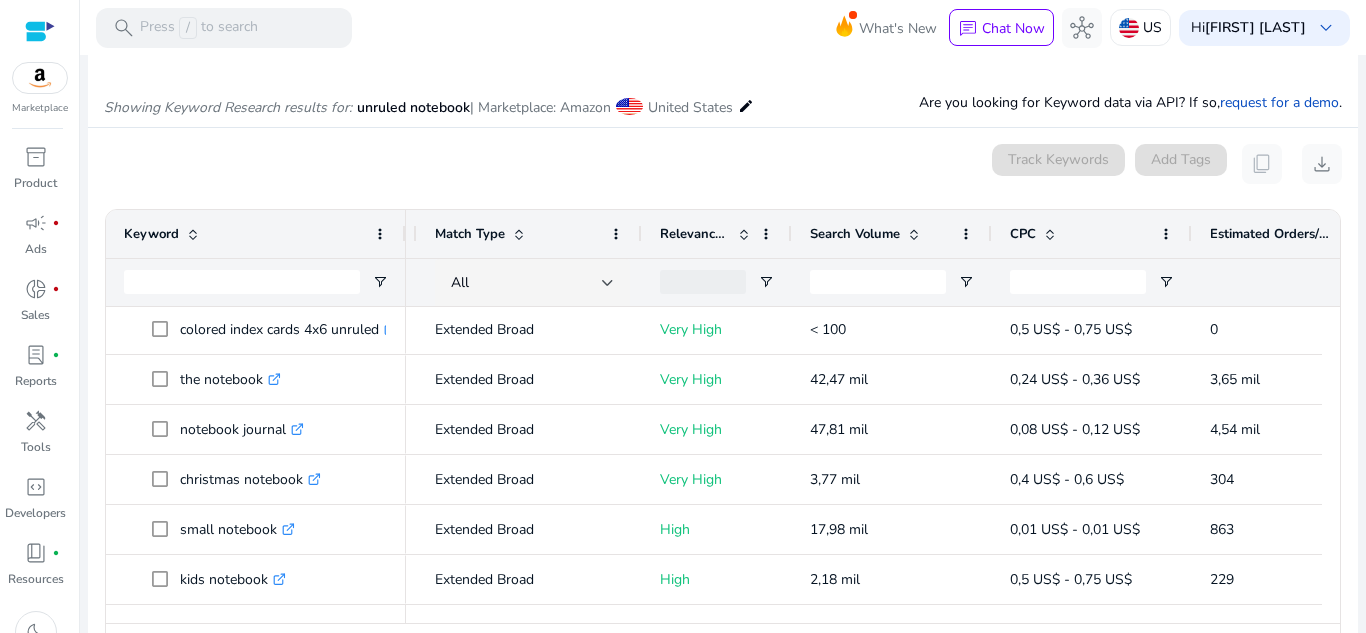 drag, startPoint x: 1008, startPoint y: 623, endPoint x: 1149, endPoint y: 614, distance: 141.28694 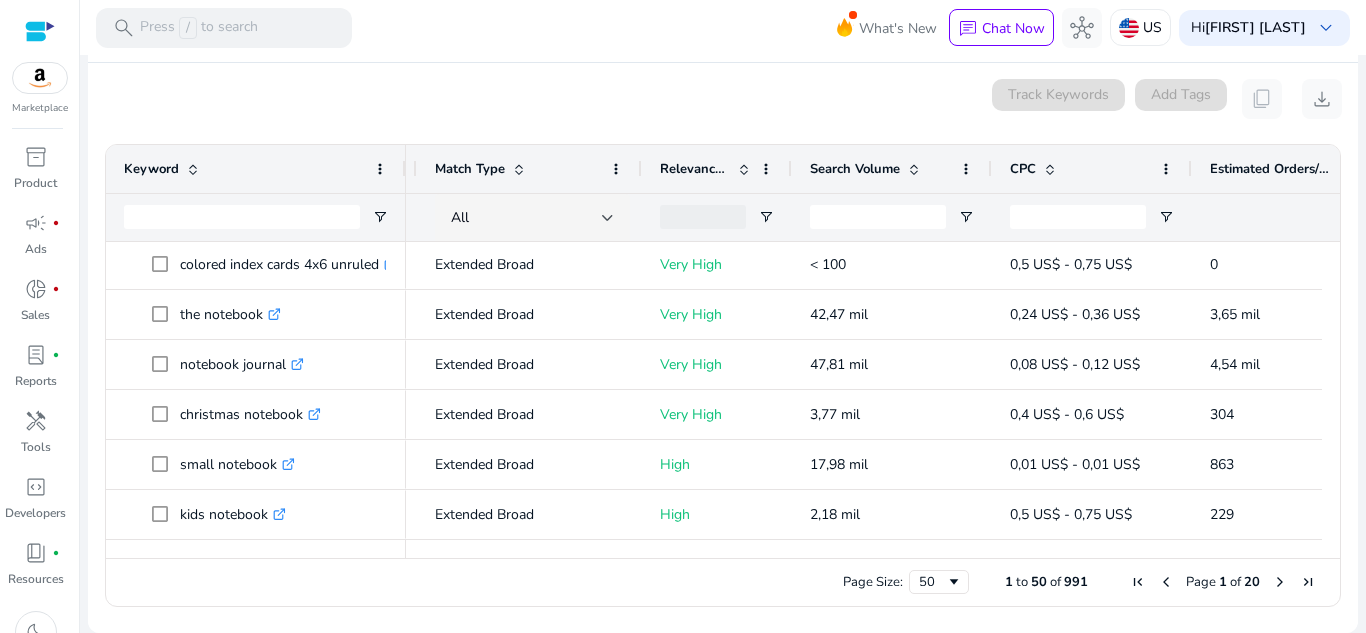 click at bounding box center (1280, 582) 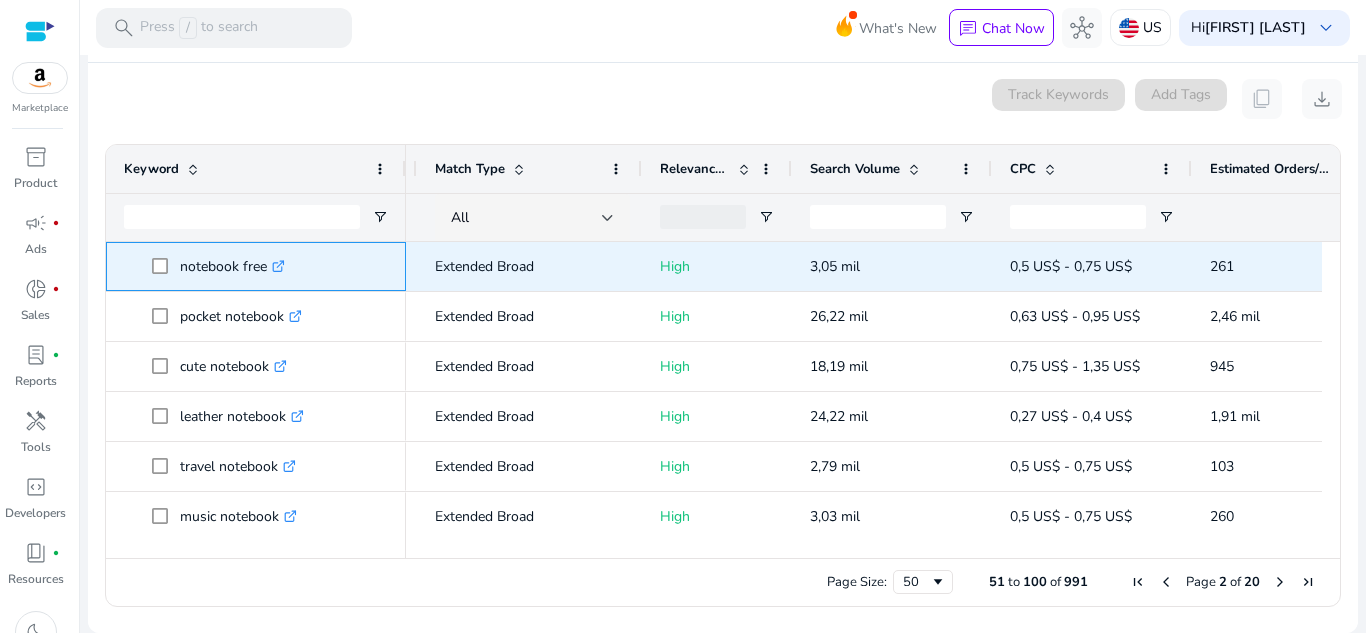 click on ".st0{fill:#2c8af8}" 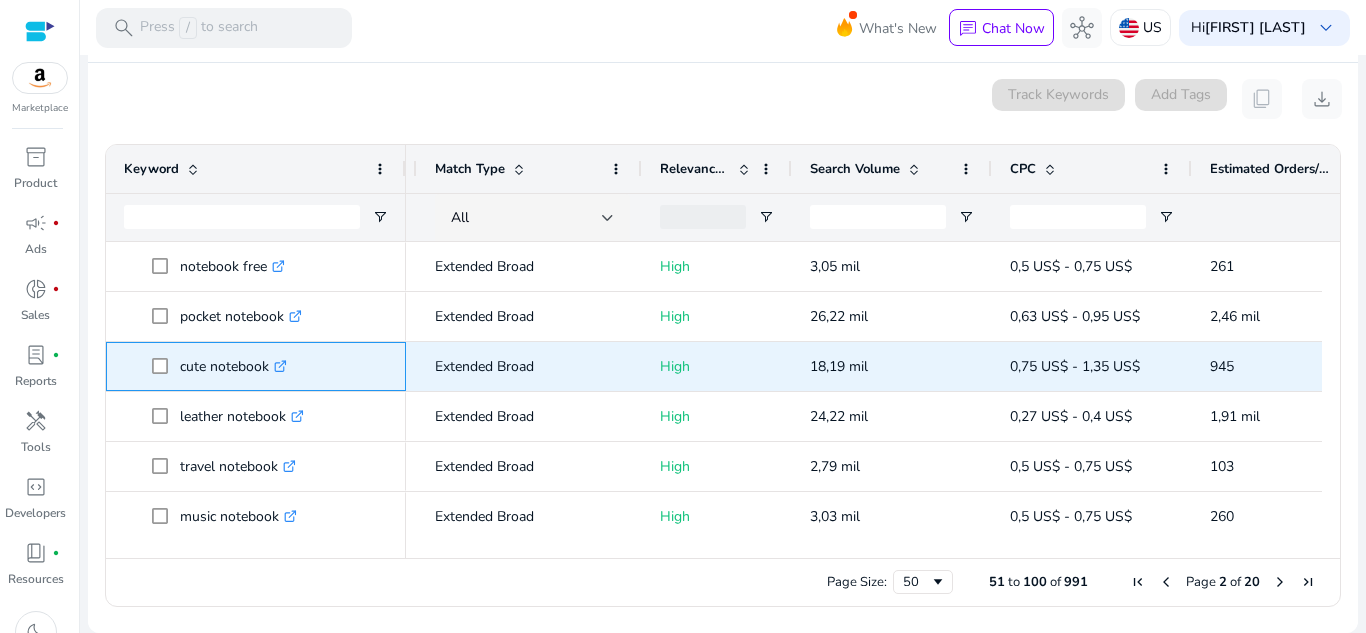 click on ".st0{fill:#2c8af8}" at bounding box center [278, 366] 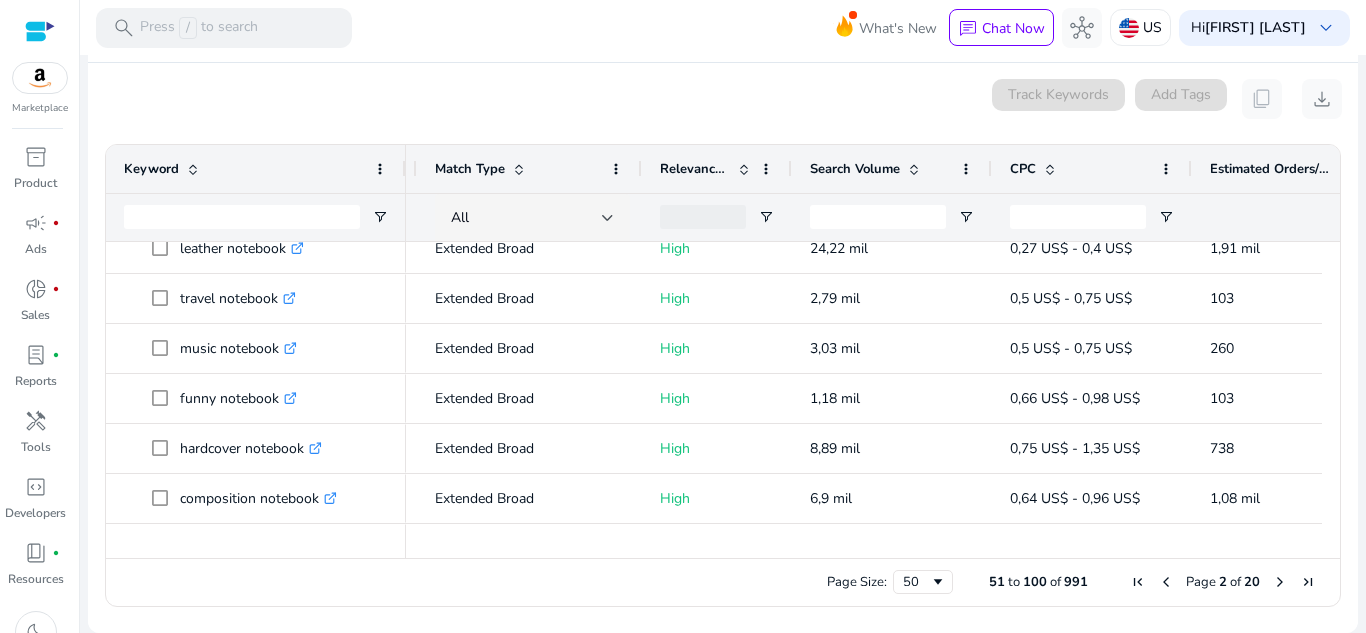 scroll, scrollTop: 277, scrollLeft: 0, axis: vertical 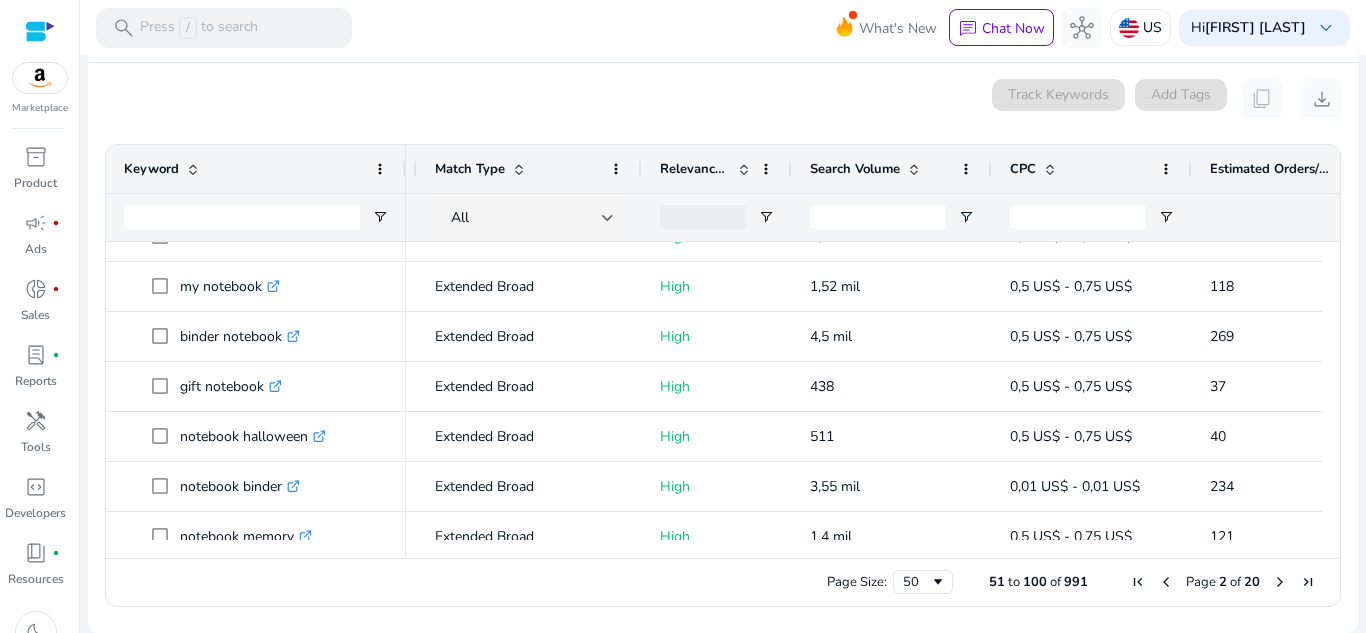 drag, startPoint x: 1332, startPoint y: 339, endPoint x: 1333, endPoint y: 360, distance: 21.023796 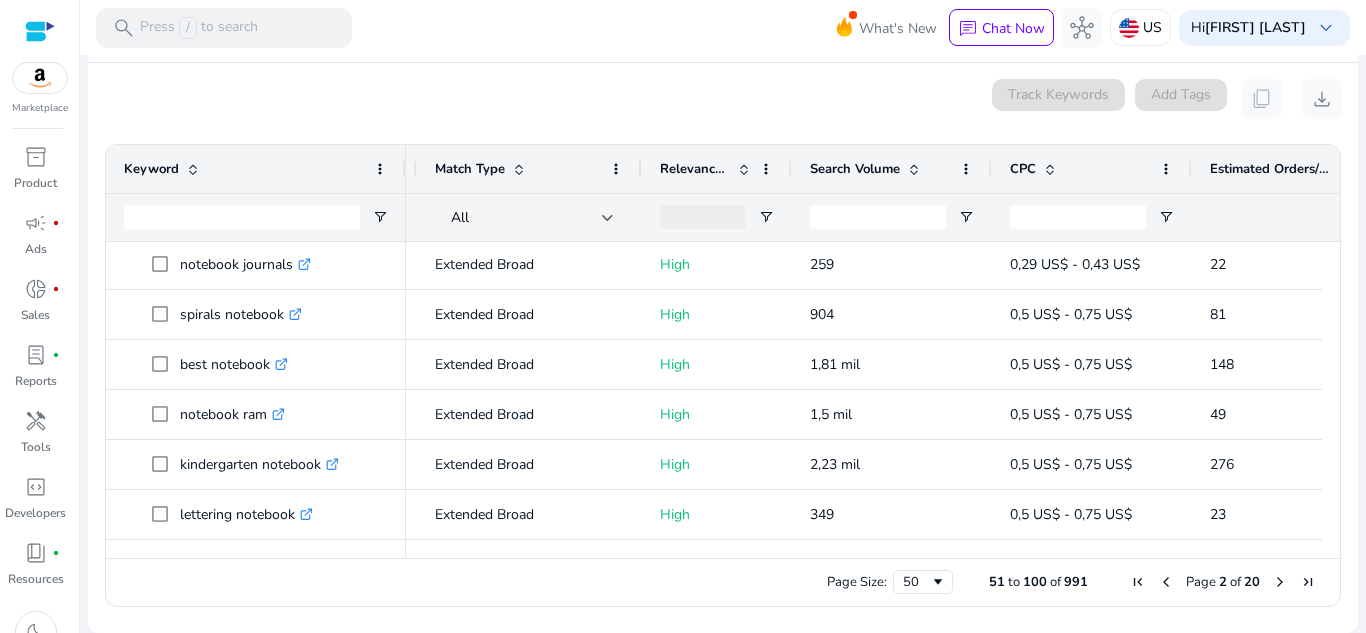 click at bounding box center (1280, 582) 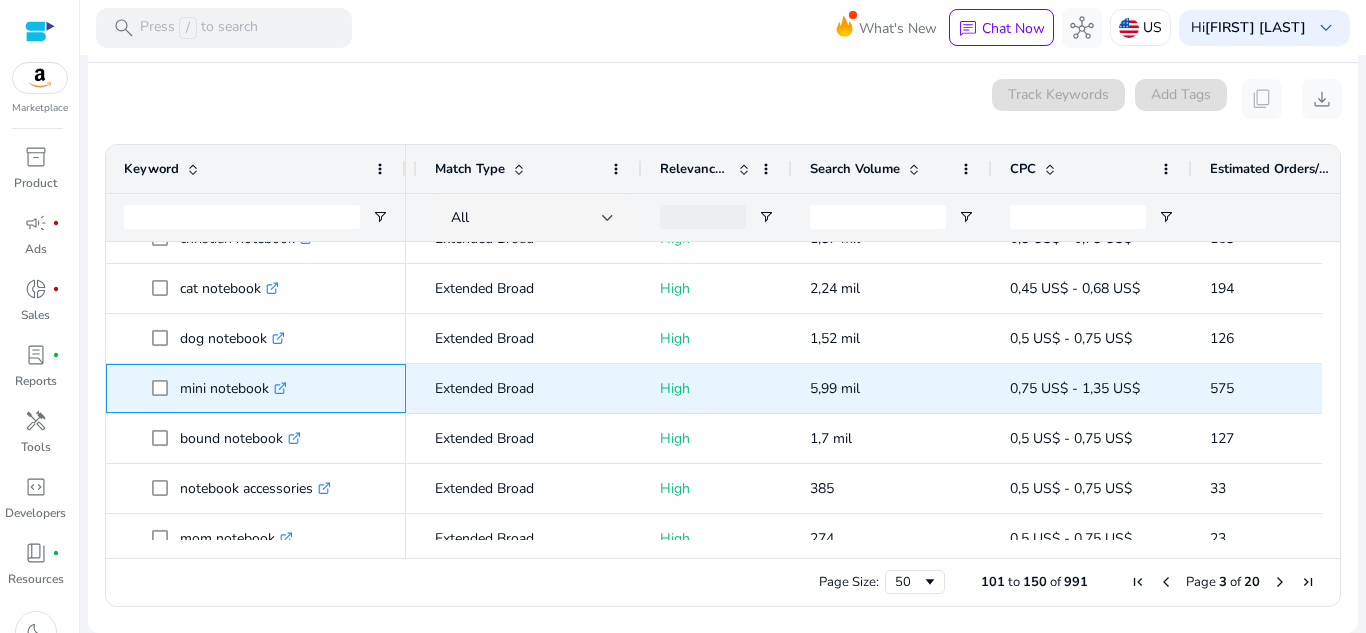 click 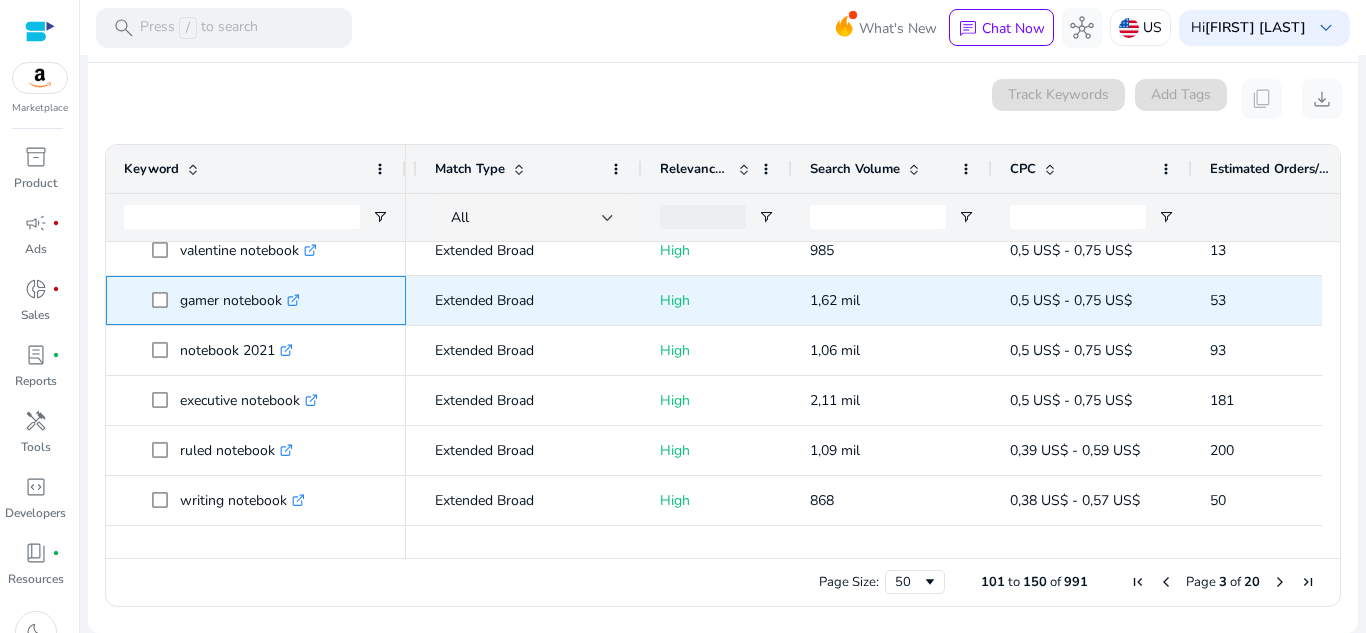 click 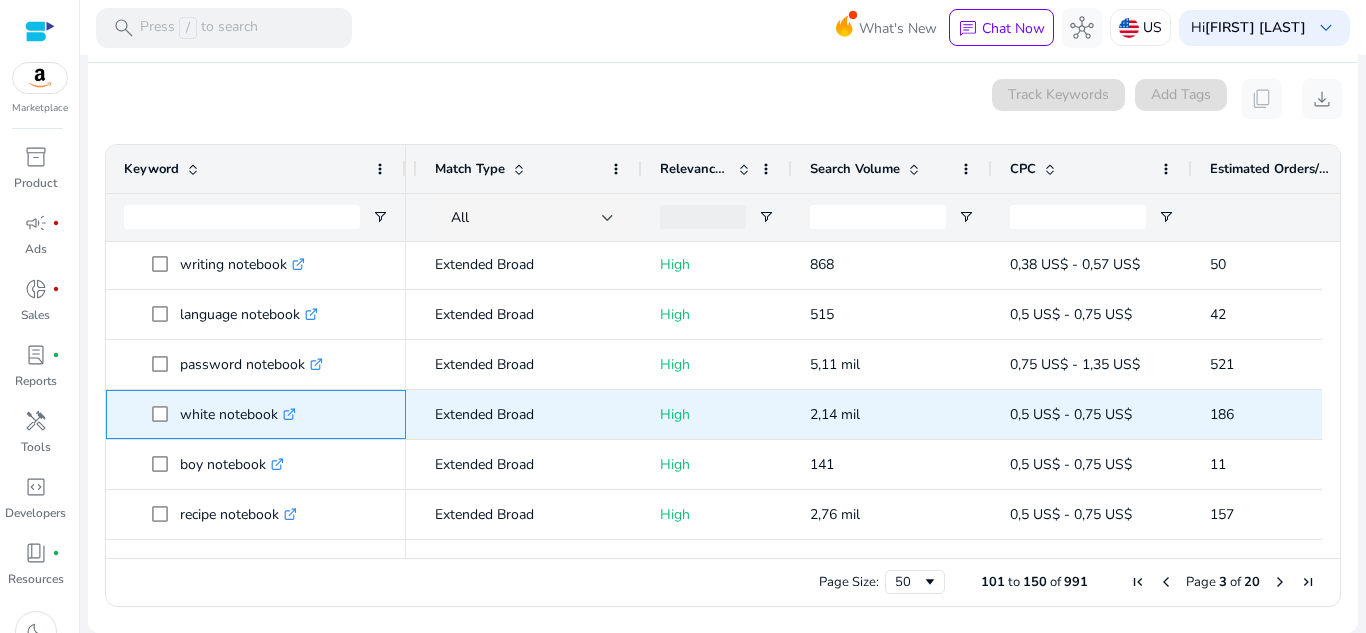 click on ".st0{fill:#2c8af8}" 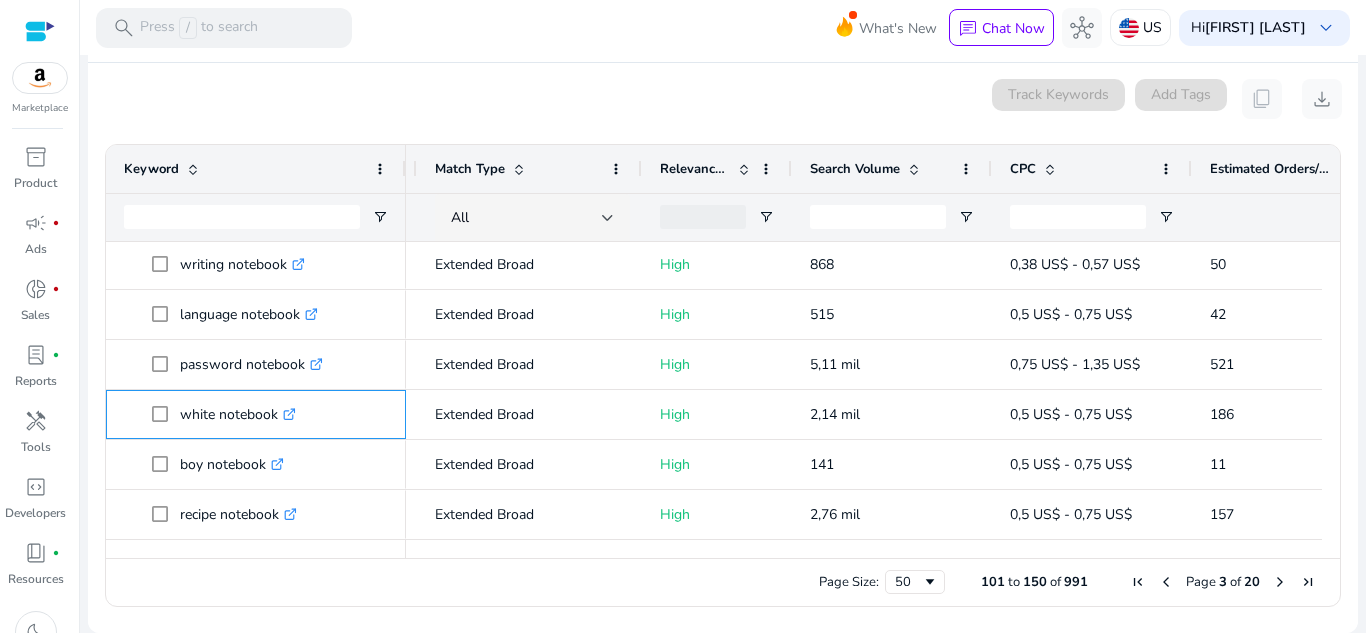scroll, scrollTop: 1210, scrollLeft: 0, axis: vertical 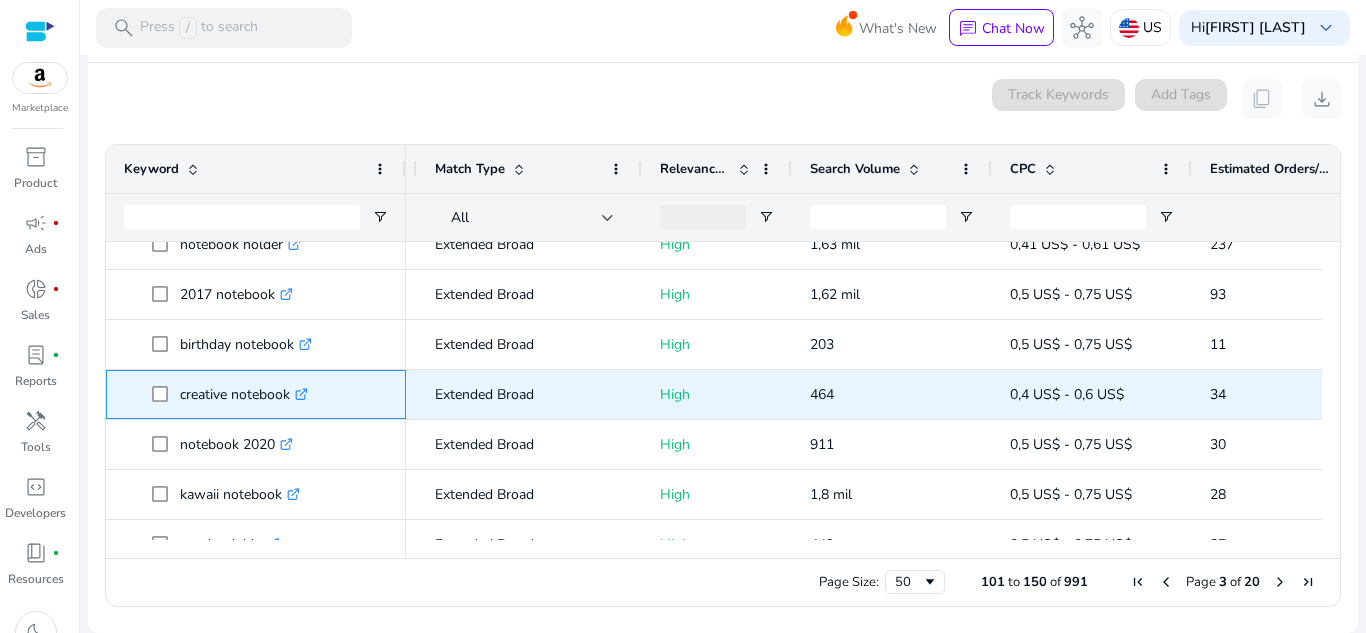 click on ".st0{fill:#2c8af8}" 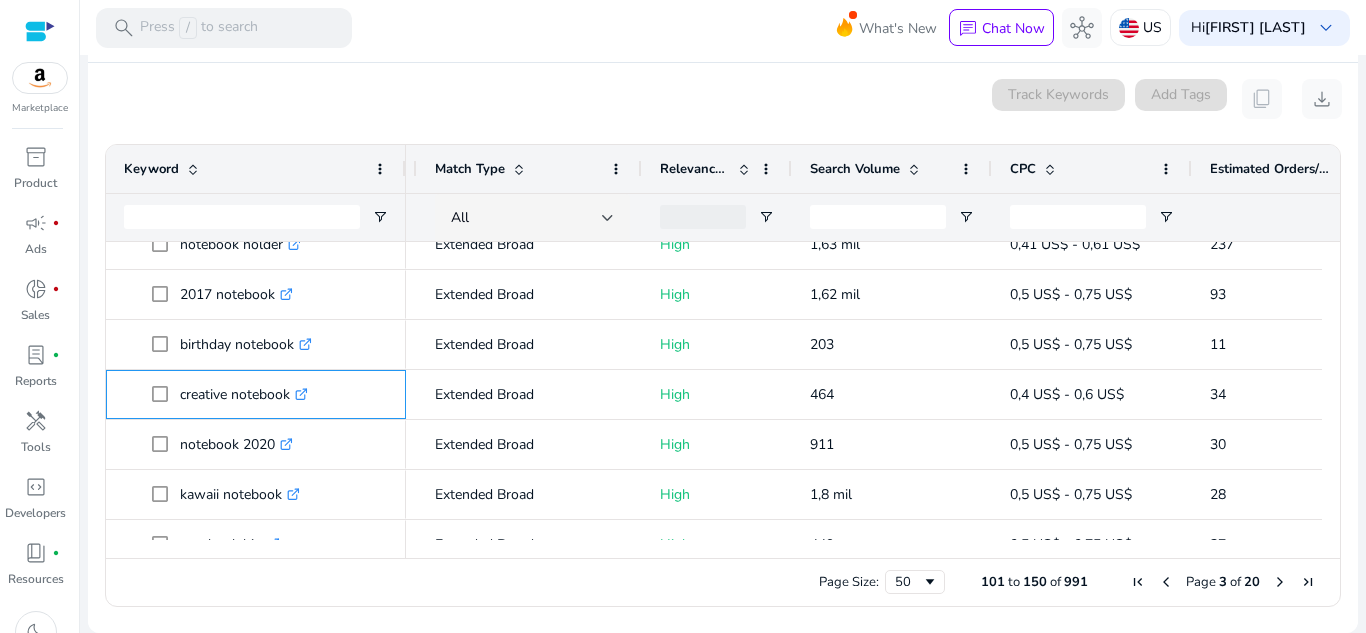 scroll, scrollTop: 1656, scrollLeft: 0, axis: vertical 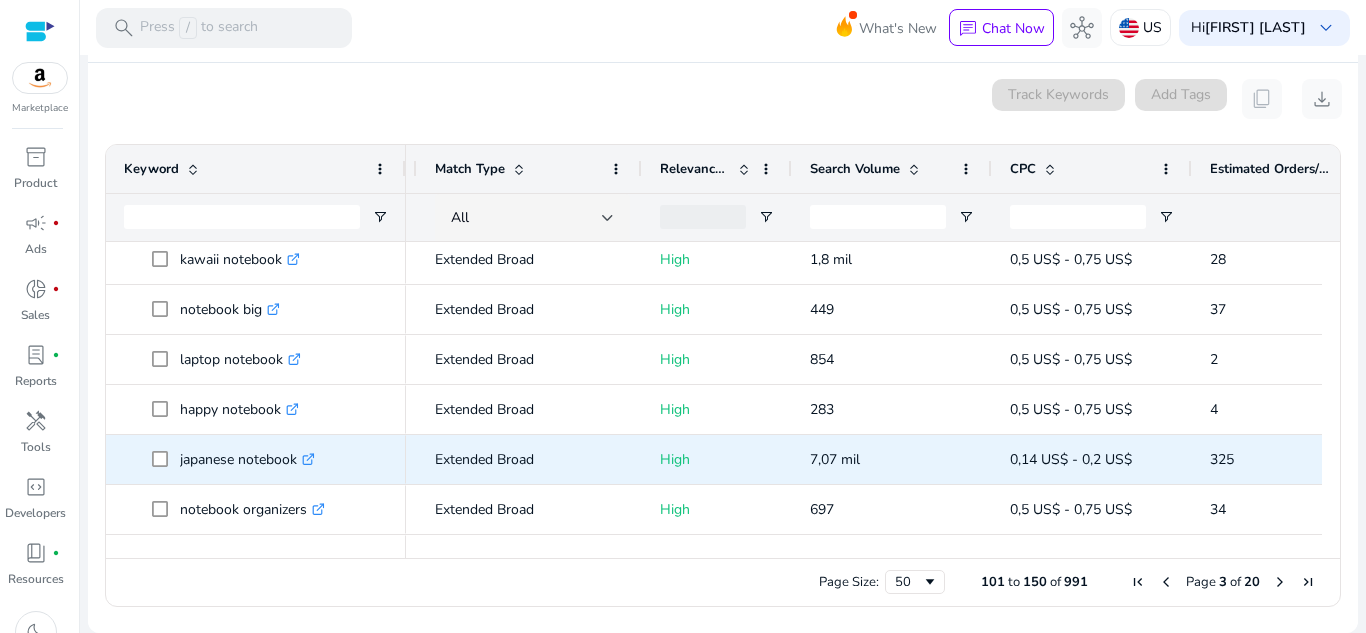 click on ".st0{fill:#2c8af8}" 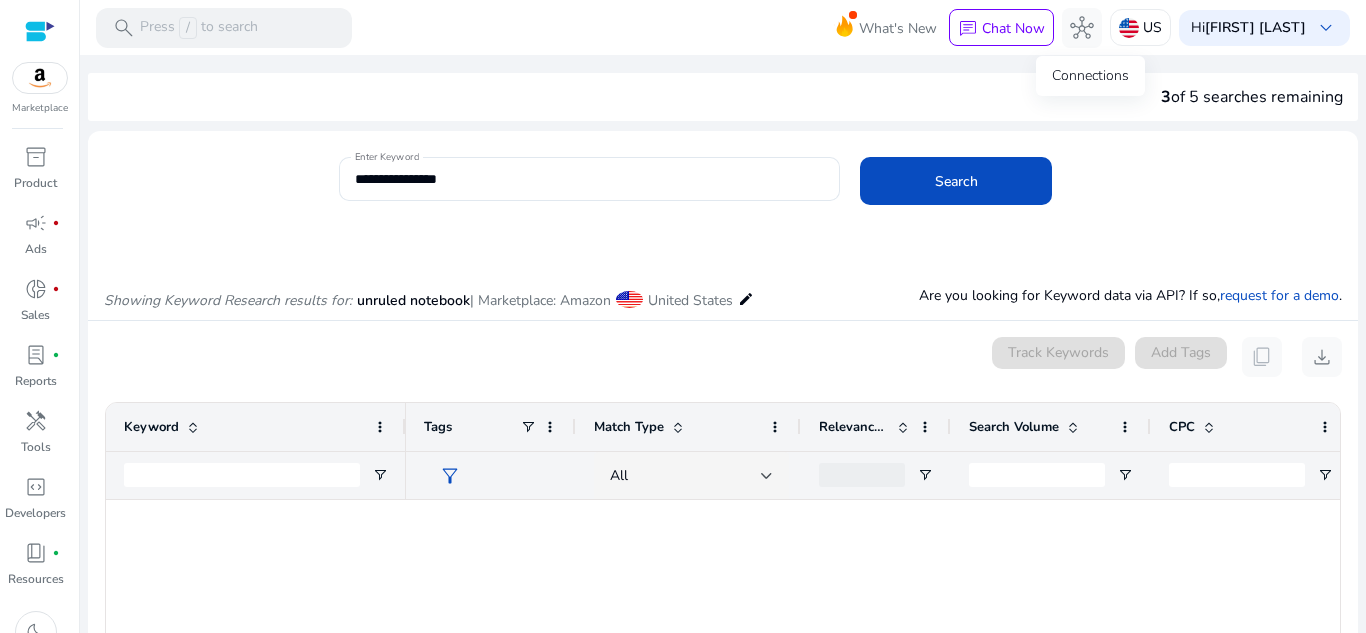scroll, scrollTop: 0, scrollLeft: 0, axis: both 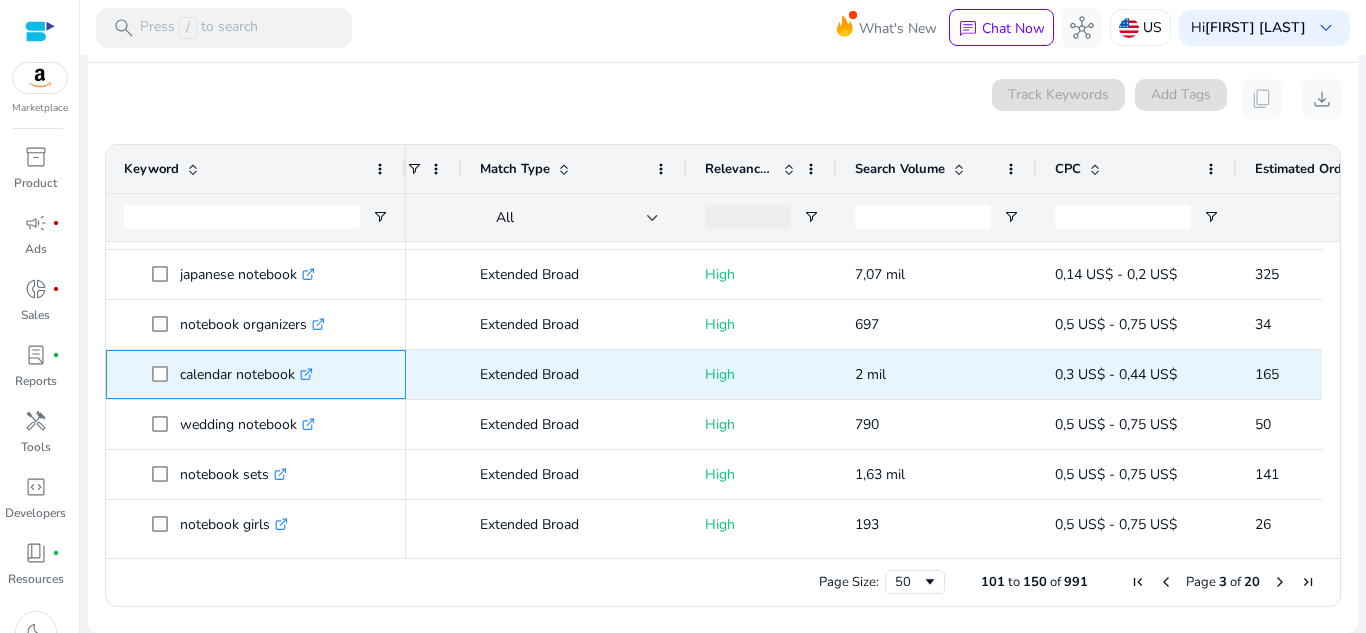 click on ".st0{fill:#2c8af8}" 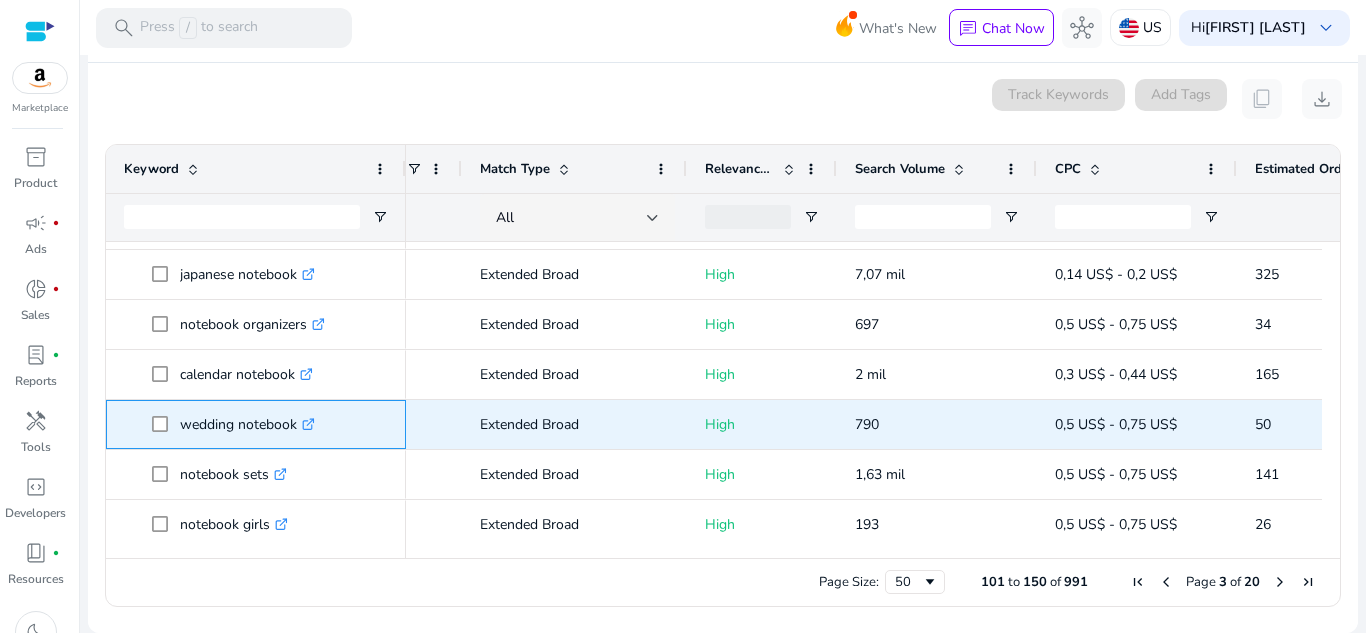click on ".st0{fill:#2c8af8}" 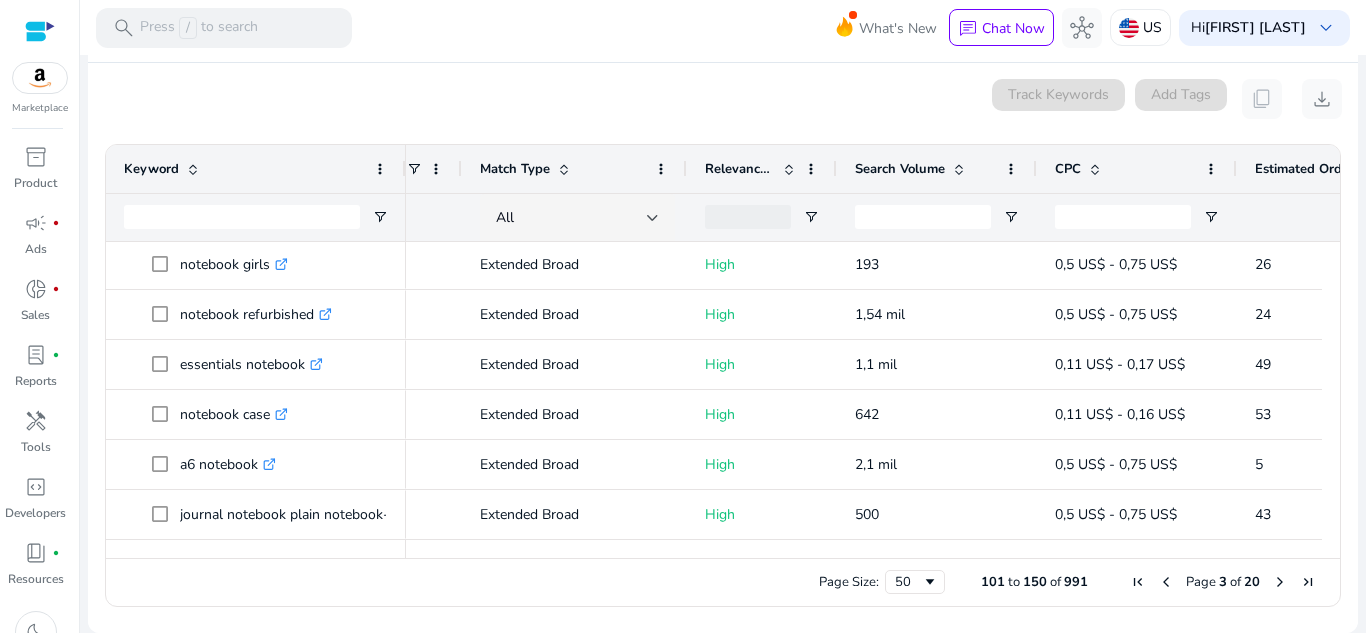 click at bounding box center (1280, 582) 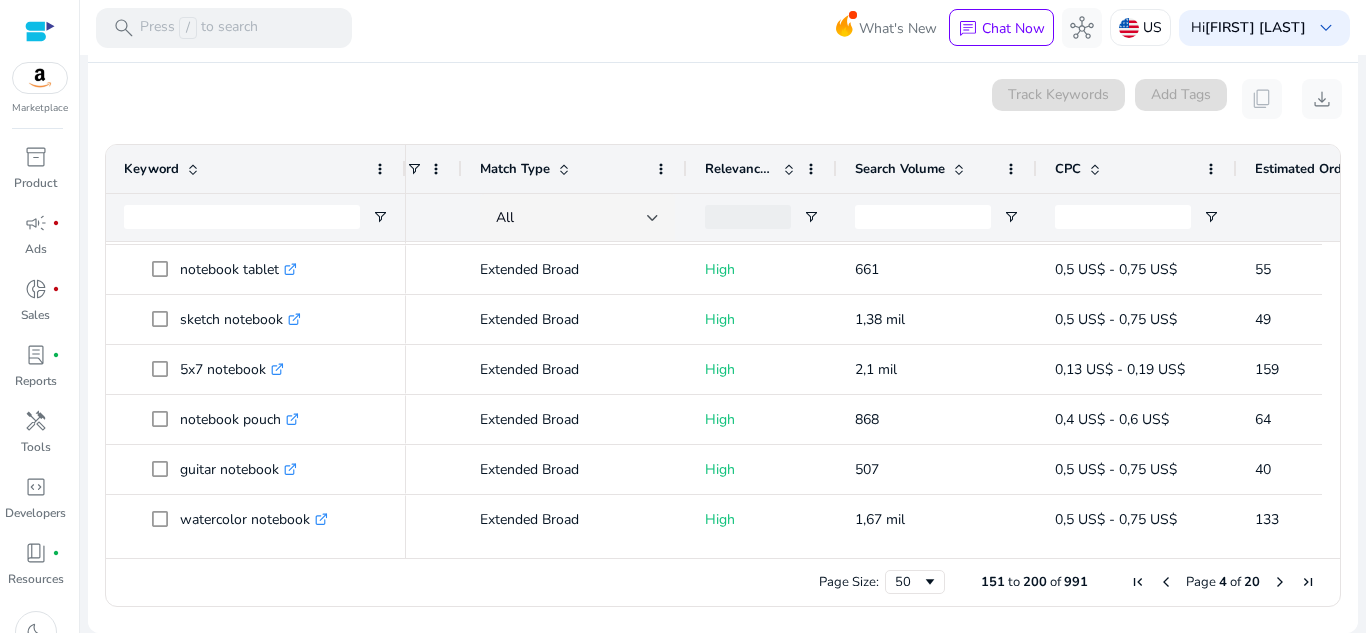 click on "151 to 200 of 991. Page 4 of 20
Drag here to set row groups Drag here to set column labels
Keyword
Match Type
CPC" at bounding box center (723, 375) 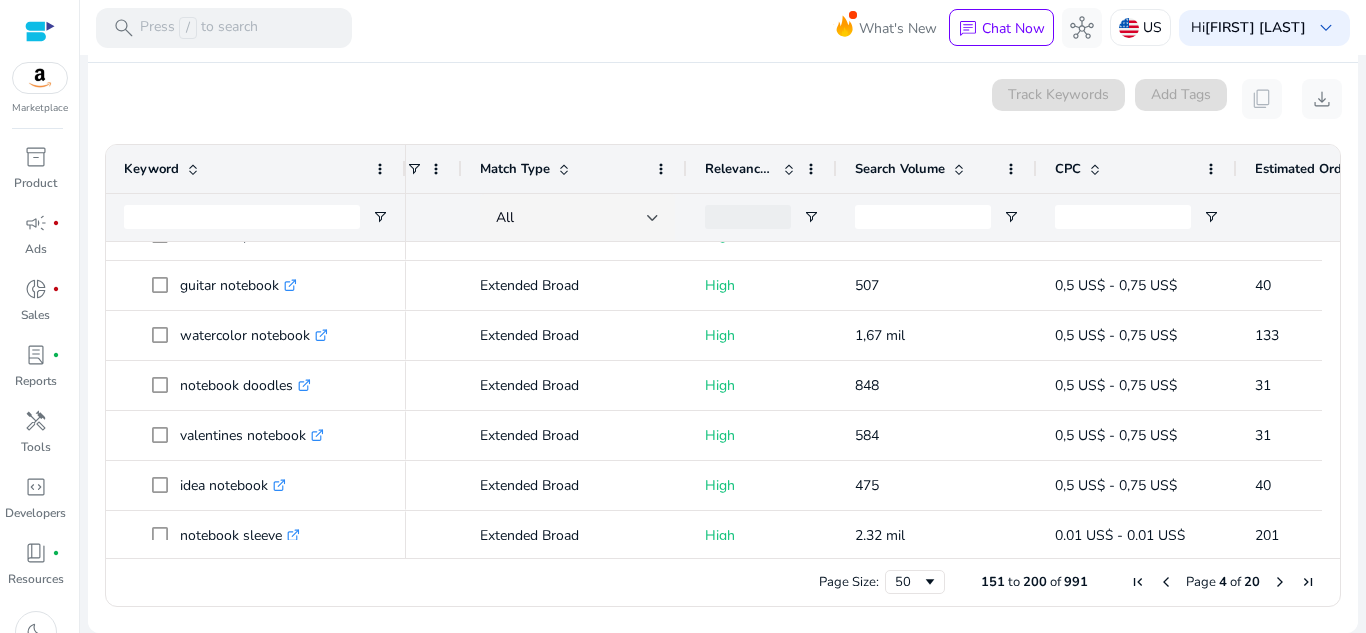 click on "151 to 200 of 991. Page 4 of 20
Drag here to set row groups Drag here to set column labels
Keyword
Match Type
CPC" at bounding box center (723, 375) 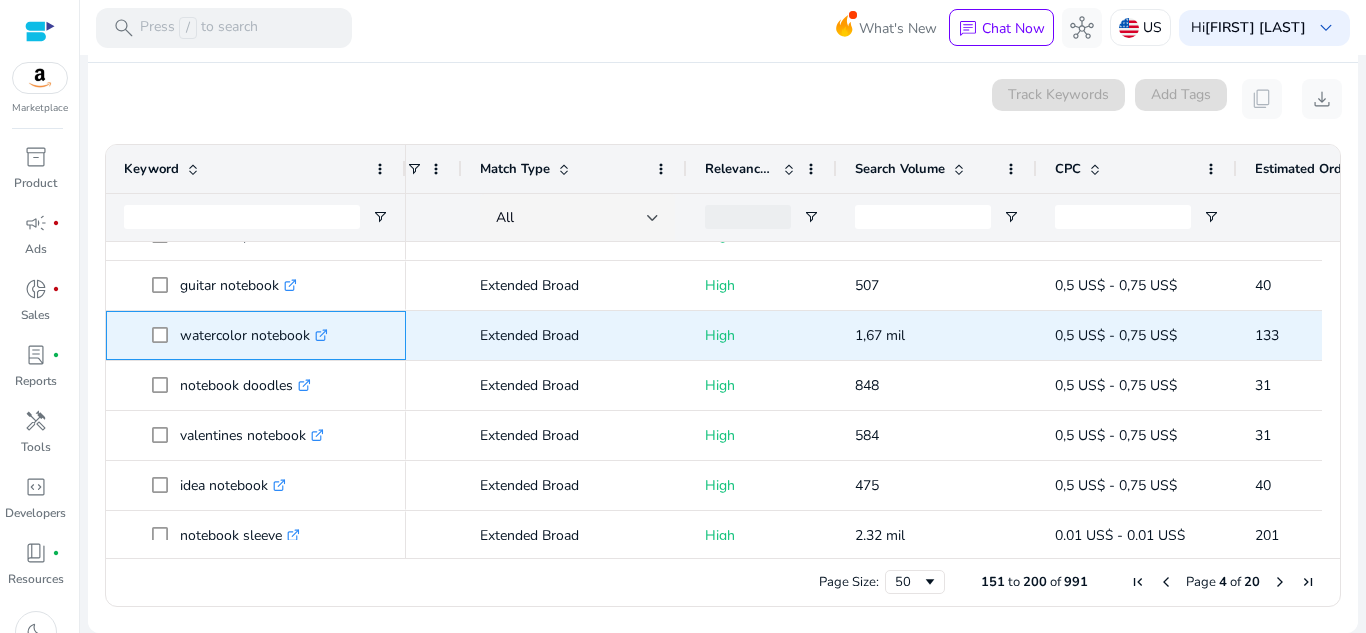 click on ".st0{fill:#2c8af8}" 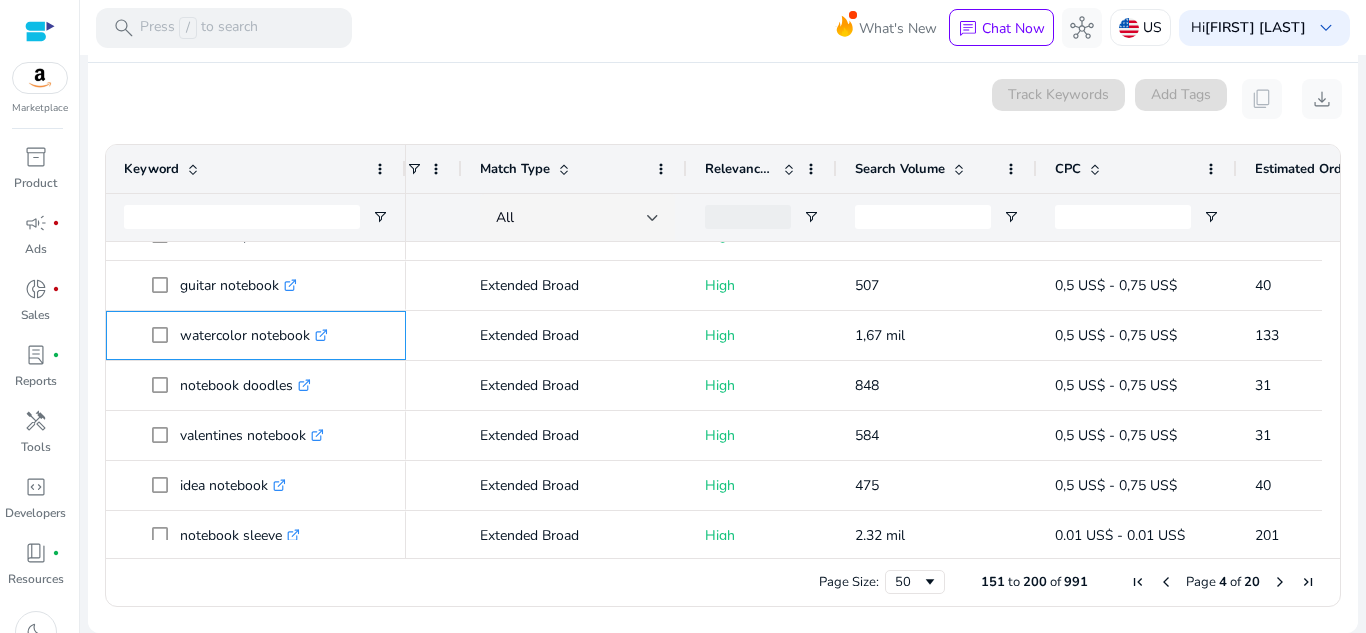 scroll, scrollTop: 790, scrollLeft: 0, axis: vertical 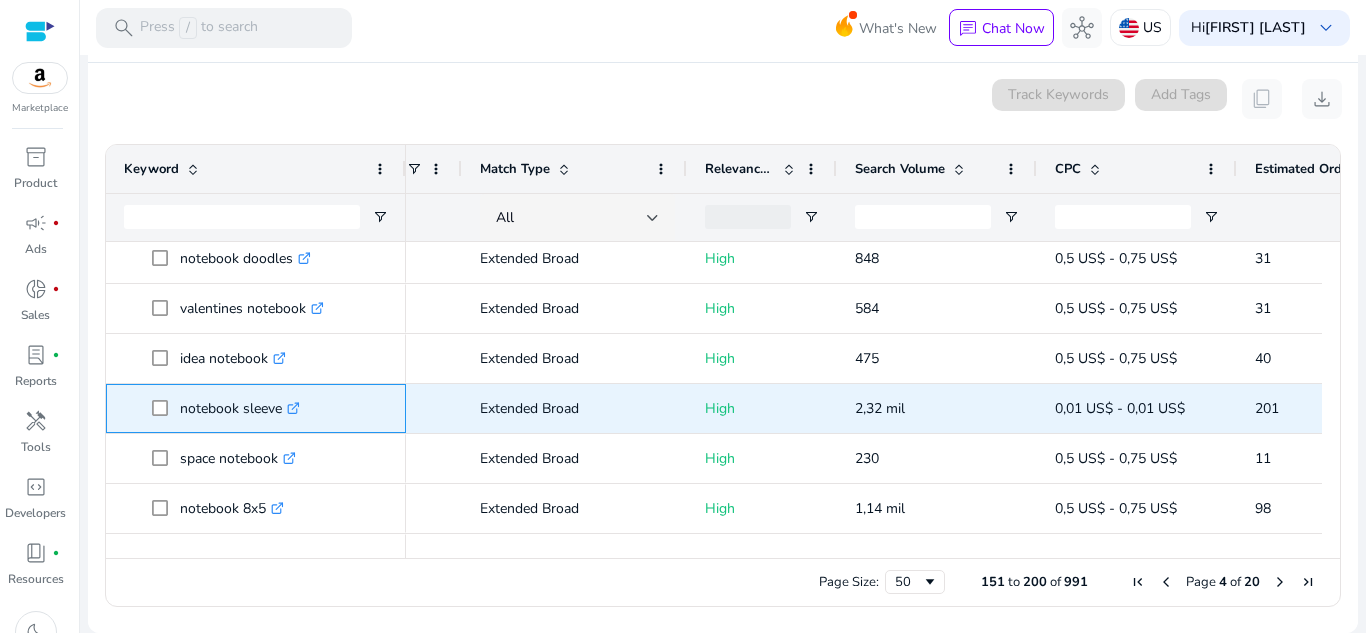click on ".st0{fill:#2c8af8}" 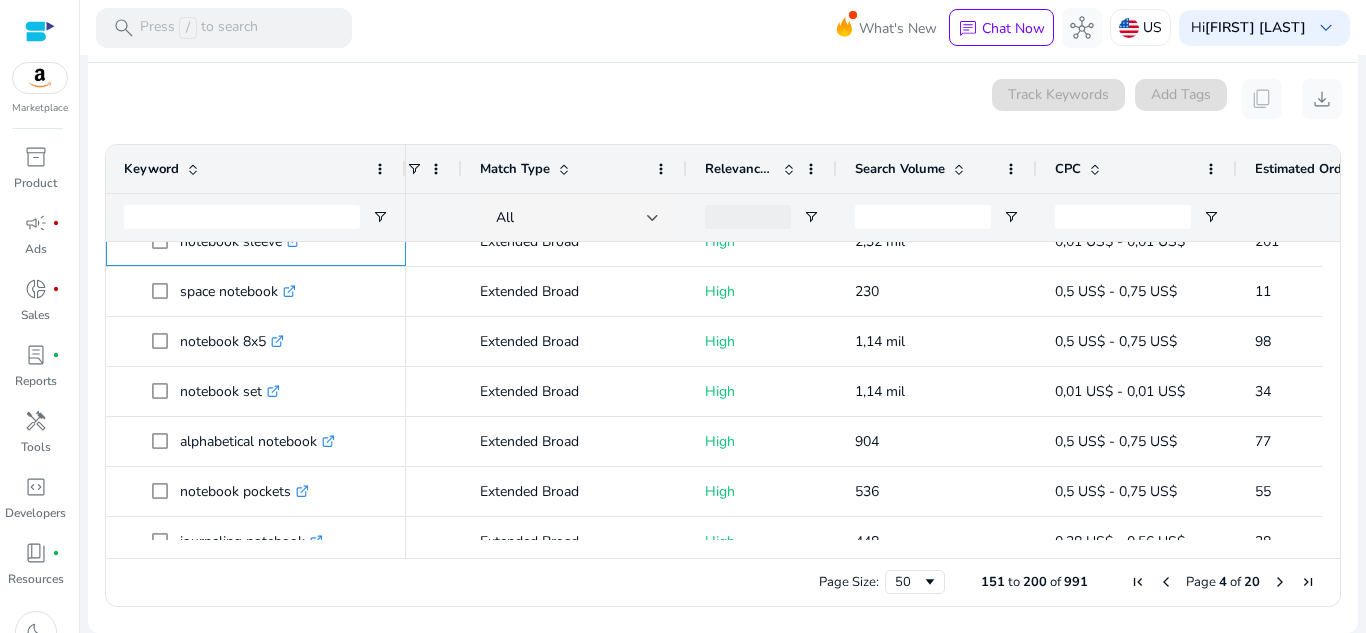 scroll, scrollTop: 1059, scrollLeft: 0, axis: vertical 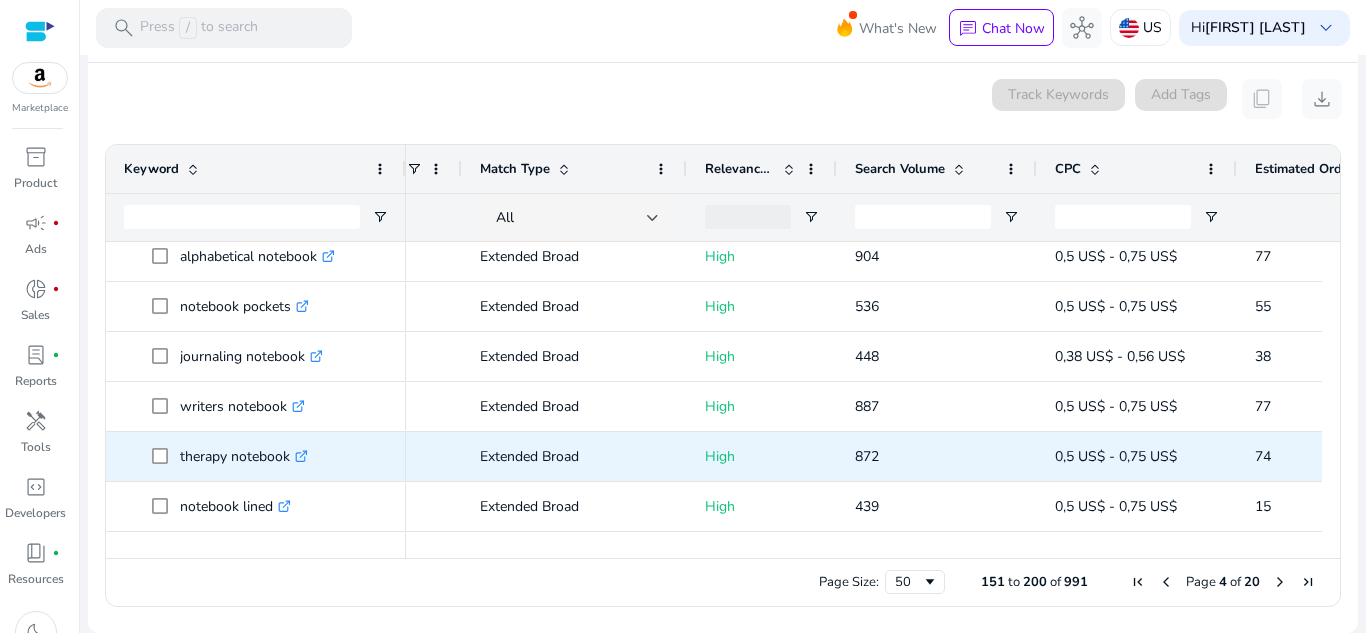 click 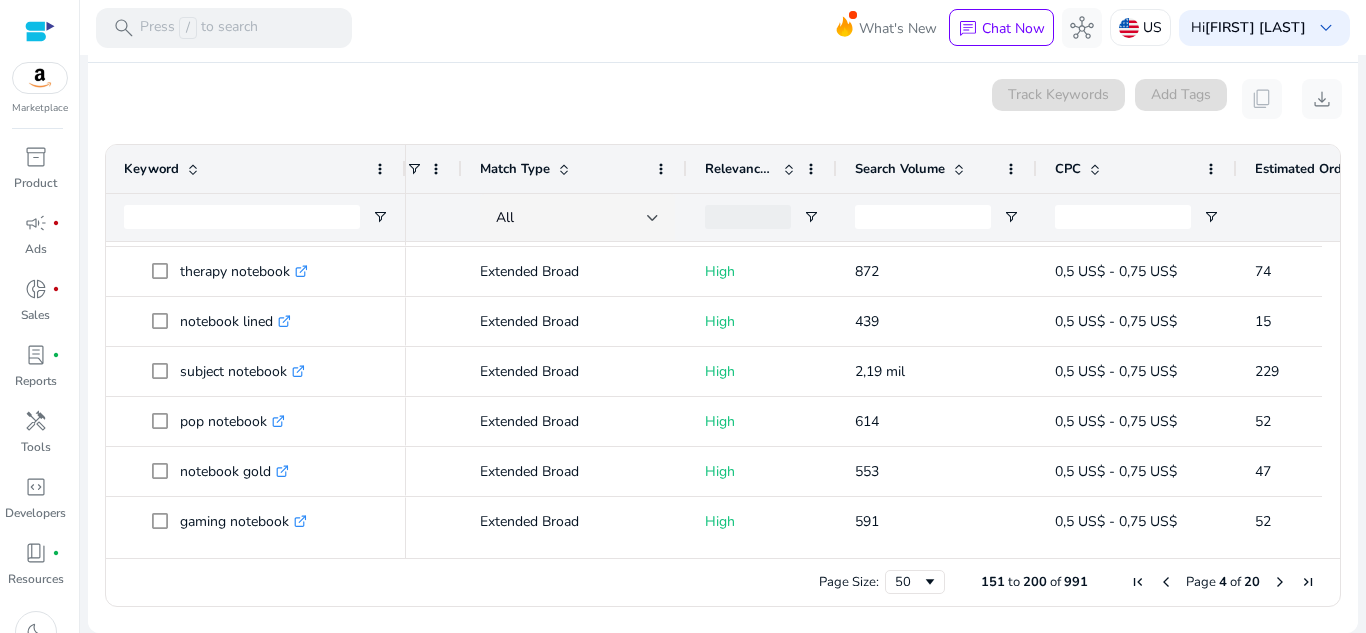 drag, startPoint x: 1332, startPoint y: 420, endPoint x: 1341, endPoint y: 438, distance: 20.12461 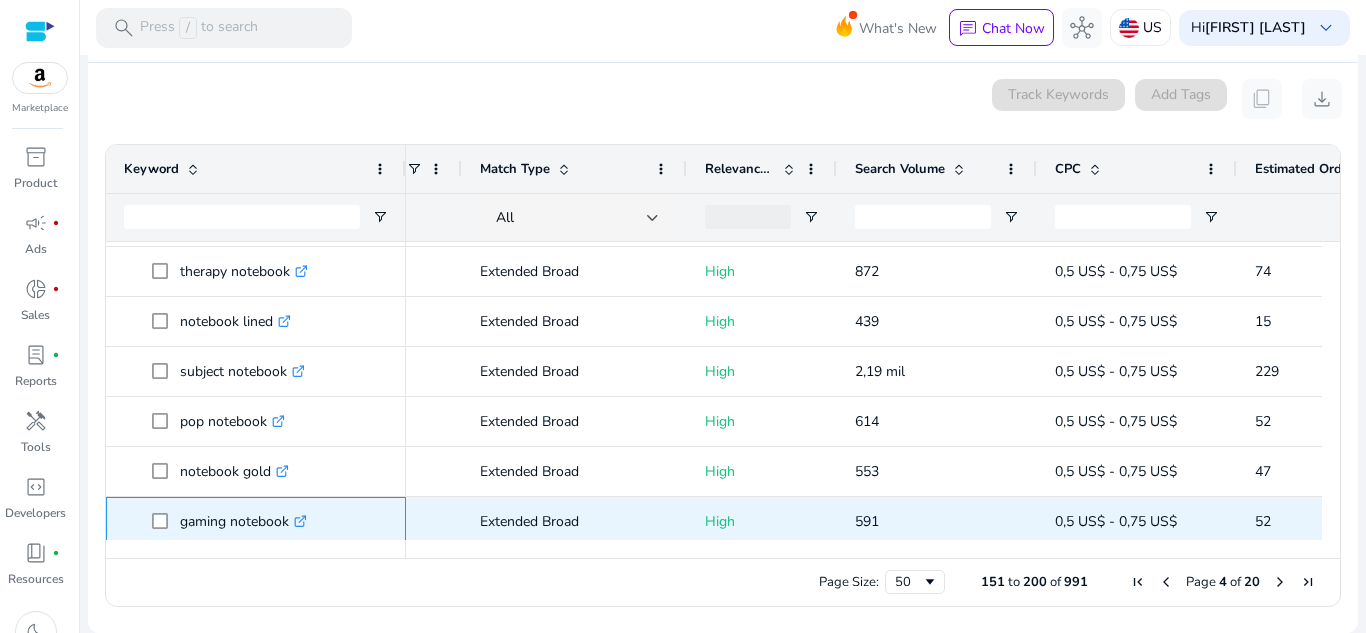 click on ".st0{fill:#2c8af8}" 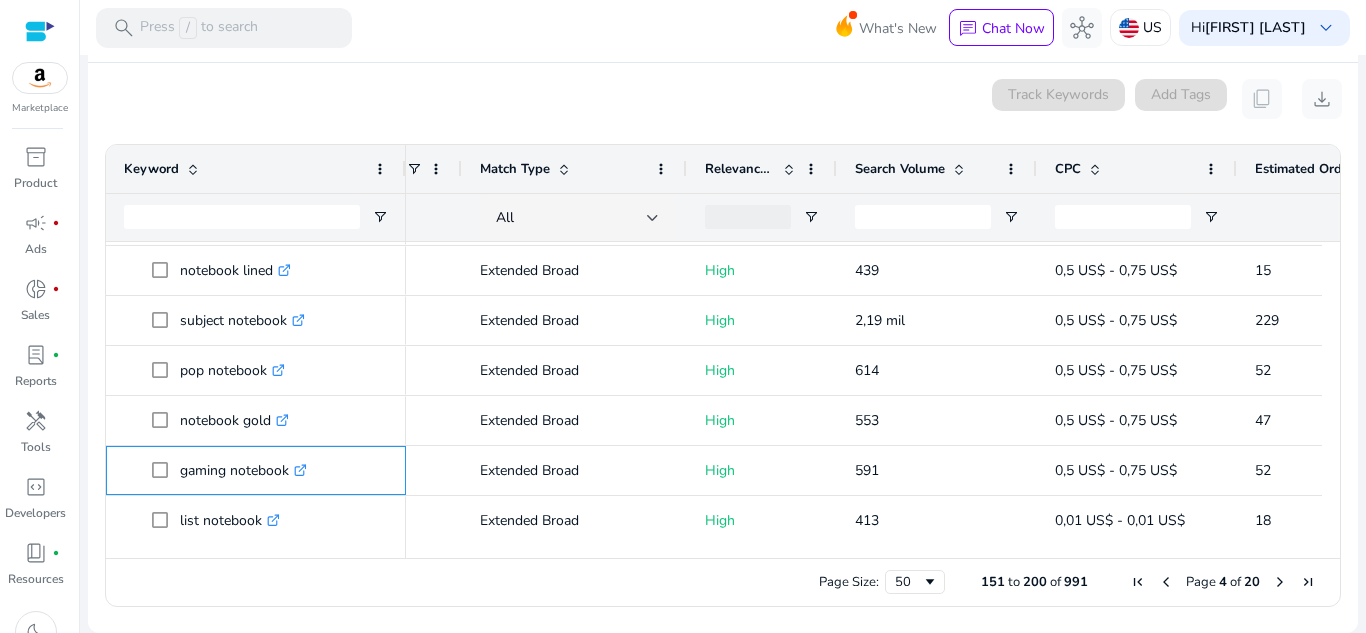 scroll, scrollTop: 1513, scrollLeft: 0, axis: vertical 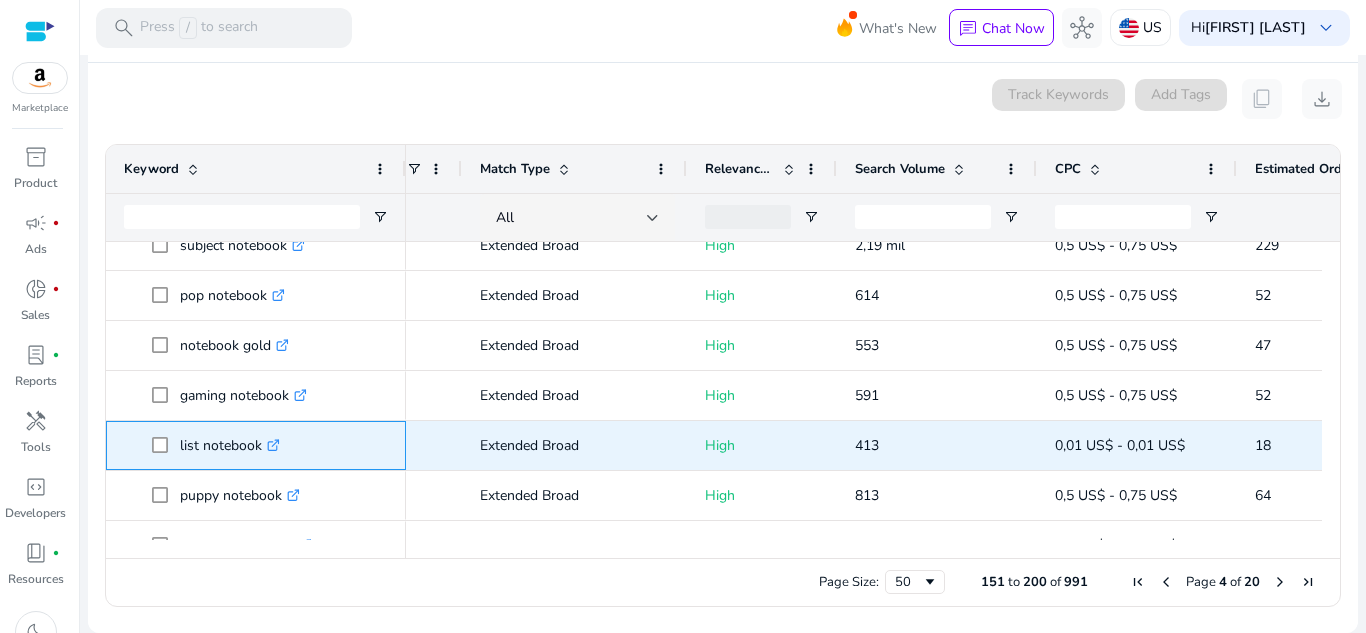 click 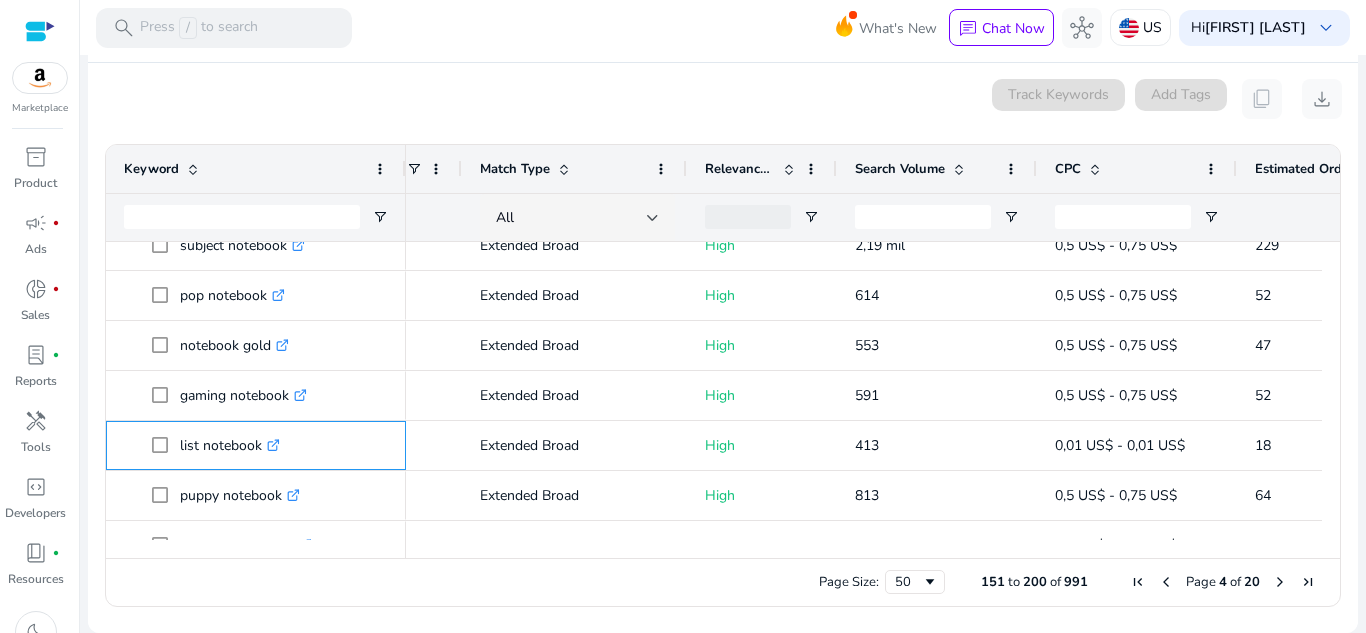scroll, scrollTop: 1563, scrollLeft: 0, axis: vertical 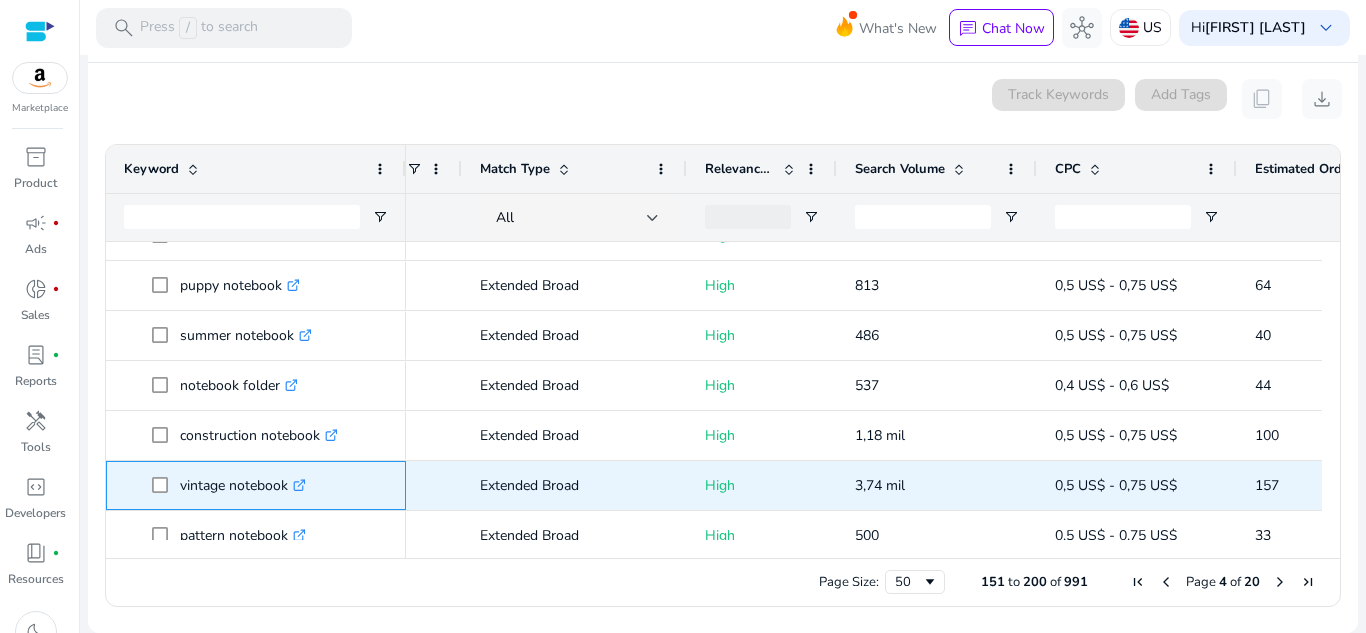 click on ".st0{fill:#2c8af8}" at bounding box center [297, 485] 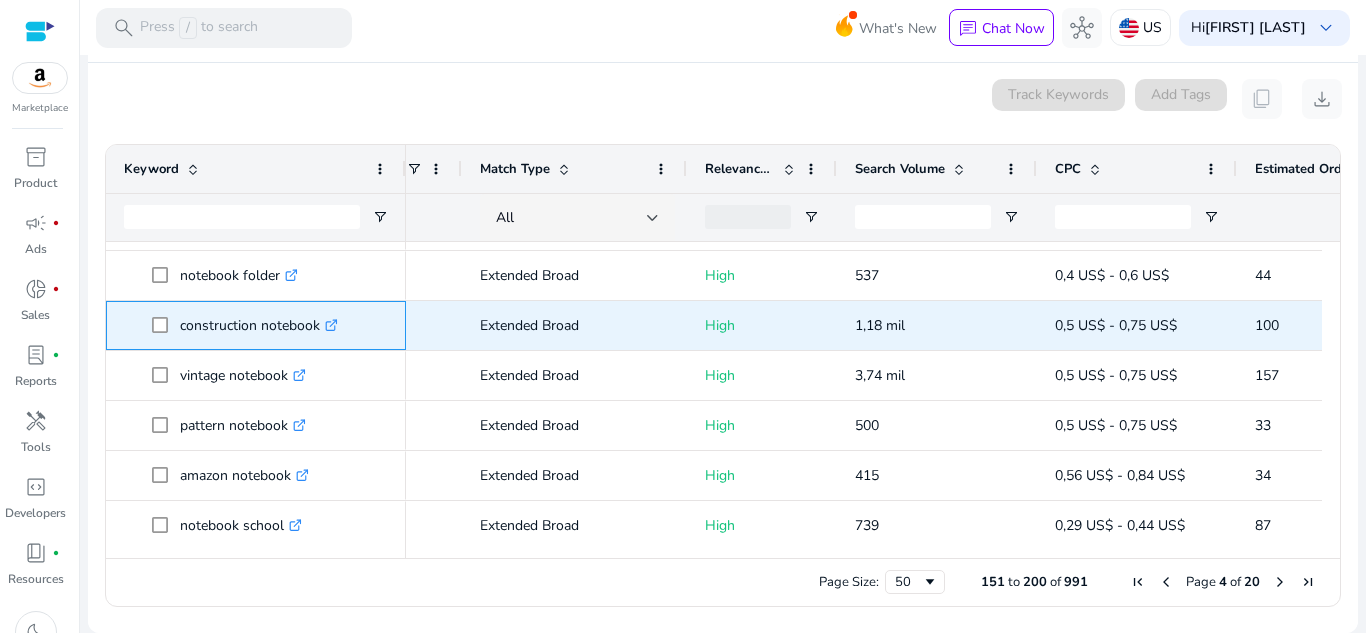 click on ".st0{fill:#2c8af8}" 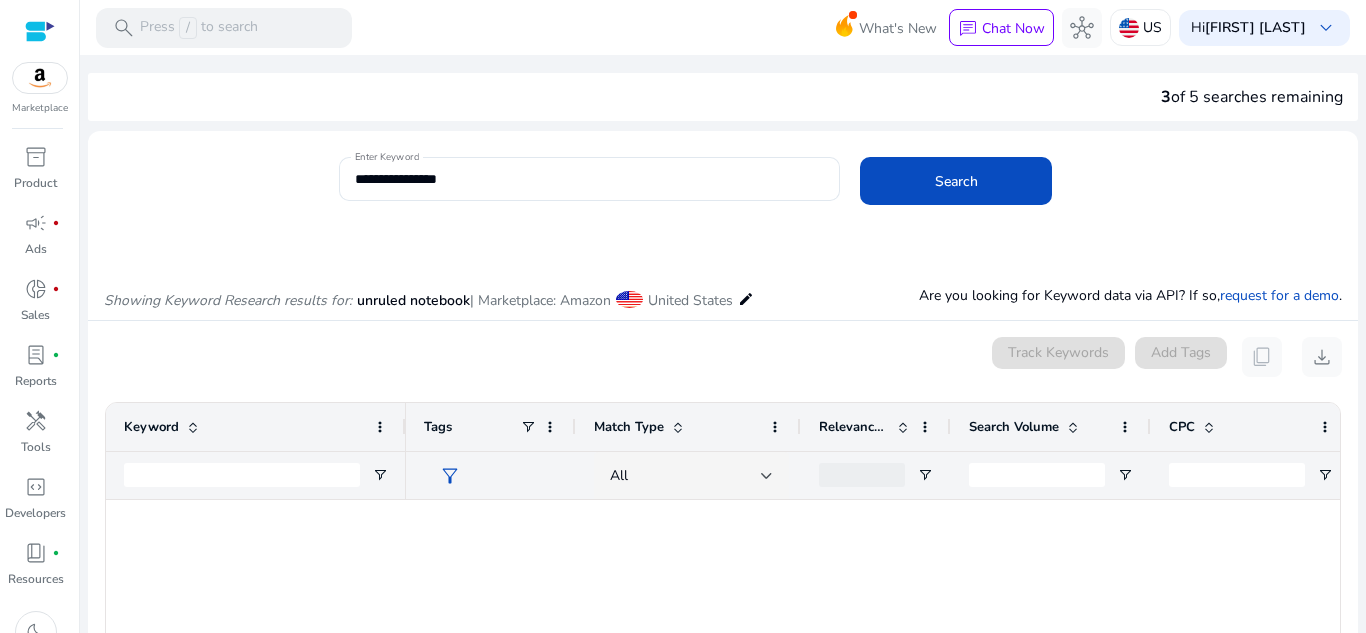 scroll, scrollTop: 0, scrollLeft: 0, axis: both 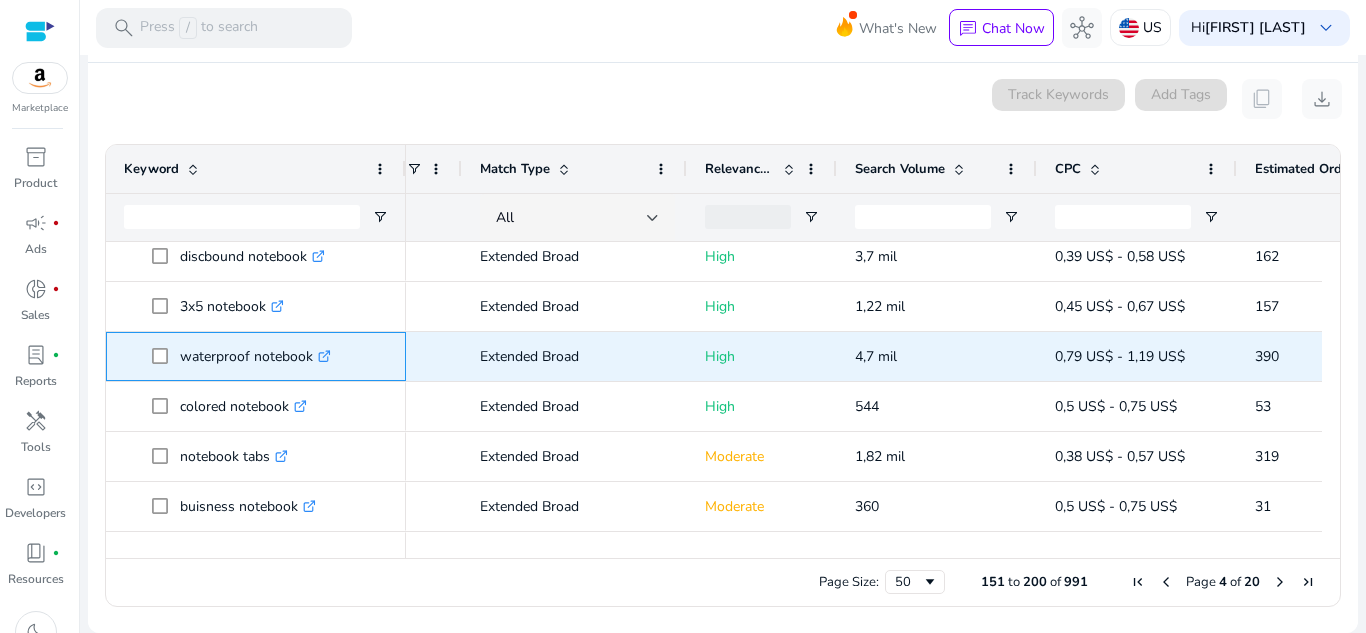 click on ".st0{fill:#2c8af8}" 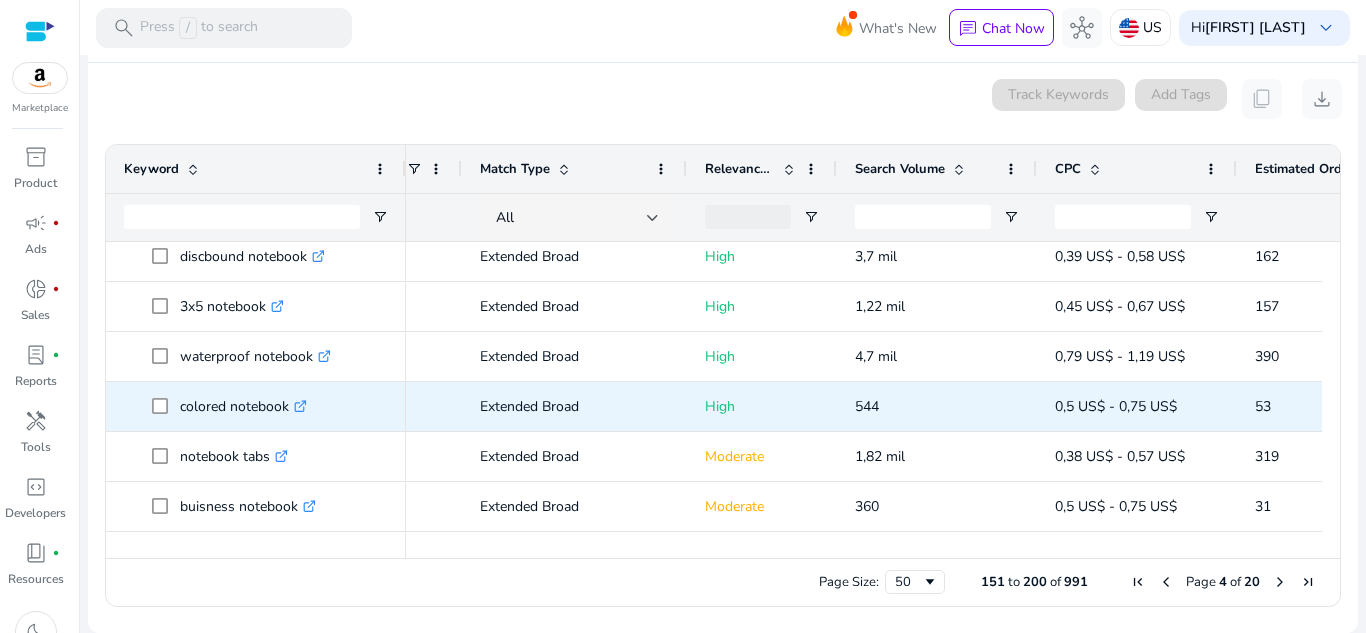click on ".st0{fill:#2c8af8}" at bounding box center (298, 406) 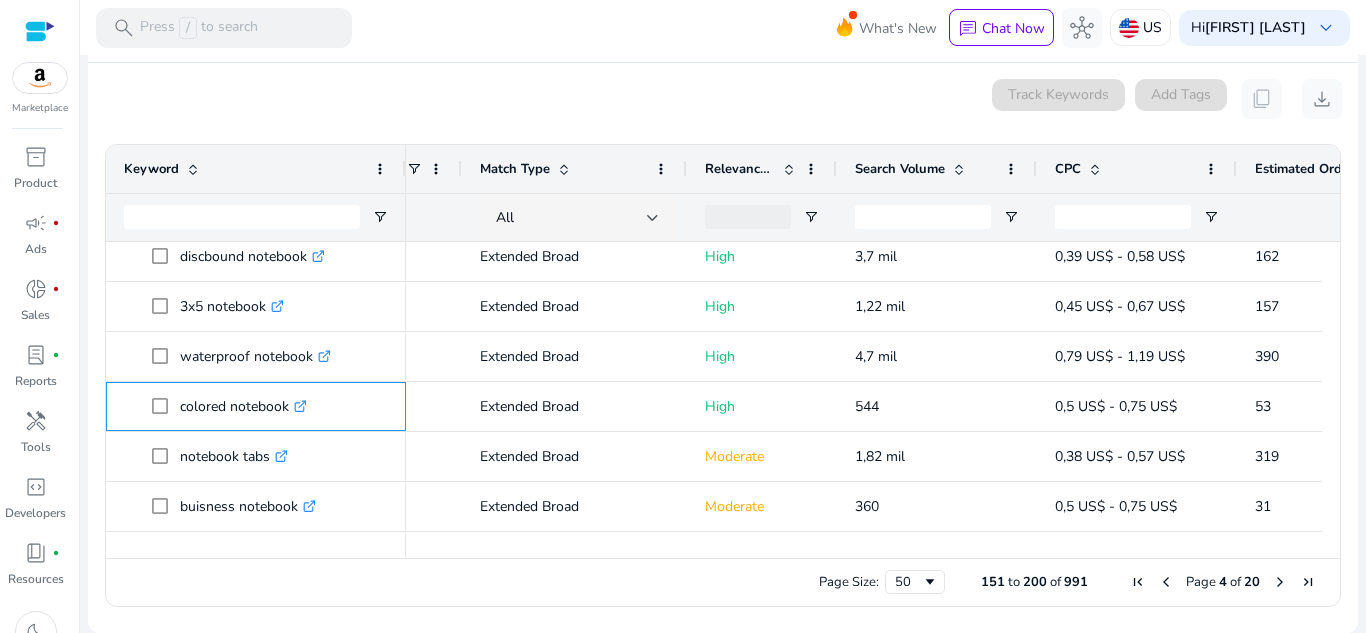 scroll, scrollTop: 2202, scrollLeft: 0, axis: vertical 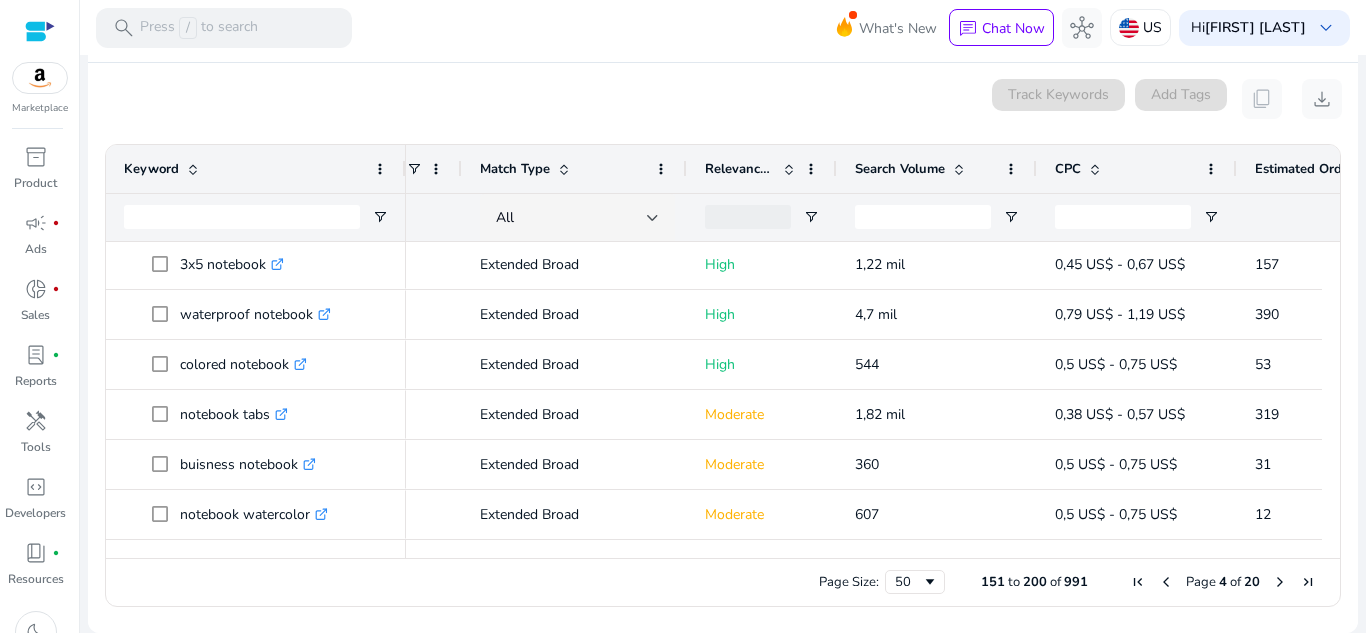 click at bounding box center [1280, 582] 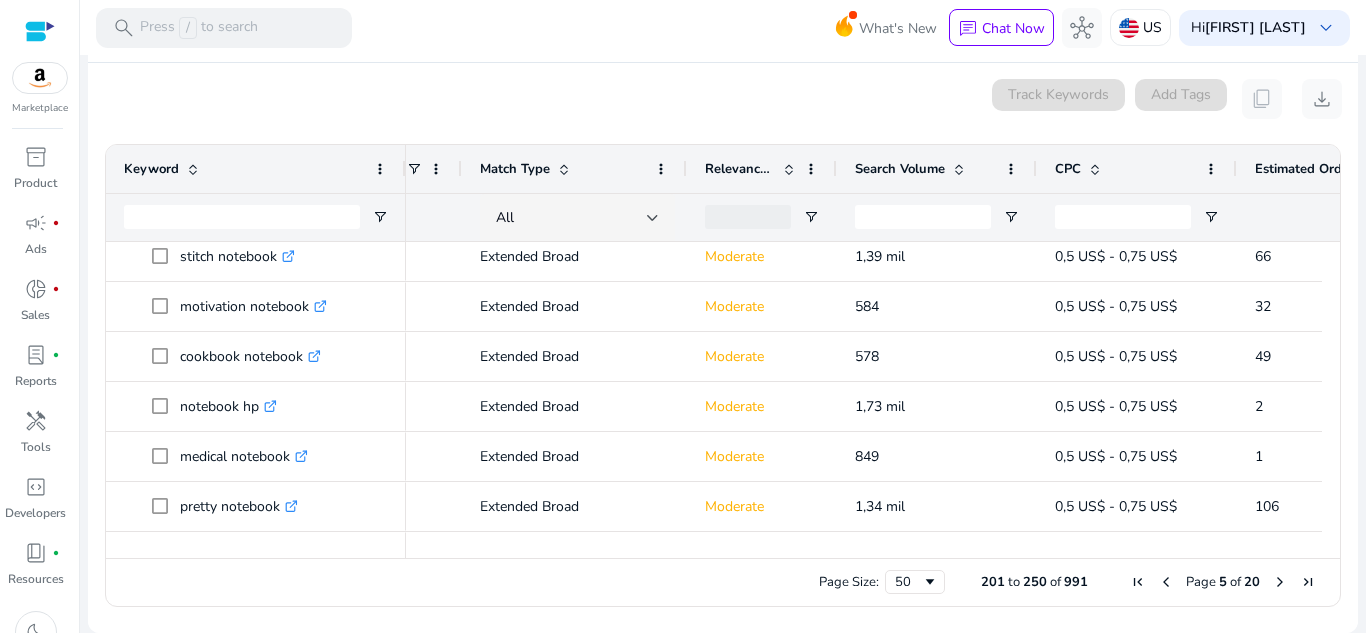 drag, startPoint x: 1332, startPoint y: 275, endPoint x: 1330, endPoint y: 313, distance: 38.052597 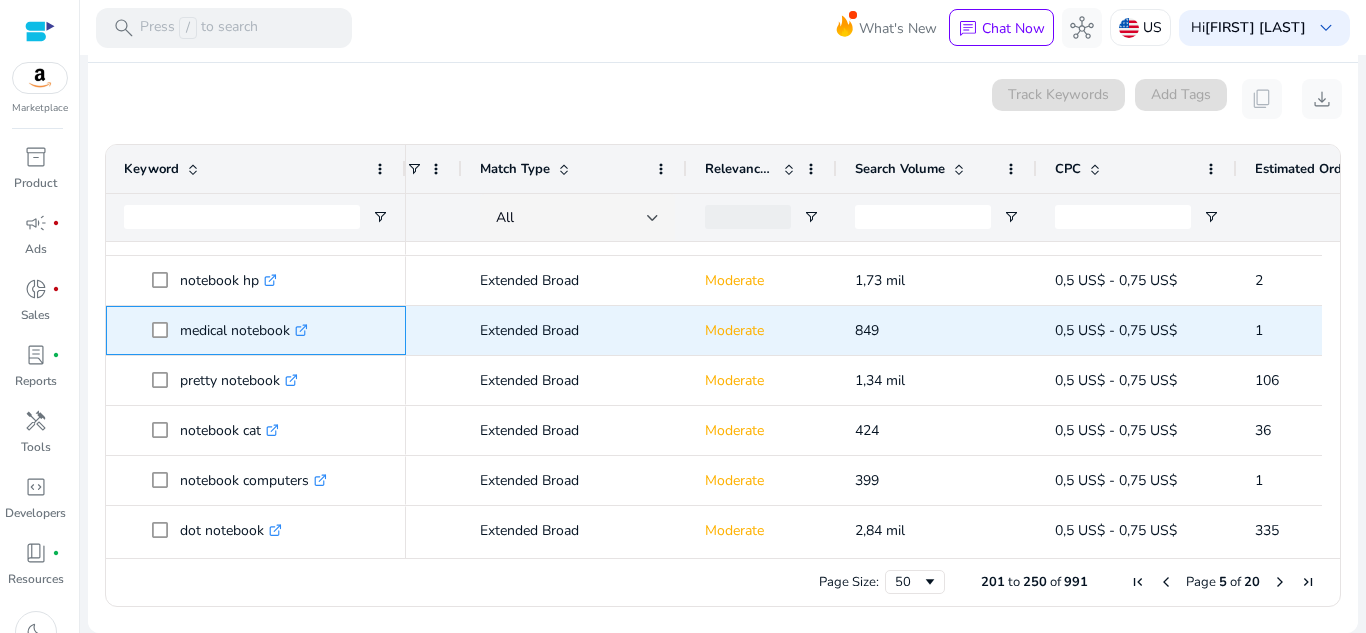 click on ".st0{fill:#2c8af8}" 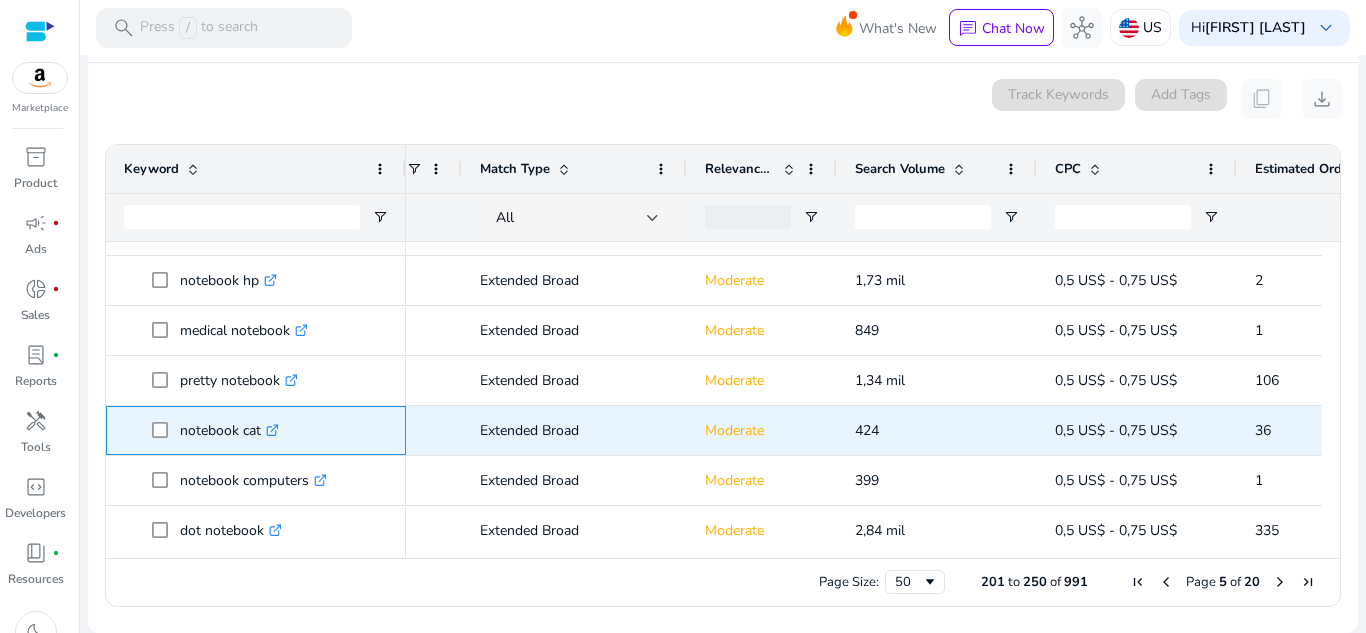 click on ".st0{fill:#2c8af8}" 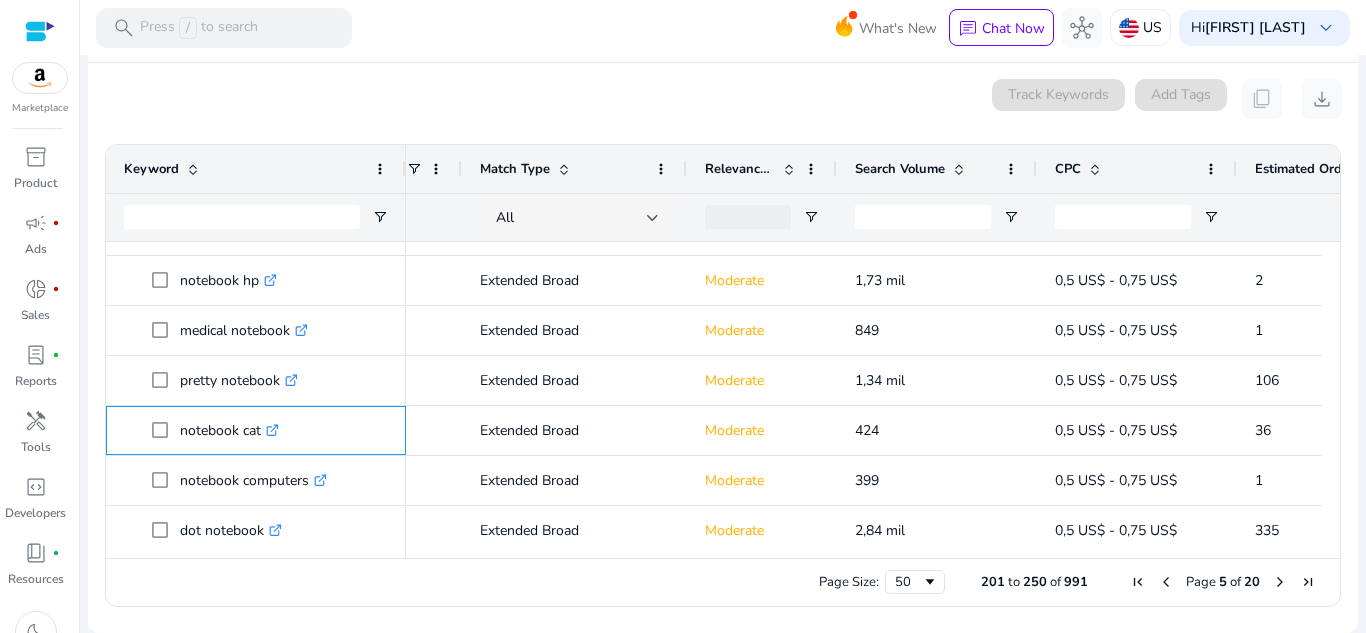 scroll, scrollTop: 412, scrollLeft: 0, axis: vertical 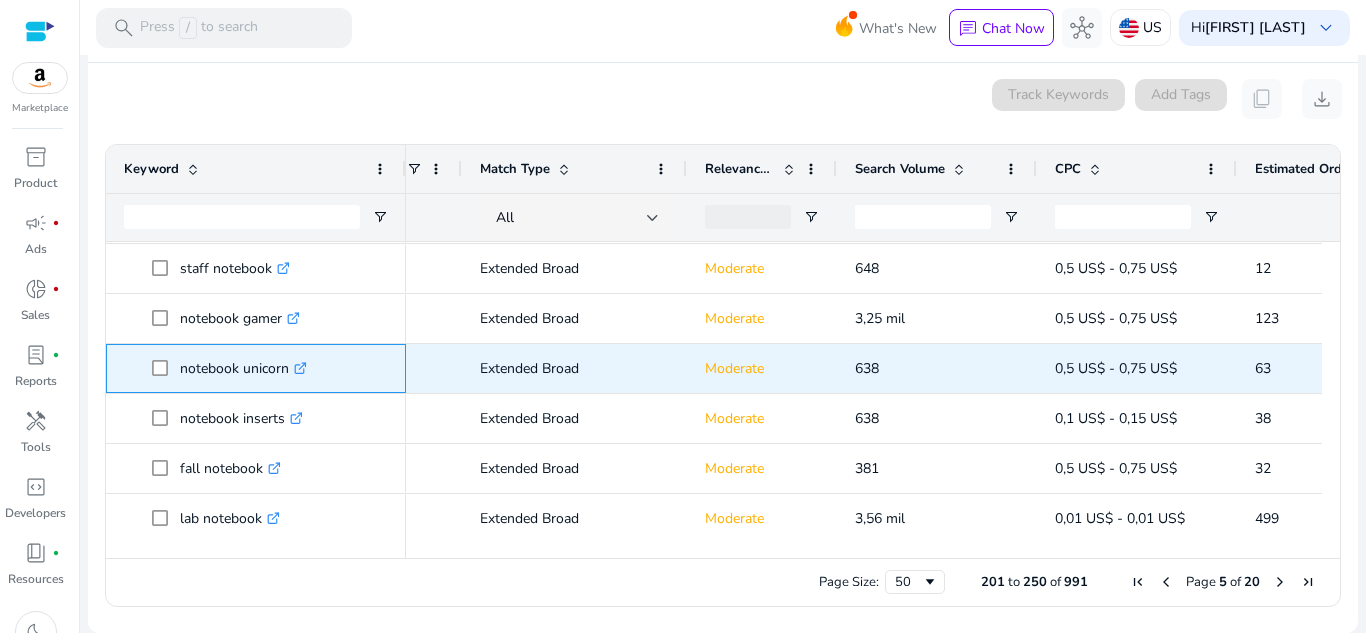 click on ".st0{fill:#2c8af8}" 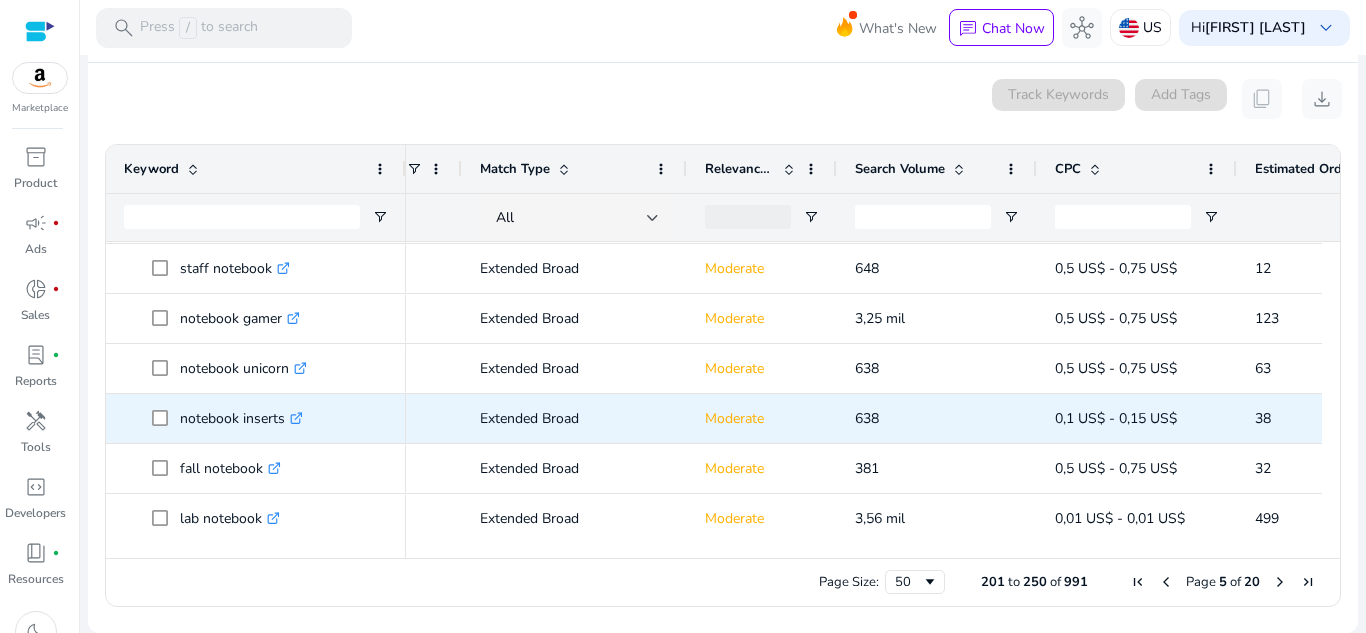 click 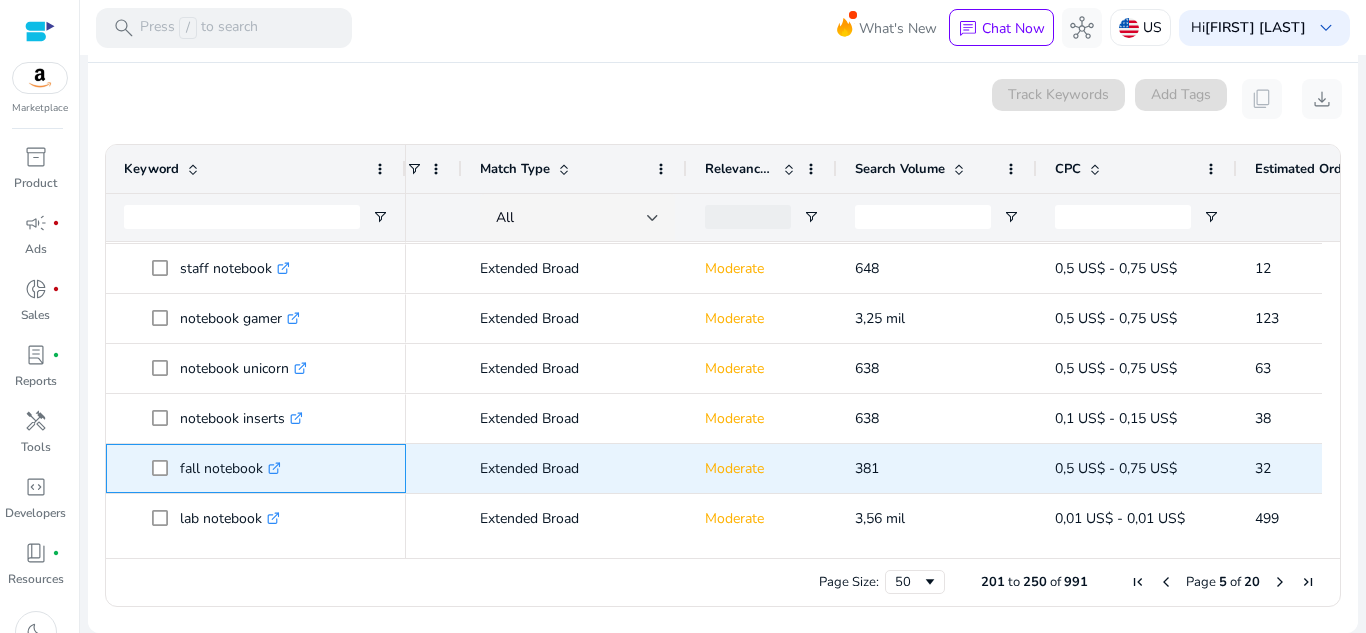 click on ".st0{fill:#2c8af8}" 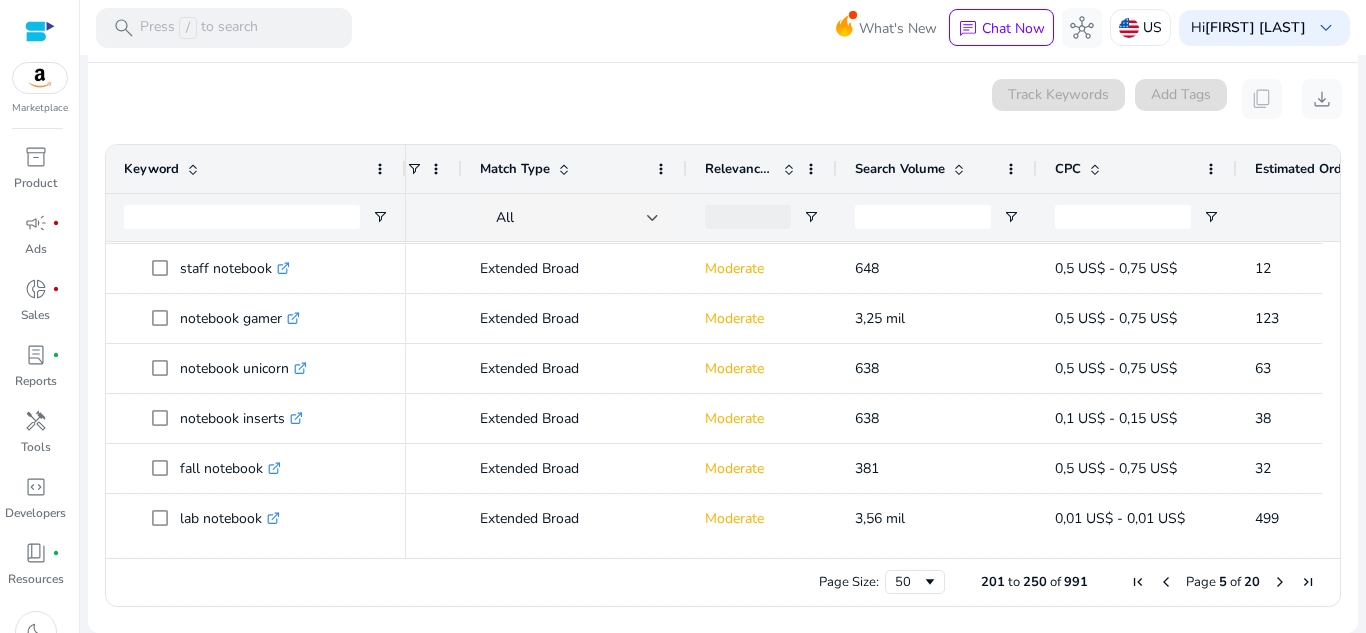 drag, startPoint x: 1323, startPoint y: 332, endPoint x: 1336, endPoint y: 353, distance: 24.698177 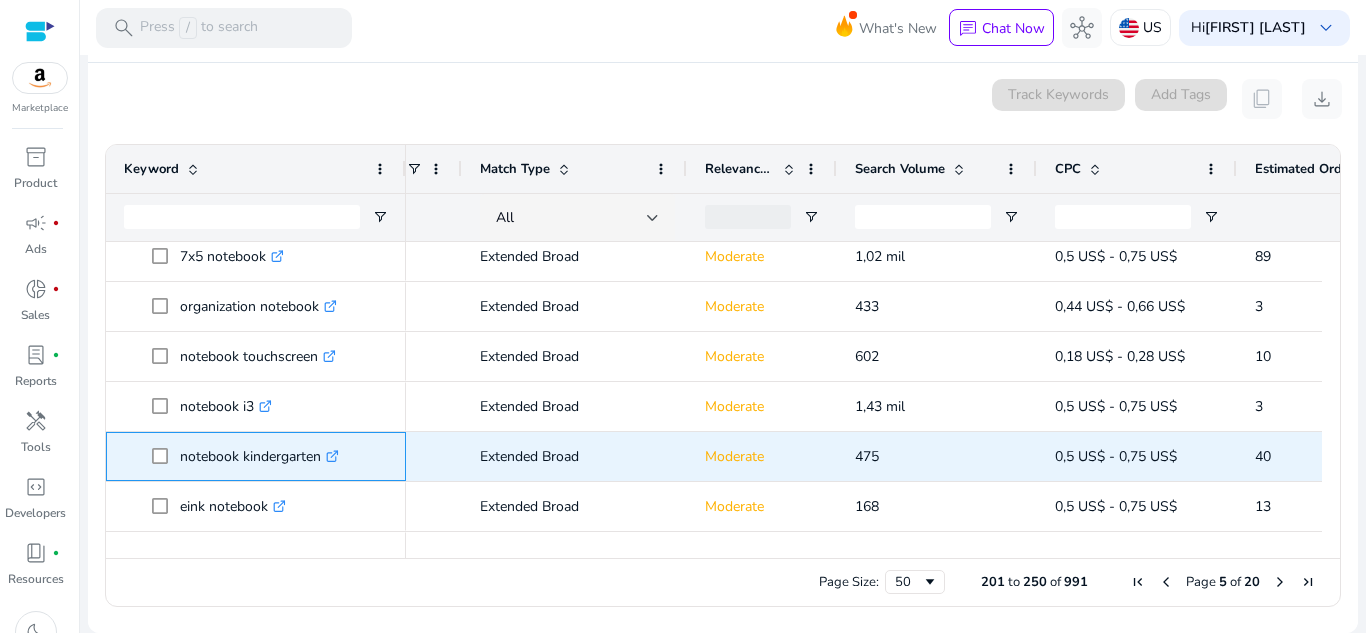 click on ".st0{fill:#2c8af8}" 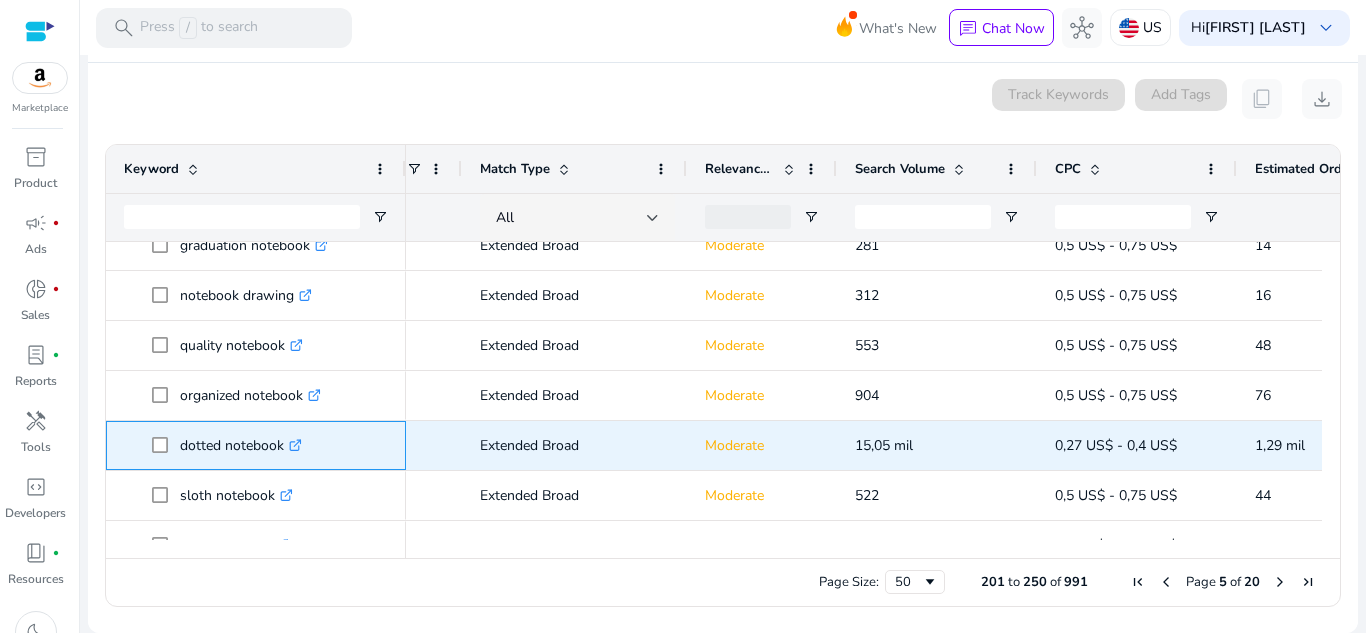 click on ".st0{fill:#2c8af8}" 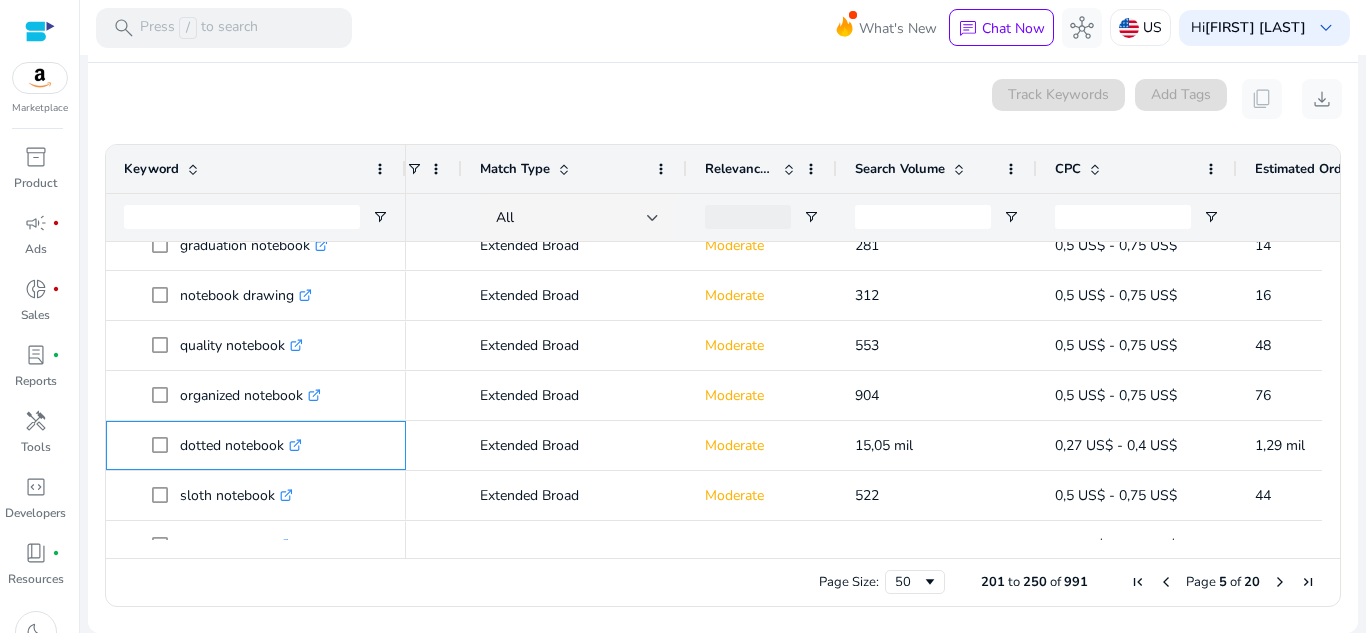 scroll, scrollTop: 1572, scrollLeft: 0, axis: vertical 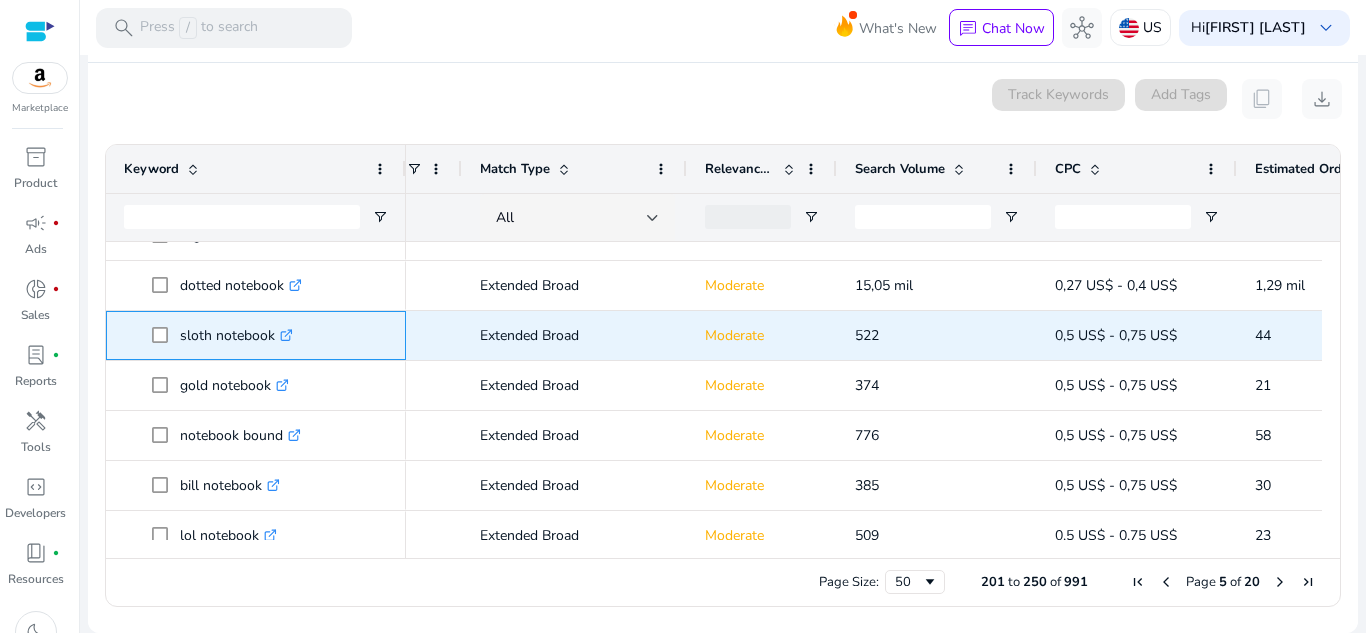 click on ".st0{fill:#2c8af8}" at bounding box center [284, 335] 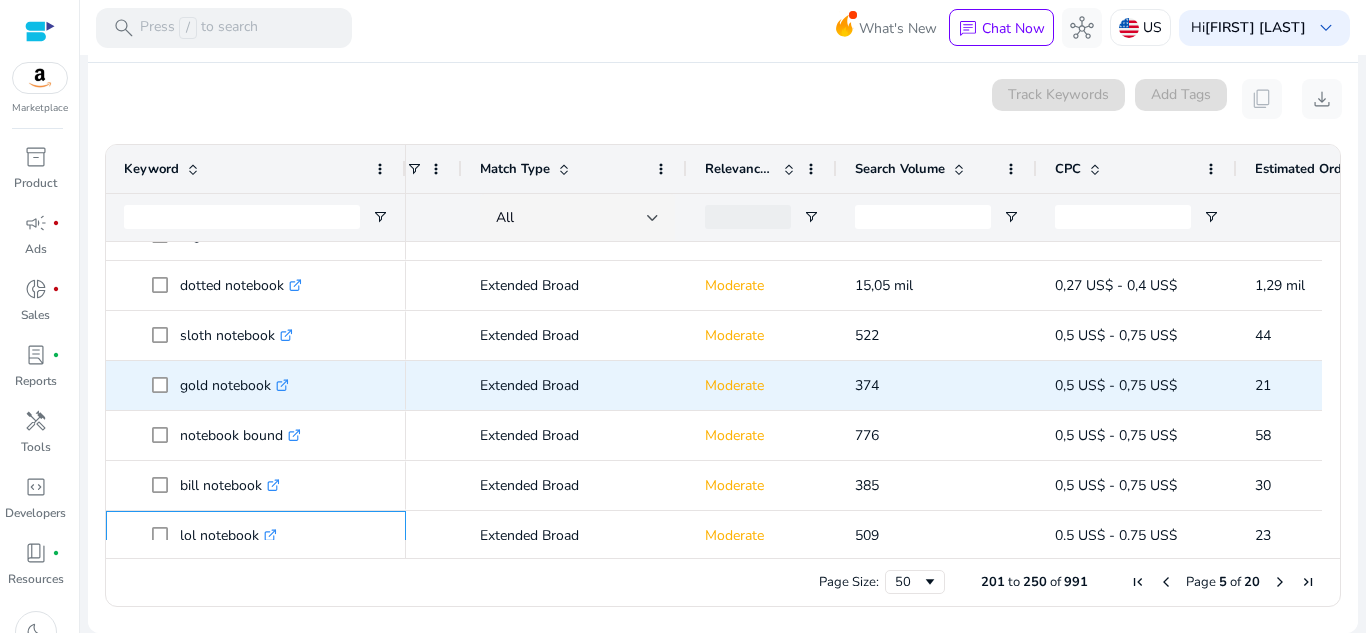scroll, scrollTop: 1702, scrollLeft: 0, axis: vertical 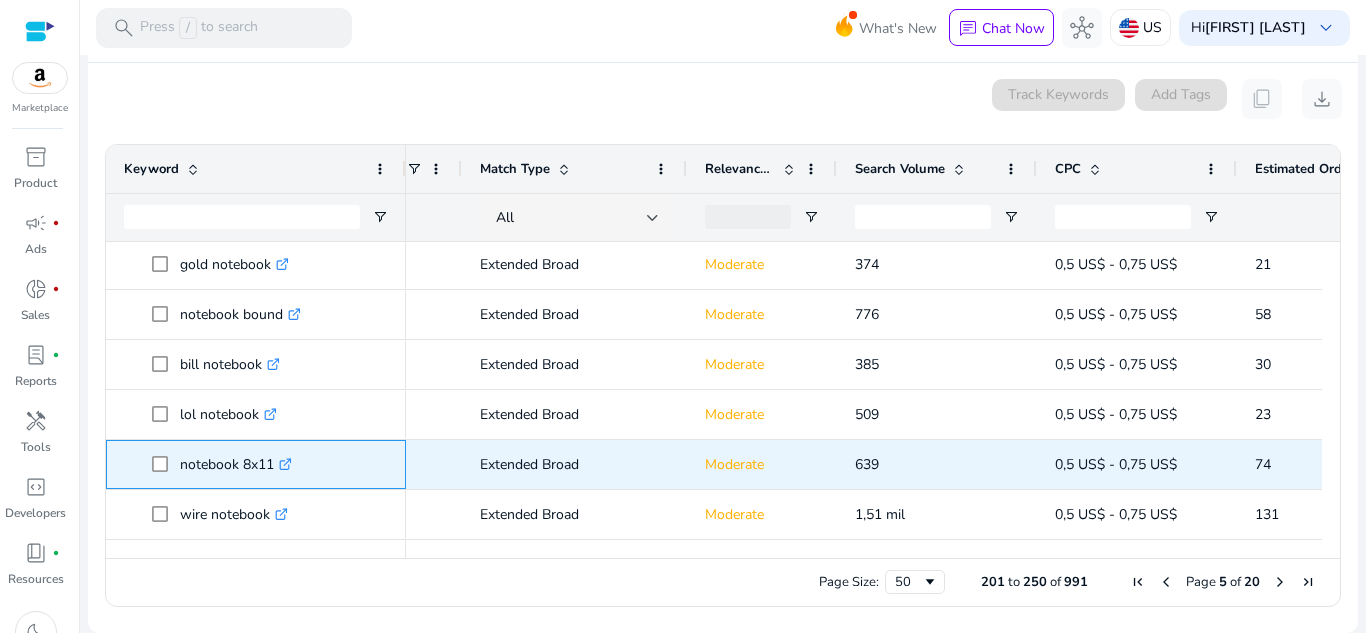 click on ".st0{fill:#2c8af8}" 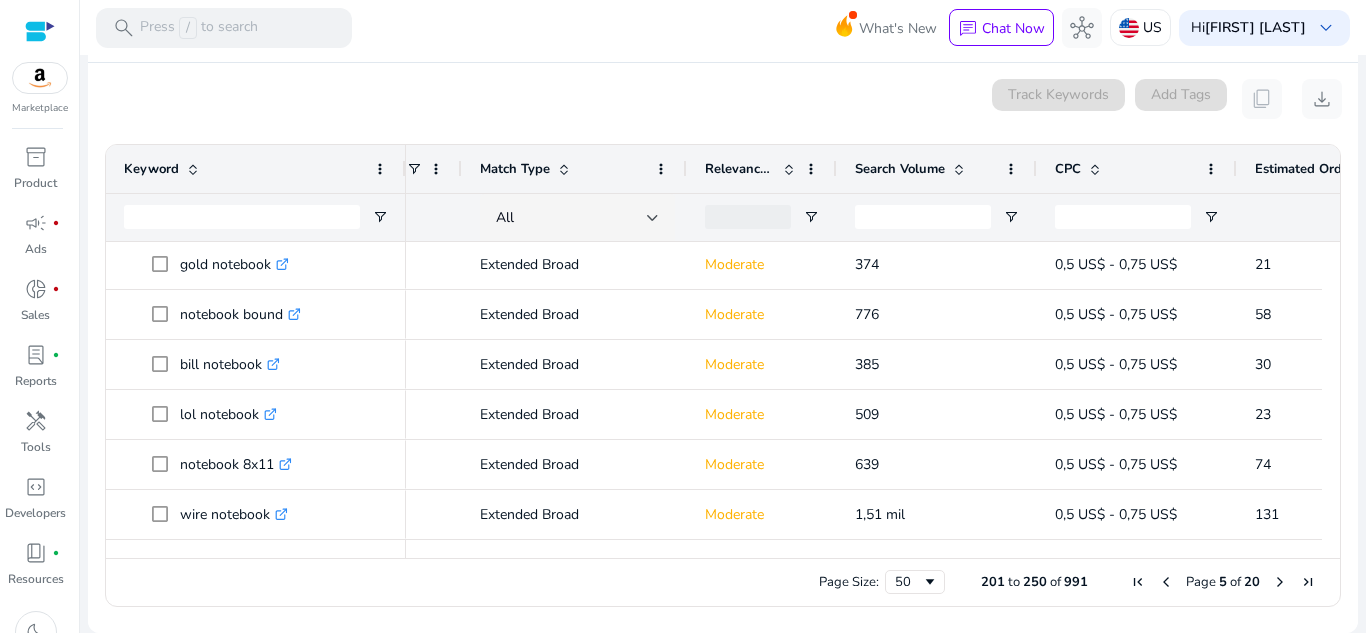 scroll, scrollTop: 1852, scrollLeft: 0, axis: vertical 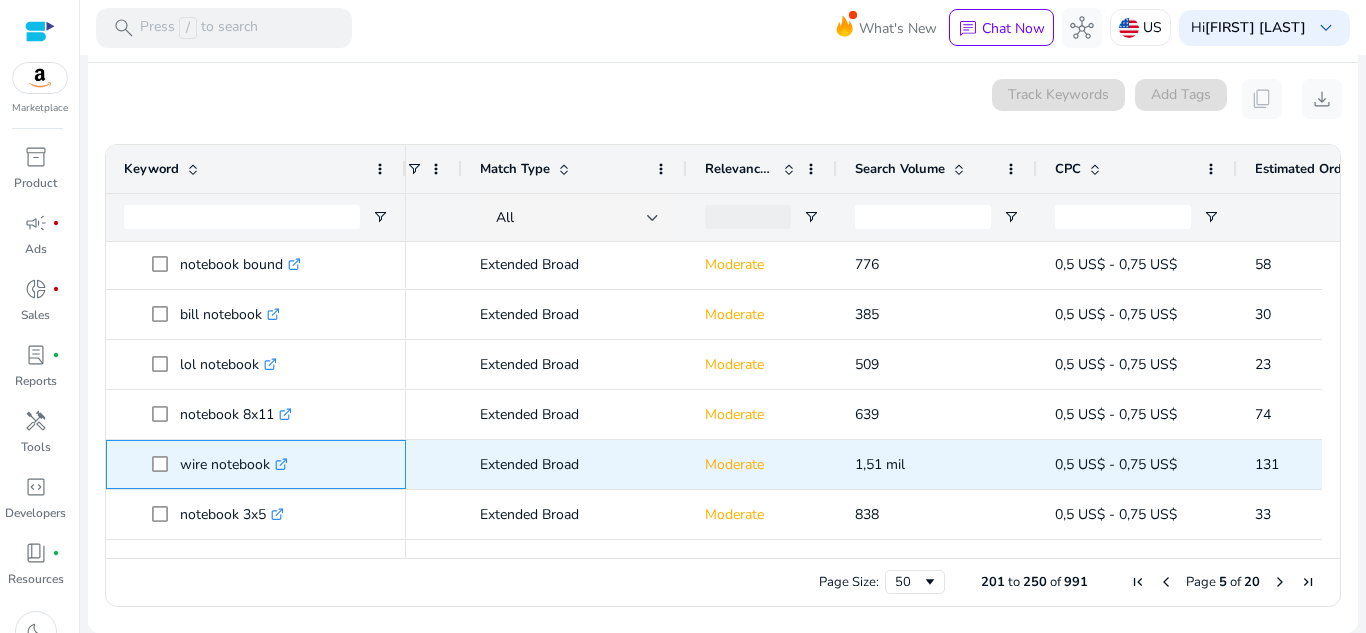 click on ".st0{fill:#2c8af8}" 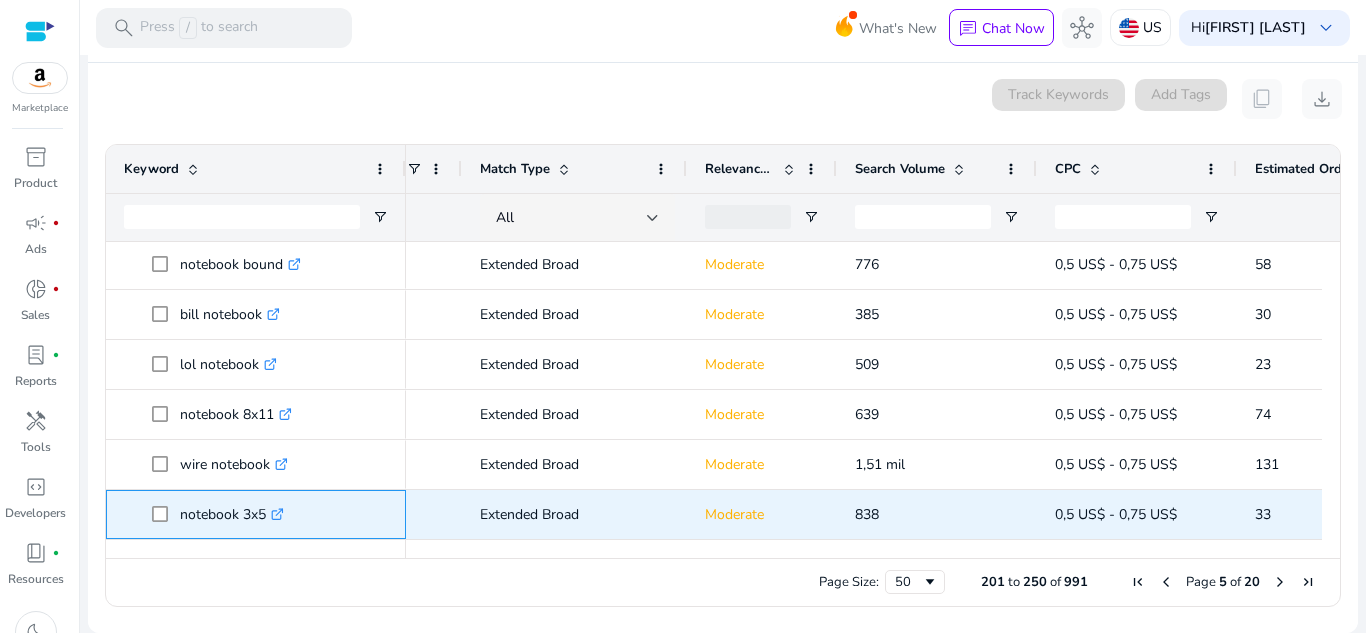 click on ".st0{fill:#2c8af8}" 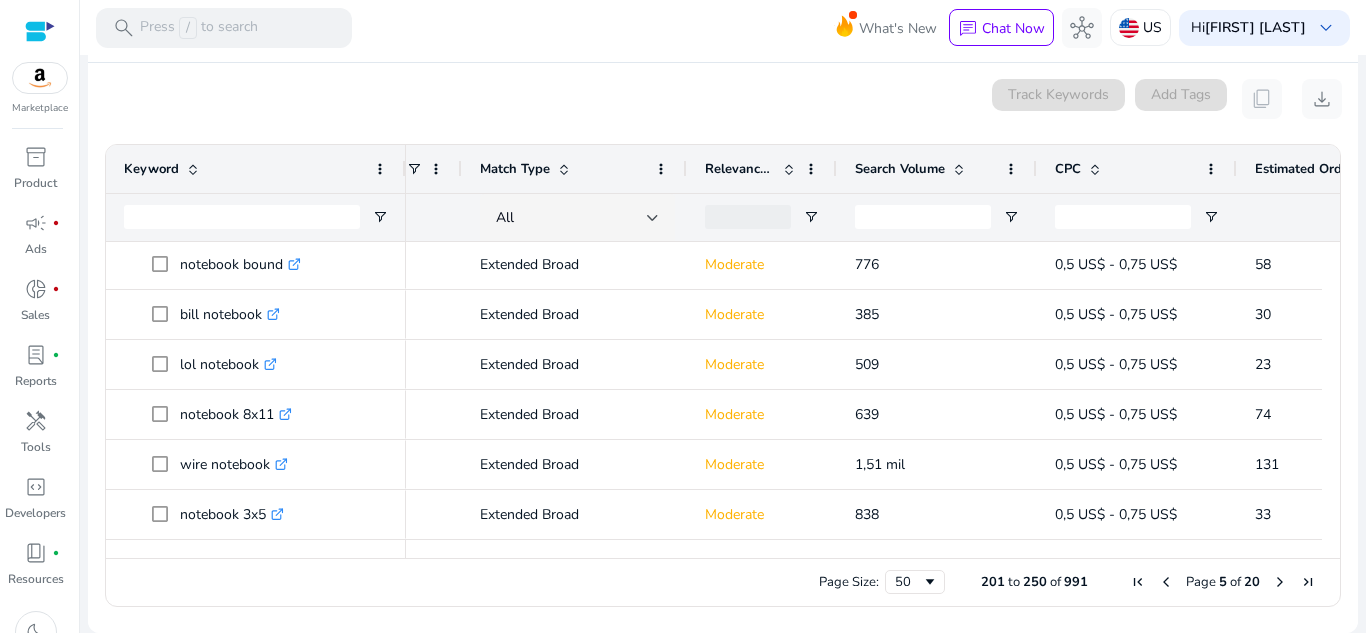 scroll, scrollTop: 1902, scrollLeft: 0, axis: vertical 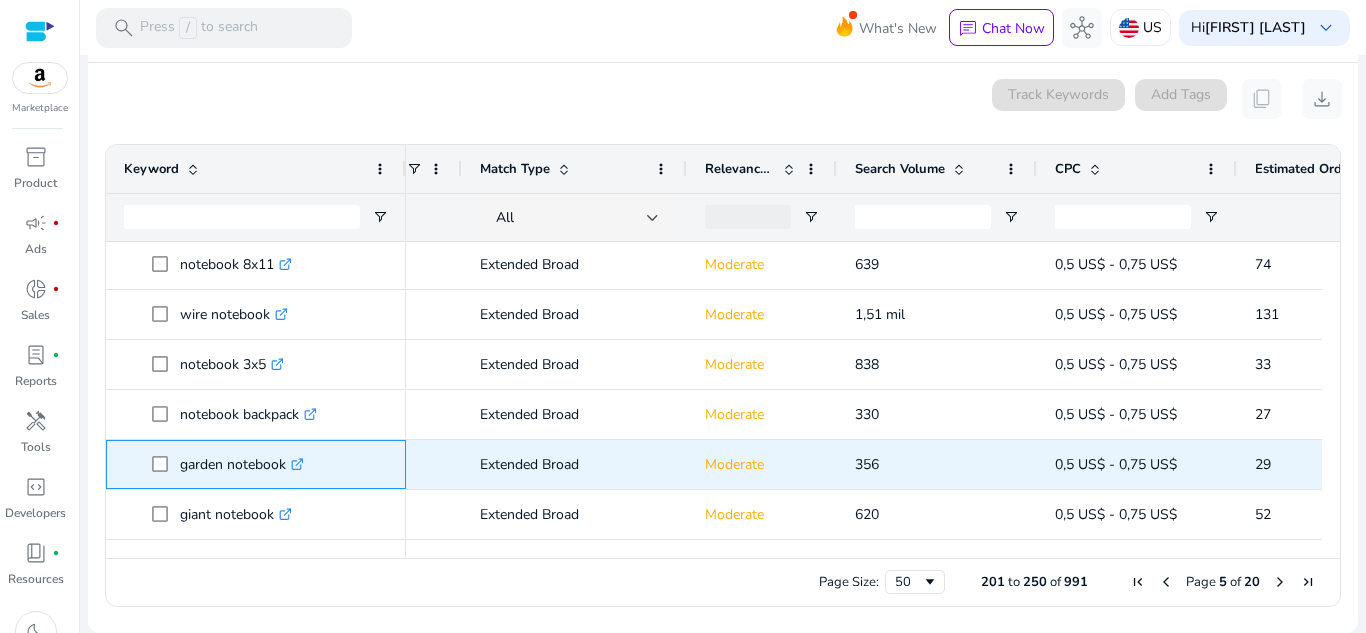 click 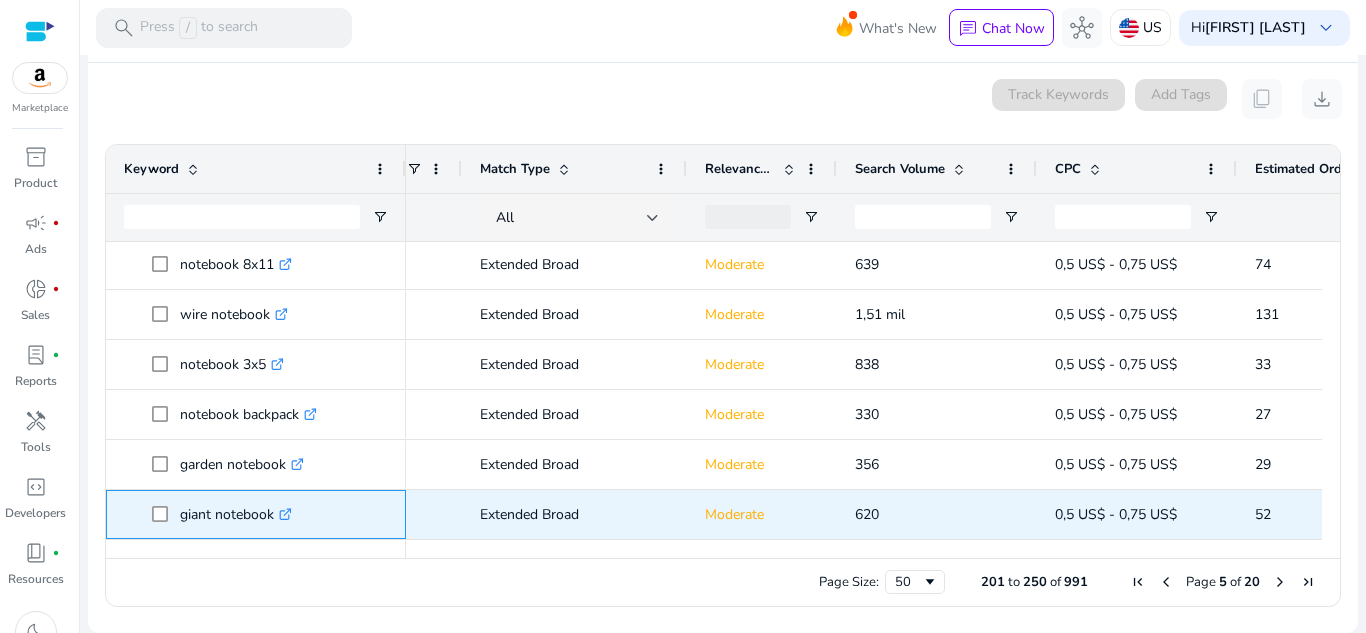 click on ".st0{fill:#2c8af8}" 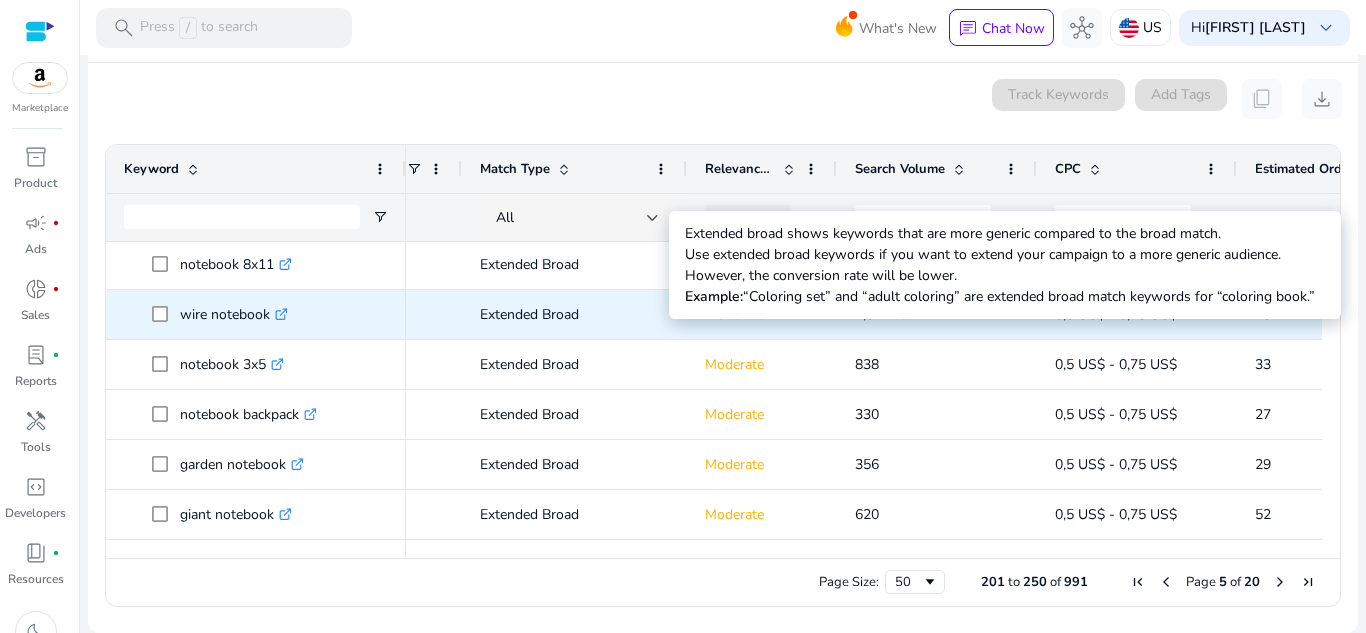 scroll, scrollTop: 2052, scrollLeft: 0, axis: vertical 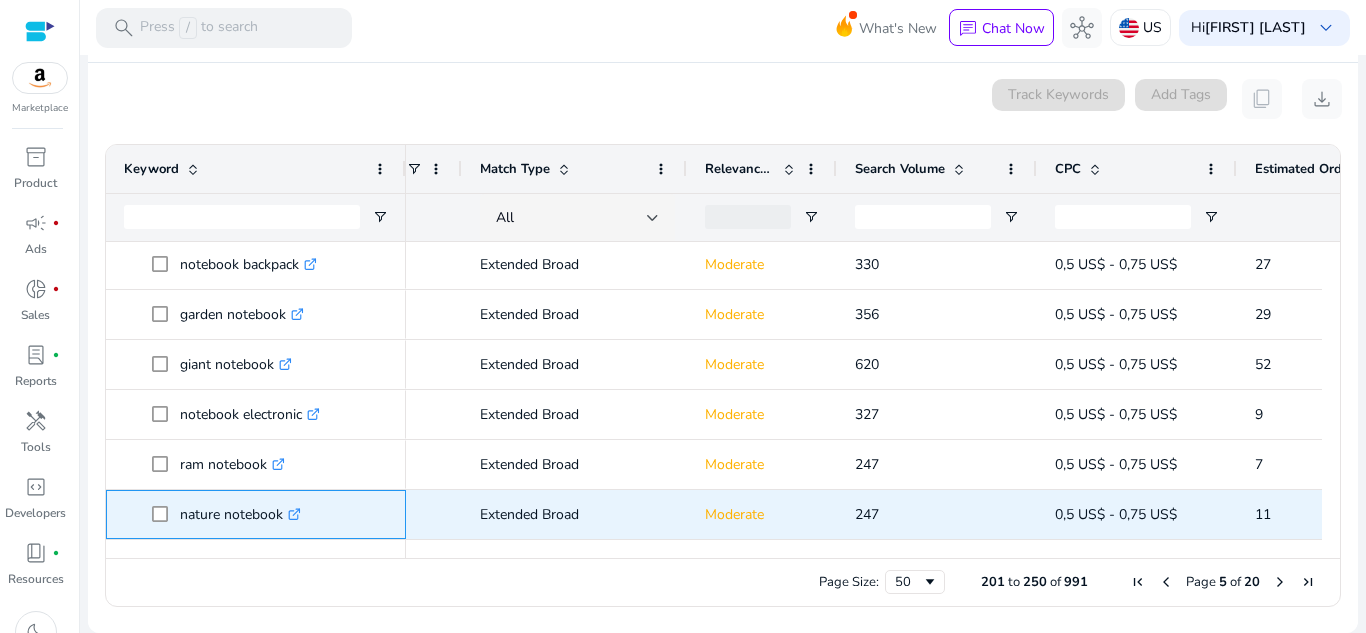 click on ".st0{fill:#2c8af8}" 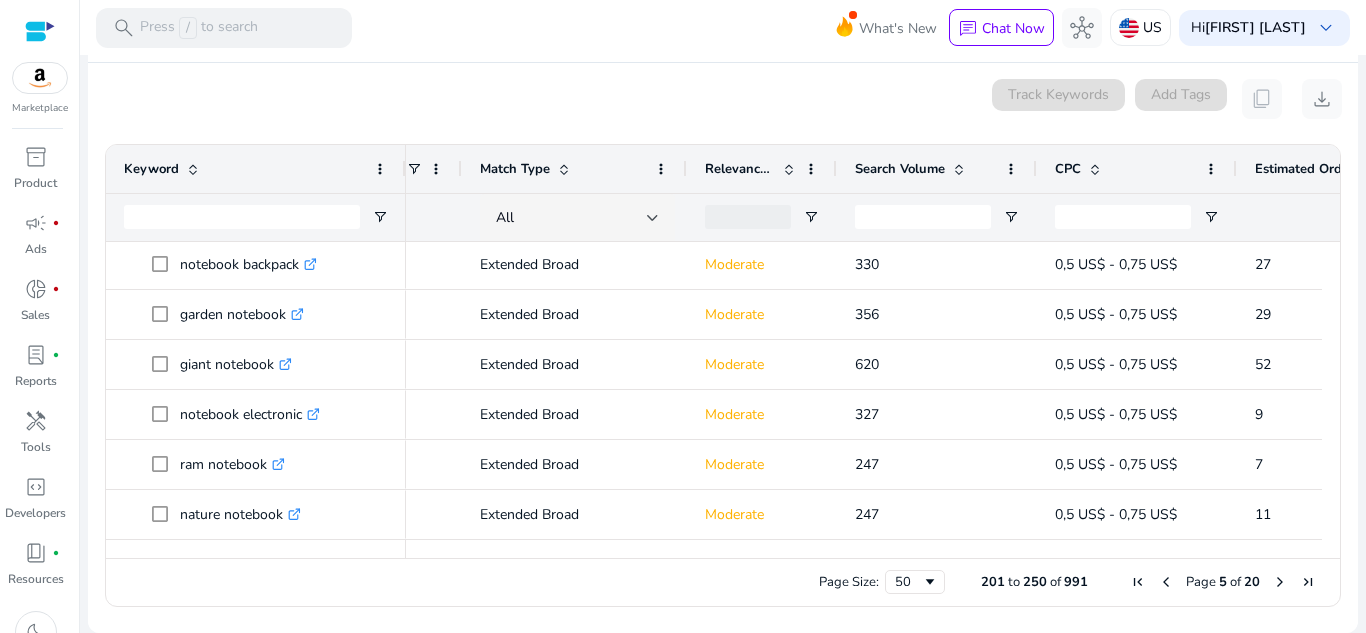 click at bounding box center [1280, 582] 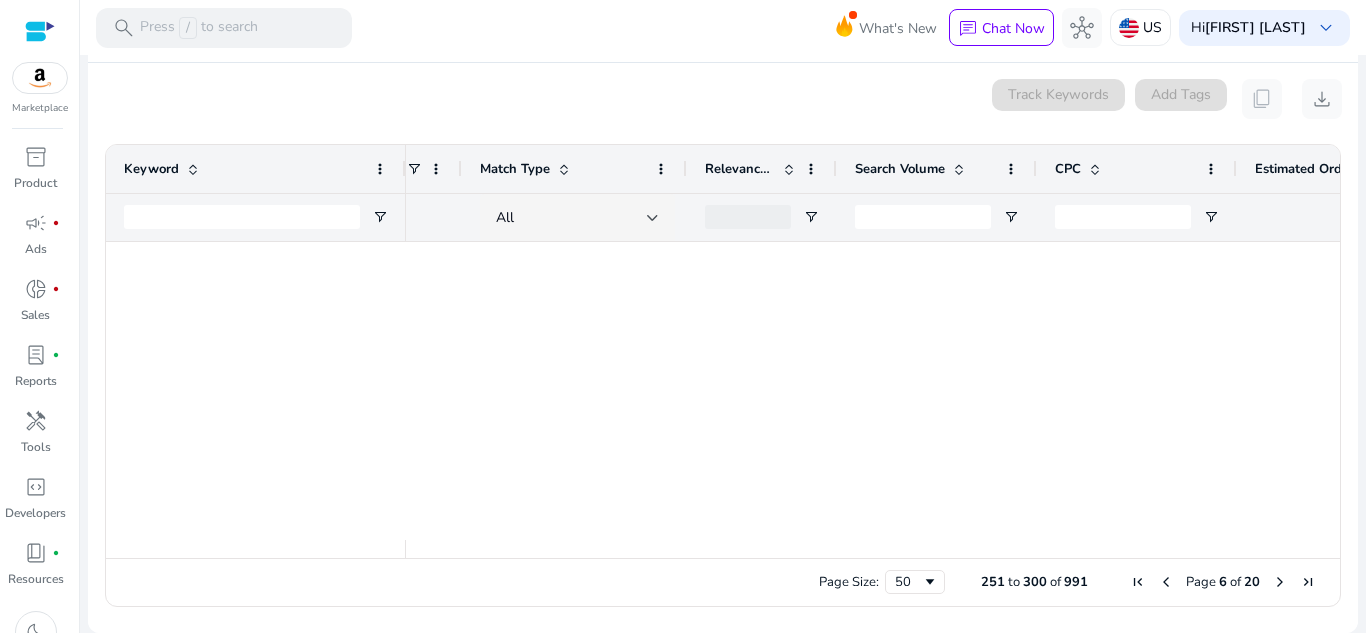 scroll, scrollTop: 0, scrollLeft: 0, axis: both 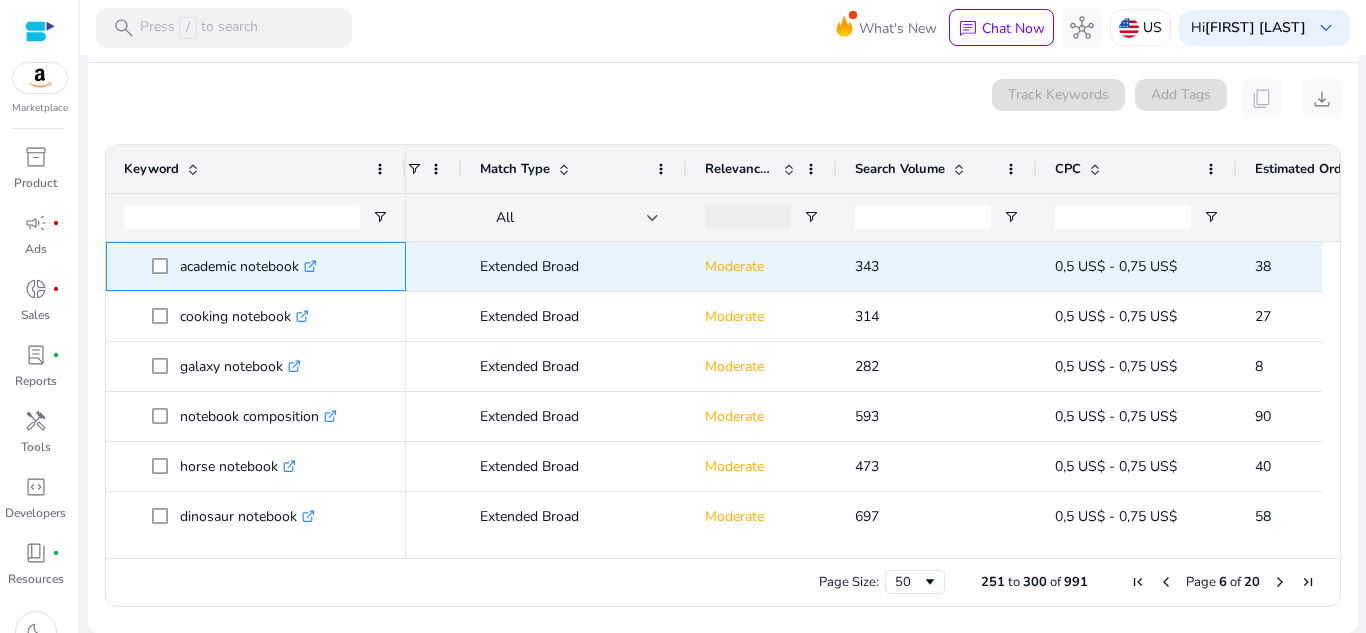 click on ".st0{fill:#2c8af8}" 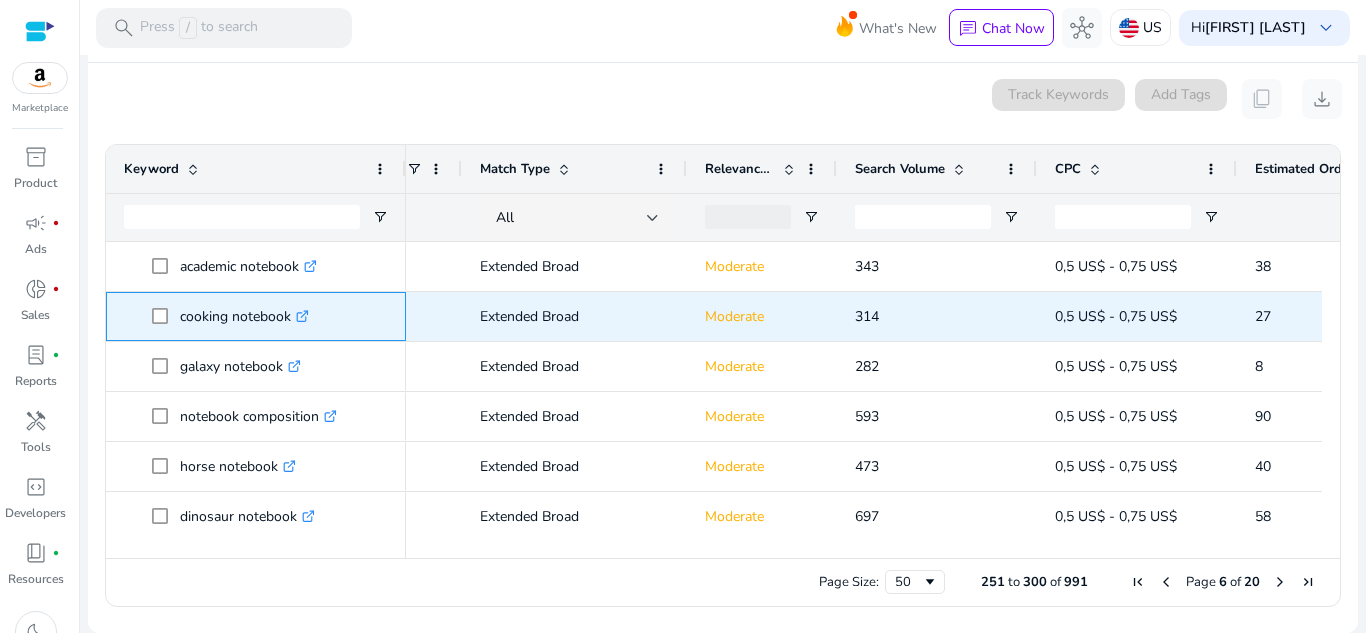 click on ".st0{fill:#2c8af8}" 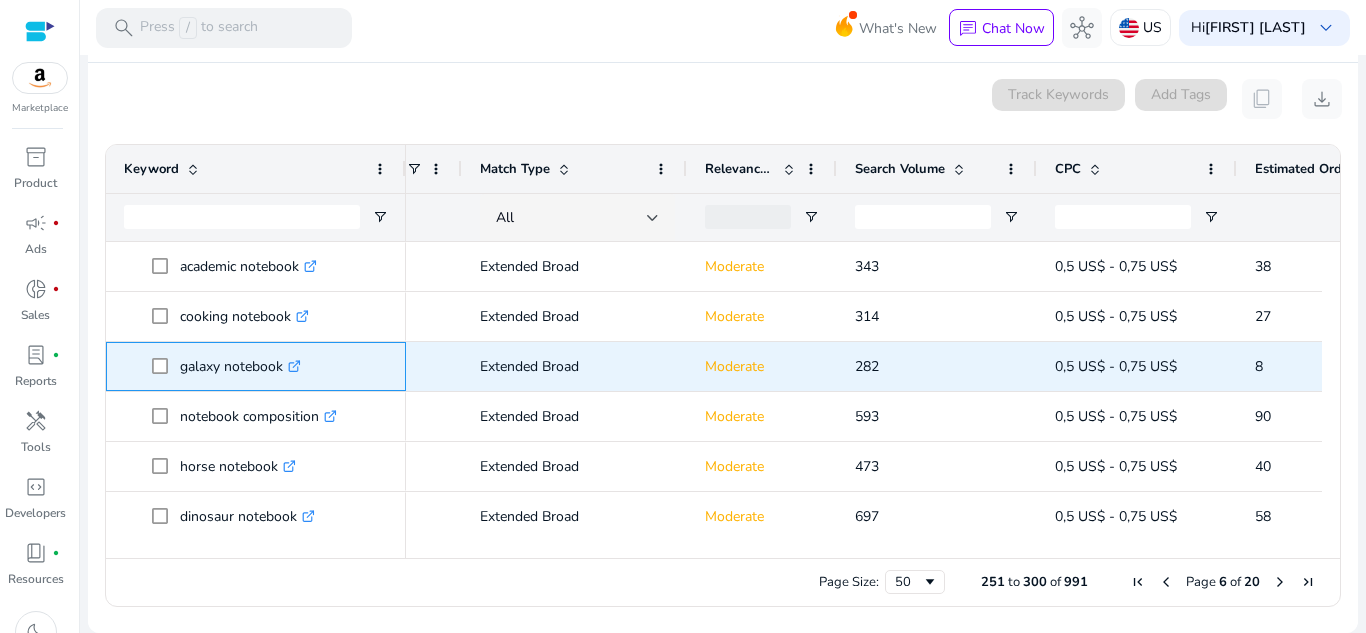 click on ".st0{fill:#2c8af8}" 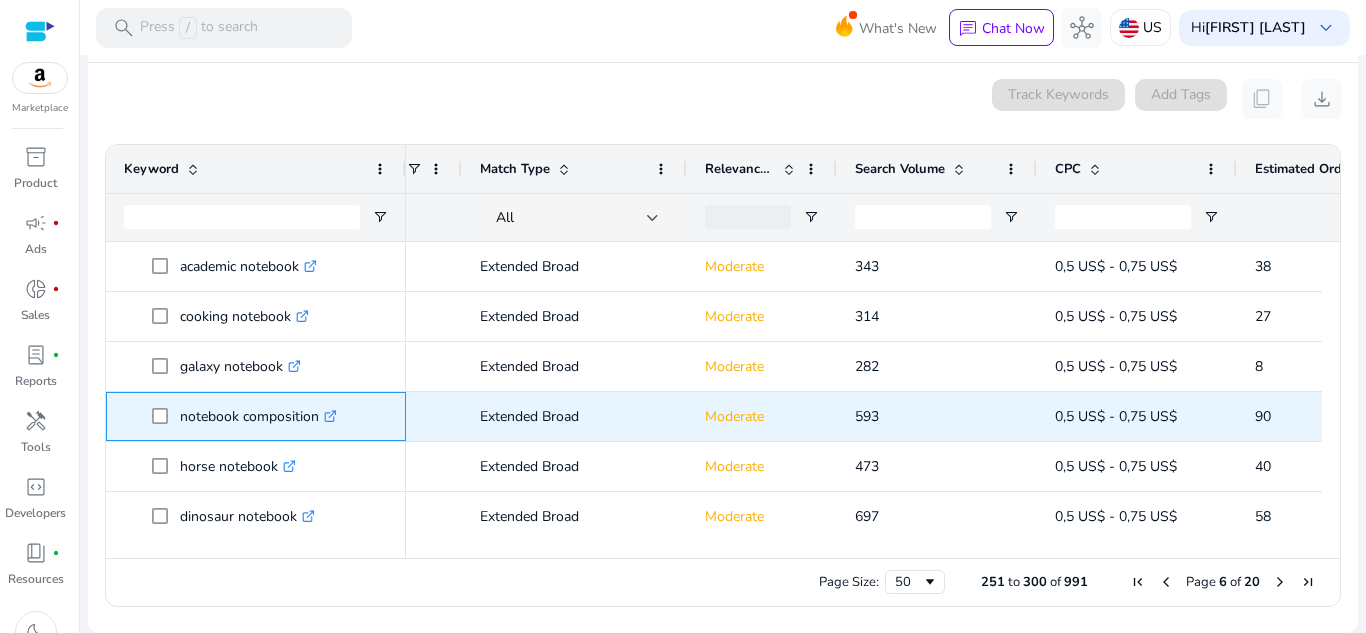 click 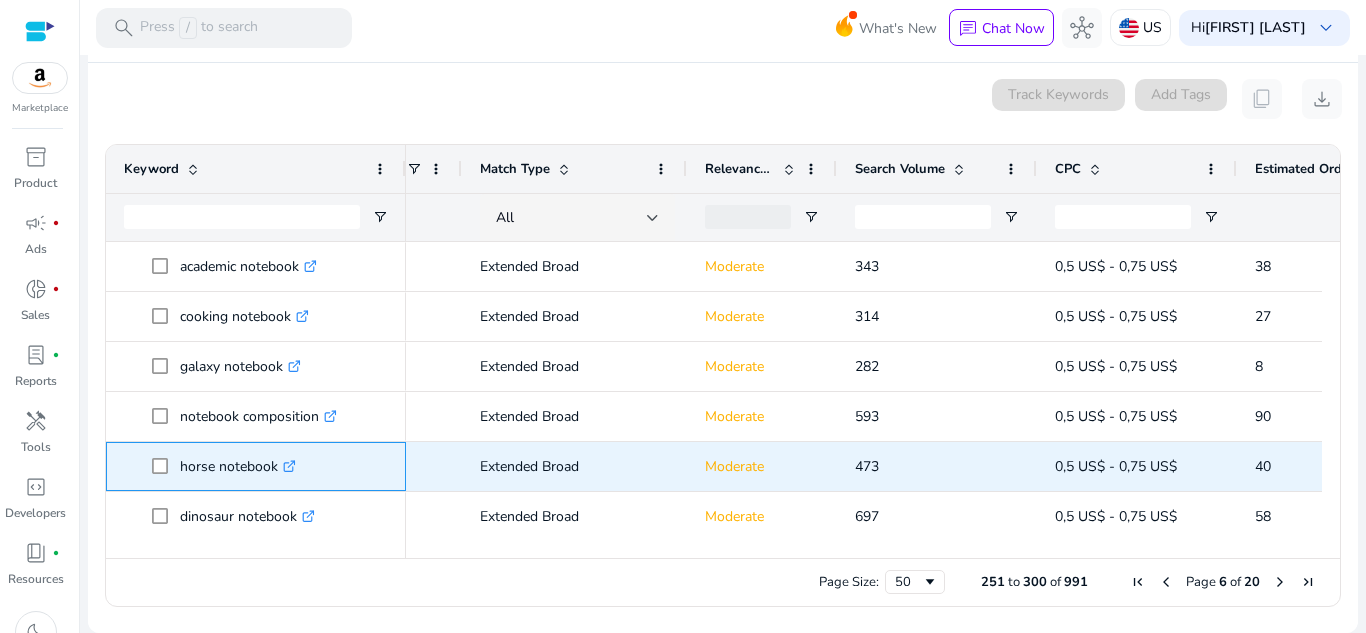 click on ".st0{fill:#2c8af8}" 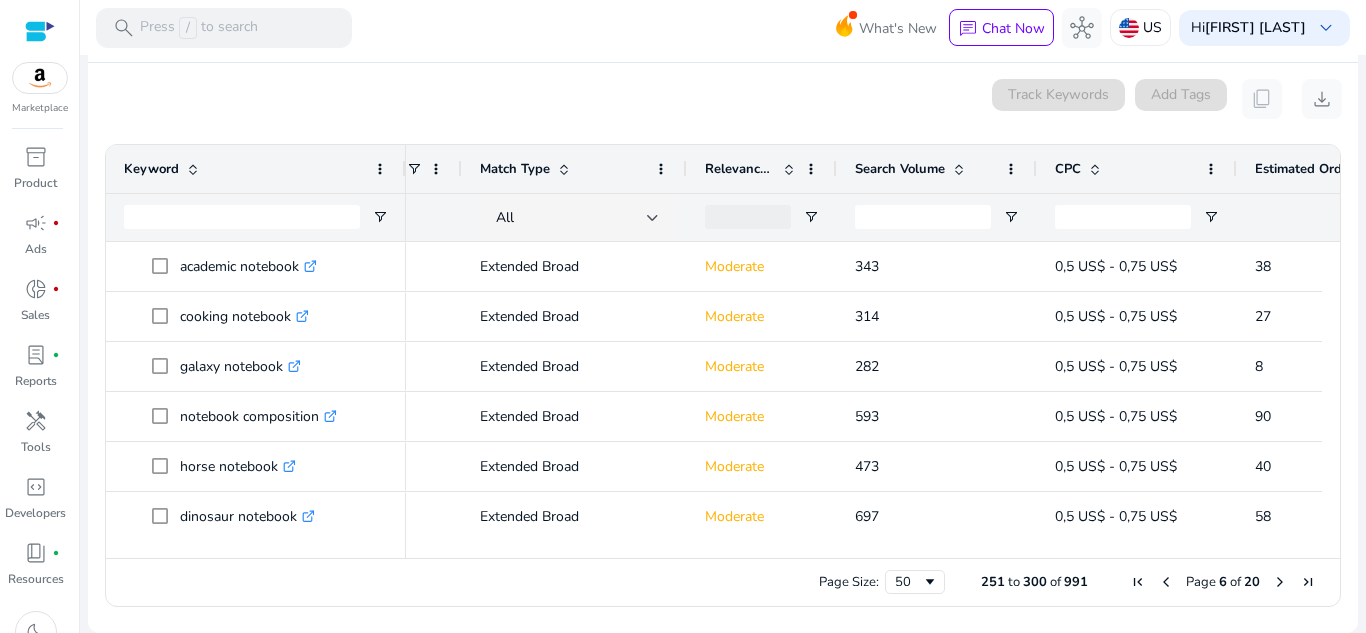 scroll, scrollTop: 2, scrollLeft: 0, axis: vertical 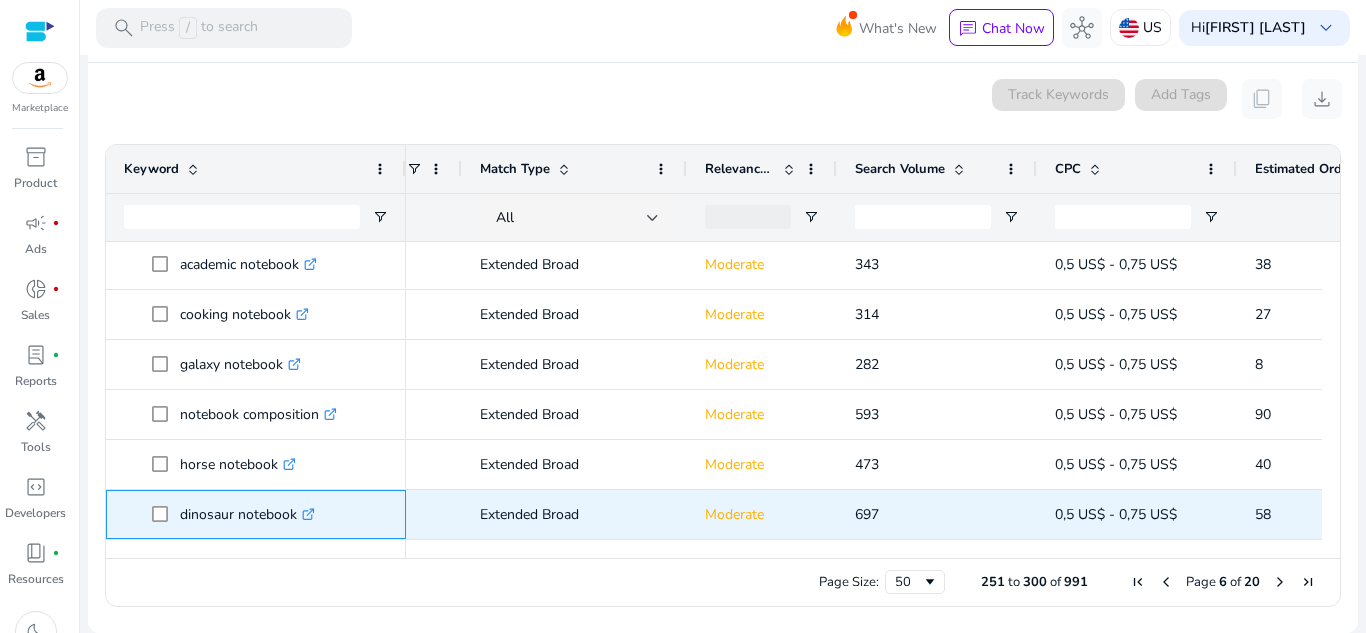 click on ".st0{fill:#2c8af8}" 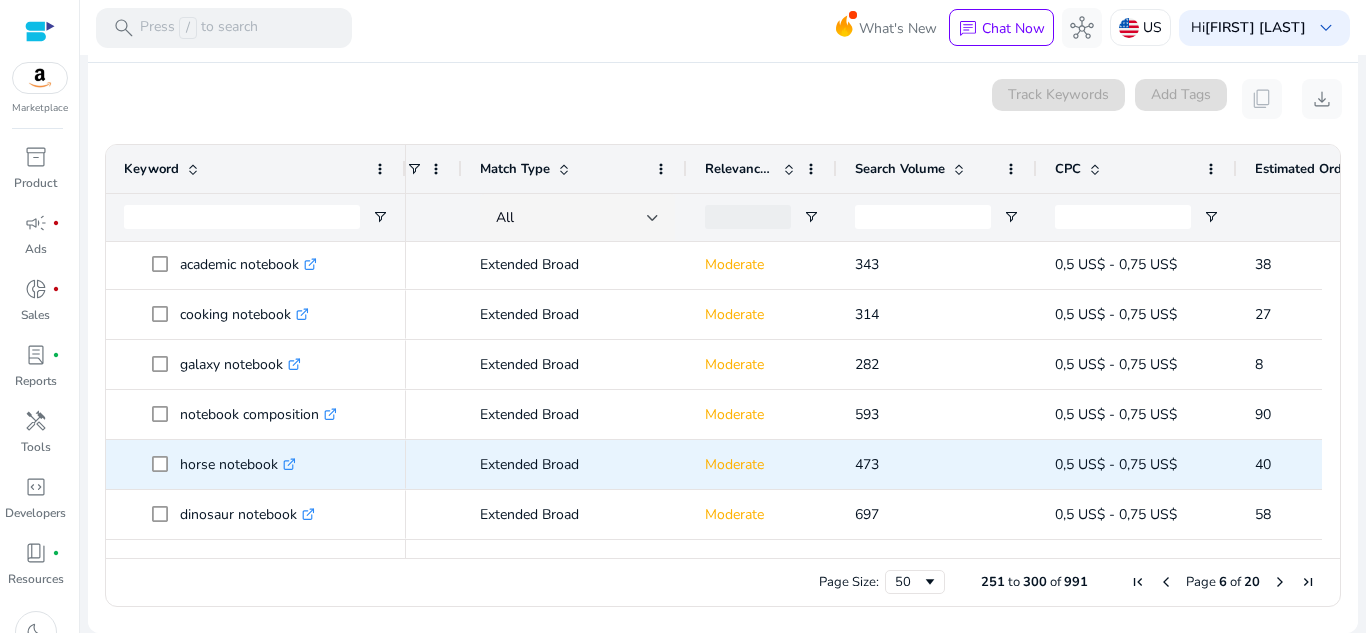 scroll, scrollTop: 52, scrollLeft: 0, axis: vertical 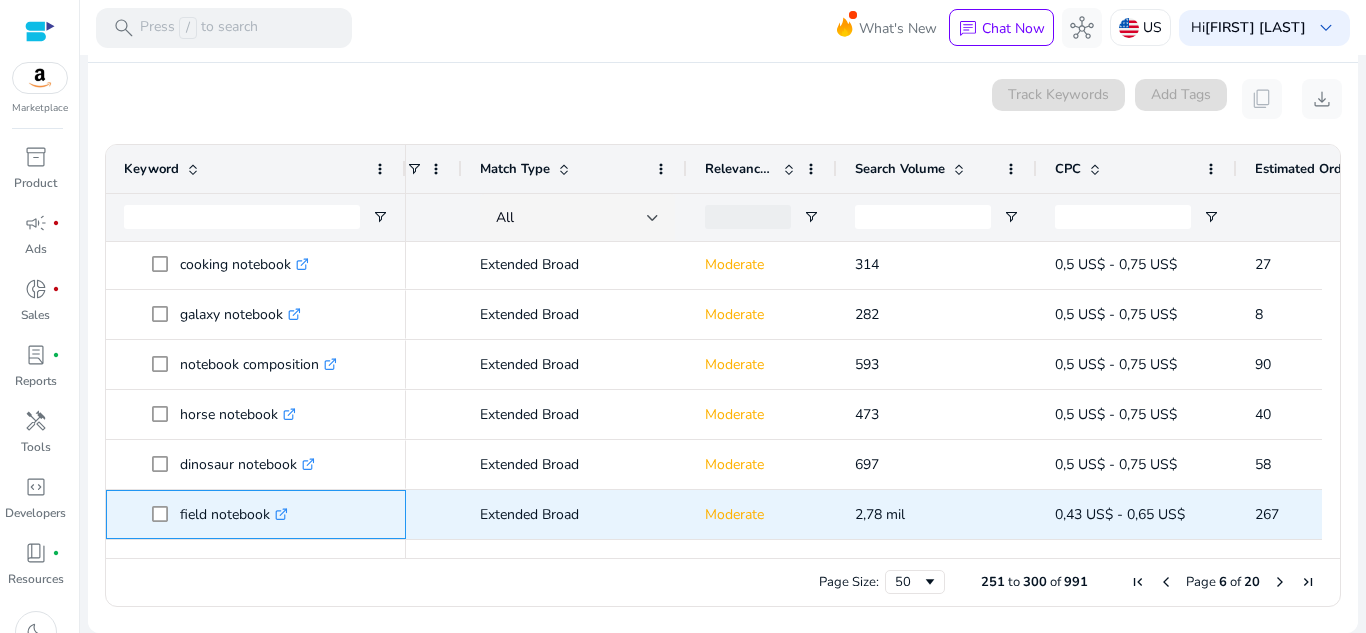 click on ".st0{fill:#2c8af8}" 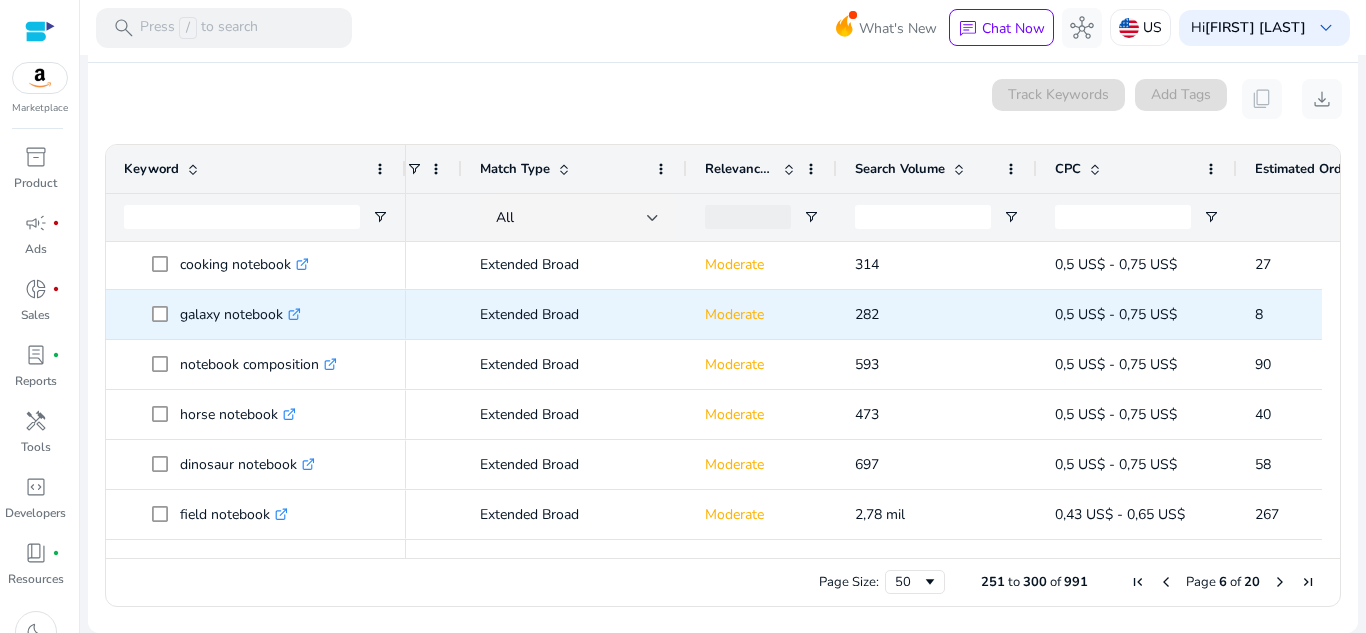 scroll, scrollTop: 102, scrollLeft: 0, axis: vertical 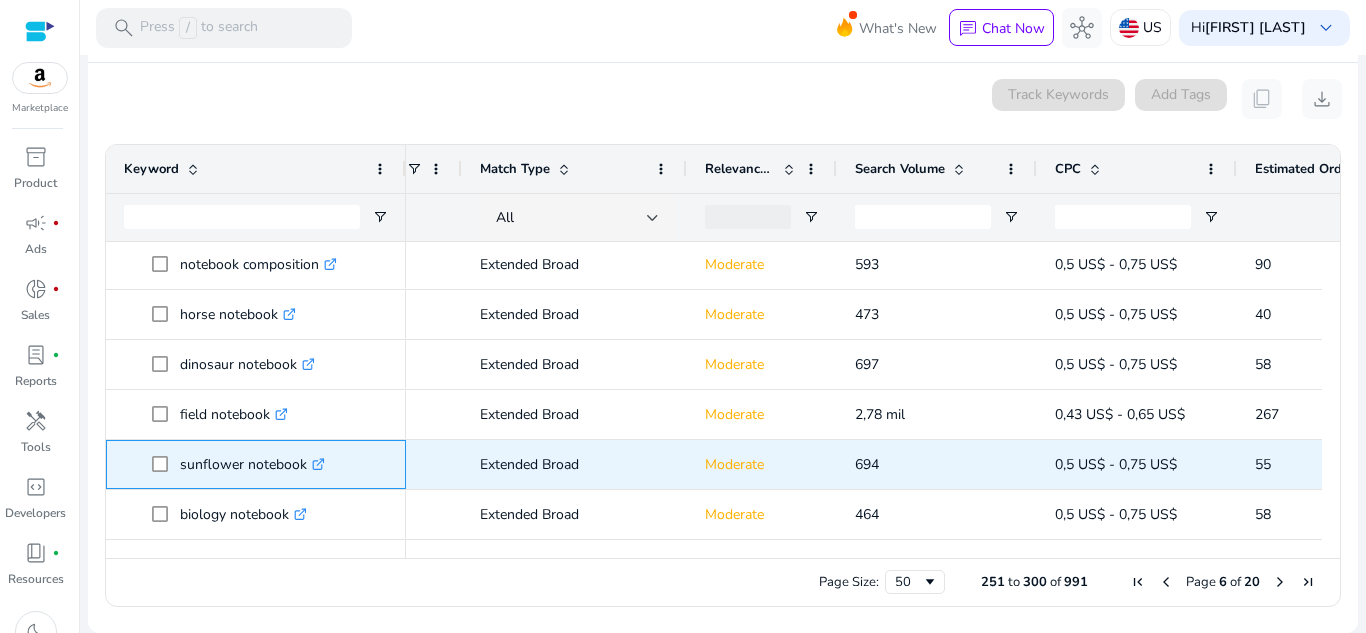 click on ".st0{fill:#2c8af8}" 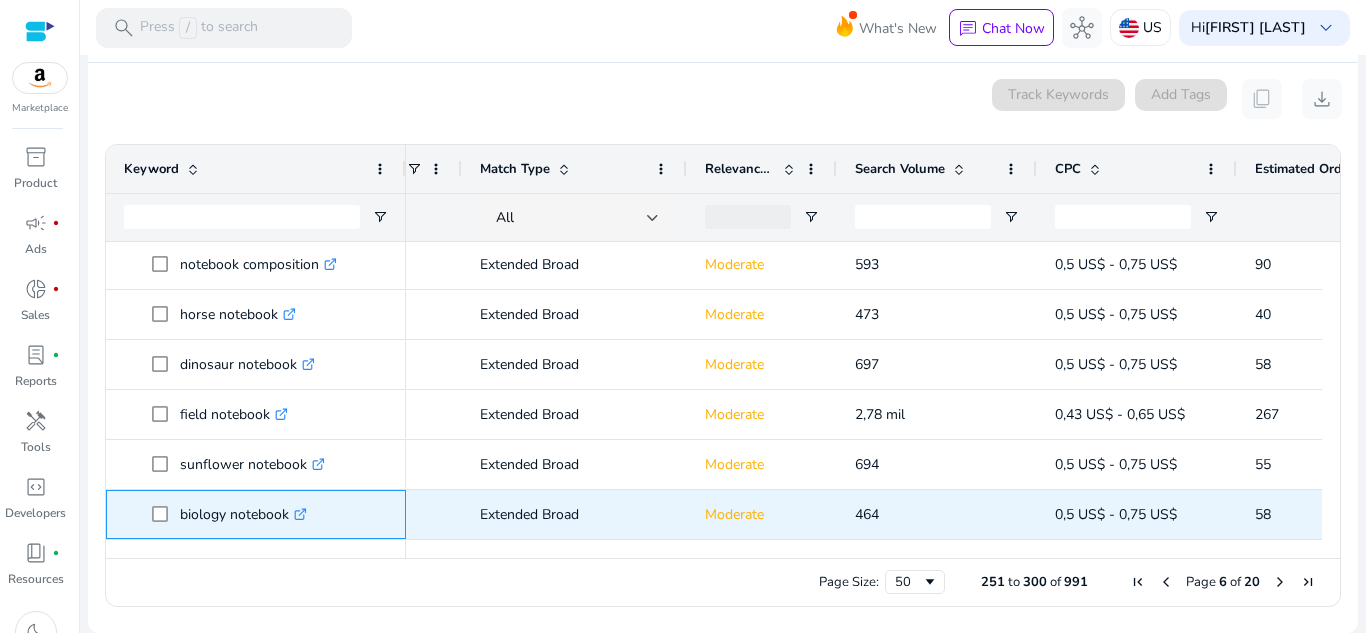 click on ".st0{fill:#2c8af8}" at bounding box center [298, 514] 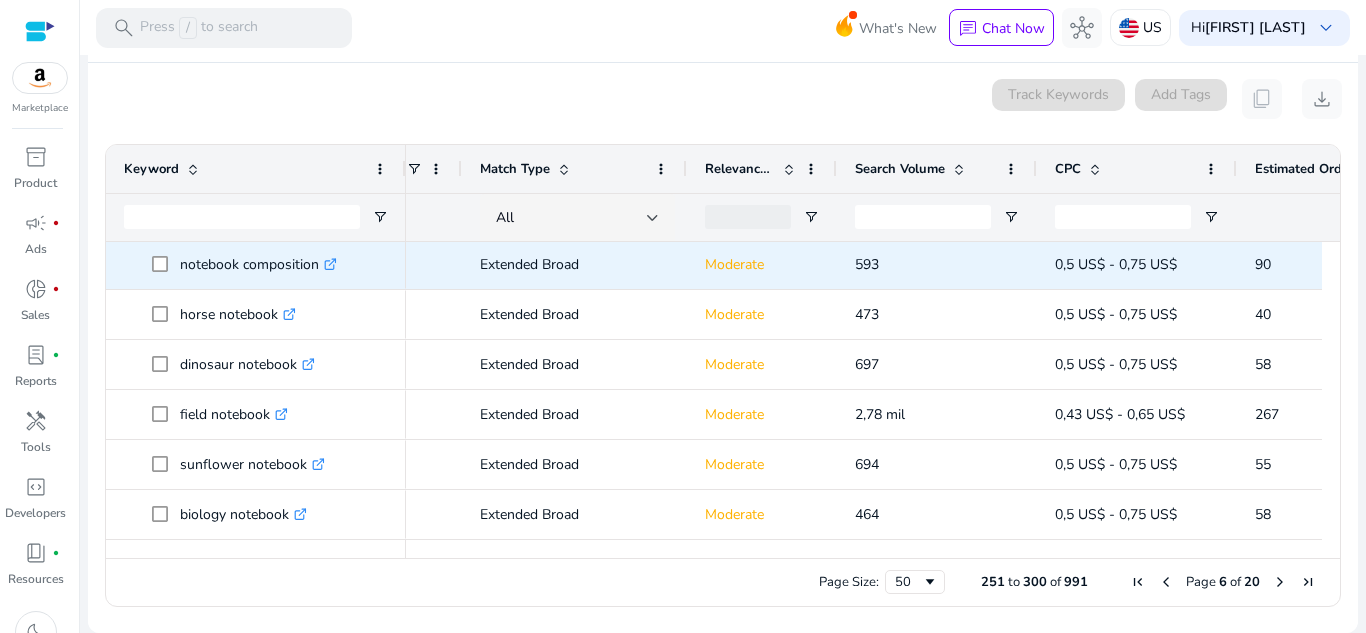 scroll, scrollTop: 202, scrollLeft: 0, axis: vertical 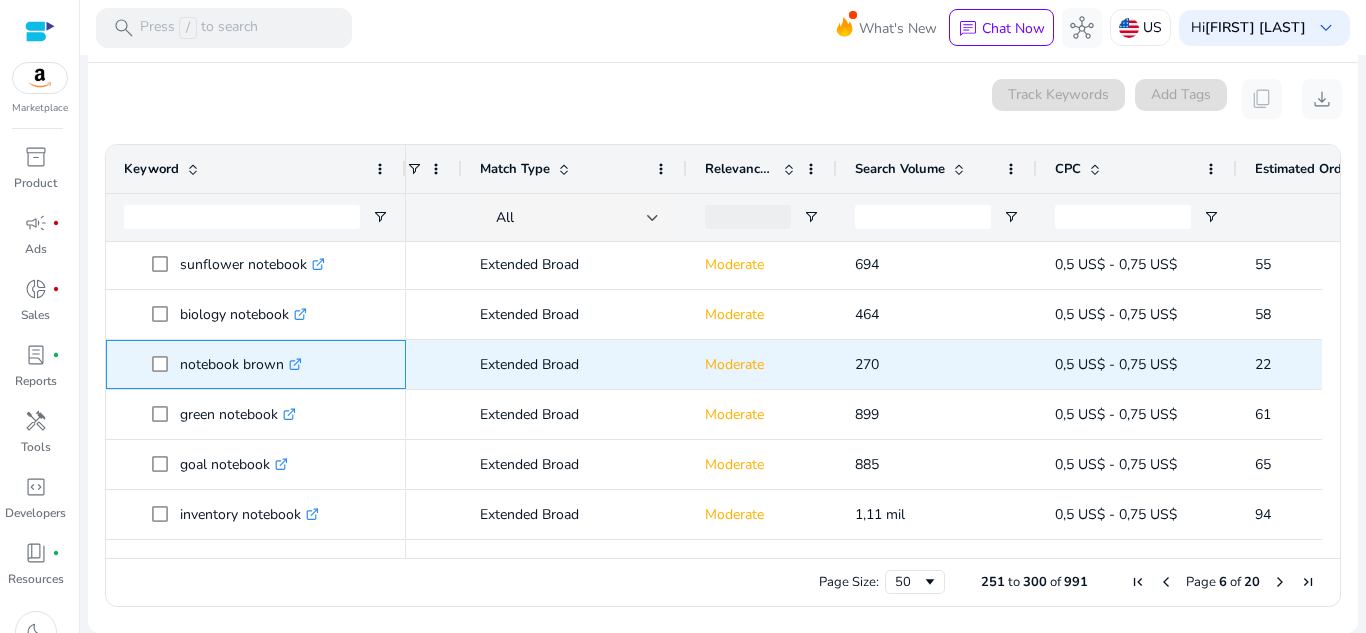 click on ".st0{fill:#2c8af8}" at bounding box center (293, 364) 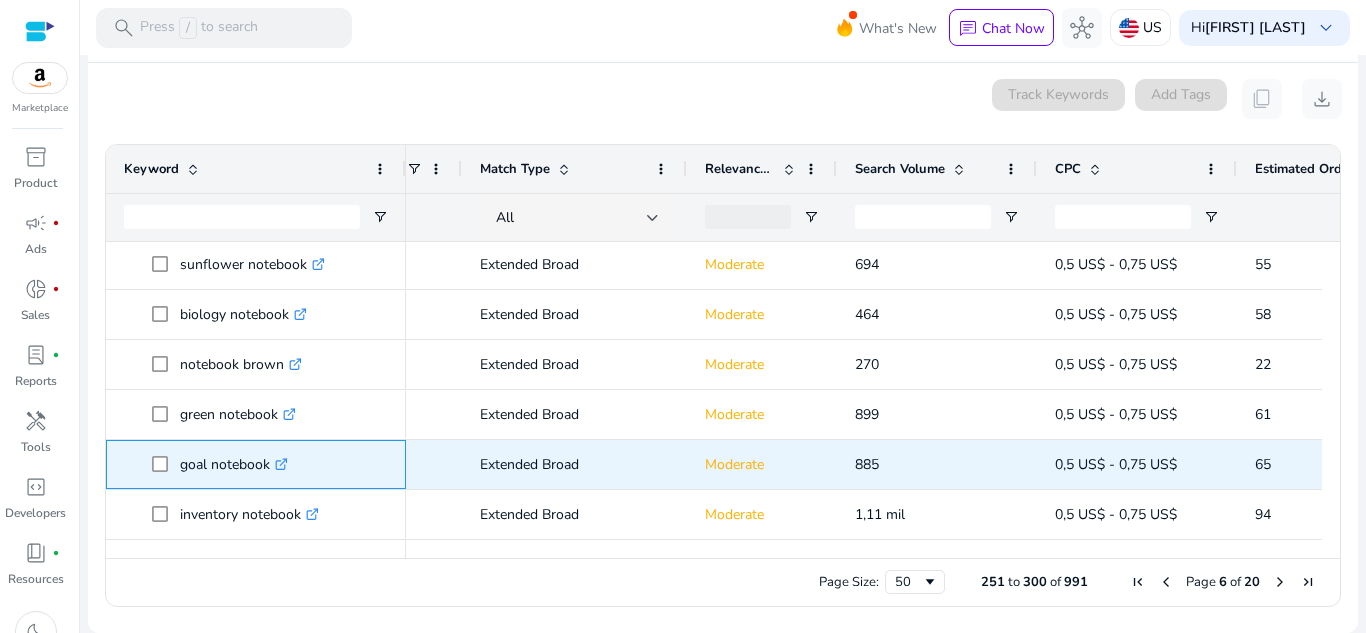 click on ".st0{fill:#2c8af8}" at bounding box center [279, 464] 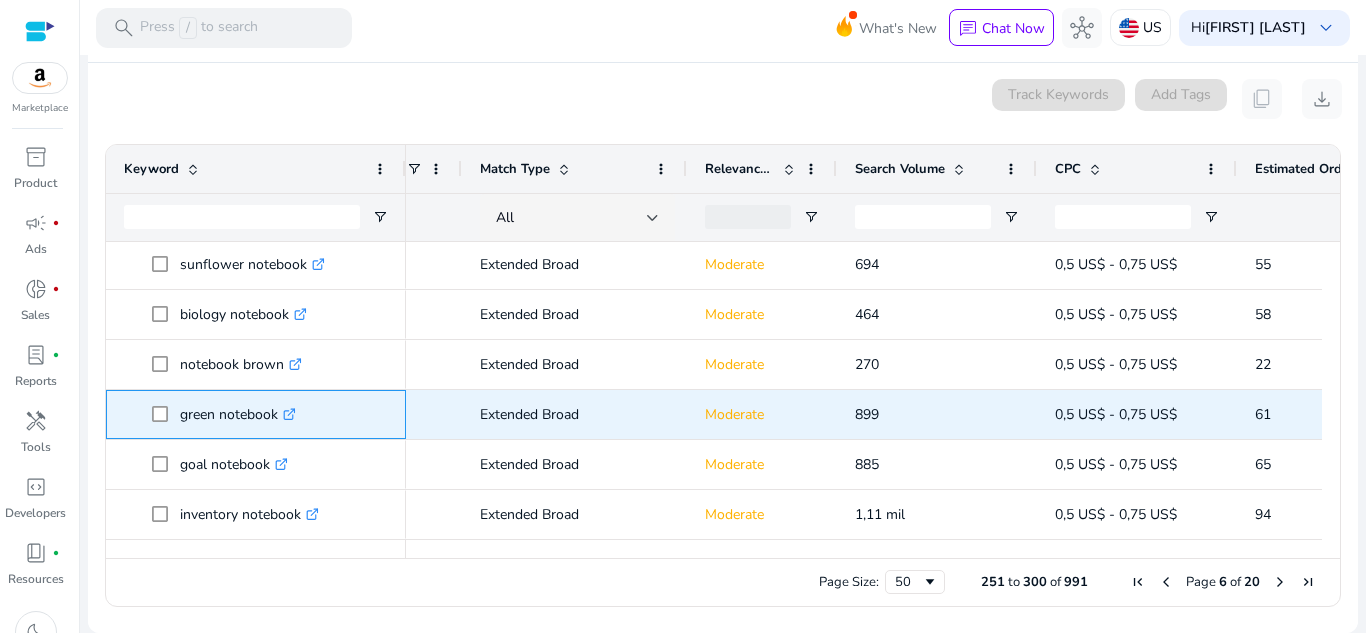 click on ".st0{fill:#2c8af8}" 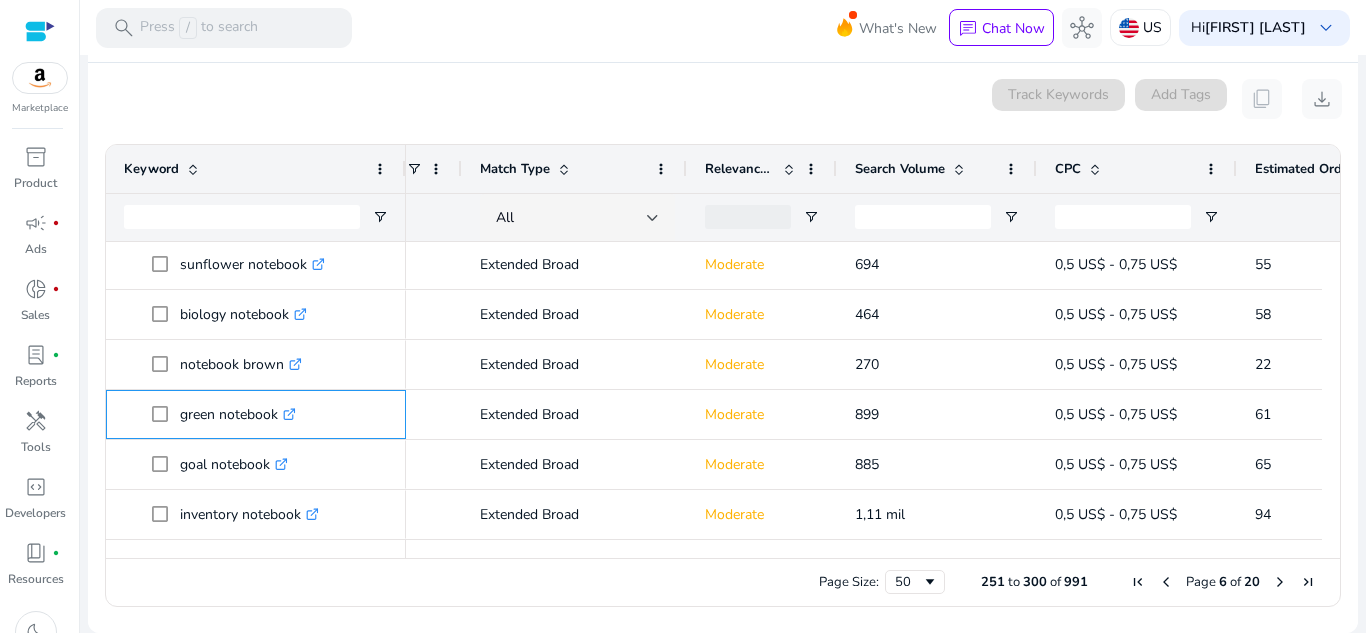 scroll, scrollTop: 387, scrollLeft: 0, axis: vertical 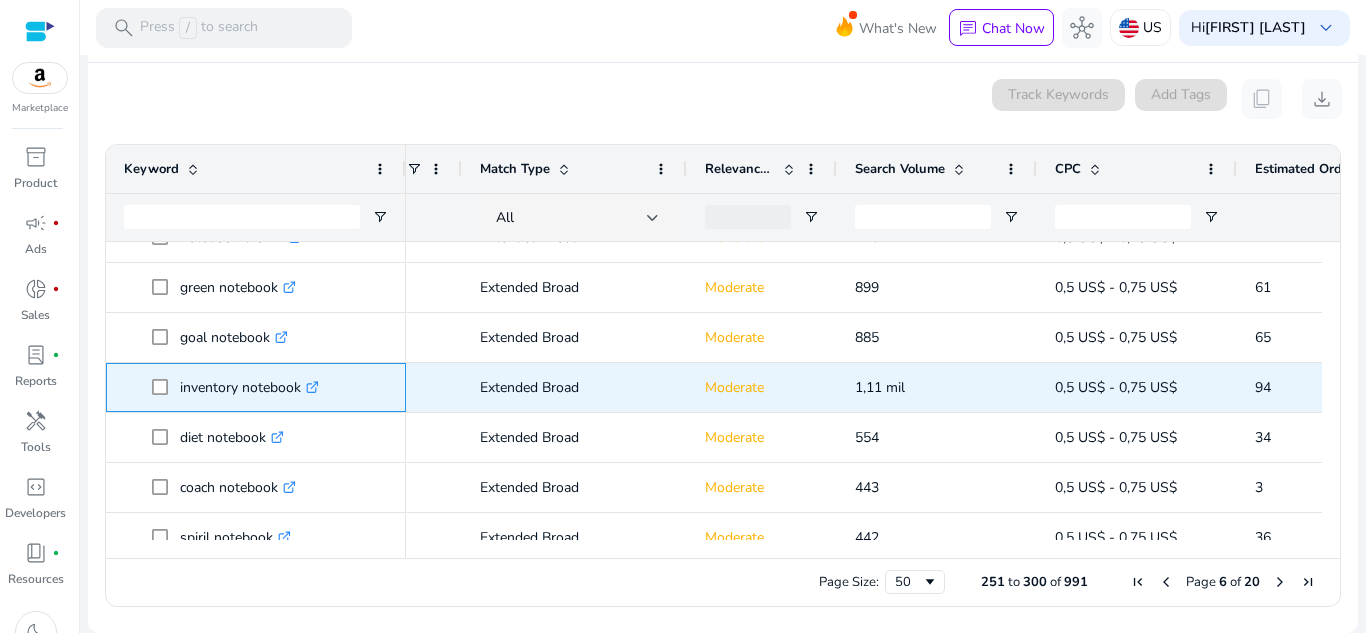 click 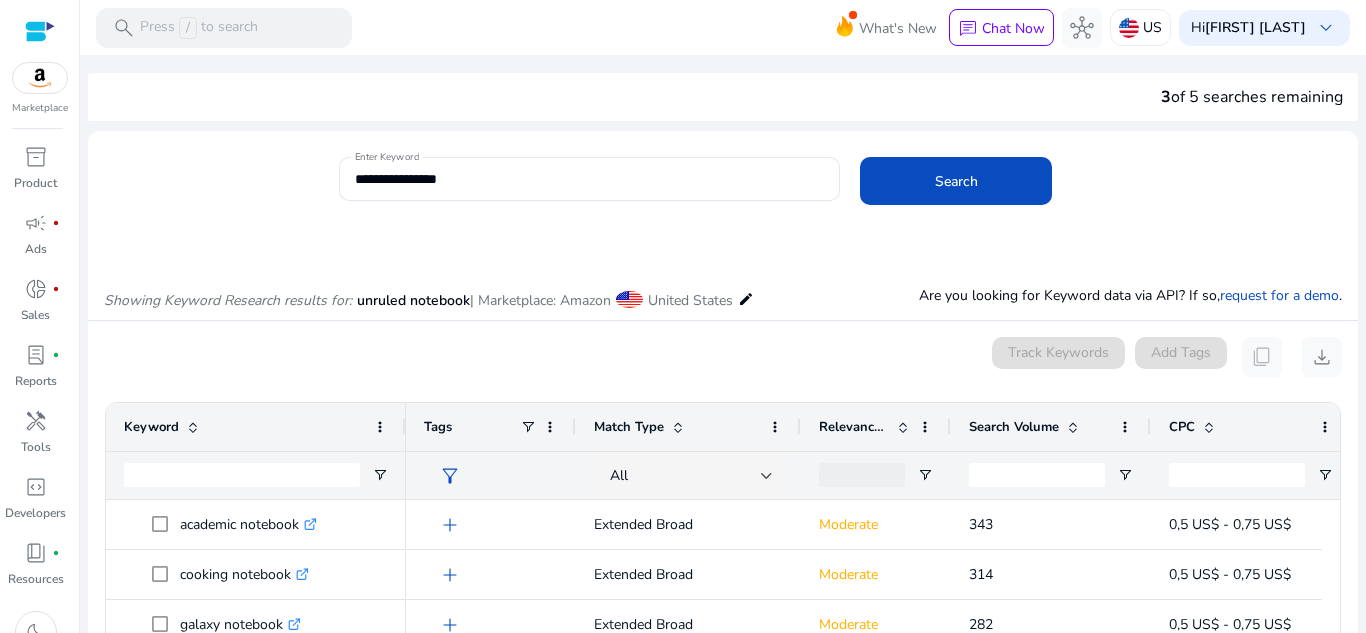 scroll, scrollTop: 0, scrollLeft: 0, axis: both 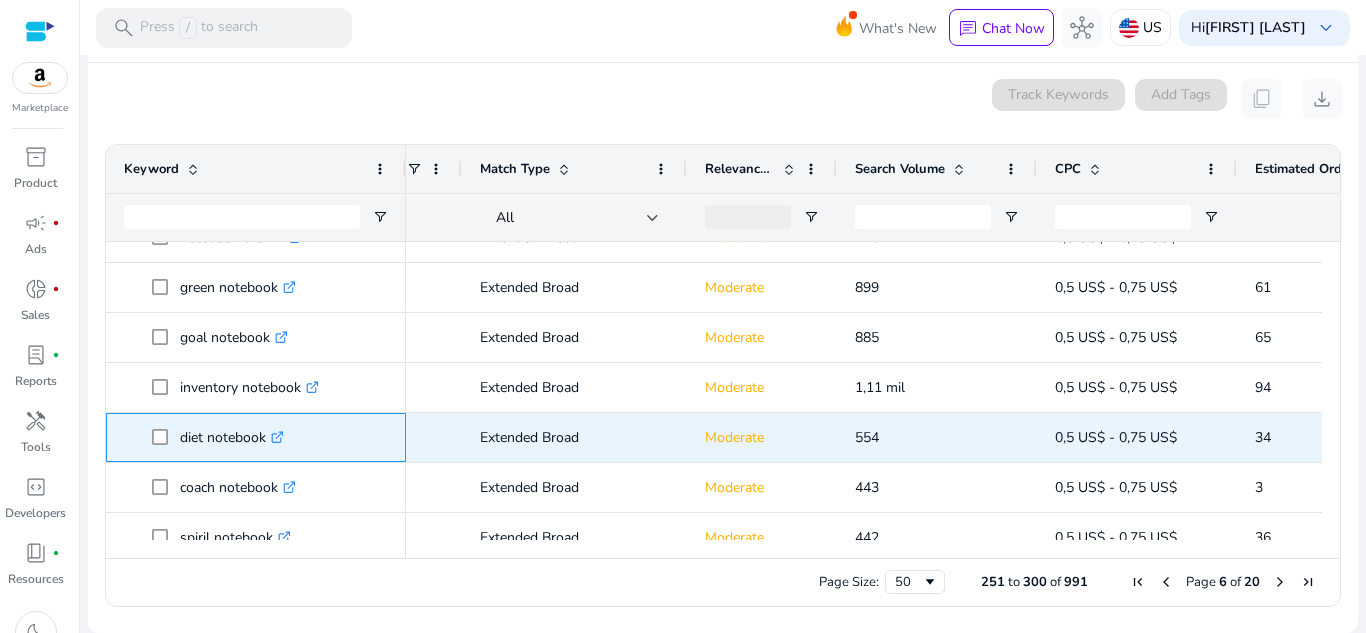 click on ".st0{fill:#2c8af8}" 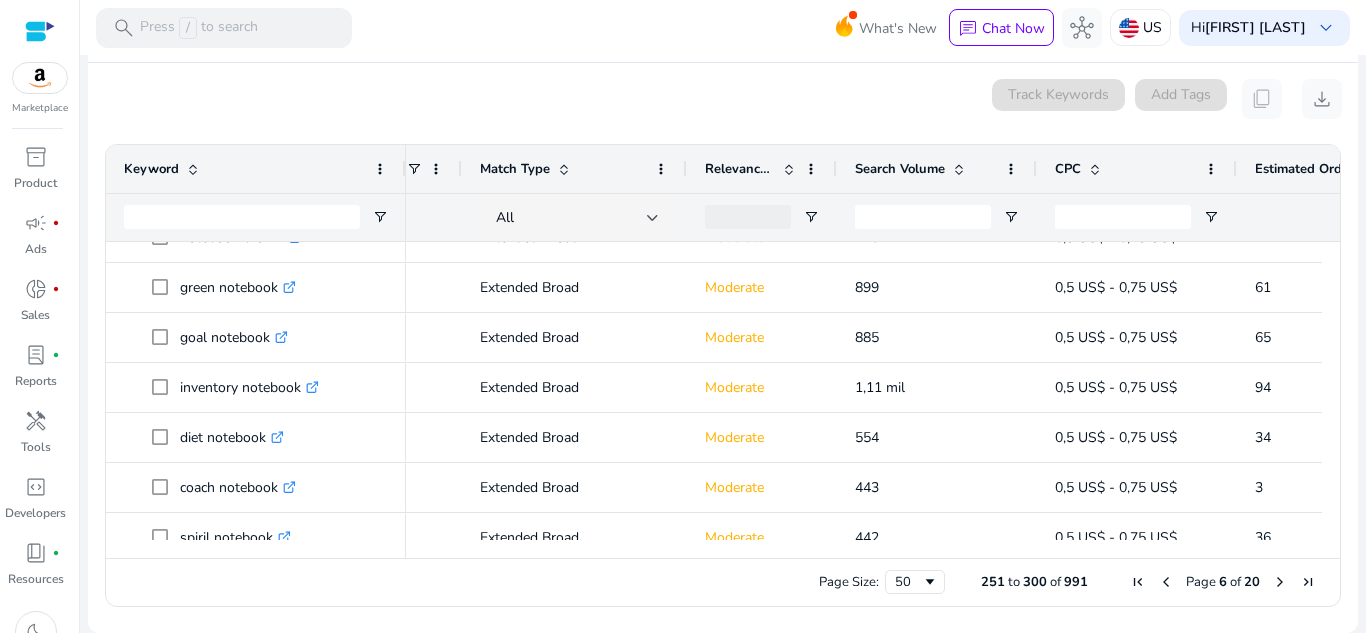 click on "Press SPACE to select this row.
Drag here to set row groups Drag here to set column labels
Keyword
Match Type
CPC" at bounding box center [723, 375] 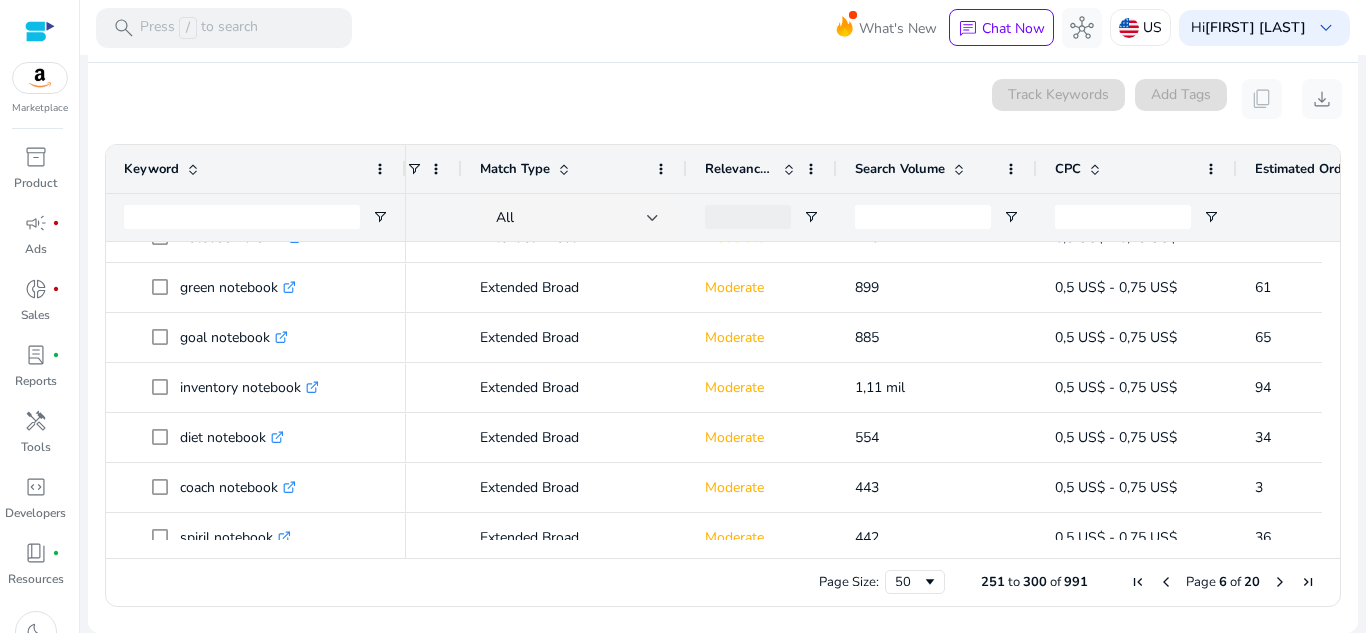 scroll, scrollTop: 488, scrollLeft: 0, axis: vertical 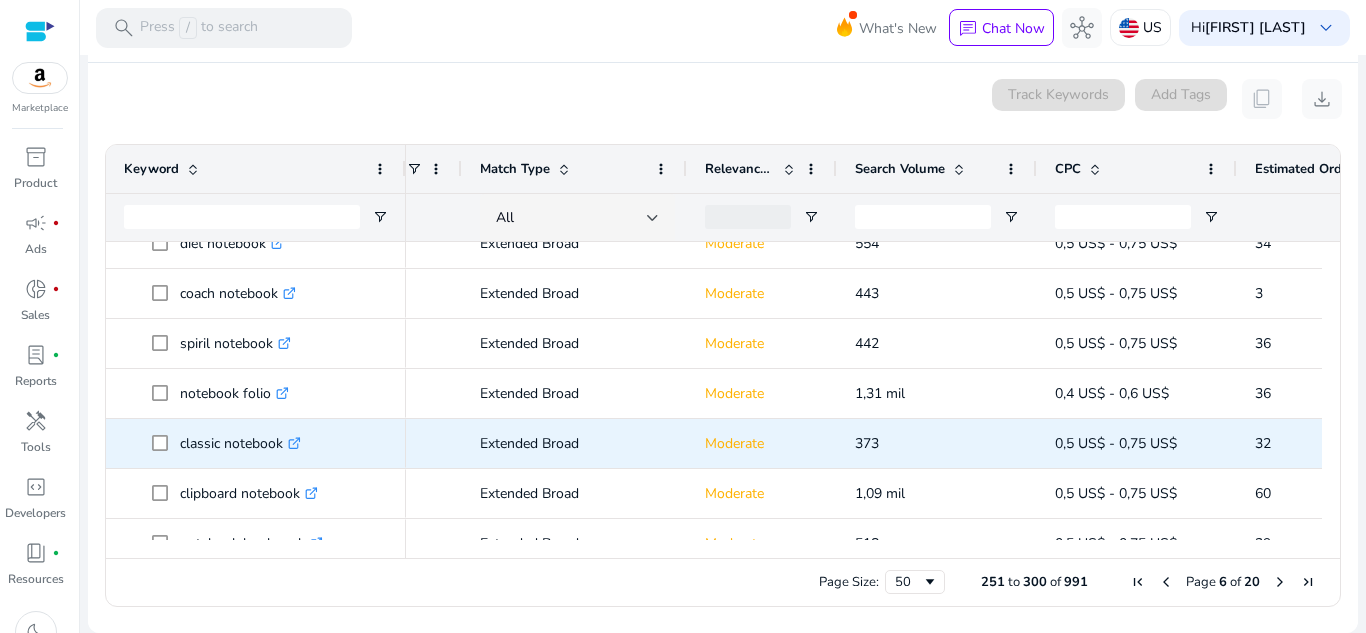 click on ".st0{fill:#2c8af8}" 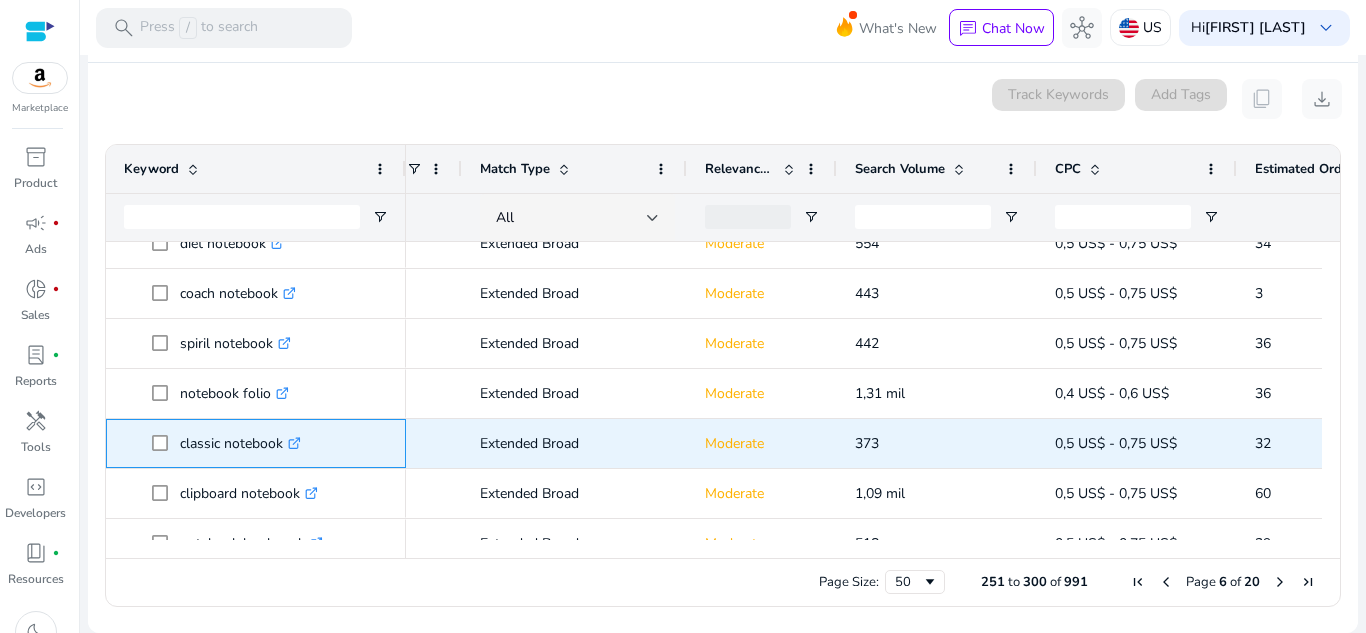 click on ".st0{fill:#2c8af8}" 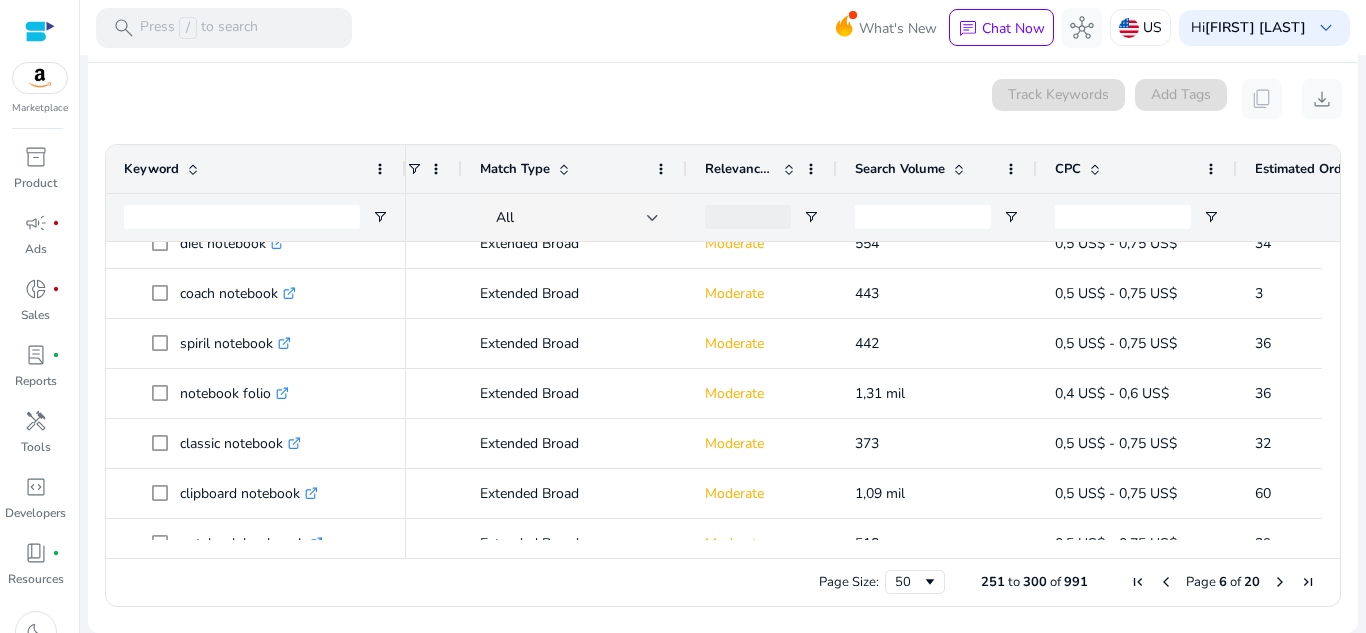 scroll, scrollTop: 702, scrollLeft: 0, axis: vertical 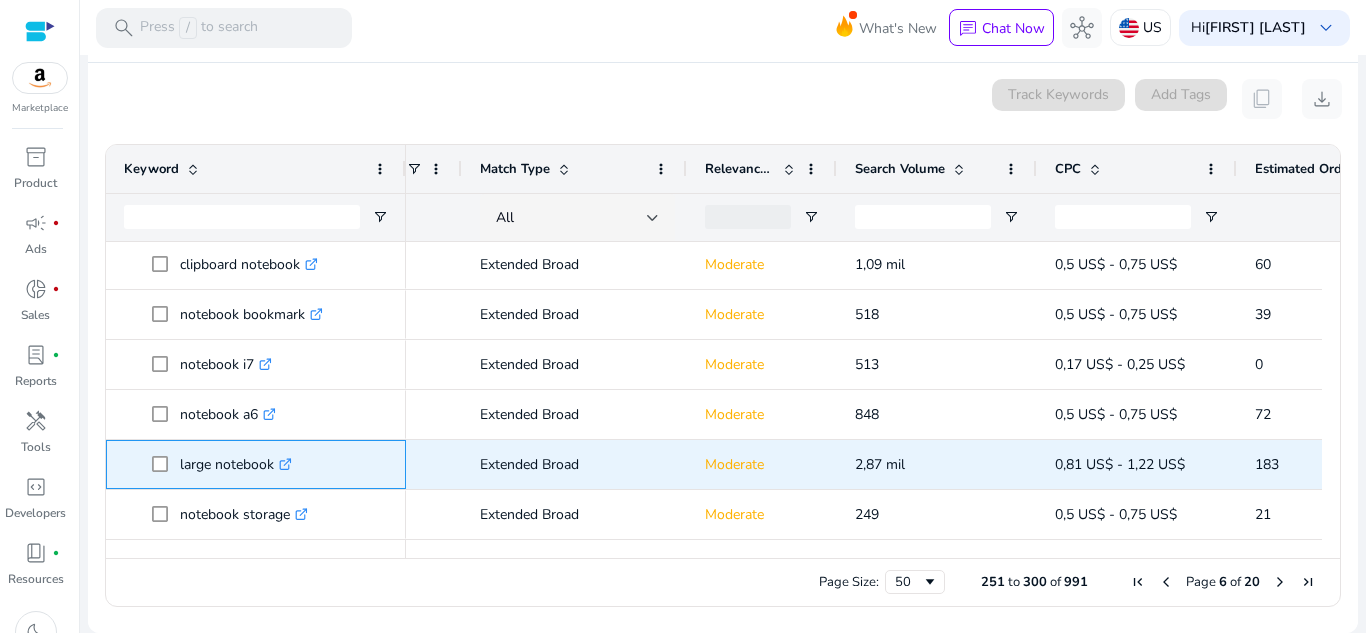 click on ".st0{fill:#2c8af8}" 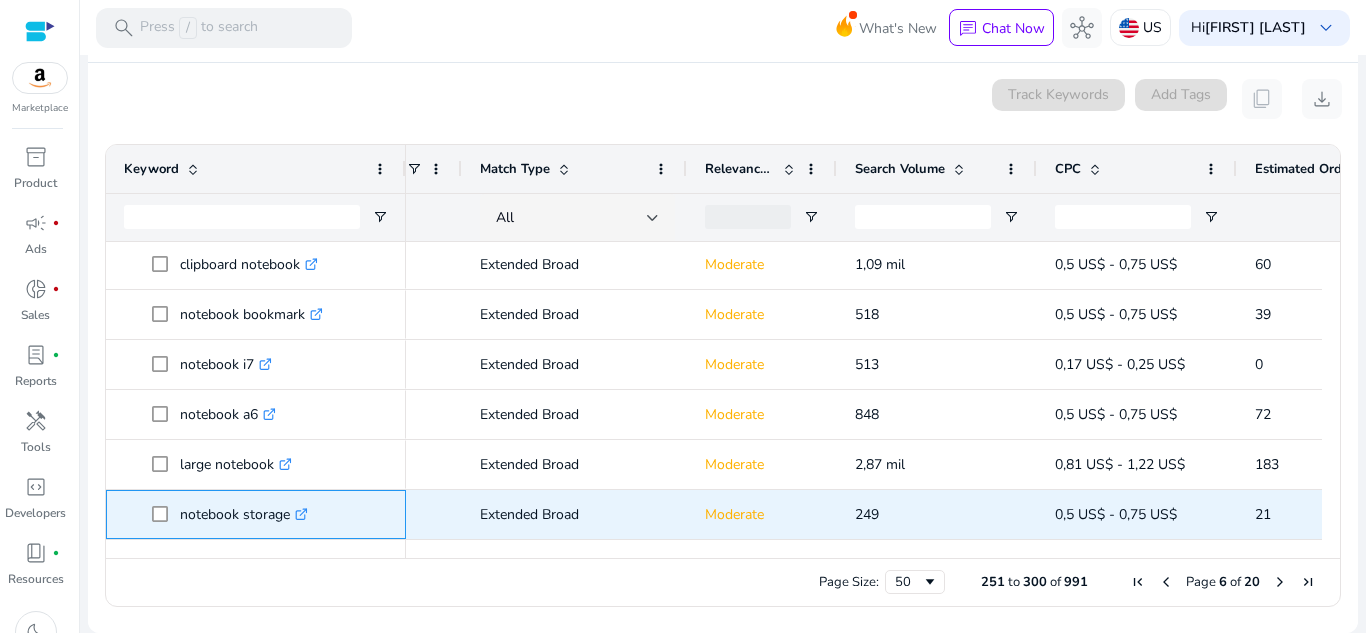 click on ".st0{fill:#2c8af8}" 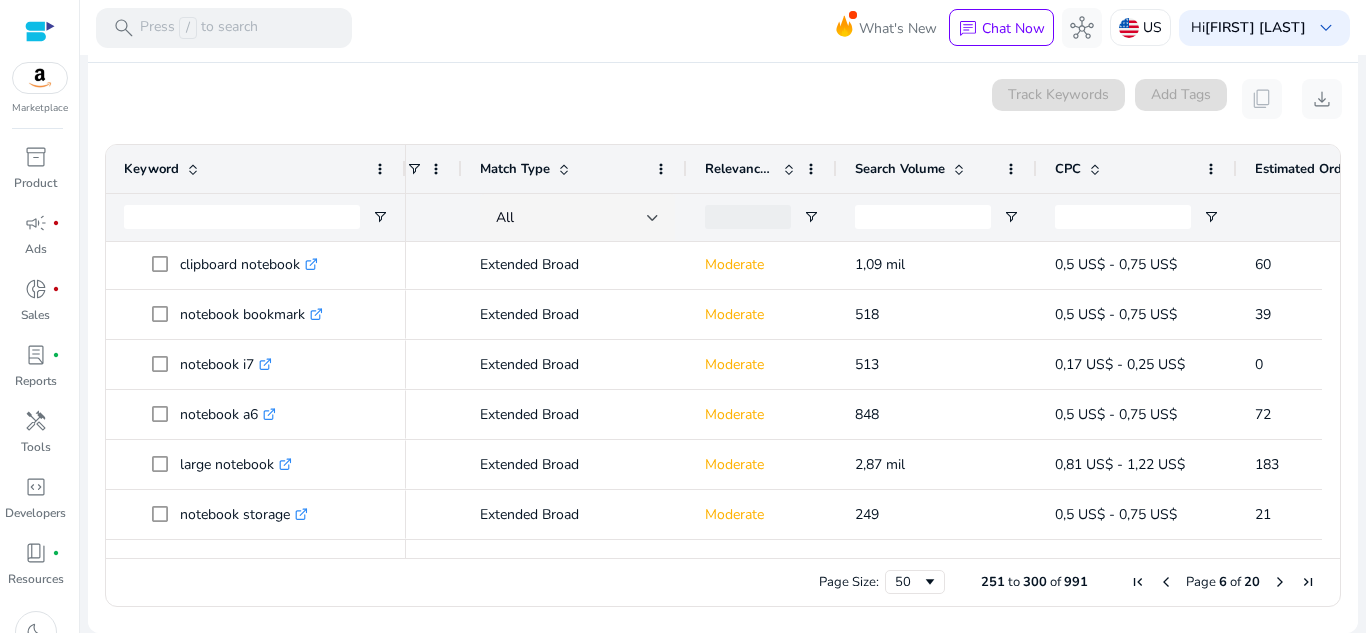 scroll 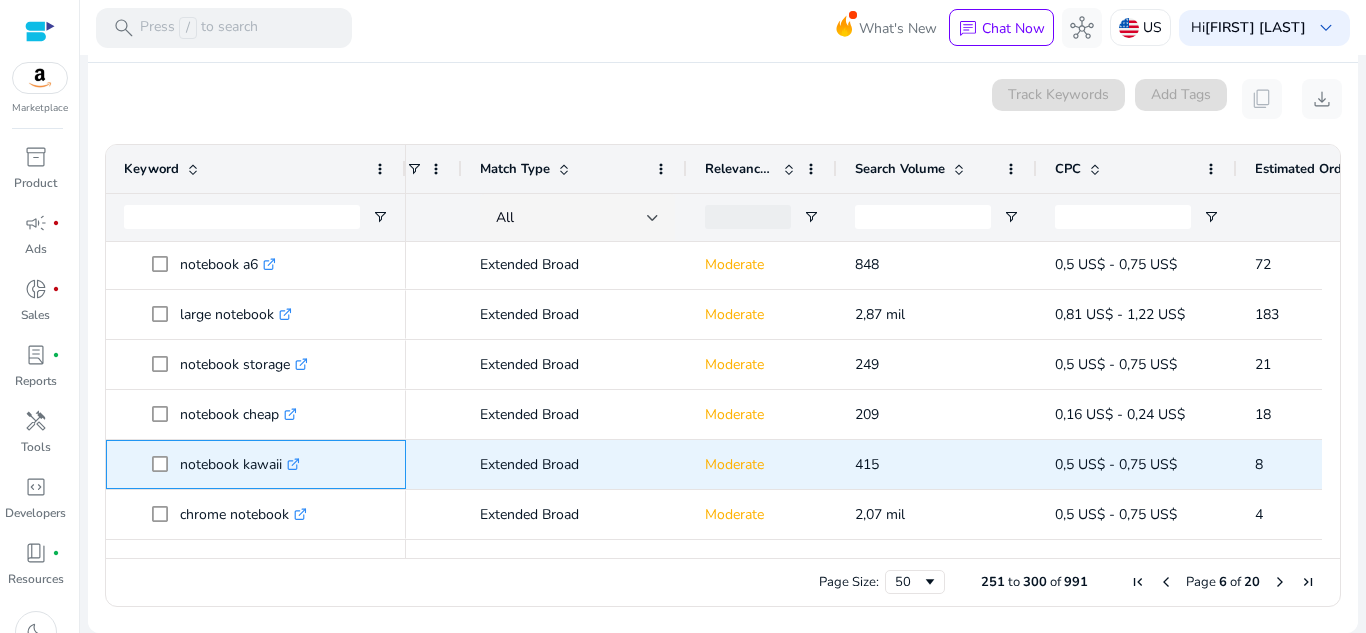 click on ".st0{fill:#2c8af8}" at bounding box center (291, 464) 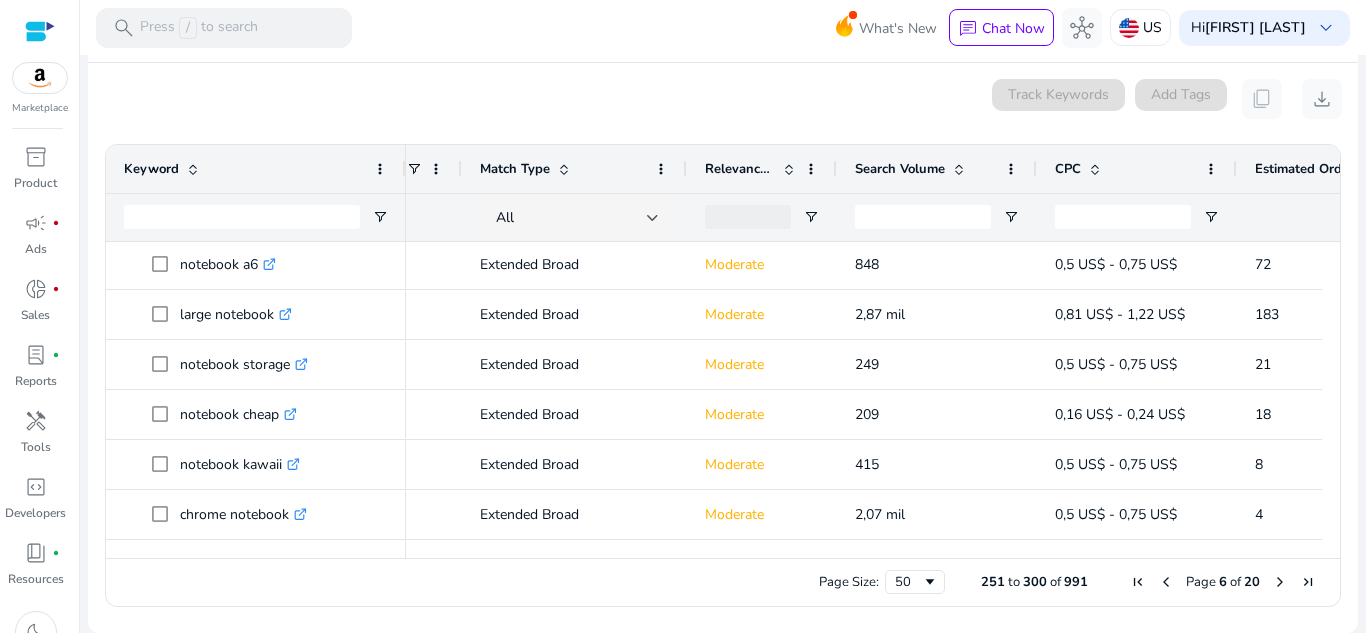 scroll, scrollTop: 1102, scrollLeft: 0, axis: vertical 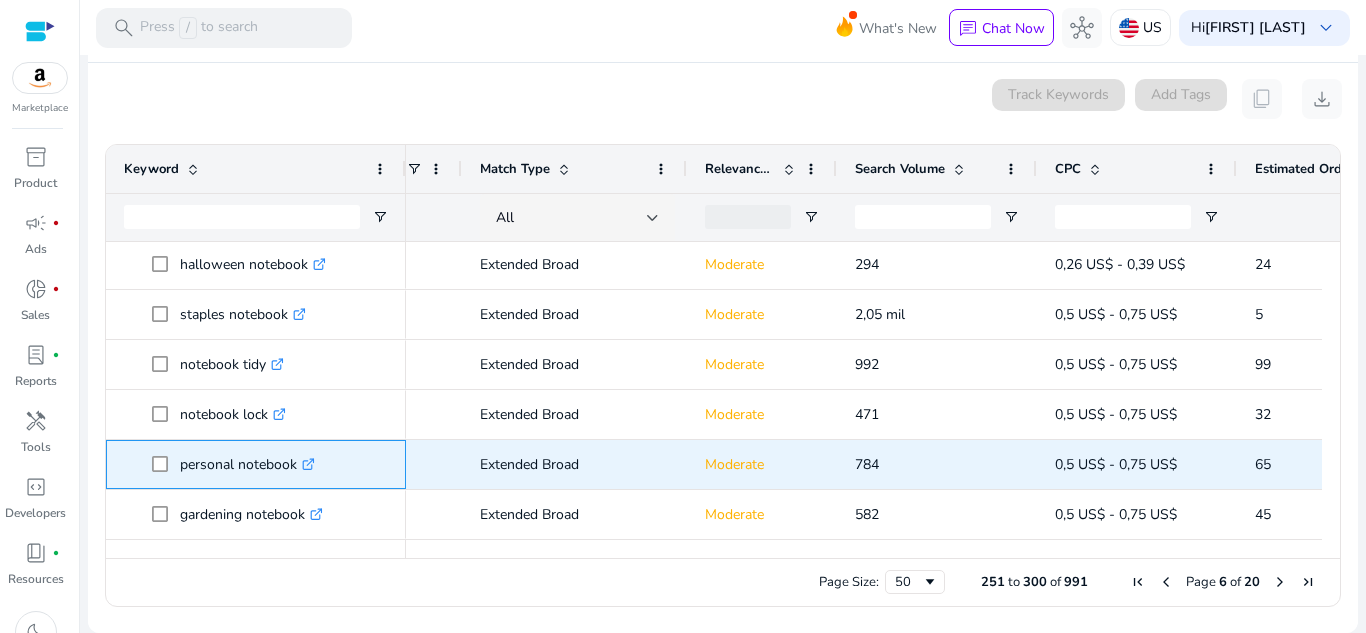 click on ".st0{fill:#2c8af8}" 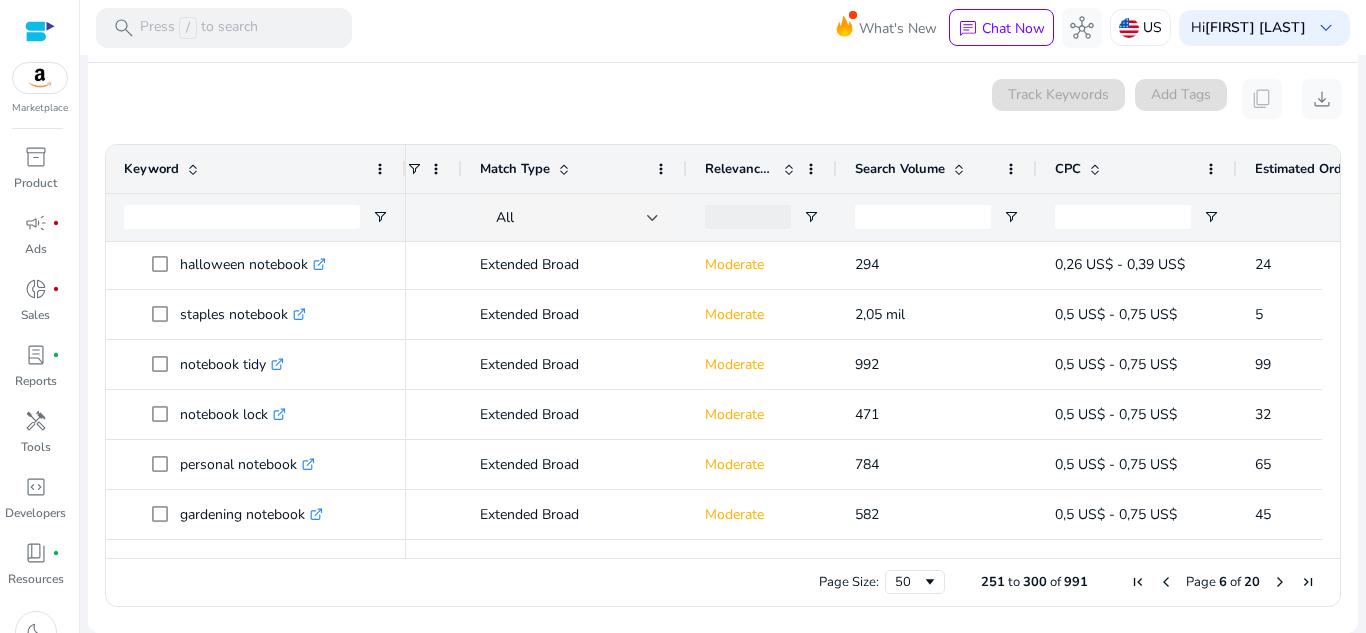 scroll, scrollTop: 1402, scrollLeft: 0, axis: vertical 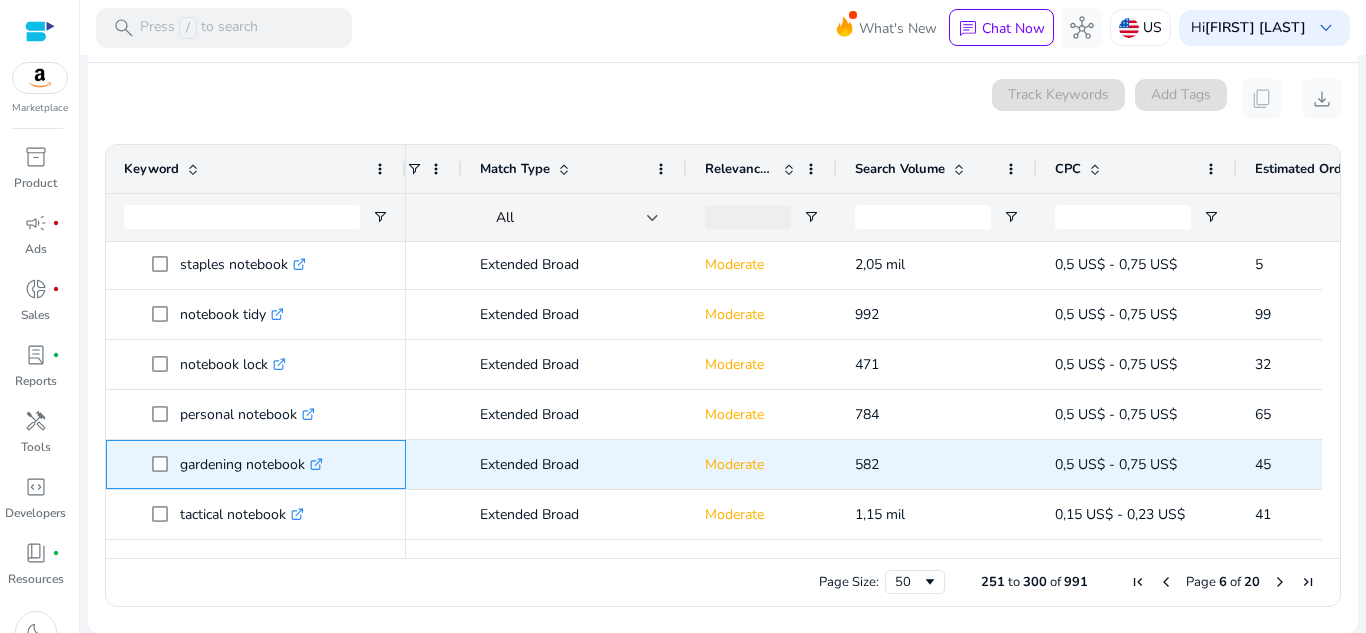 click on ".st0{fill:#2c8af8}" 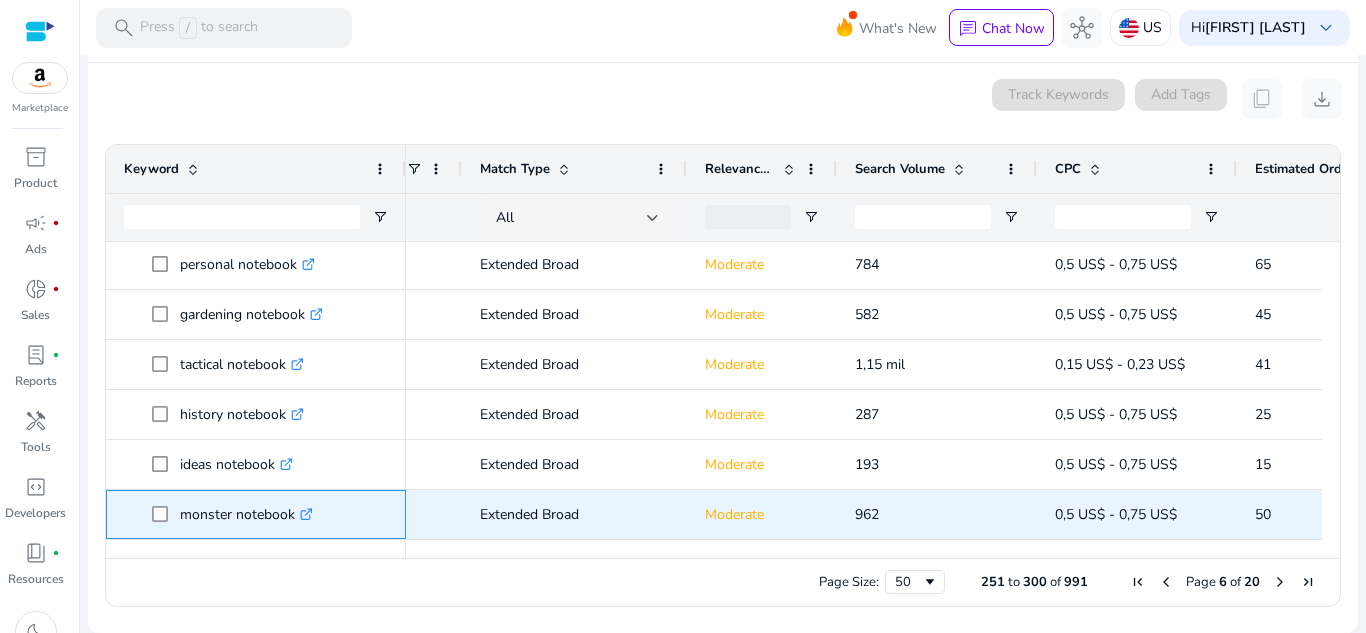 click on ".st0{fill:#2c8af8}" at bounding box center (304, 514) 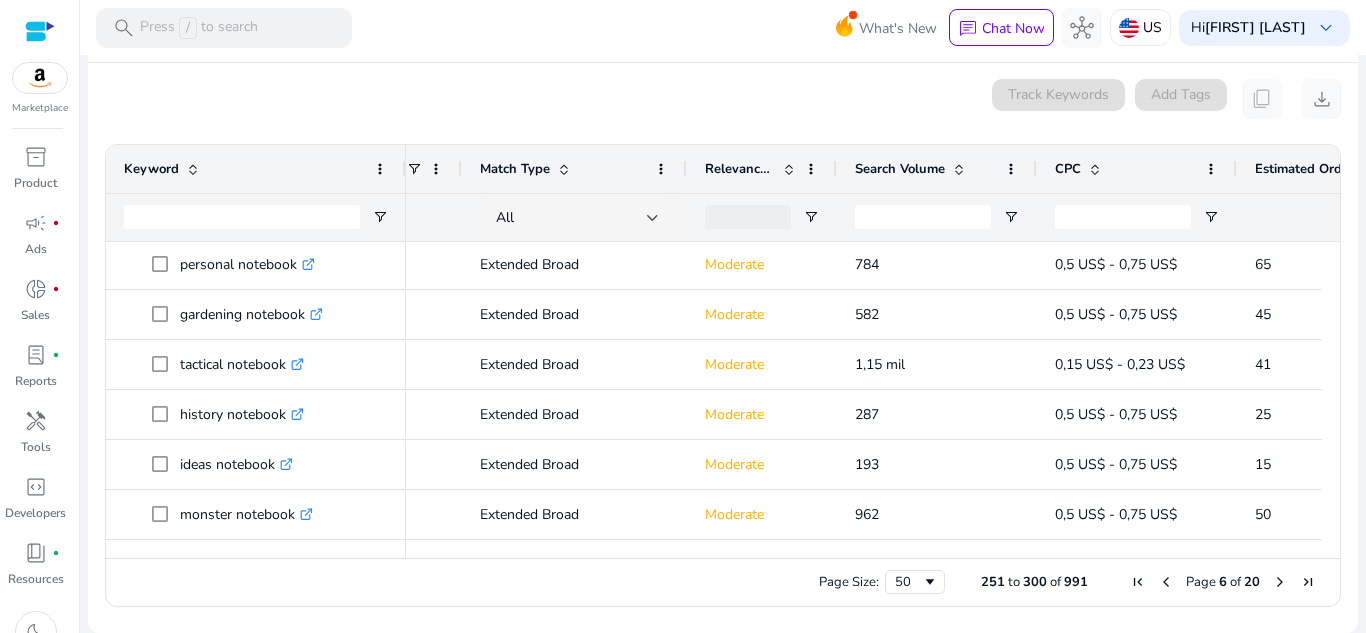 scroll, scrollTop: 1602, scrollLeft: 0, axis: vertical 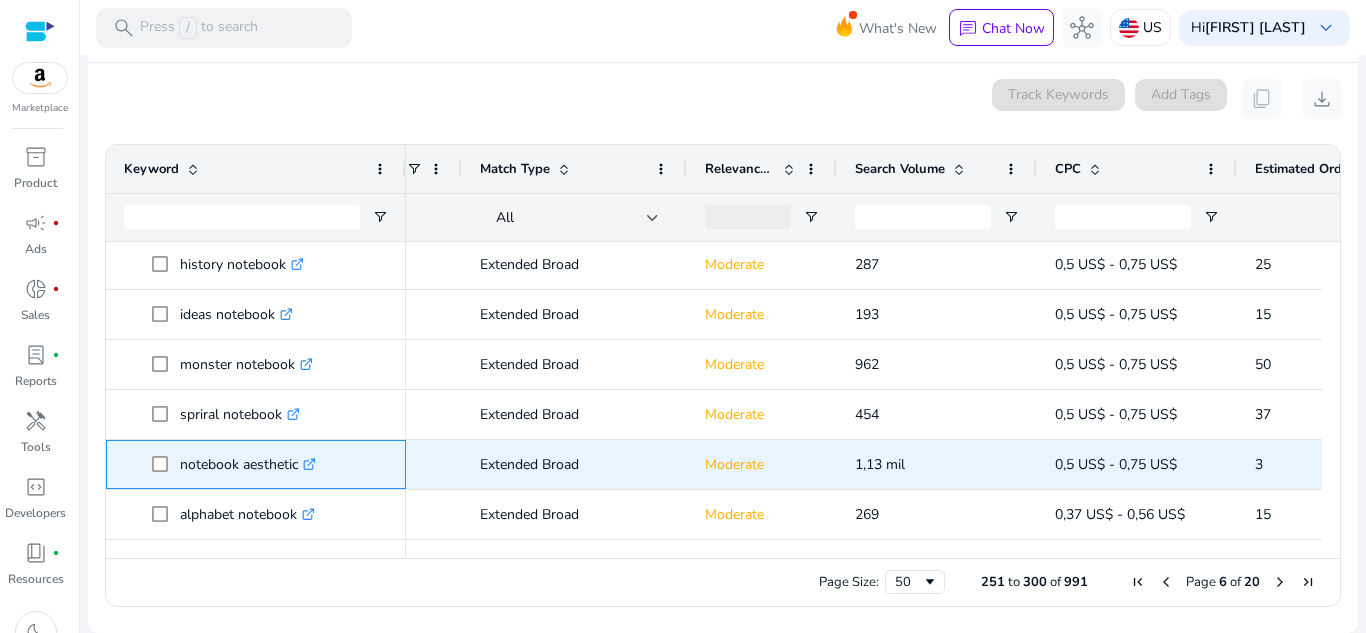 click on ".st0{fill:#2c8af8}" 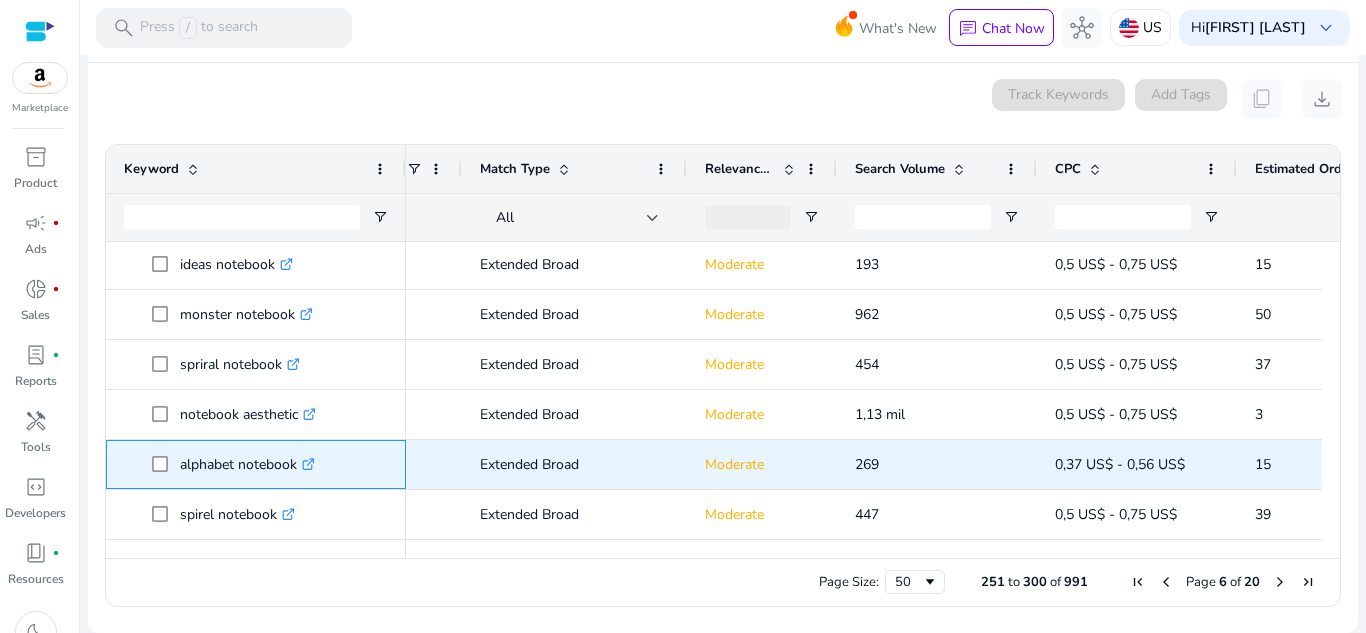 click on ".st0{fill:#2c8af8}" at bounding box center [306, 464] 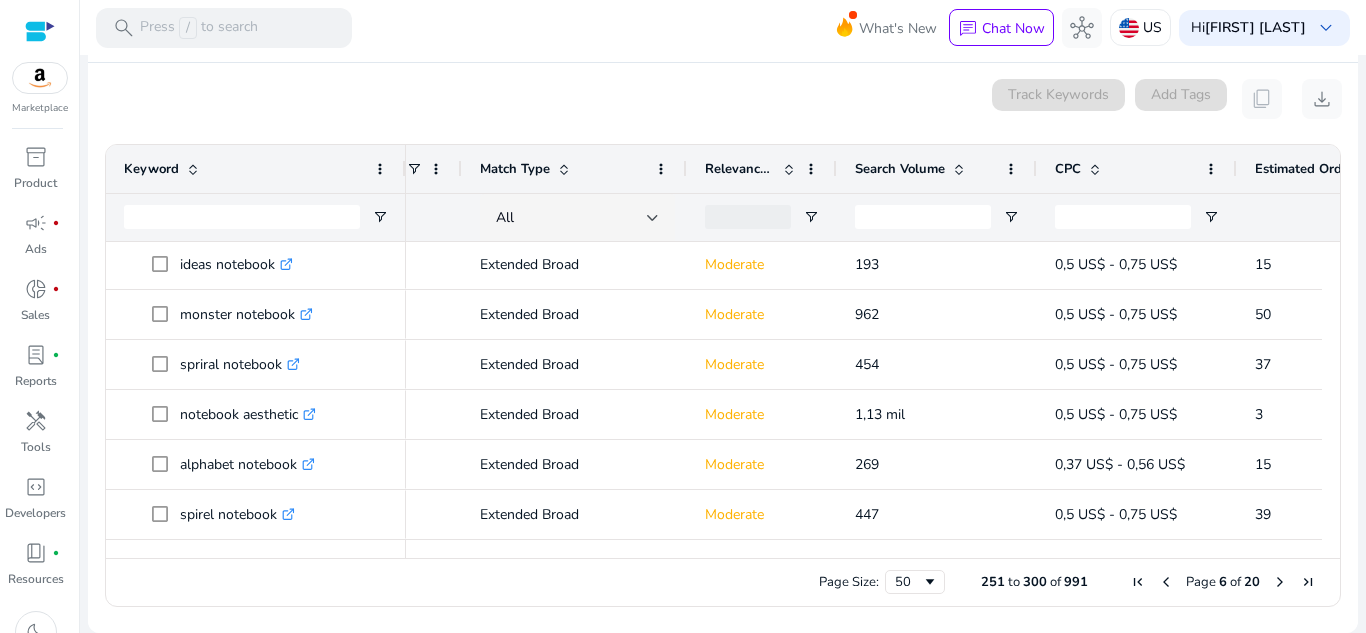 scroll, scrollTop: 1802, scrollLeft: 0, axis: vertical 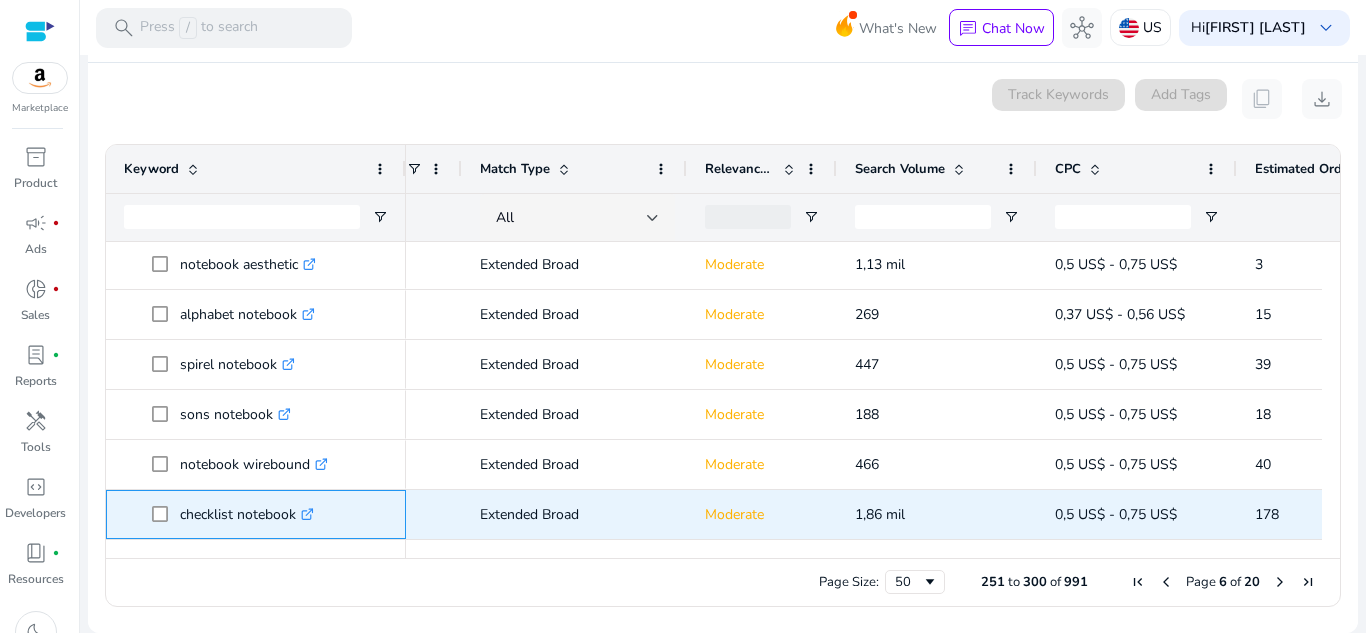 click on ".st0{fill:#2c8af8}" at bounding box center [305, 514] 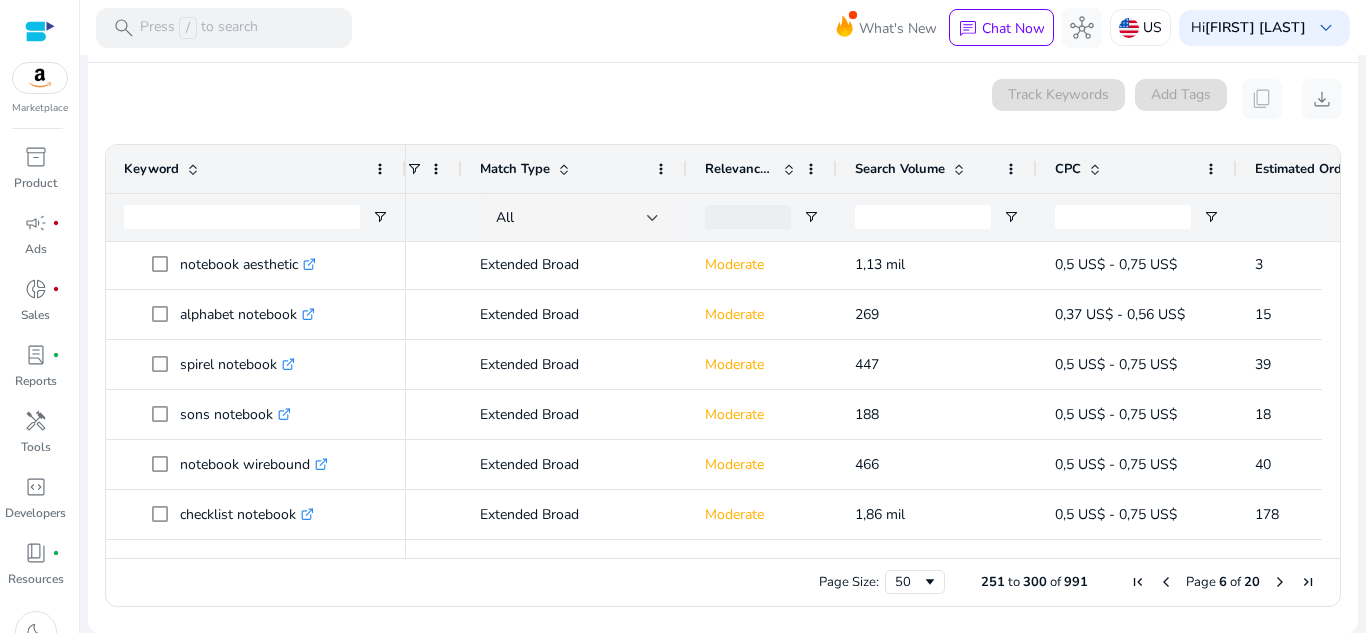 scroll, scrollTop: 1952, scrollLeft: 0, axis: vertical 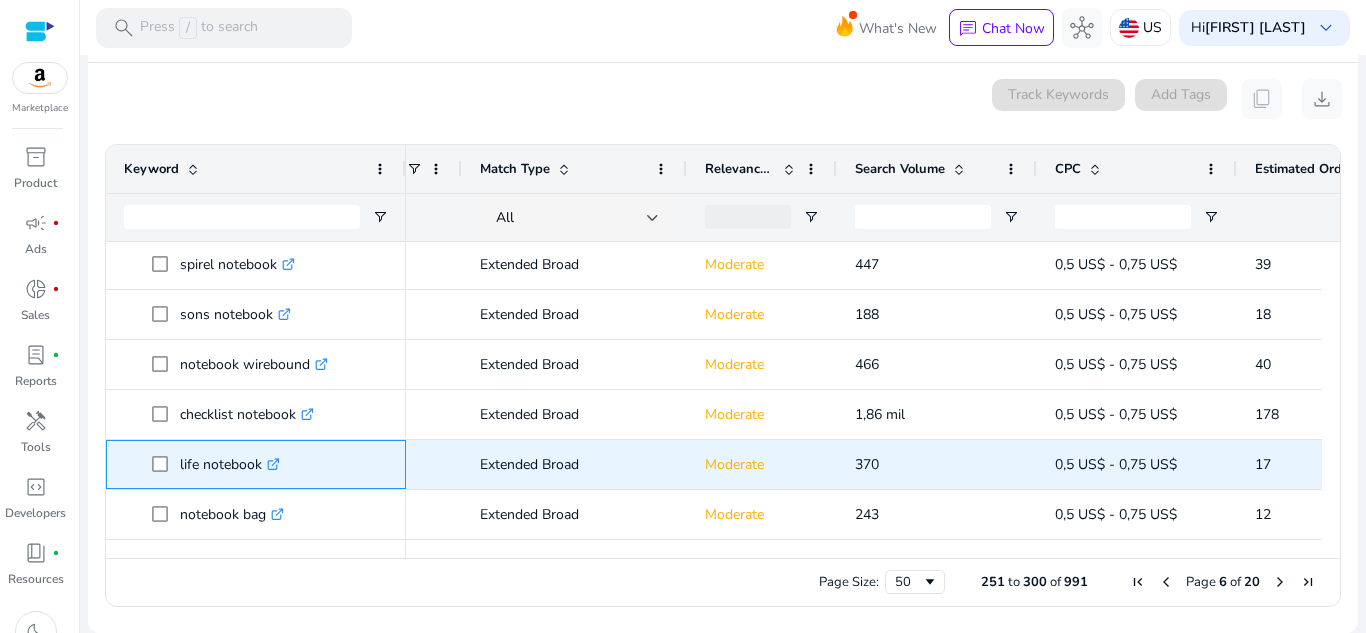 click on ".st0{fill:#2c8af8}" 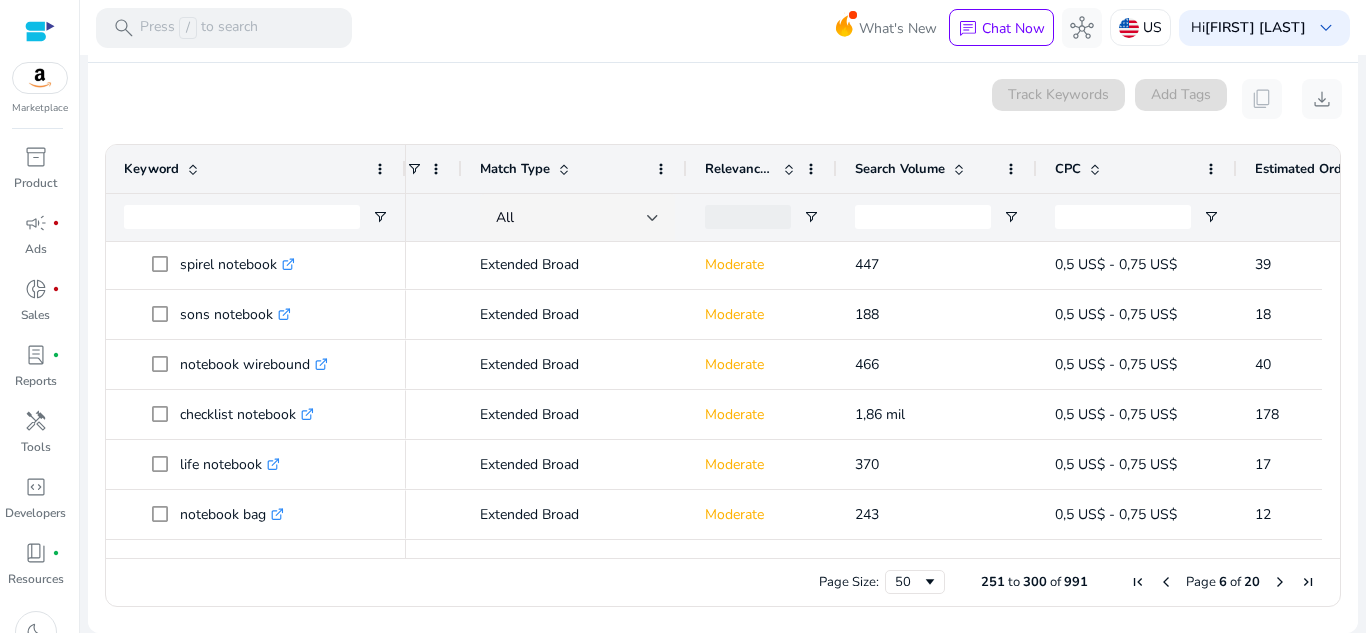 scroll, scrollTop: 2052, scrollLeft: 0, axis: vertical 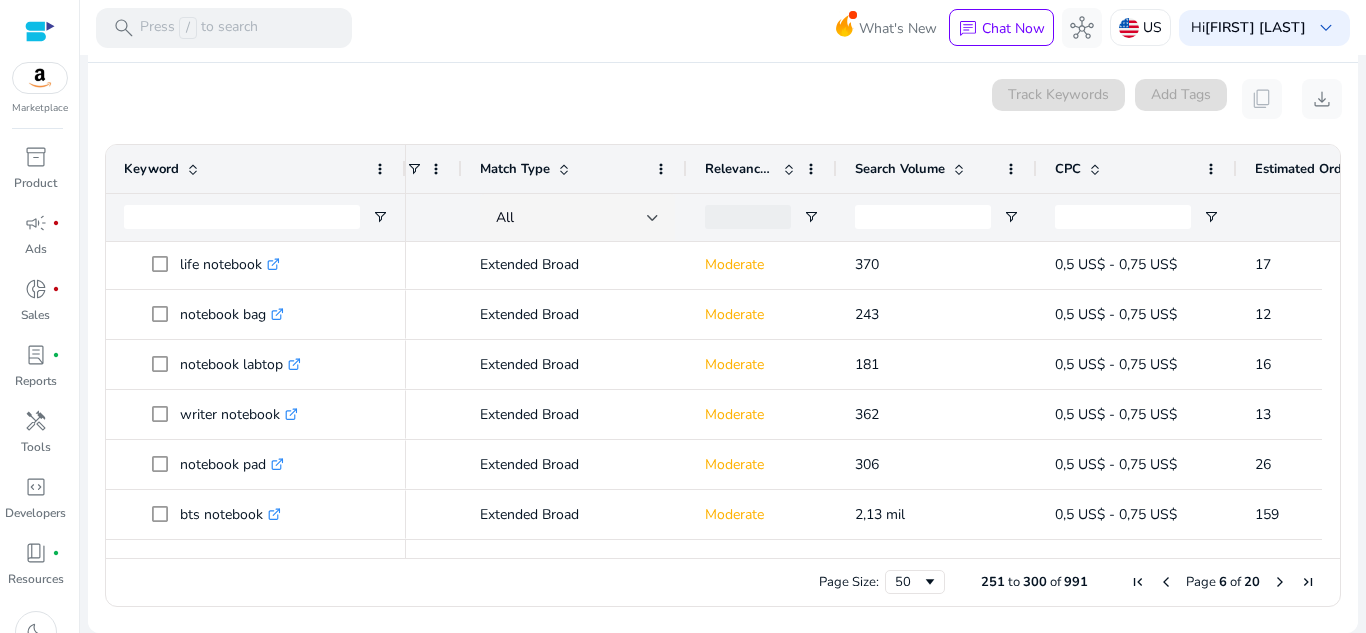 click at bounding box center [1280, 582] 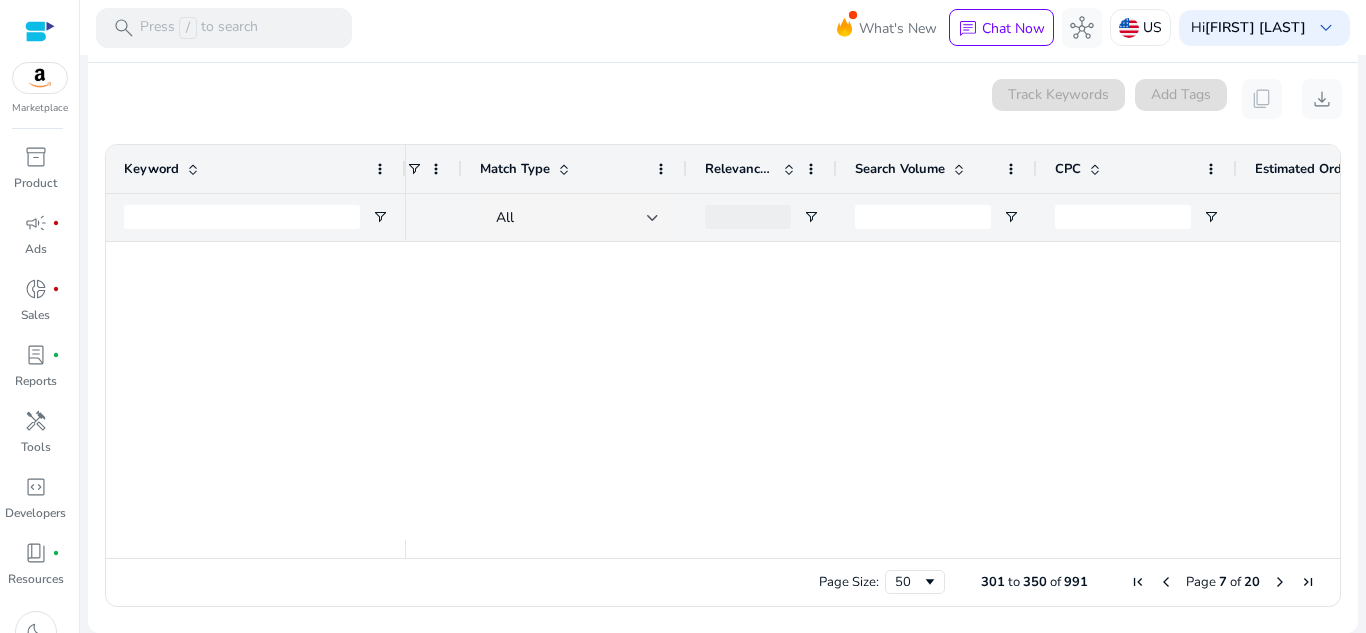 scroll, scrollTop: 0, scrollLeft: 0, axis: both 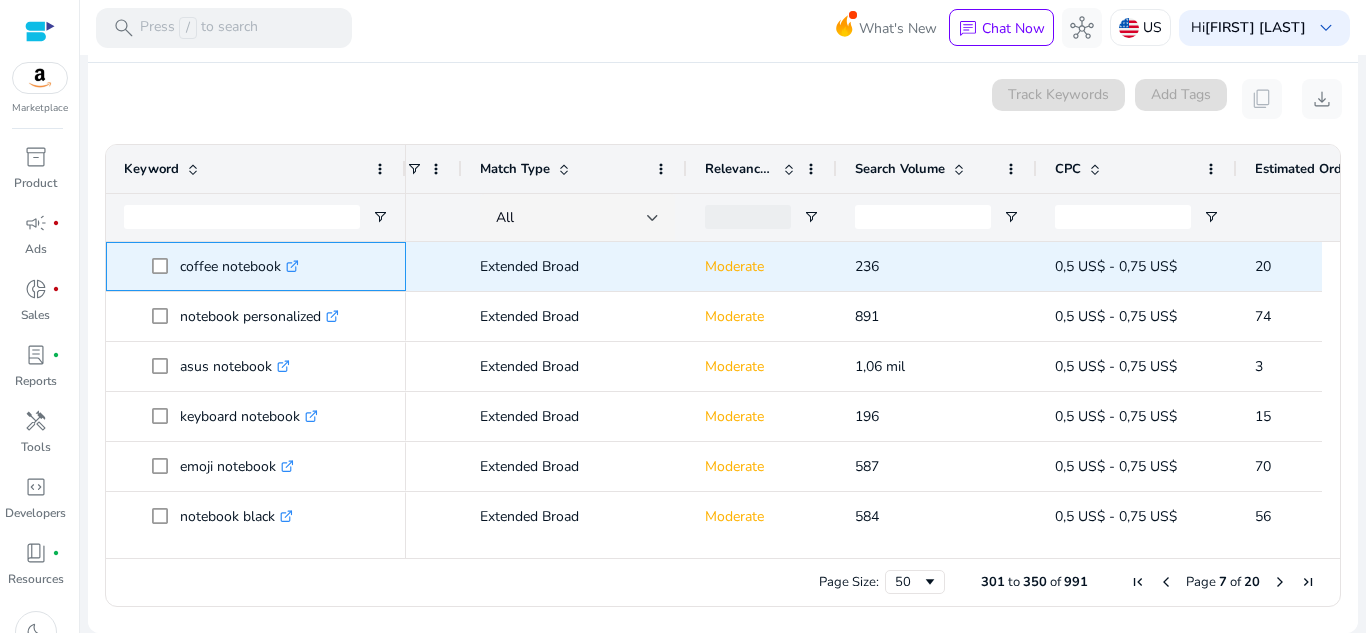 click on ".st0{fill:#2c8af8}" 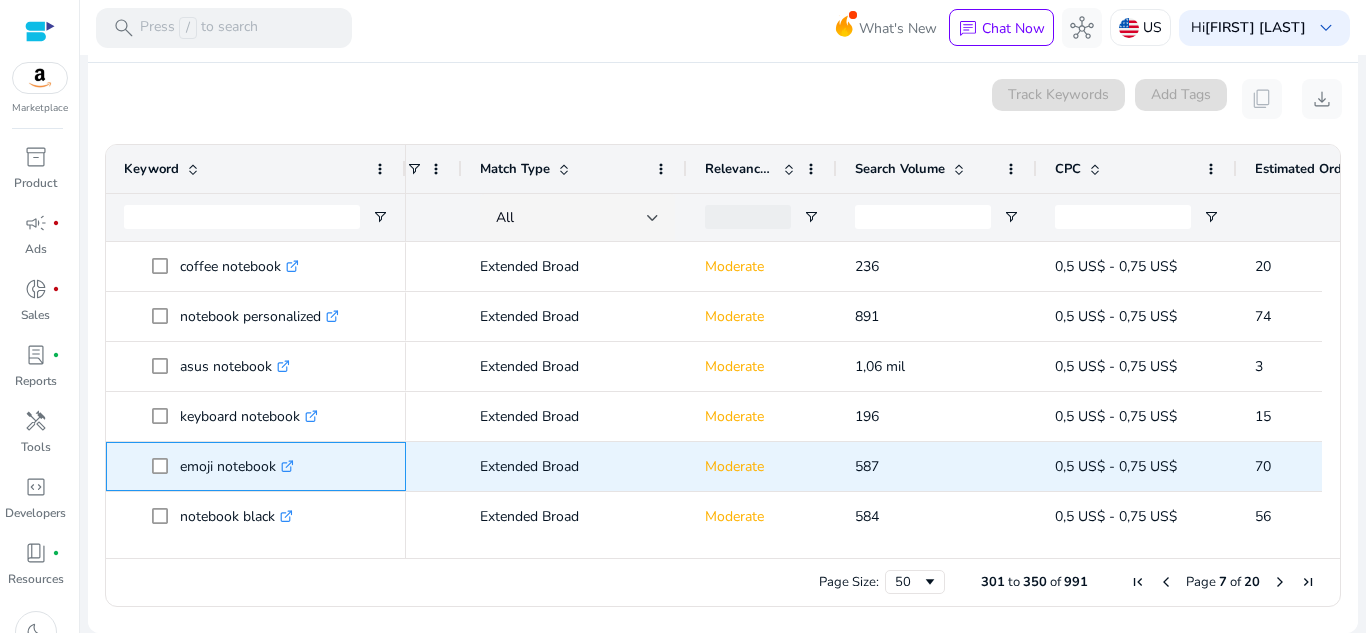 click on ".st0{fill:#2c8af8}" 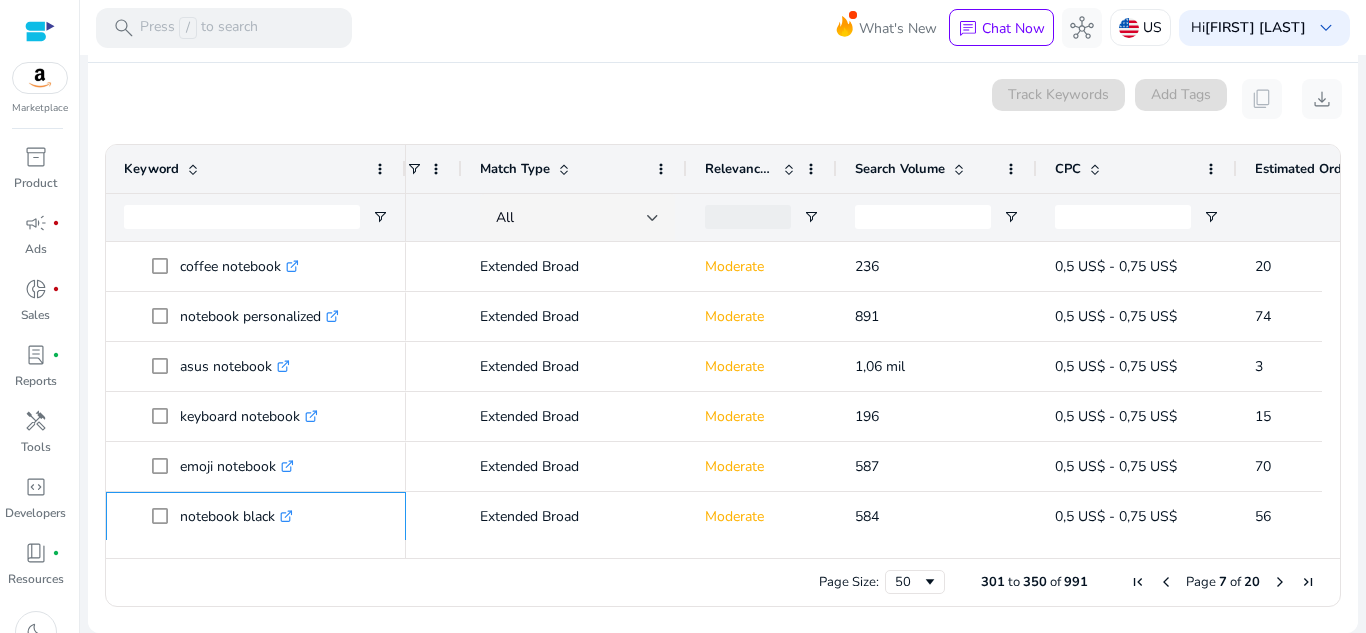 scroll, scrollTop: 2, scrollLeft: 0, axis: vertical 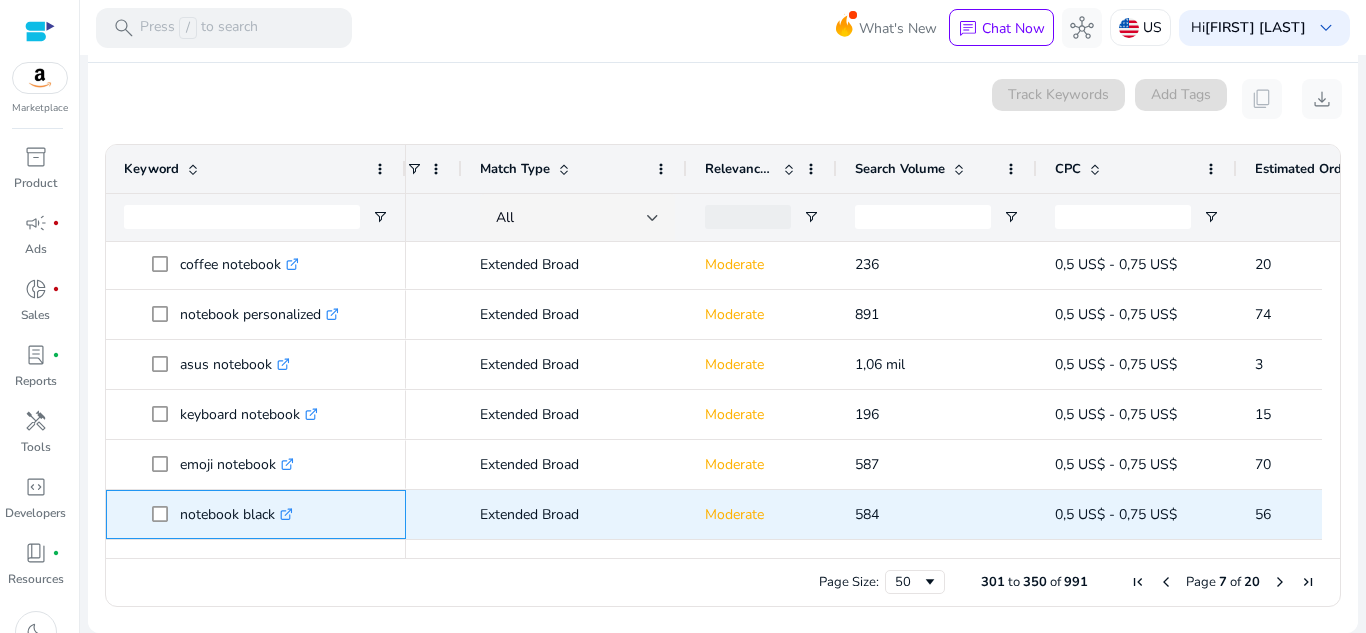 click on ".st0{fill:#2c8af8}" at bounding box center [284, 514] 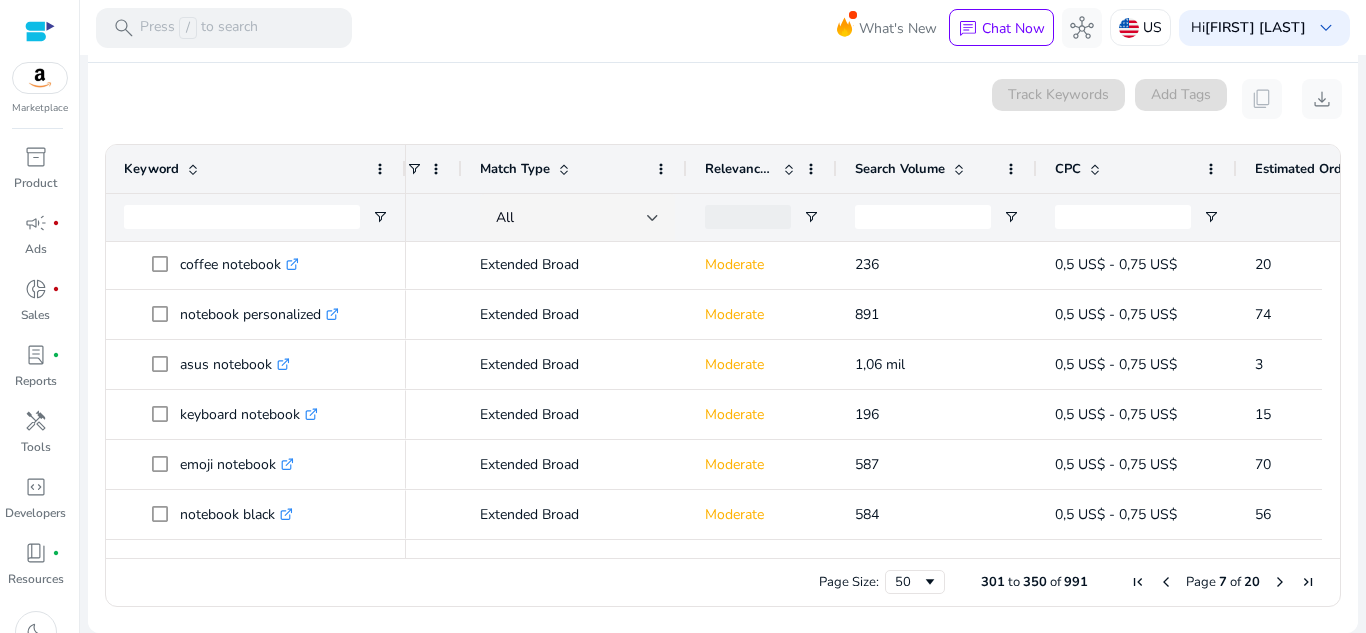 scroll, scrollTop: 52, scrollLeft: 0, axis: vertical 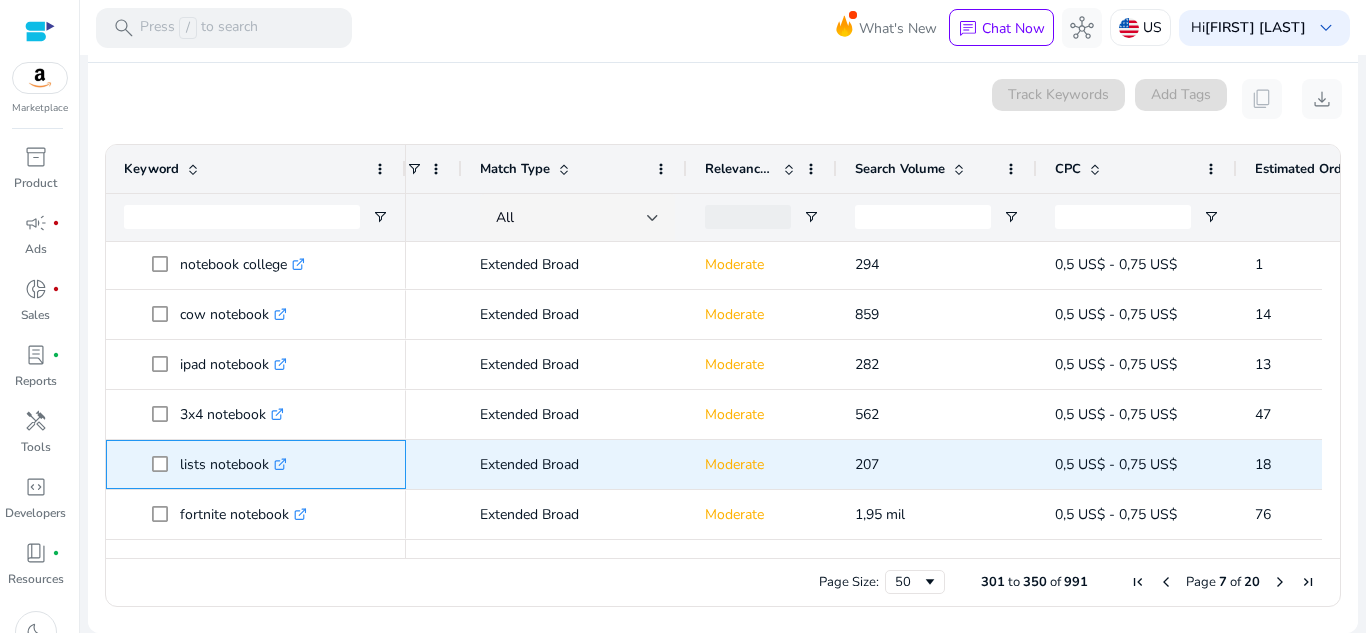 click on ".st0{fill:#2c8af8}" 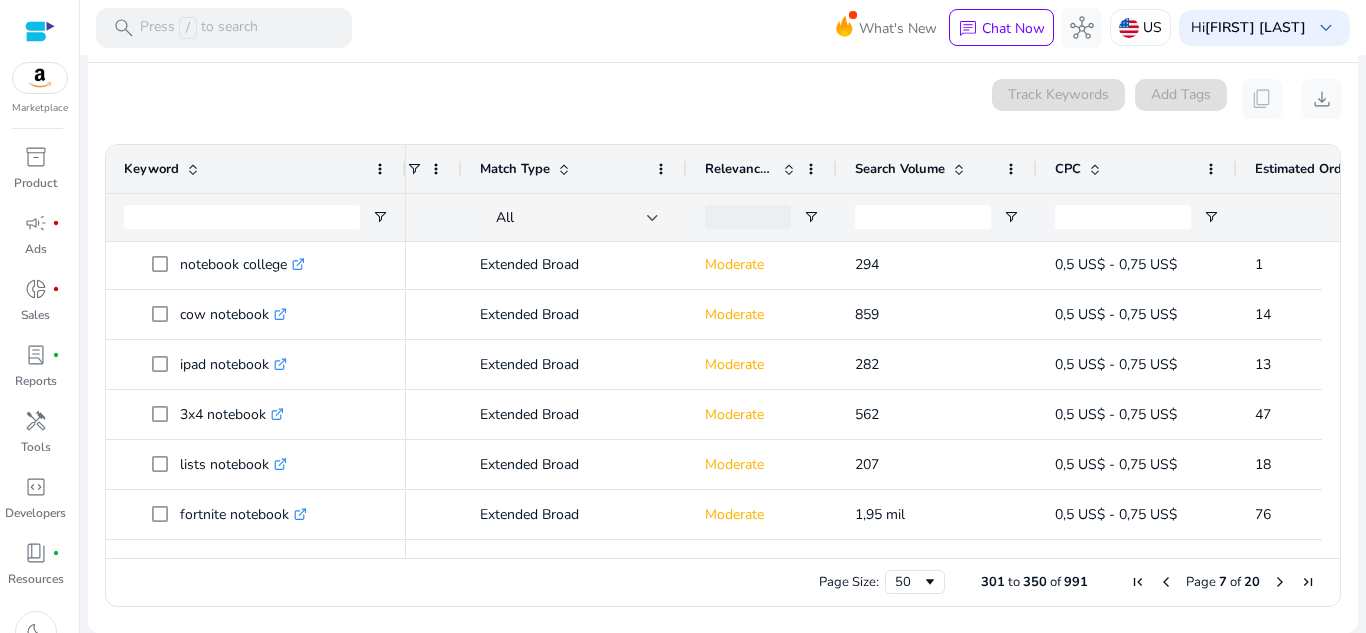 scroll, scrollTop: 352, scrollLeft: 0, axis: vertical 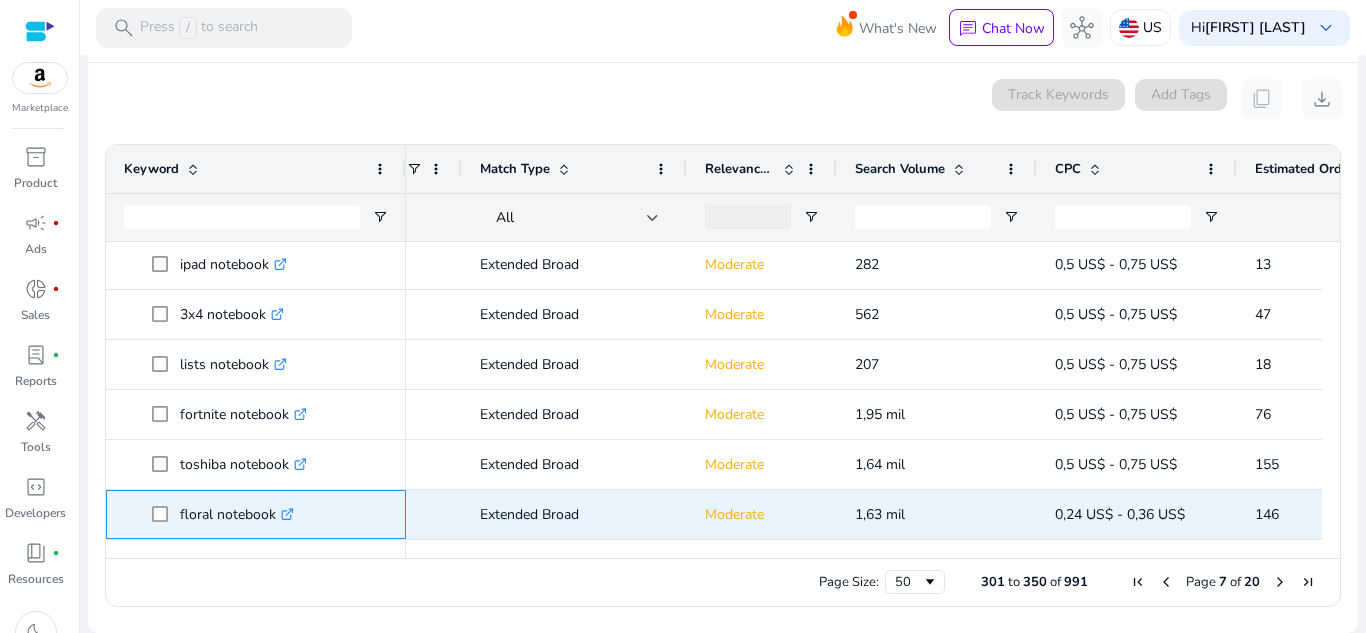 click on ".st0{fill:#2c8af8}" 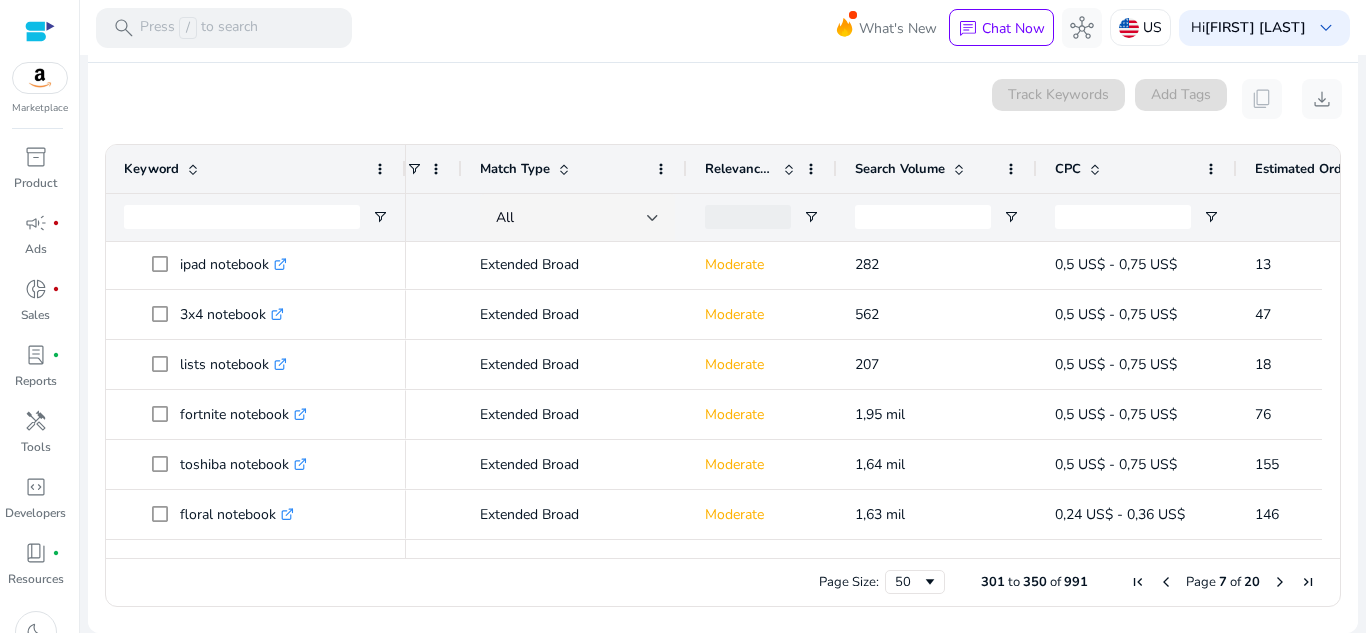 scroll, scrollTop: 452, scrollLeft: 0, axis: vertical 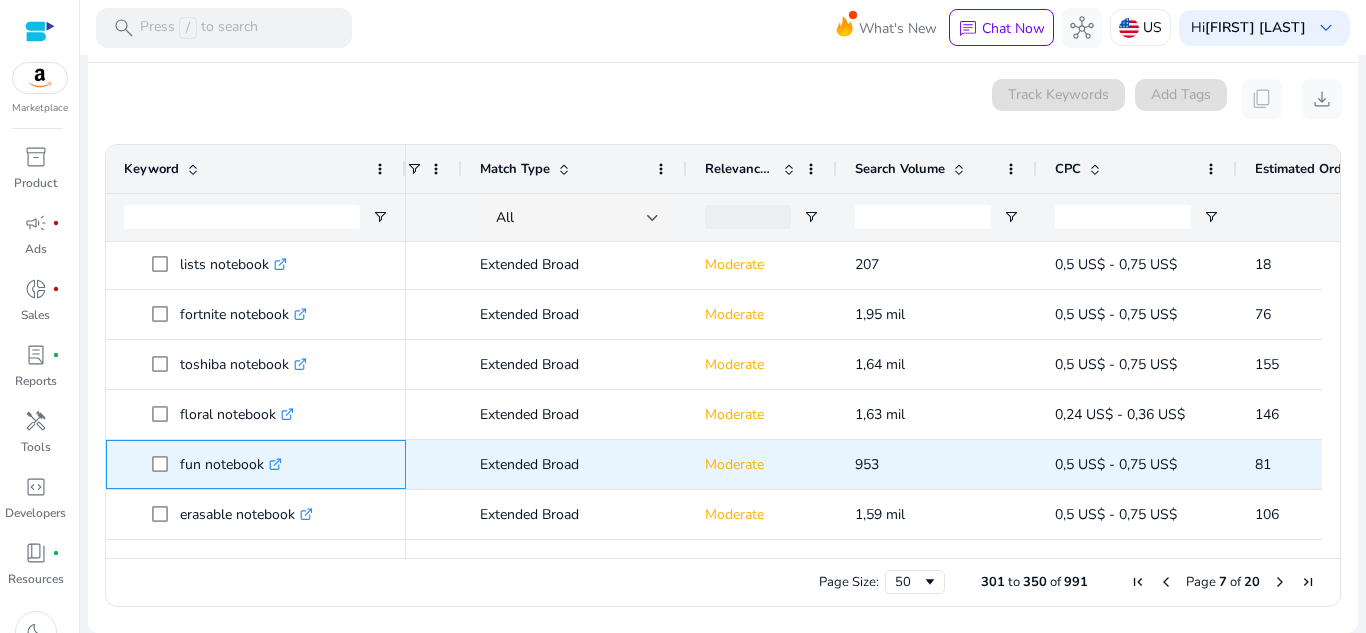click on ".st0{fill:#2c8af8}" at bounding box center [273, 464] 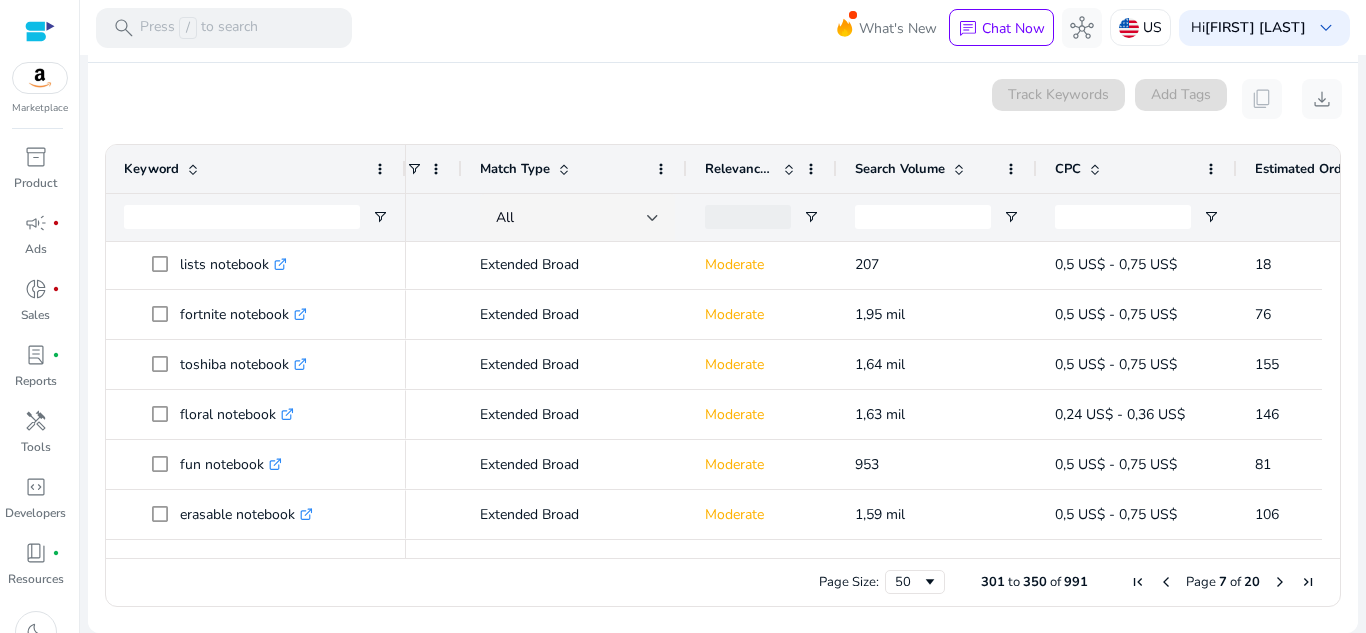 scroll, scrollTop: 552, scrollLeft: 0, axis: vertical 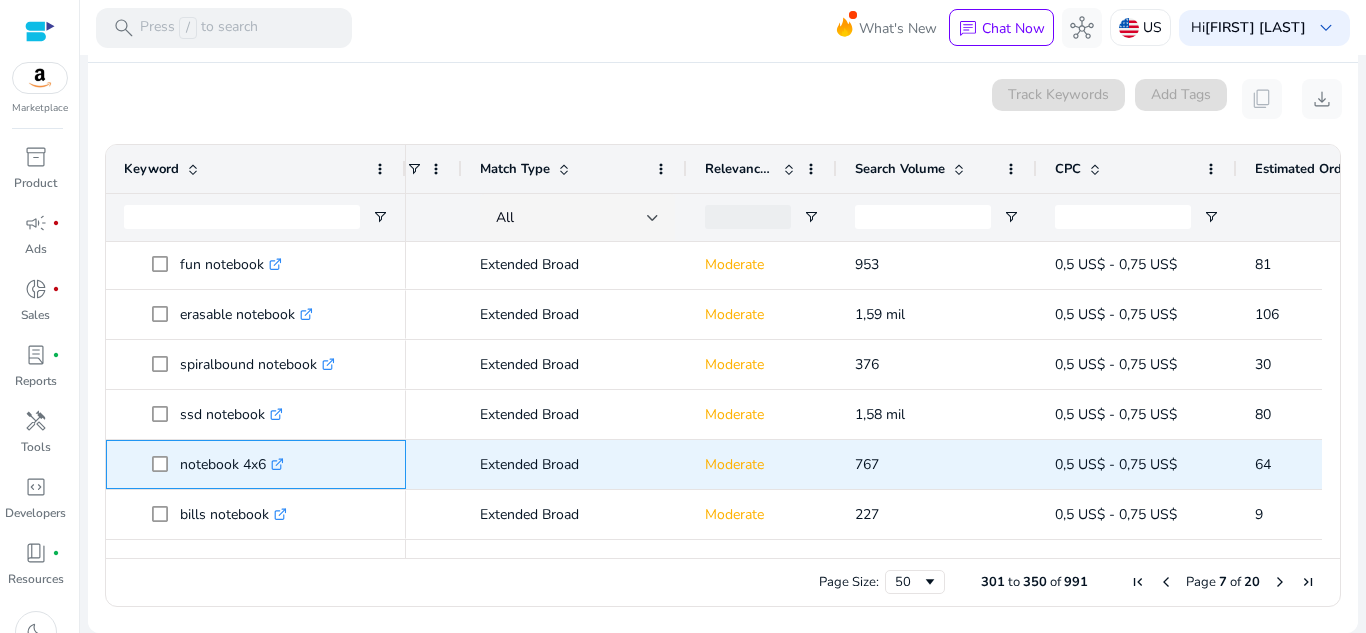 click on ".st0{fill:#2c8af8}" at bounding box center [275, 464] 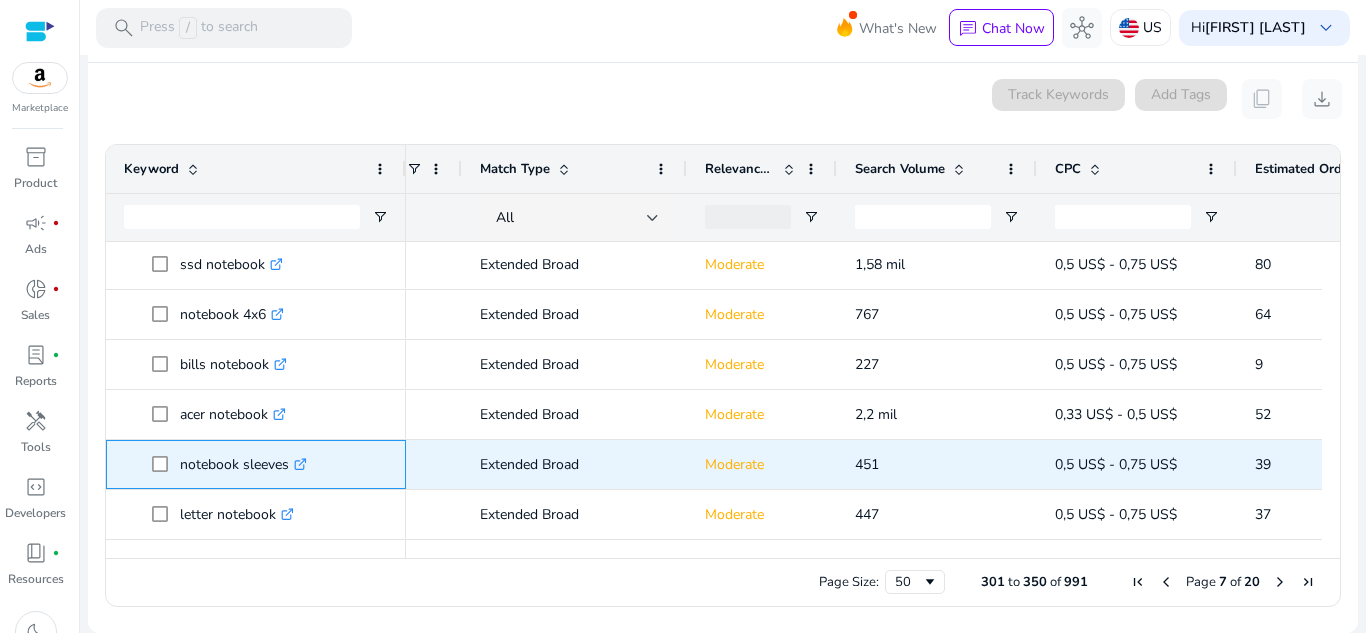 click on ".st0{fill:#2c8af8}" 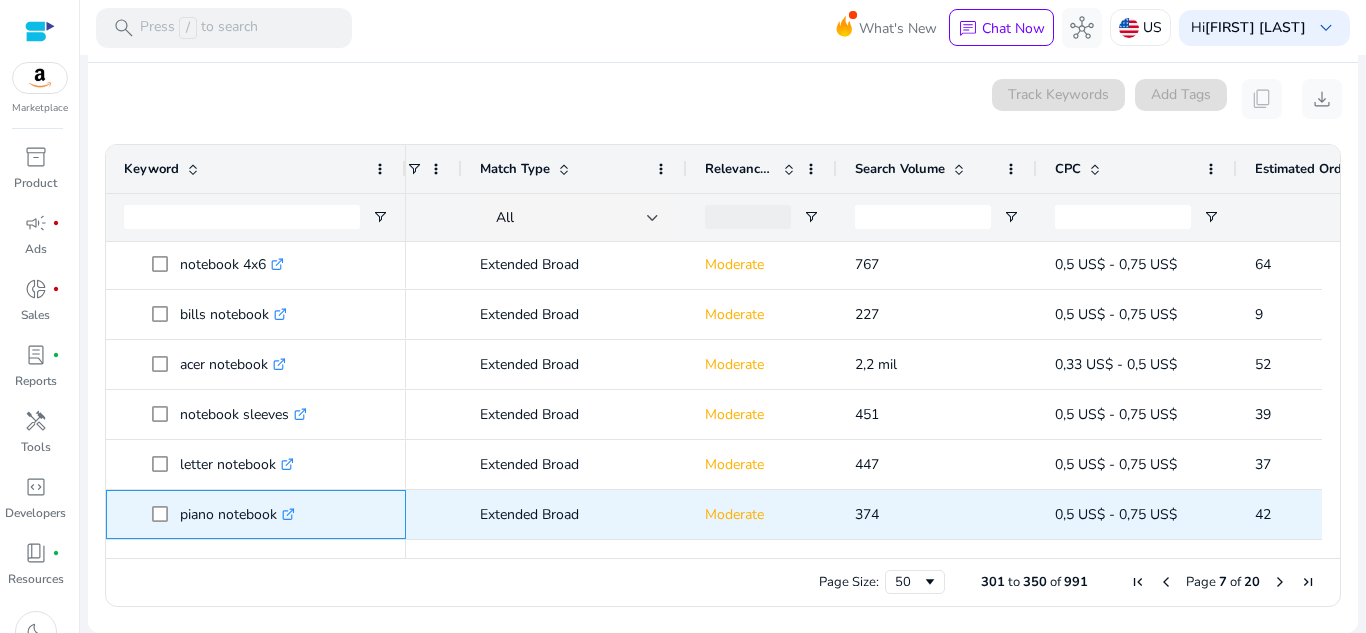 click 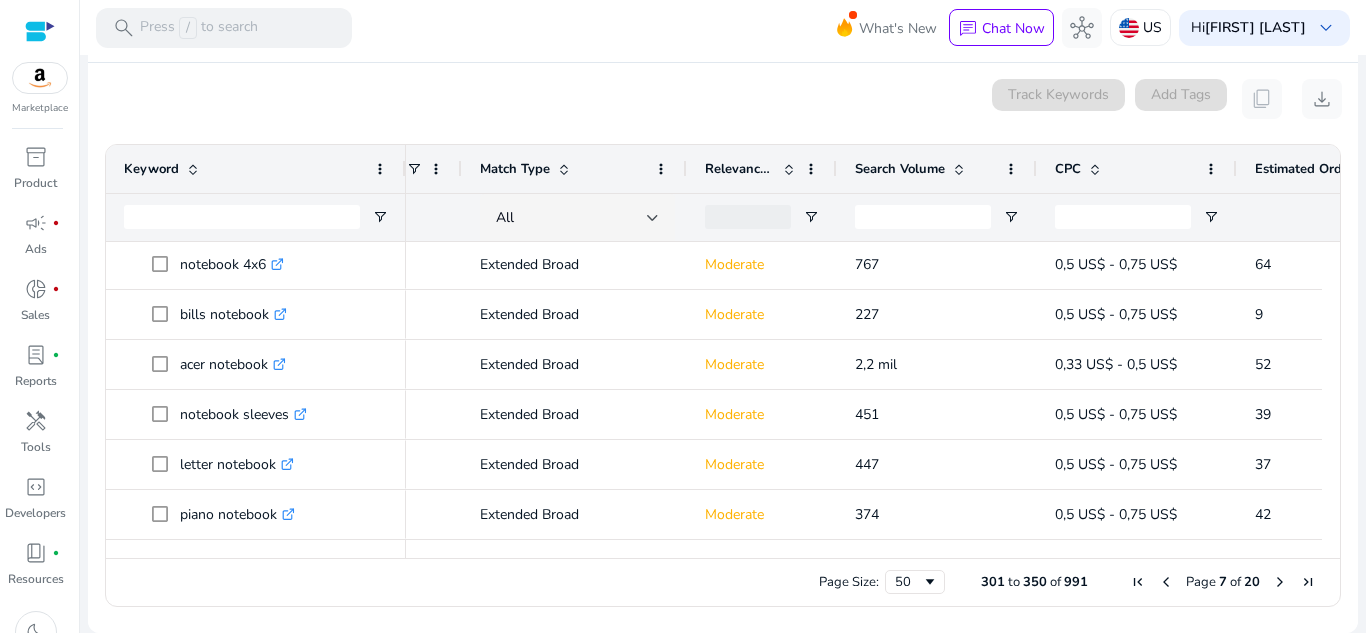 scroll, scrollTop: 952, scrollLeft: 0, axis: vertical 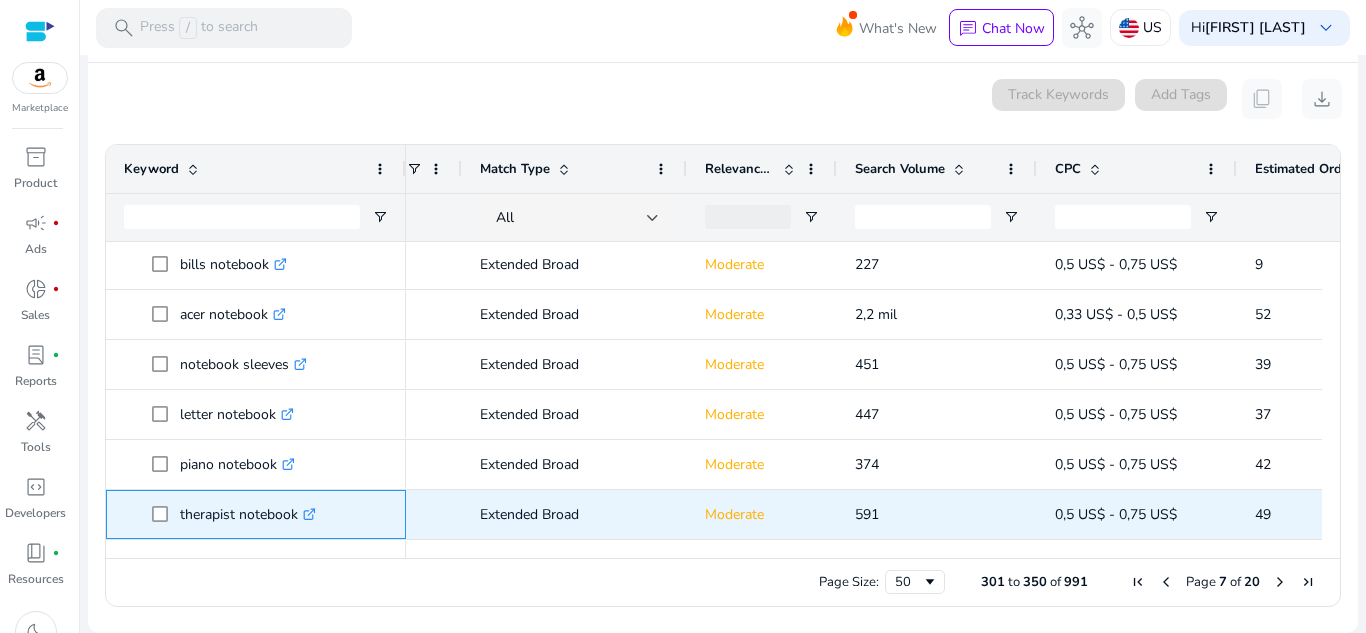 click on ".st0{fill:#2c8af8}" 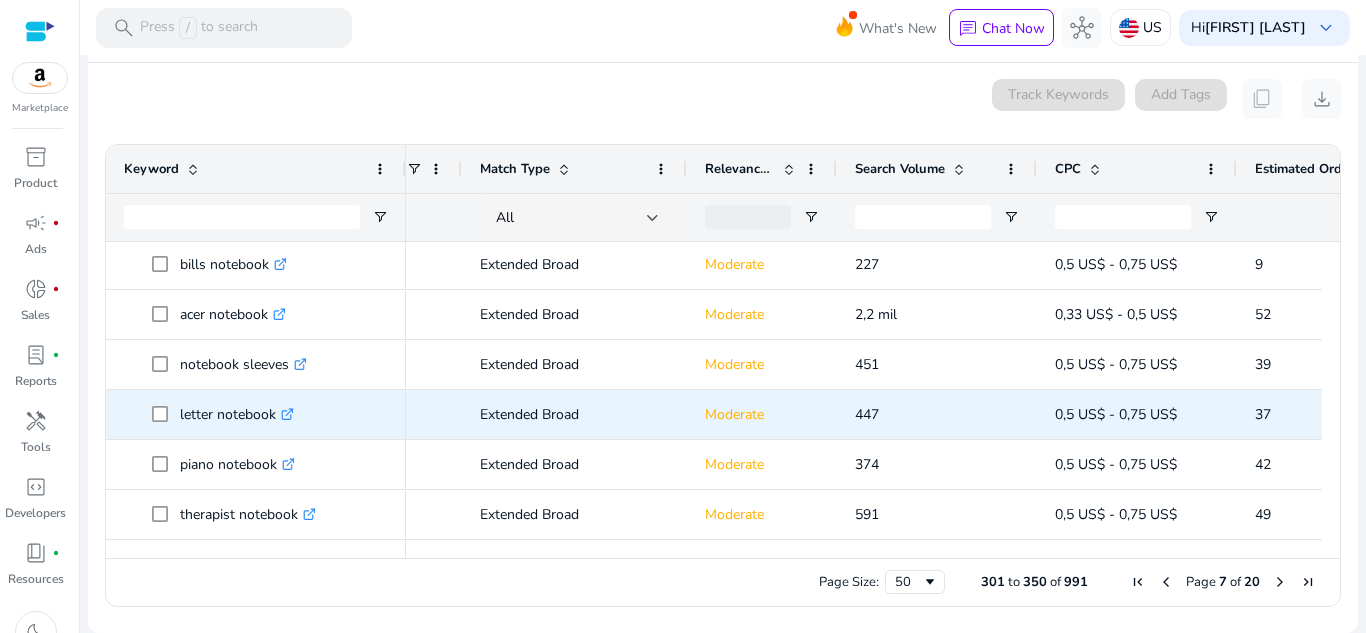 scroll, scrollTop: 1002, scrollLeft: 0, axis: vertical 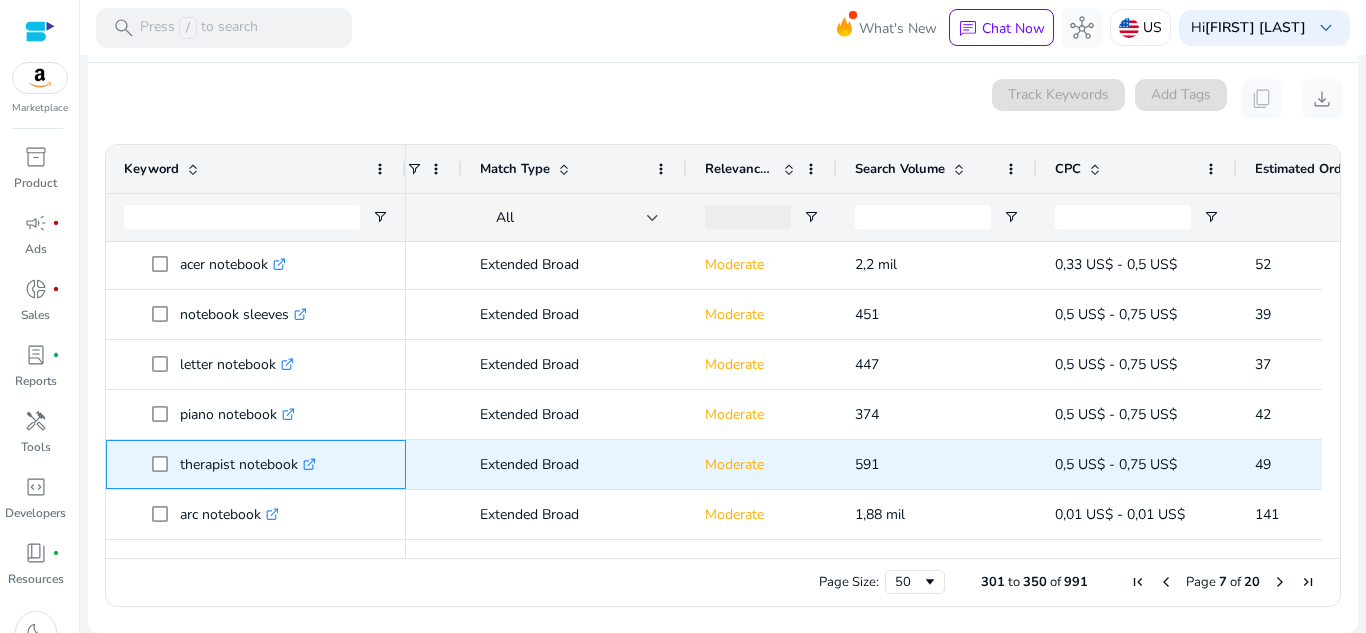 click 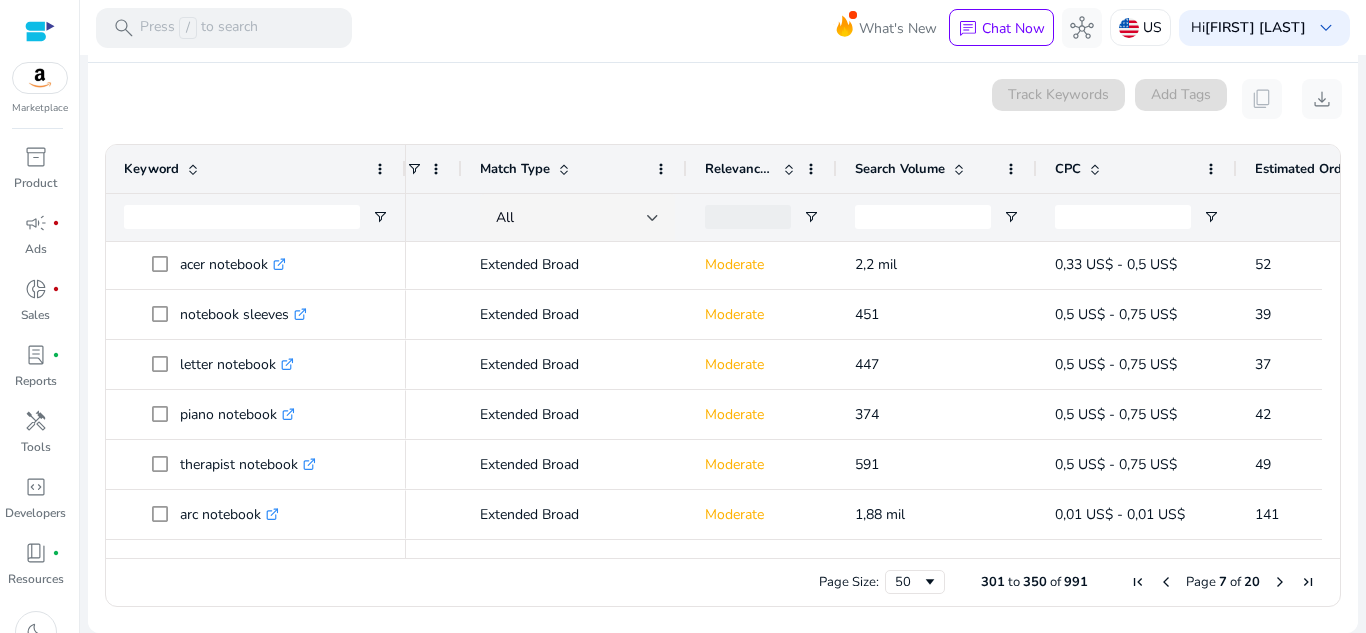 scroll, scrollTop: 1052, scrollLeft: 0, axis: vertical 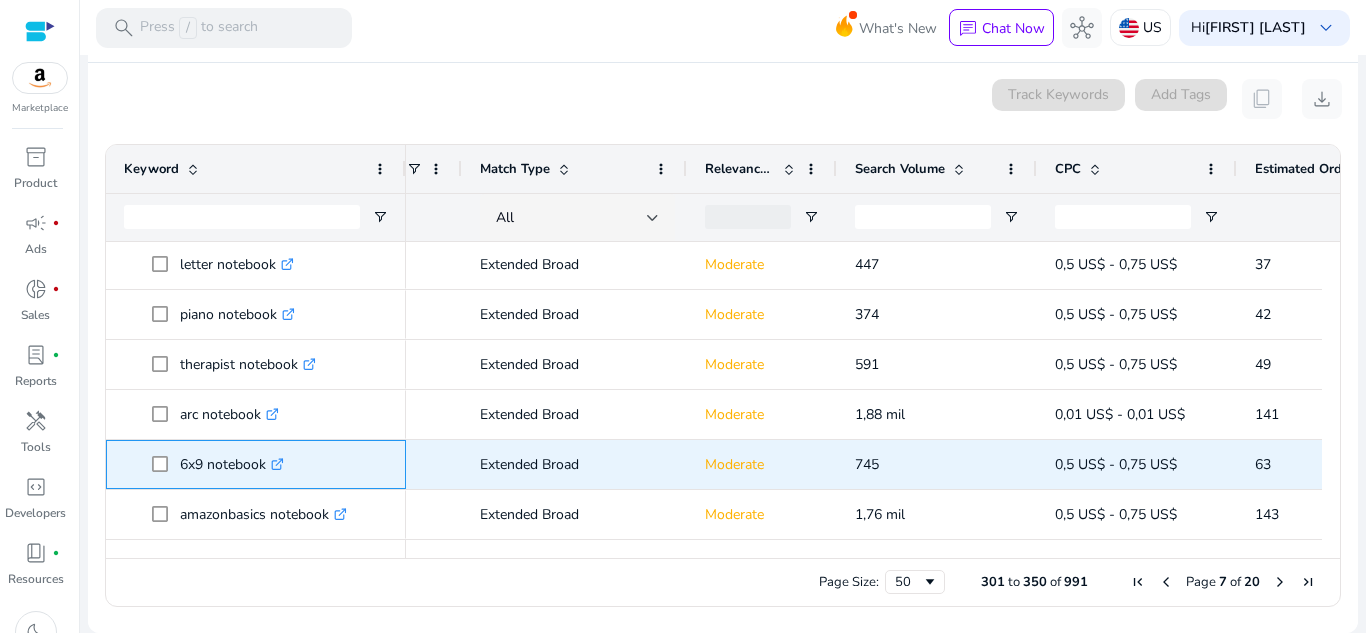 click on ".st0{fill:#2c8af8}" 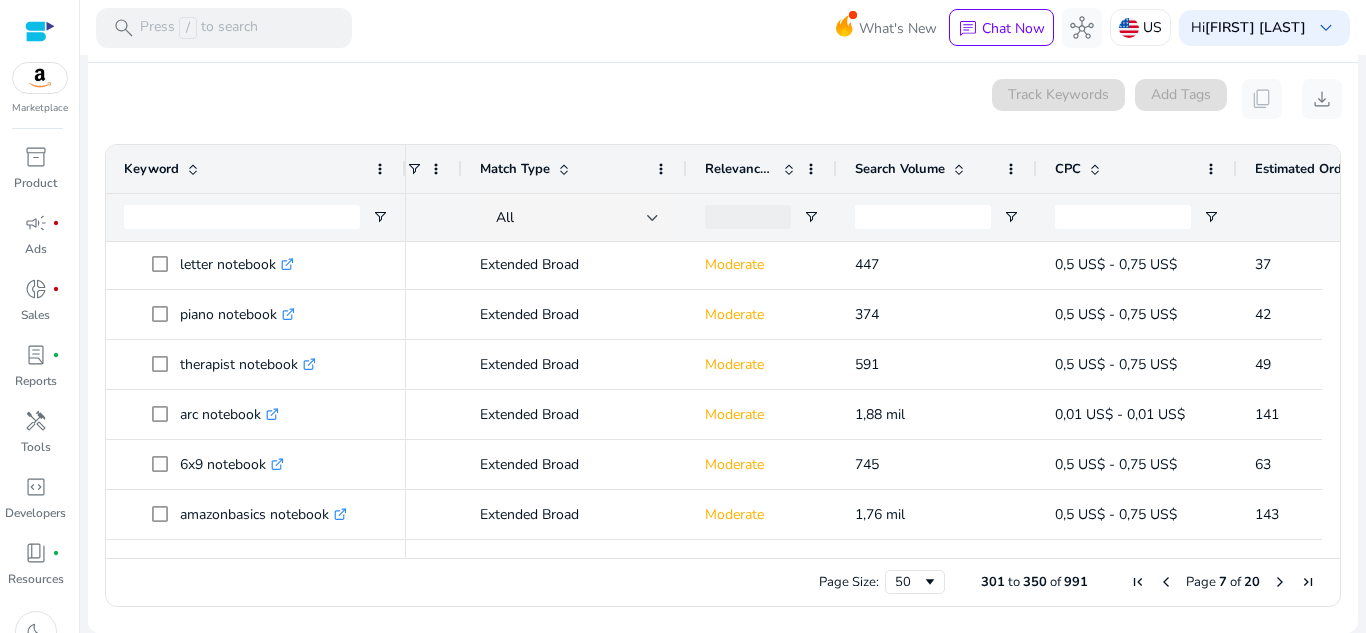 scroll, scrollTop: 1152, scrollLeft: 0, axis: vertical 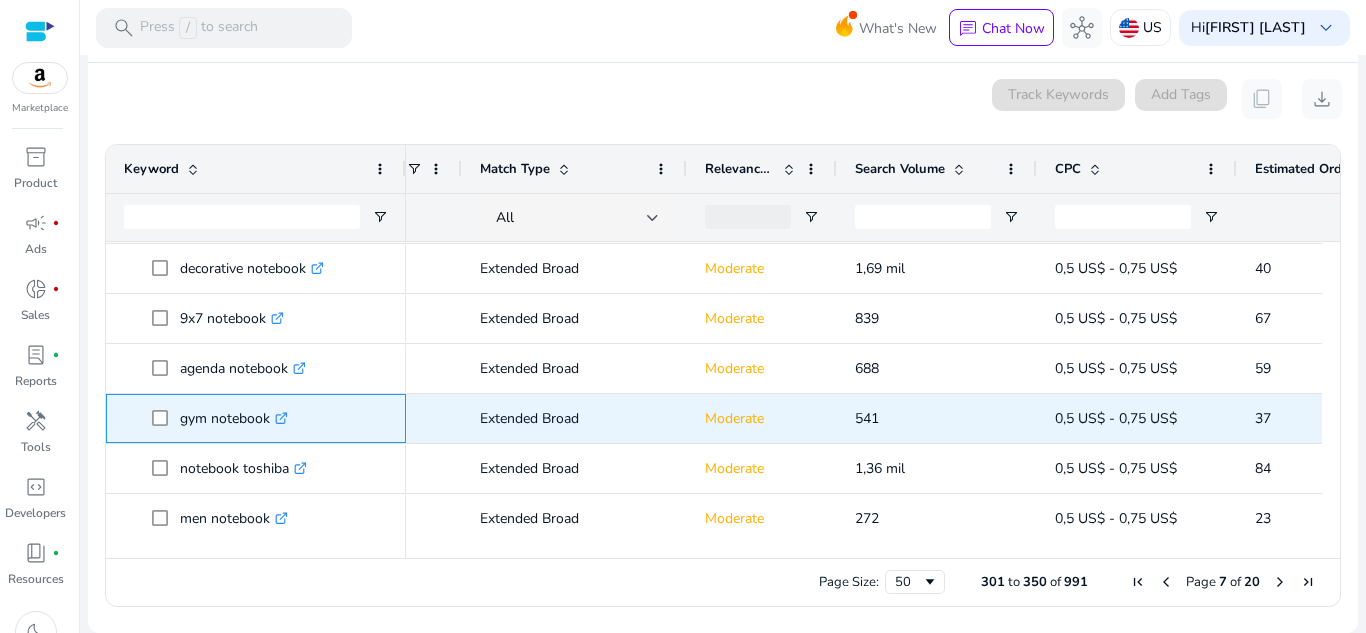 click on ".st0{fill:#2c8af8}" at bounding box center (279, 418) 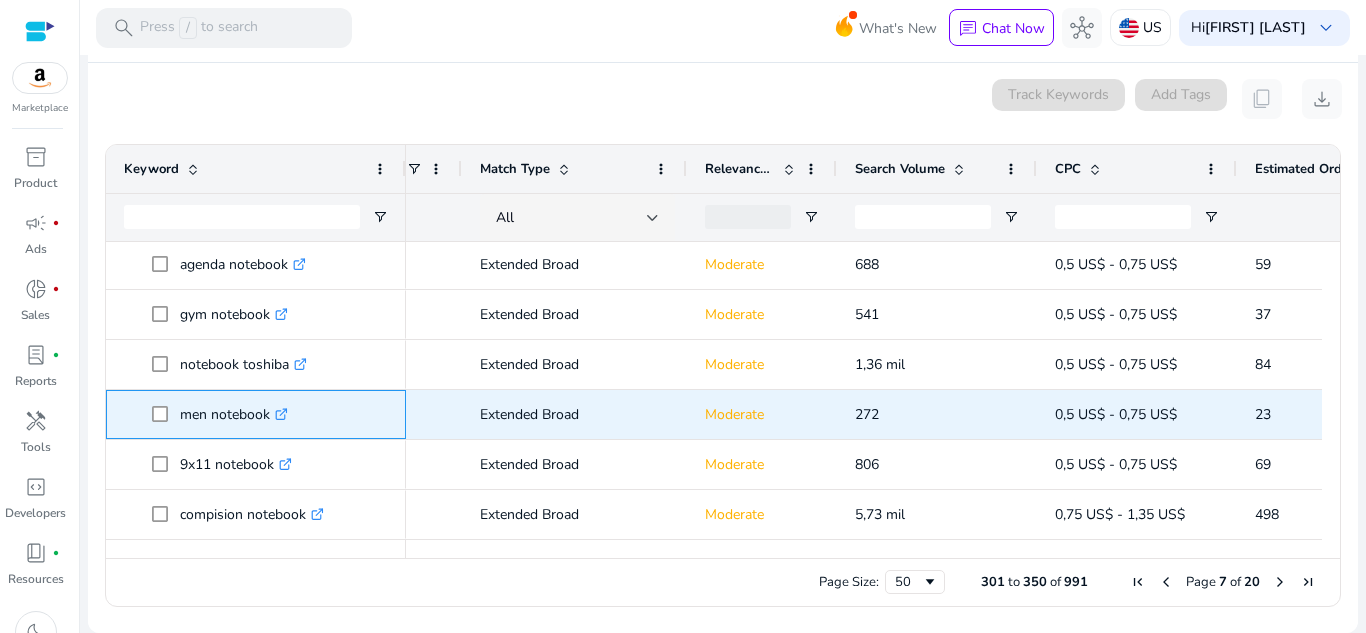 click on ".st0{fill:#2c8af8}" 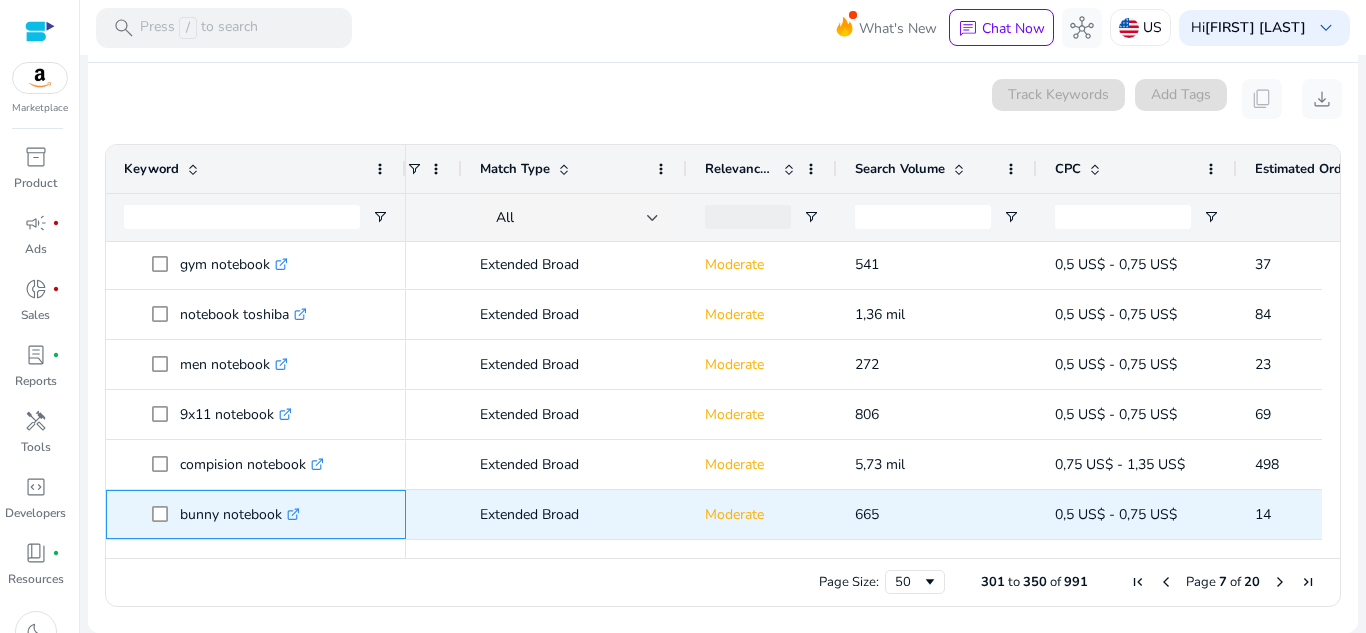 click 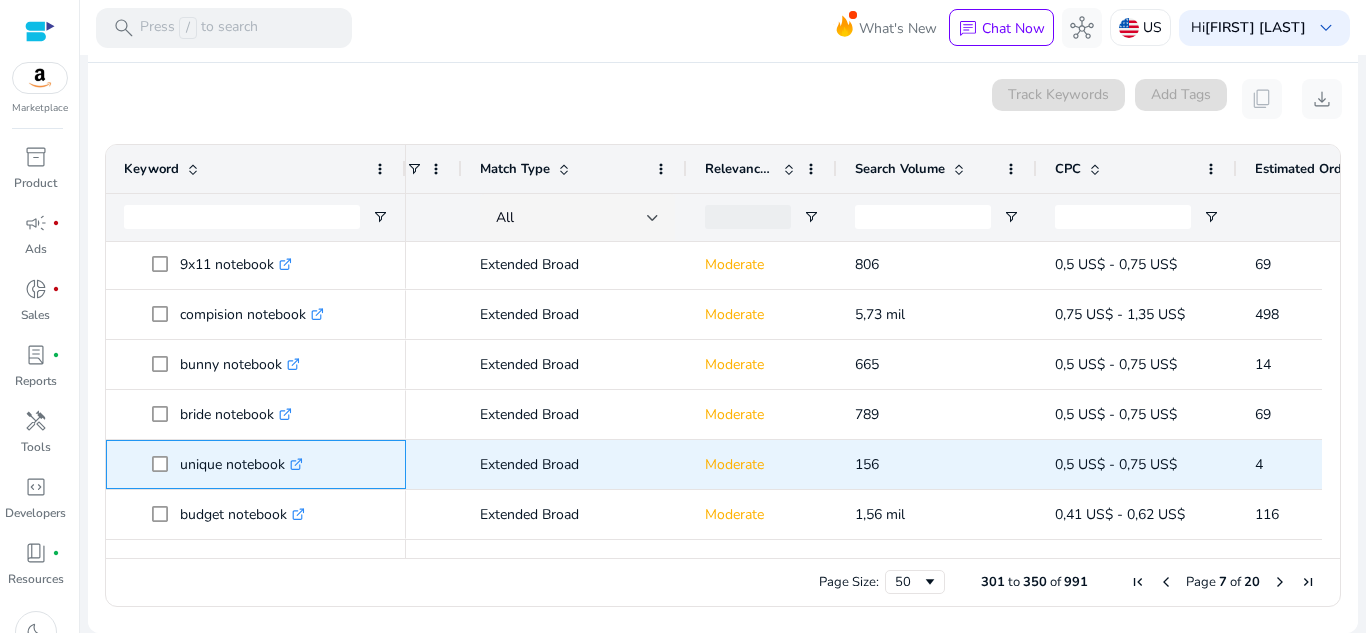 click on ".st0{fill:#2c8af8}" 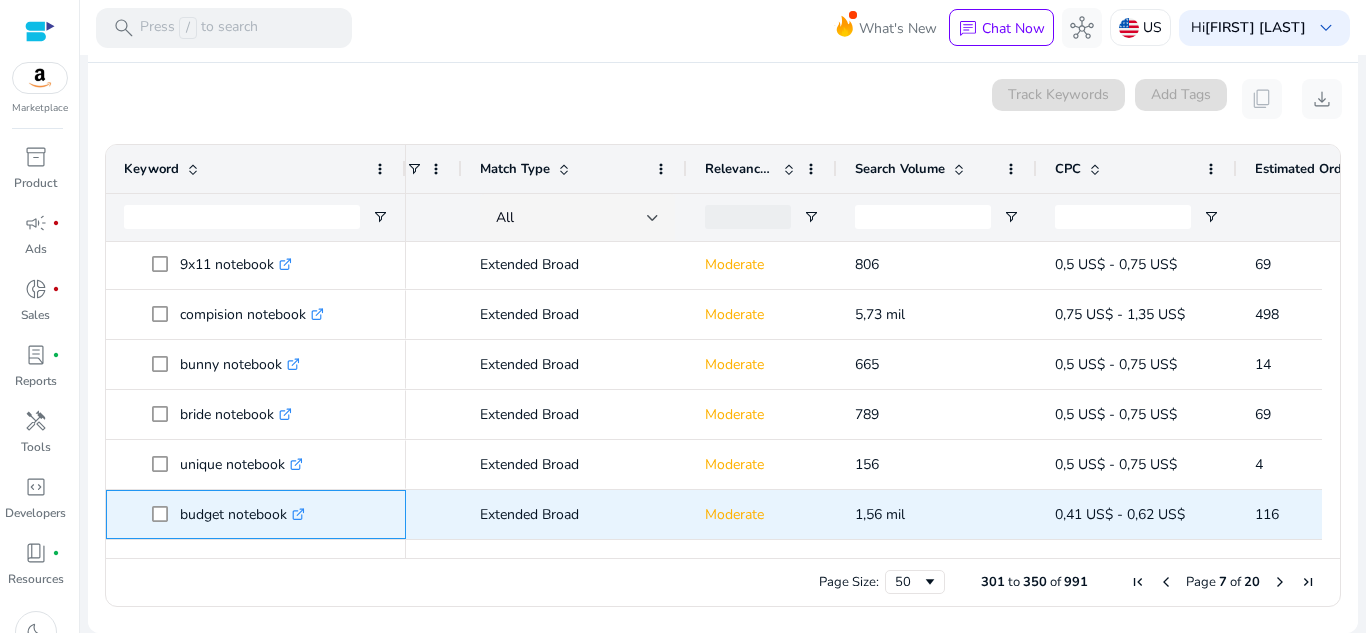 click on ".st0{fill:#2c8af8}" 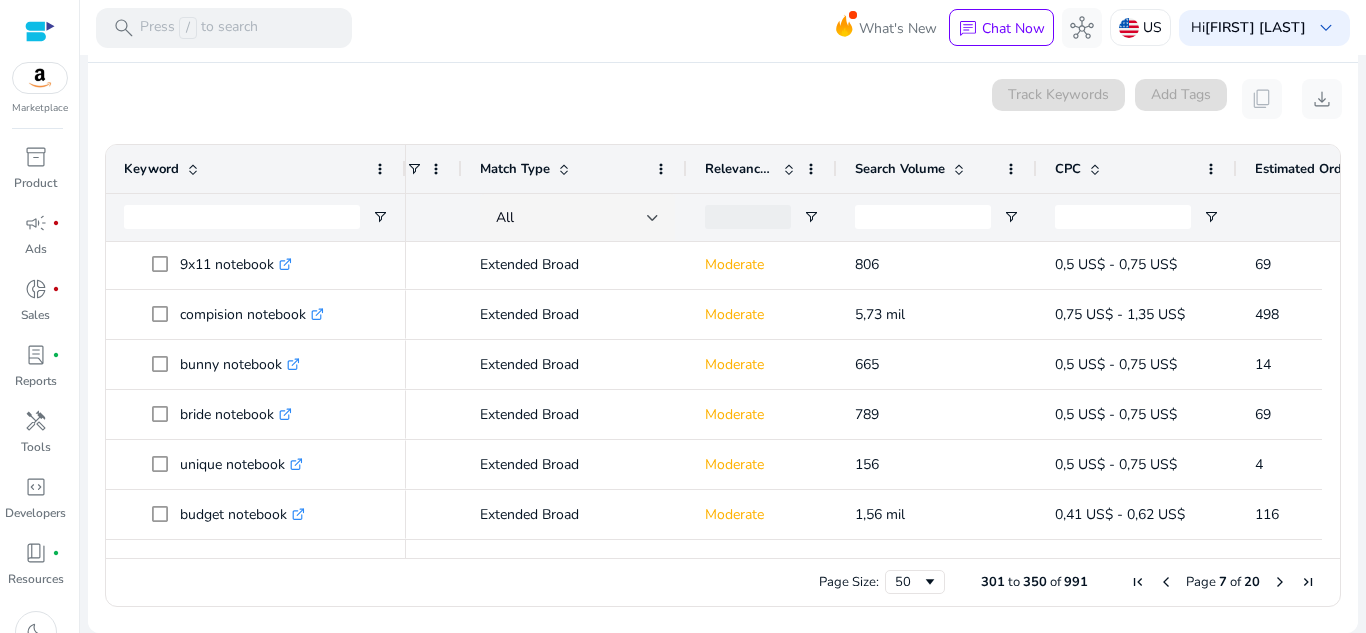 scroll, scrollTop: 2102, scrollLeft: 0, axis: vertical 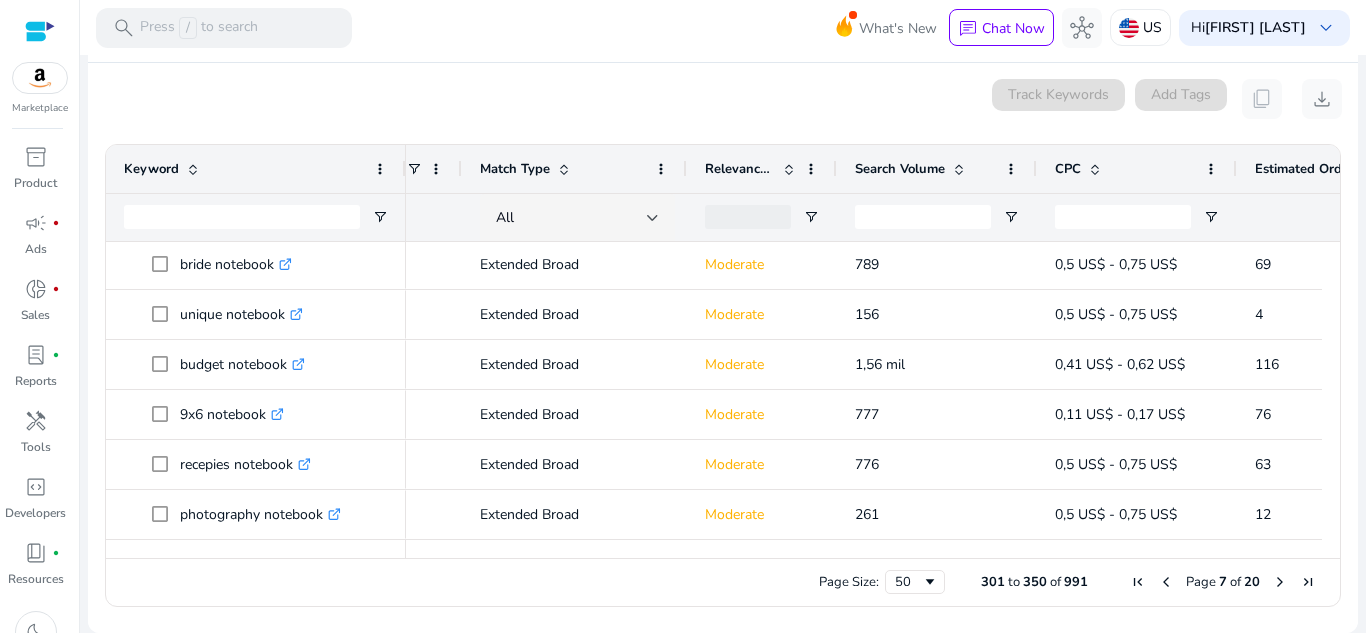 click at bounding box center [1280, 582] 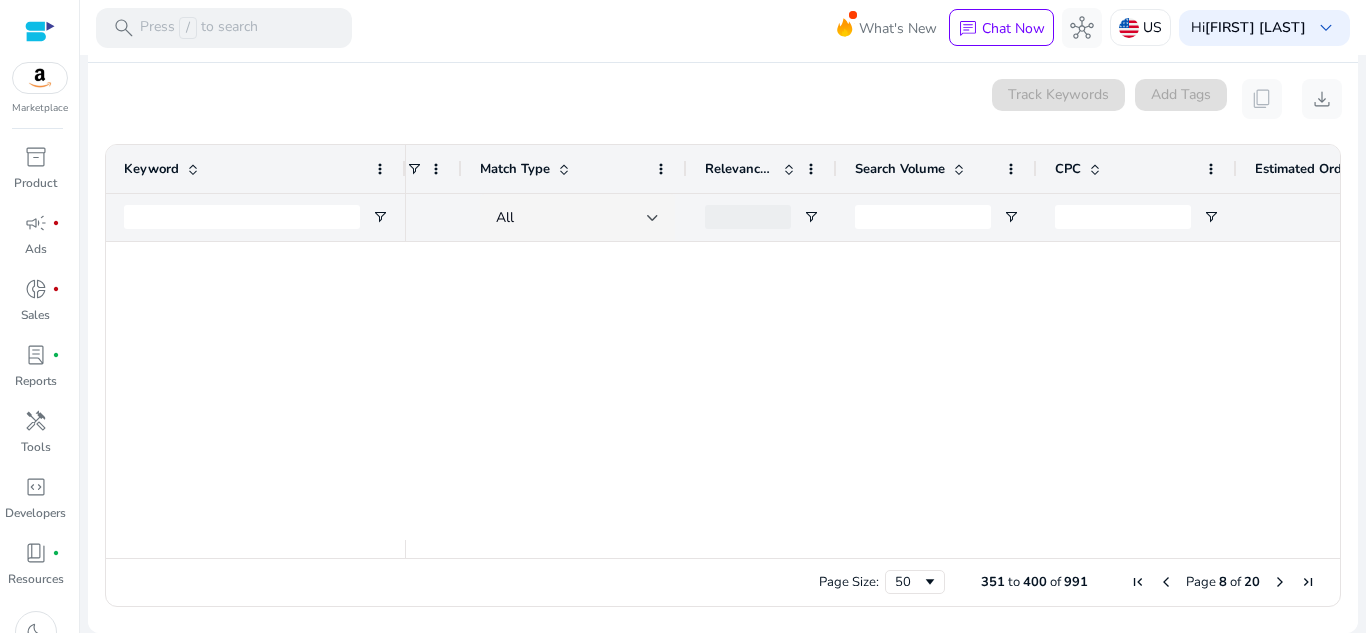 scroll, scrollTop: 0, scrollLeft: 0, axis: both 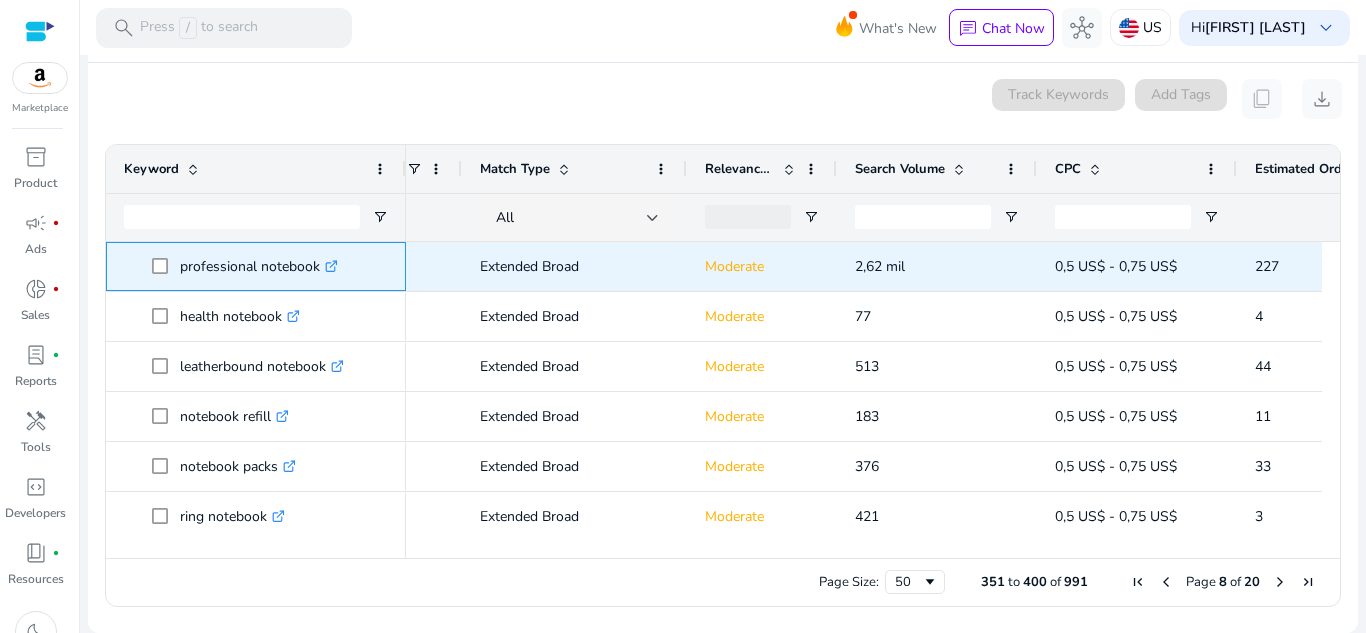 click on ".st0{fill:#2c8af8}" at bounding box center (329, 266) 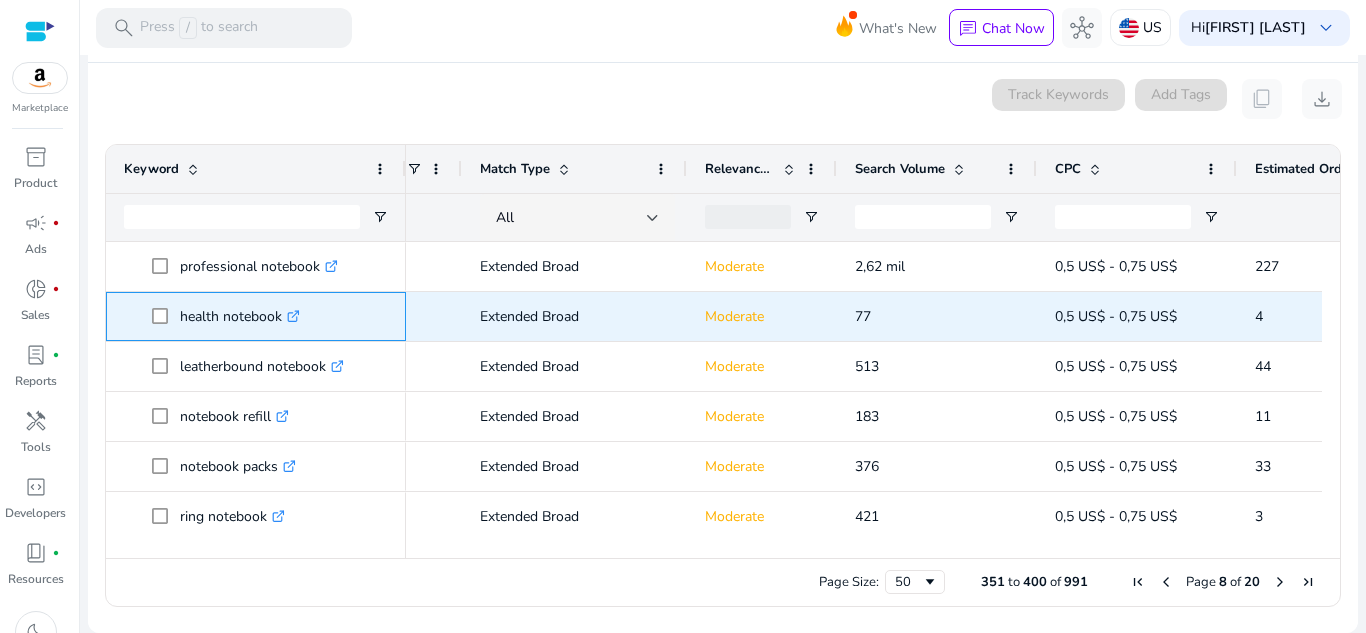 click on ".st0{fill:#2c8af8}" 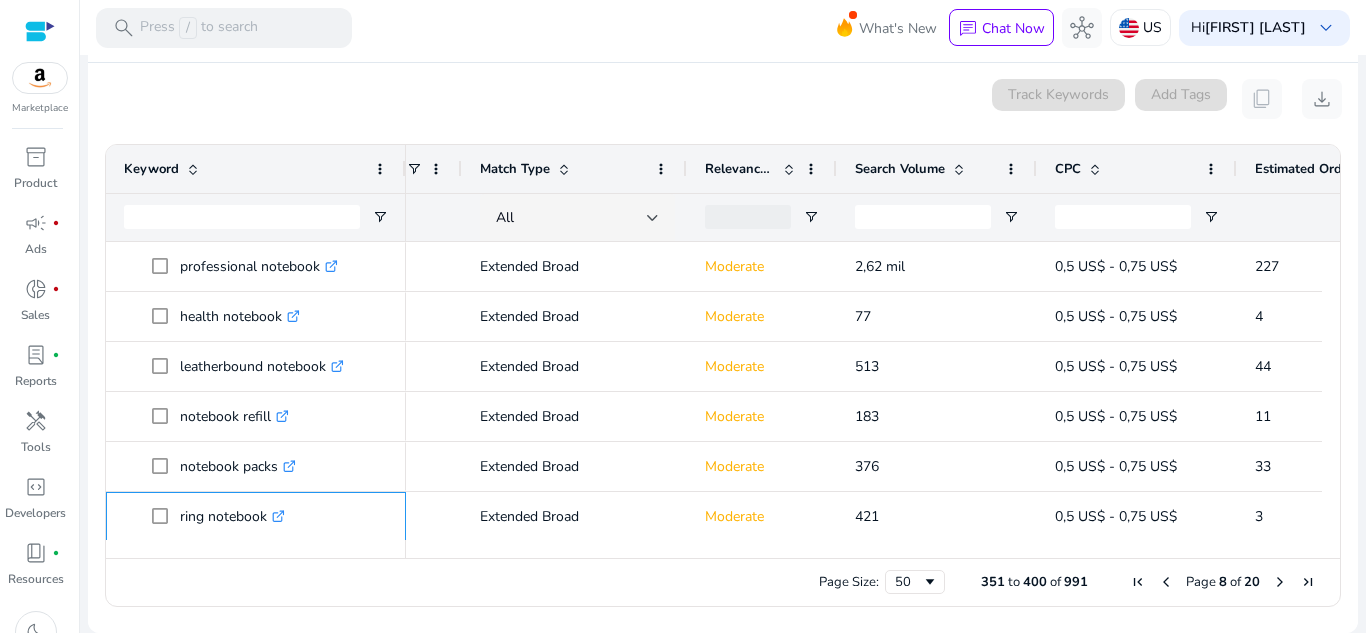 scroll, scrollTop: 2, scrollLeft: 0, axis: vertical 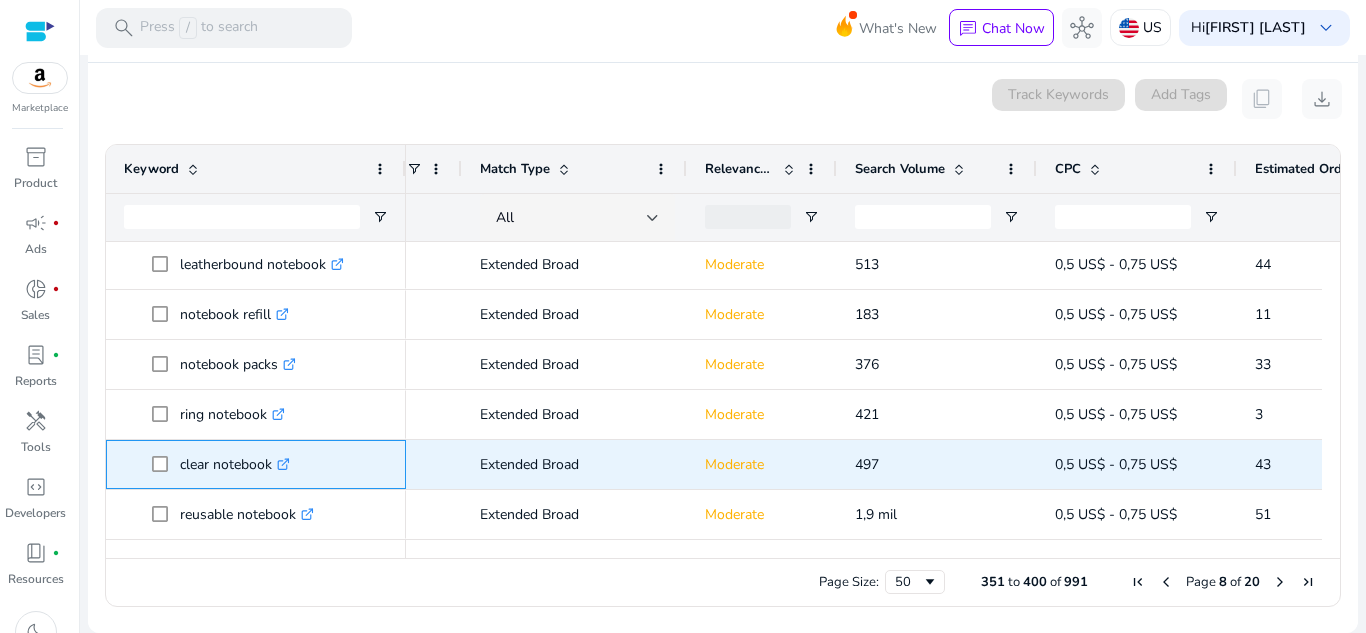 click on ".st0{fill:#2c8af8}" 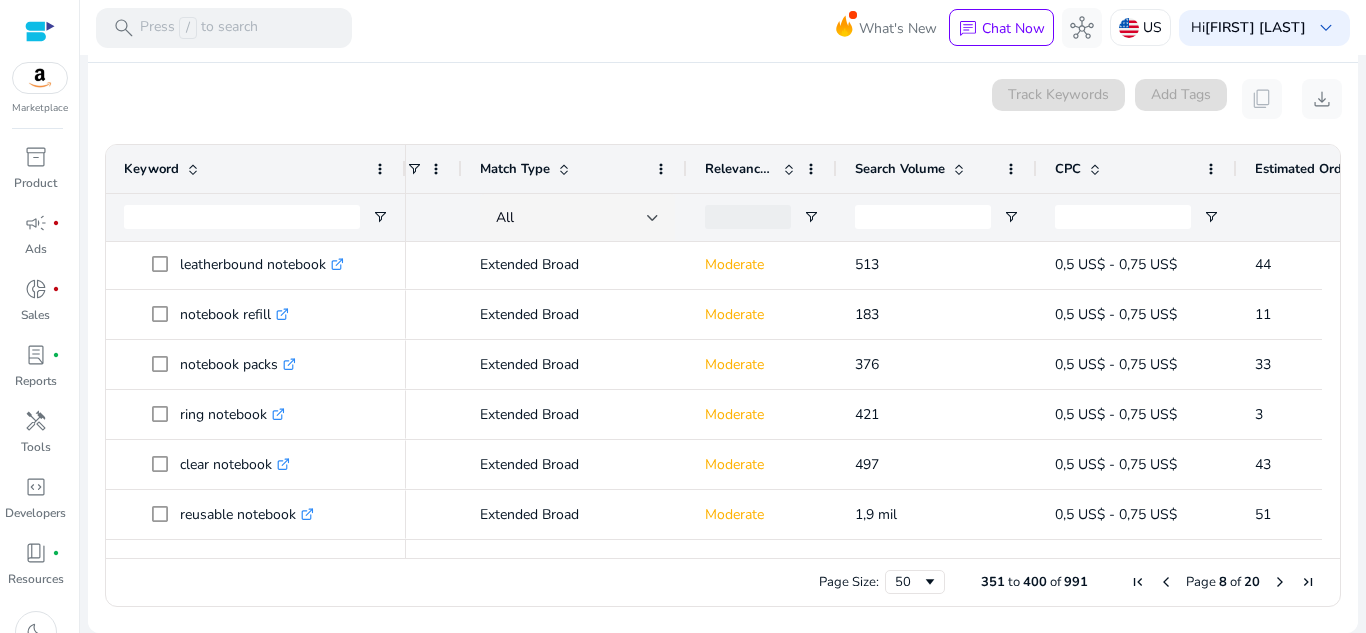 scroll, scrollTop: 152, scrollLeft: 0, axis: vertical 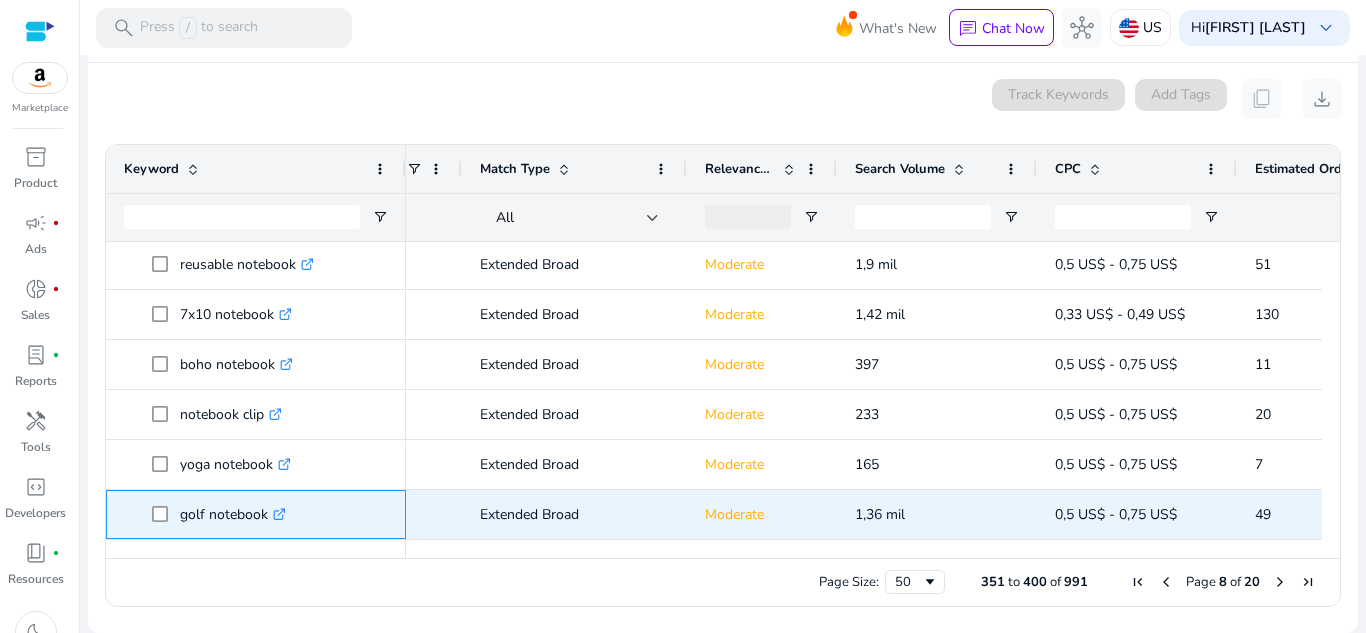 click on ".st0{fill:#2c8af8}" 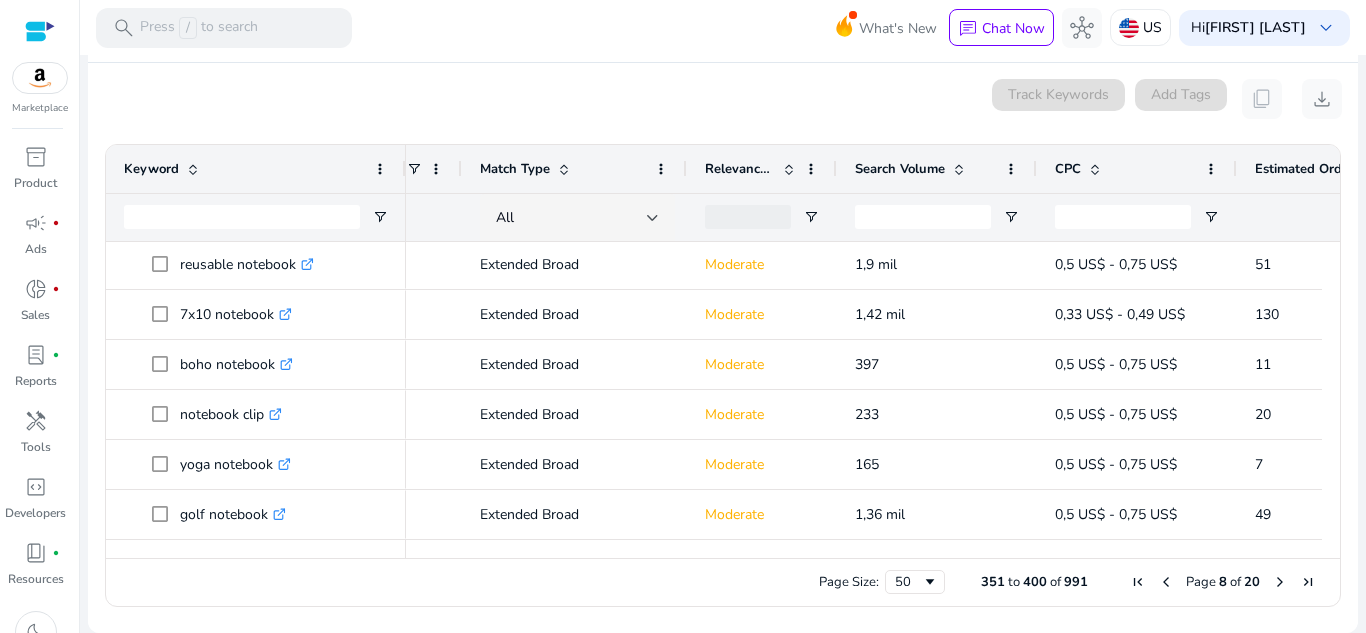 scroll, scrollTop: 402, scrollLeft: 0, axis: vertical 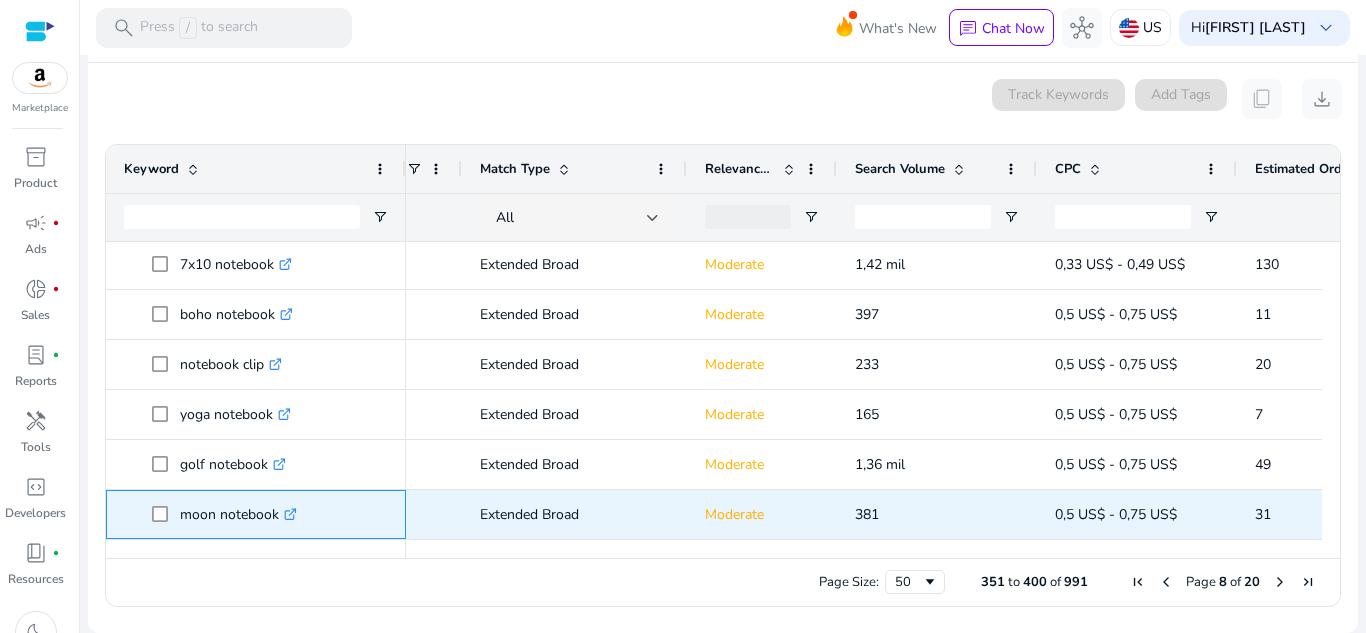 click on ".st0{fill:#2c8af8}" 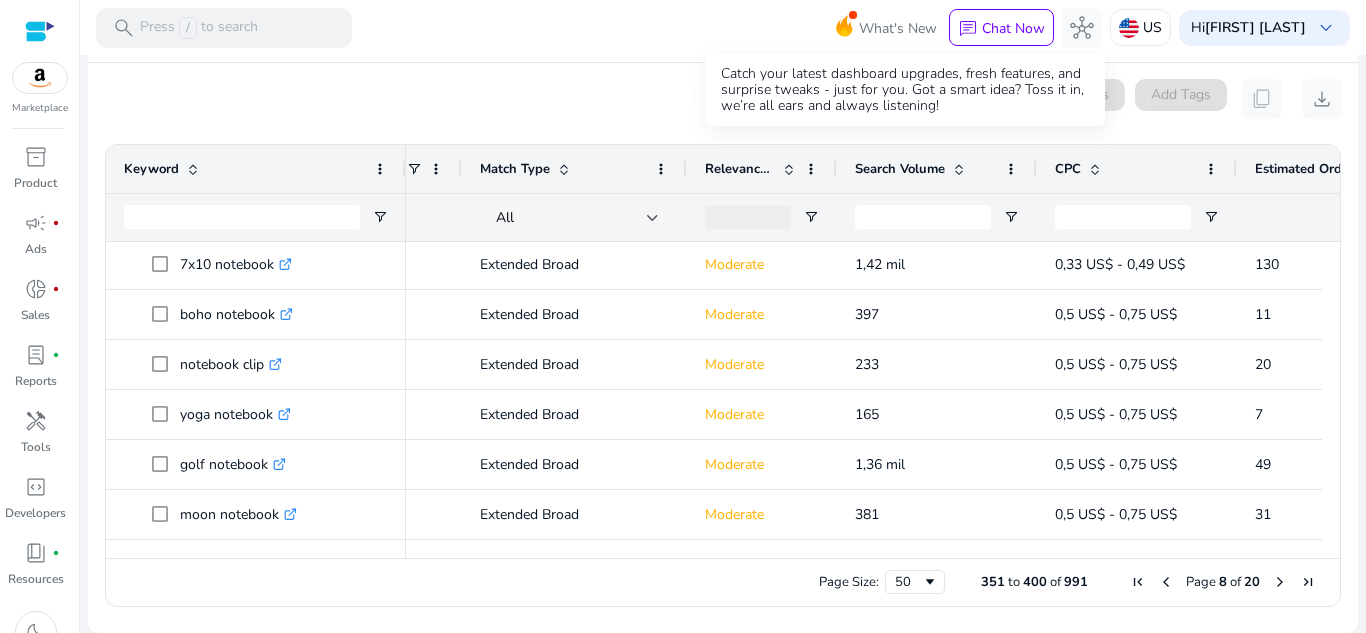 scroll, scrollTop: 452, scrollLeft: 0, axis: vertical 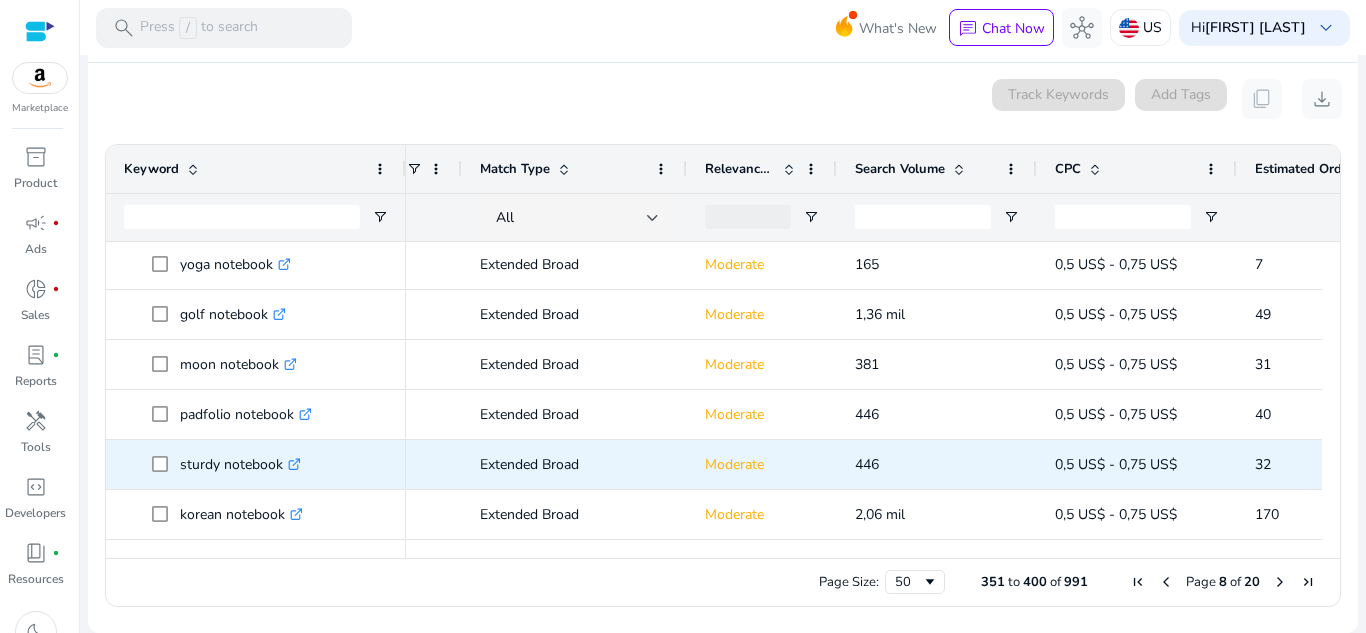 click on ".st0{fill:#2c8af8}" 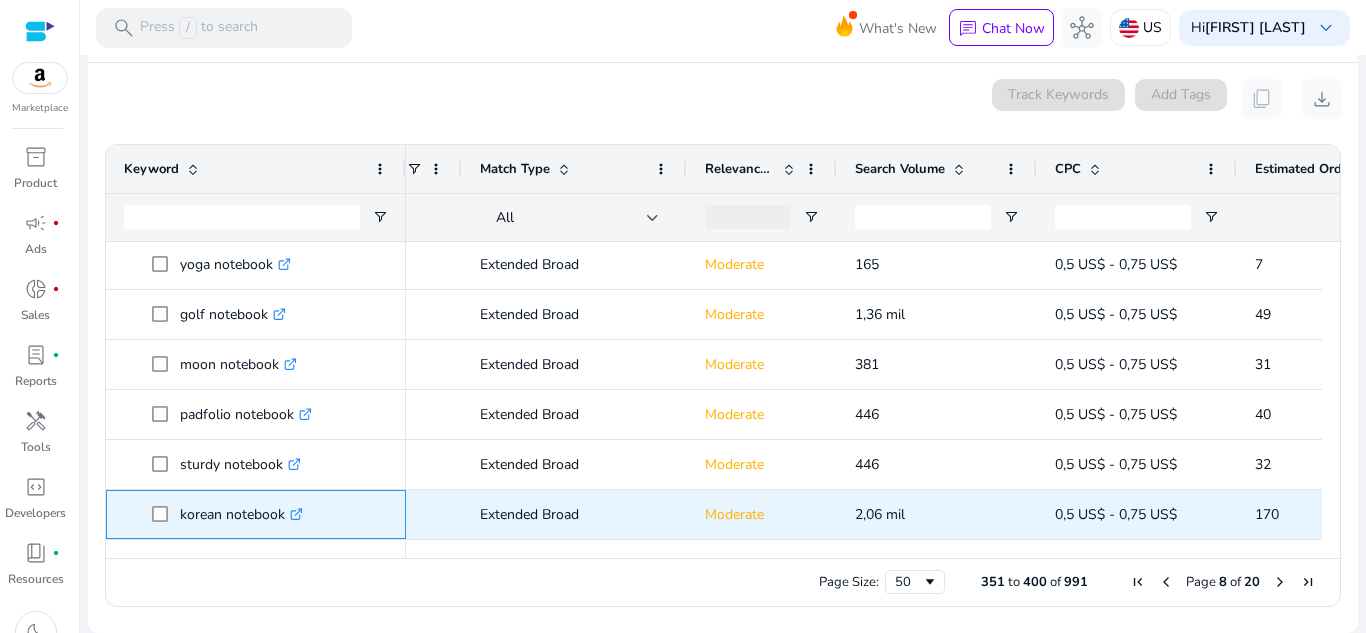 click on ".st0{fill:#2c8af8}" 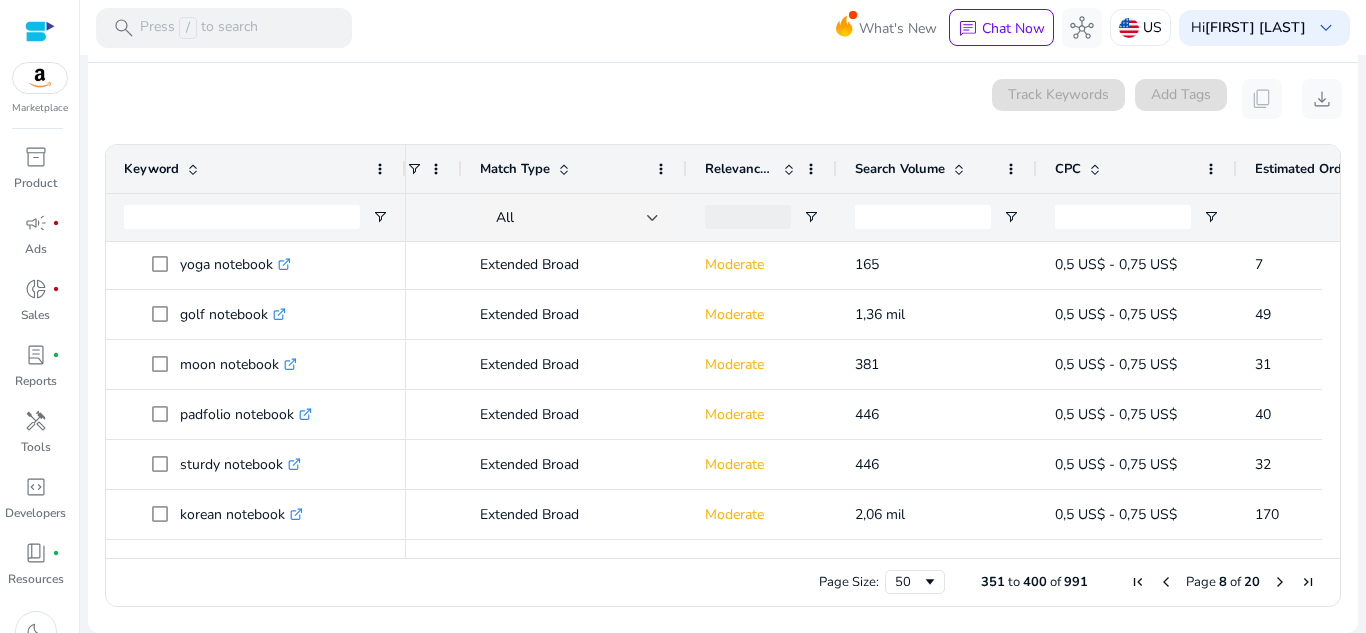 scroll, scrollTop: 602, scrollLeft: 0, axis: vertical 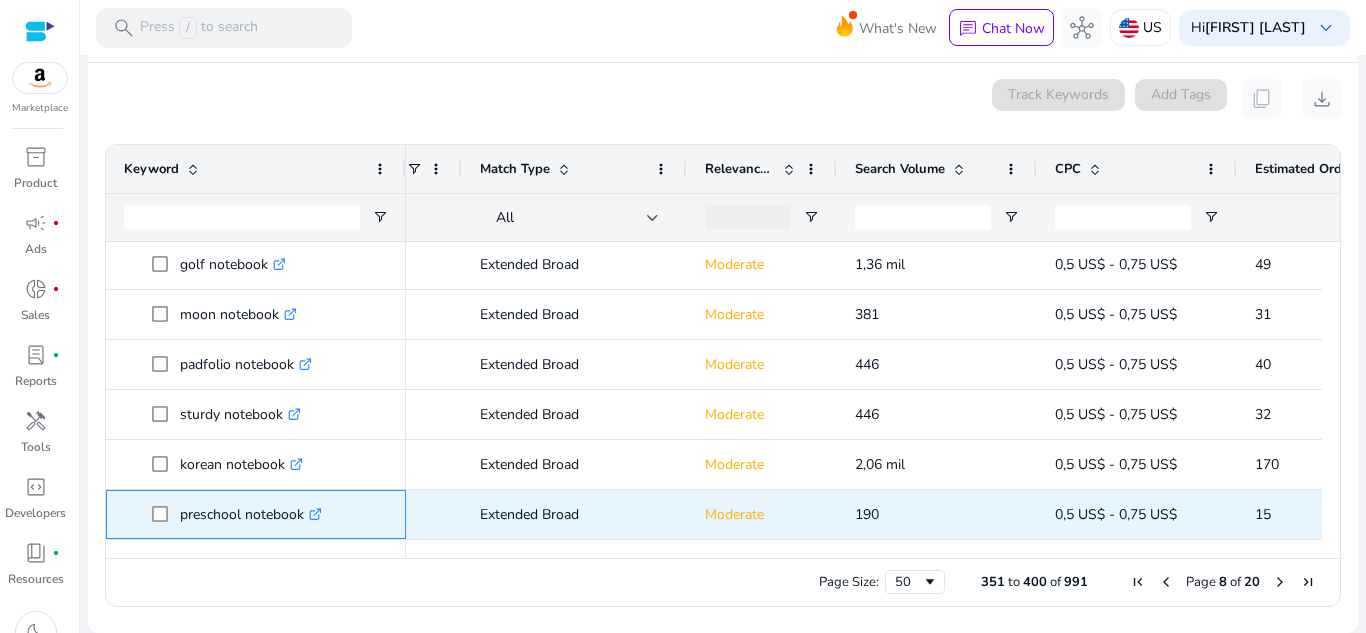 click 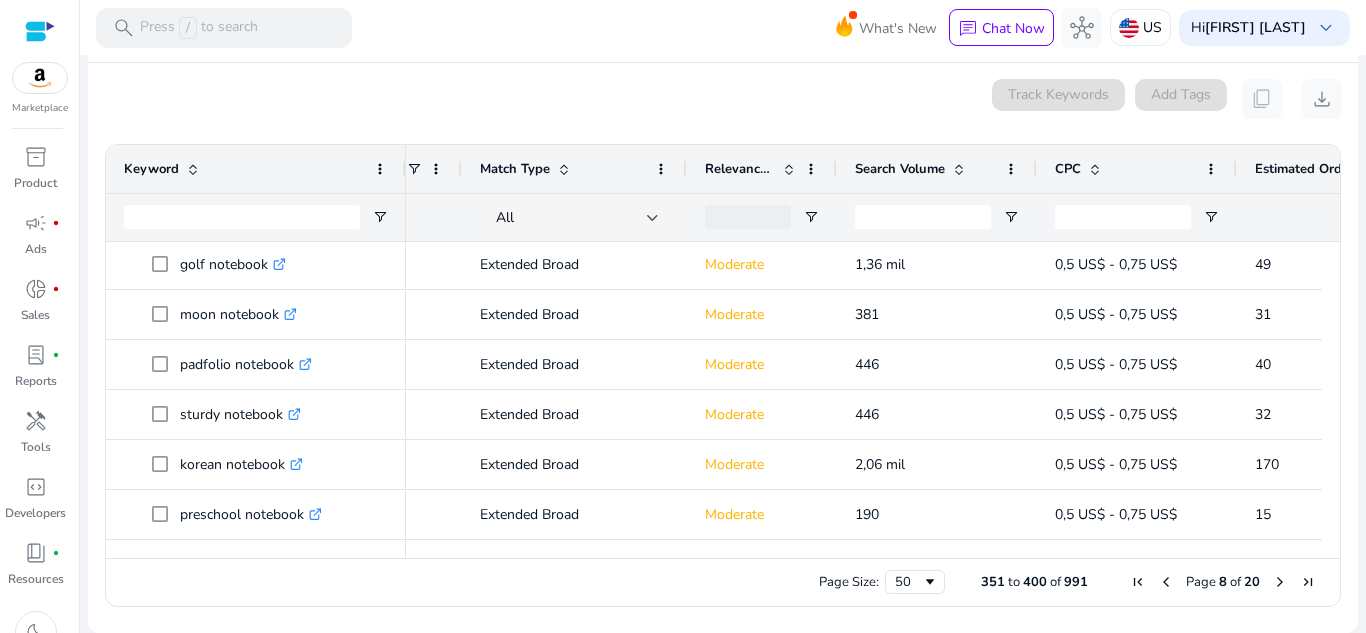 scroll, scrollTop: 652, scrollLeft: 0, axis: vertical 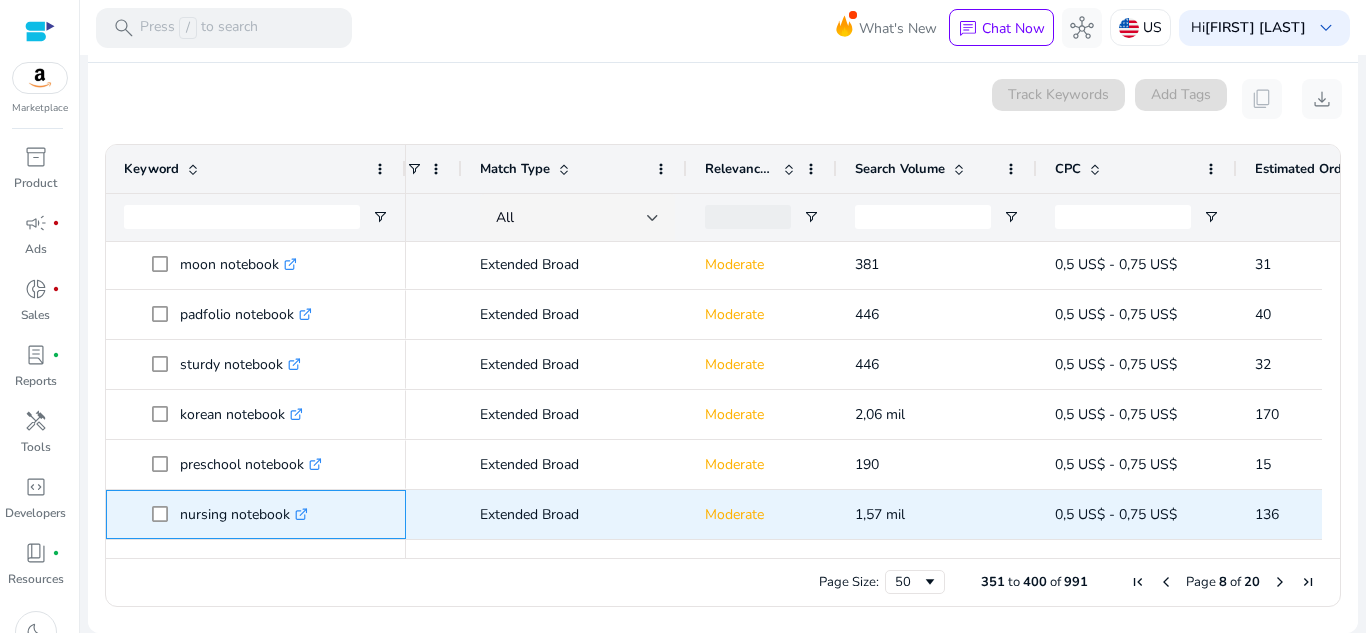 click on ".st0{fill:#2c8af8}" 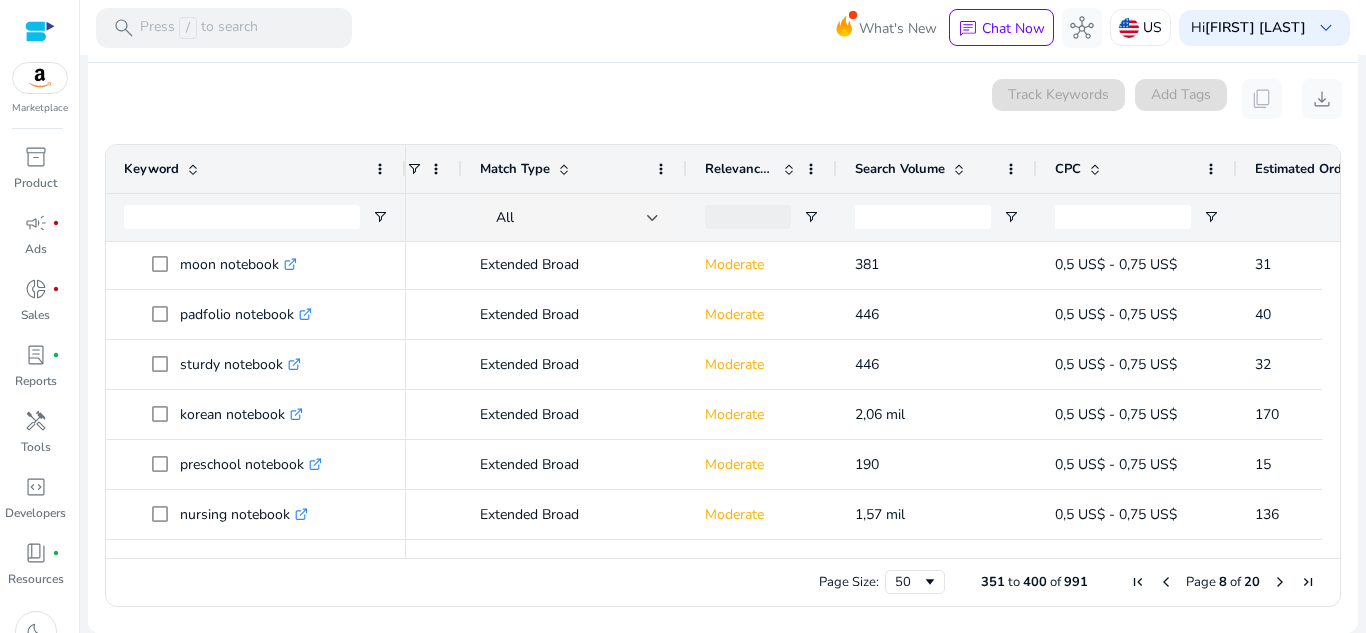 scroll, scrollTop: 702, scrollLeft: 0, axis: vertical 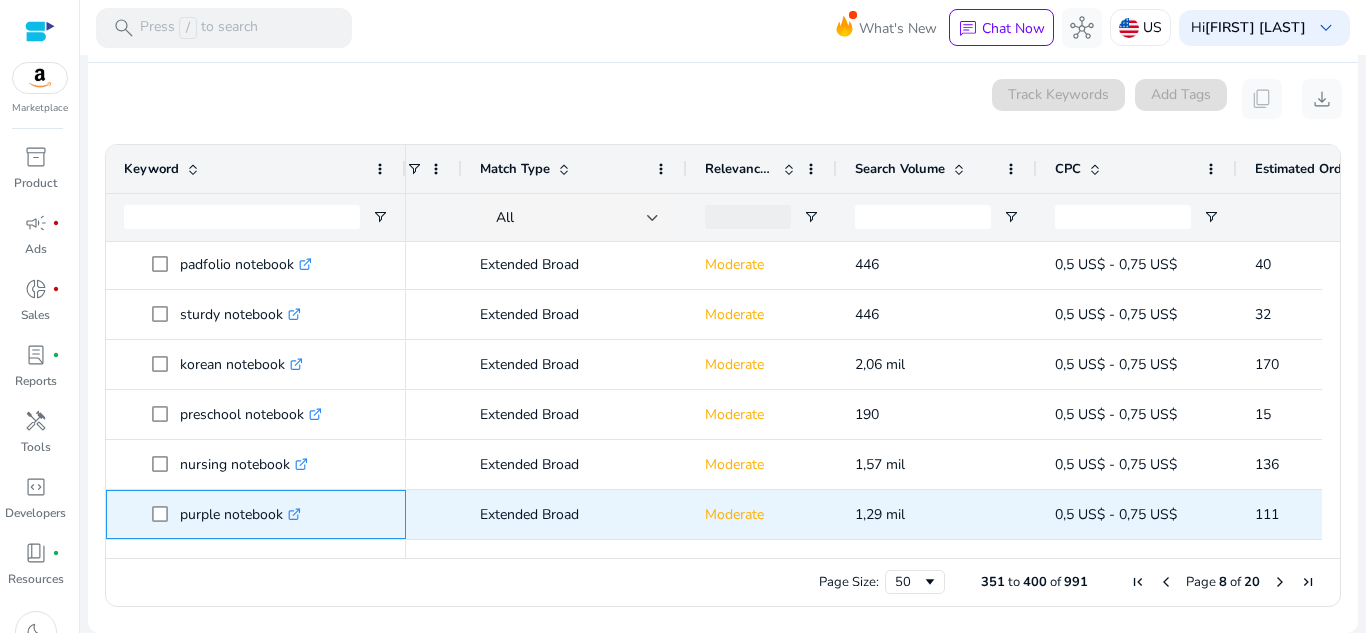 click 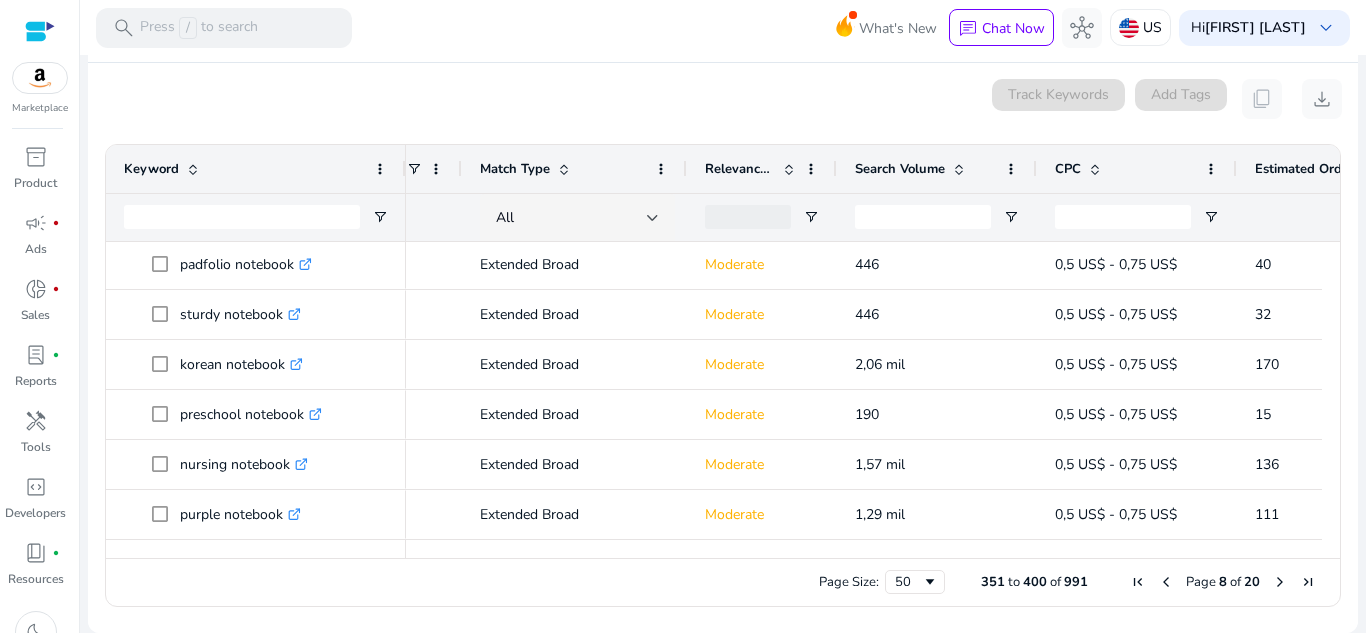 scroll, scrollTop: 752, scrollLeft: 0, axis: vertical 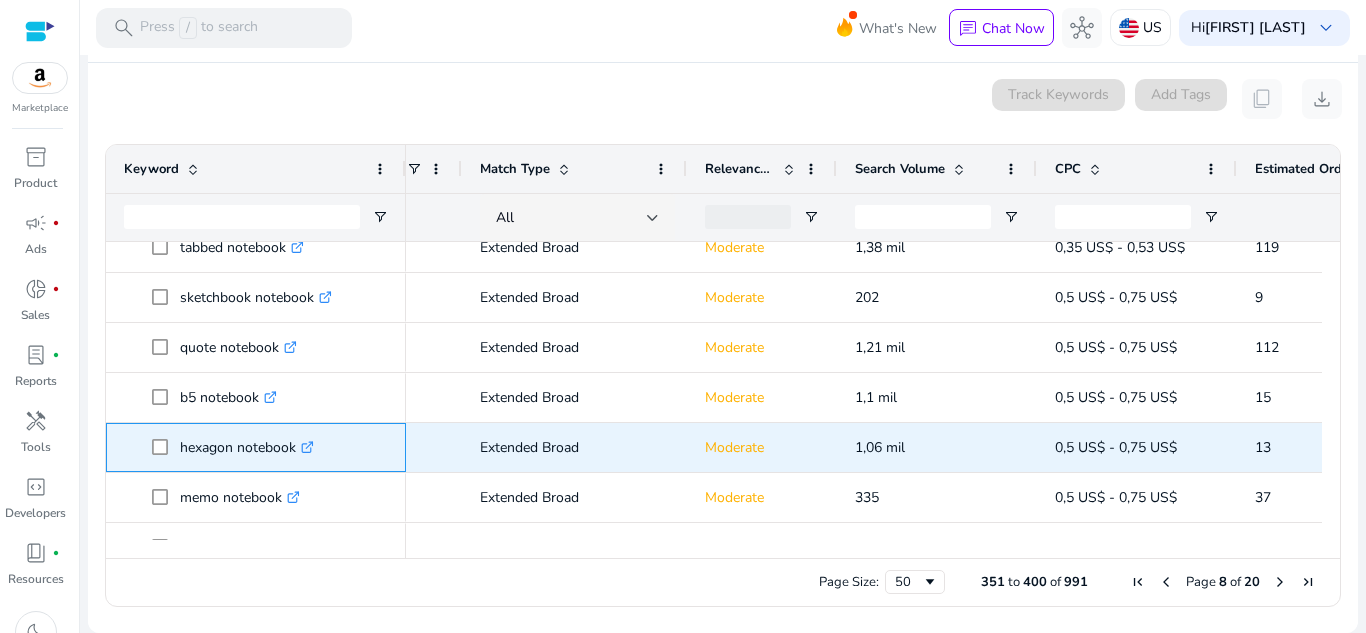 click on ".st0{fill:#2c8af8}" 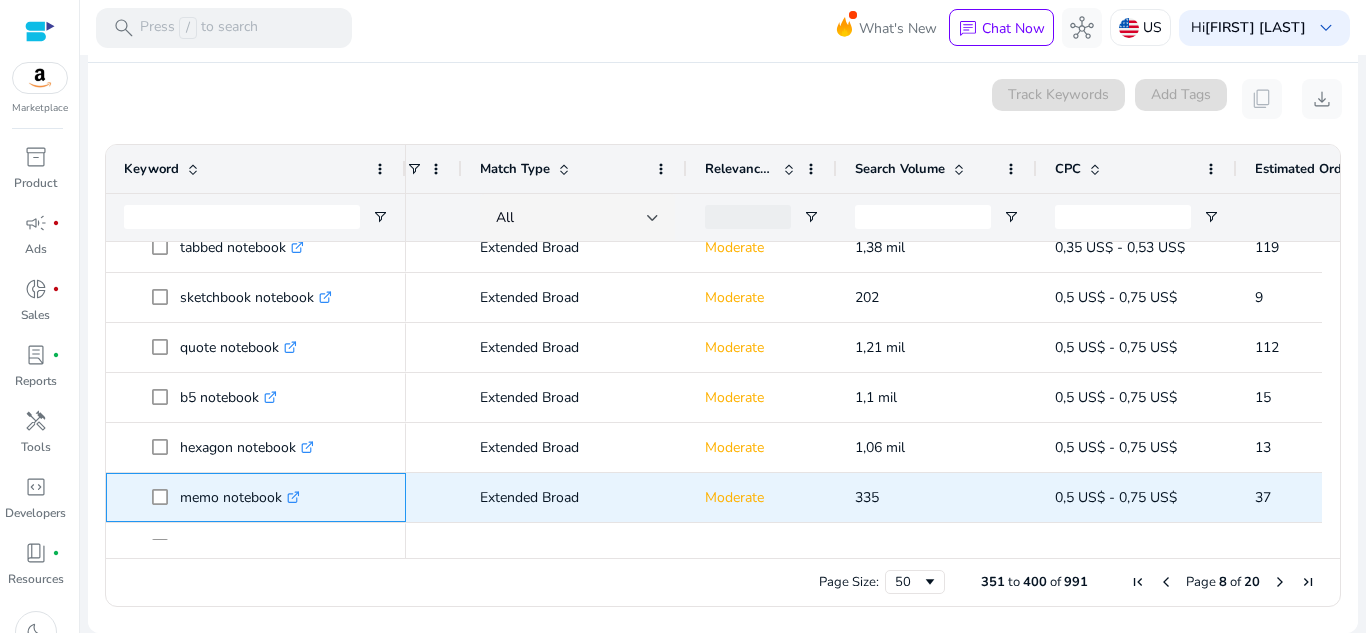 click 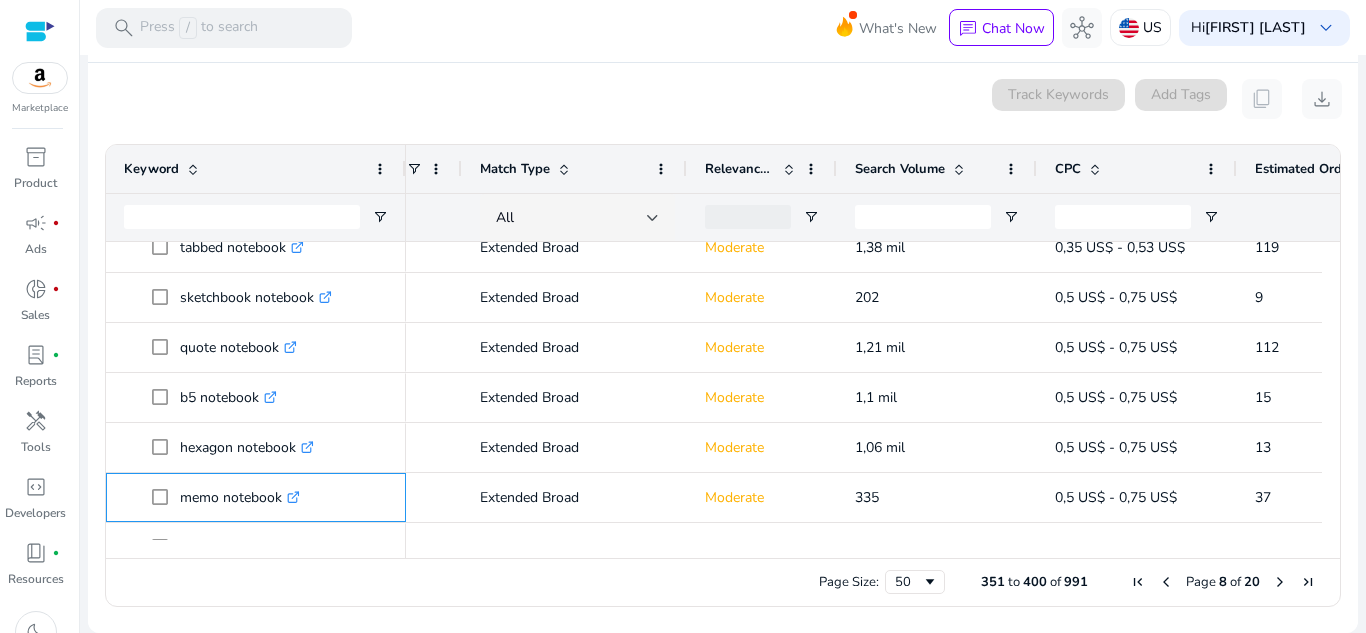scroll, scrollTop: 1379, scrollLeft: 0, axis: vertical 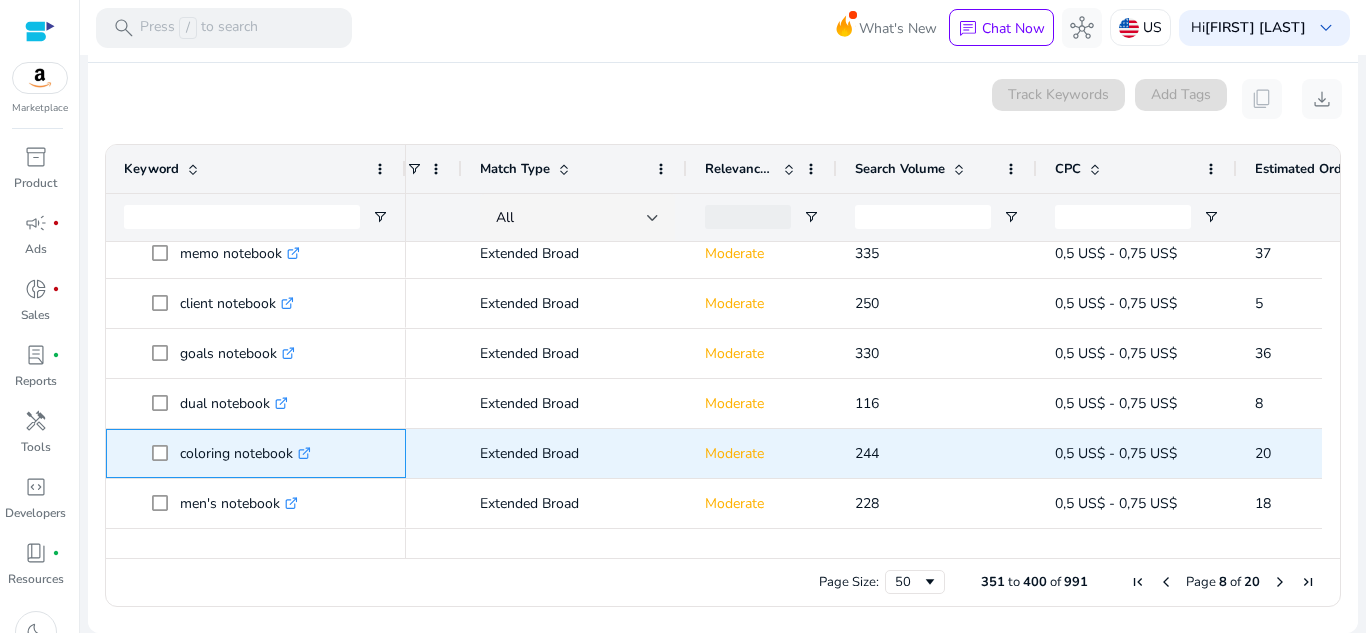 click on ".st0{fill:#2c8af8}" 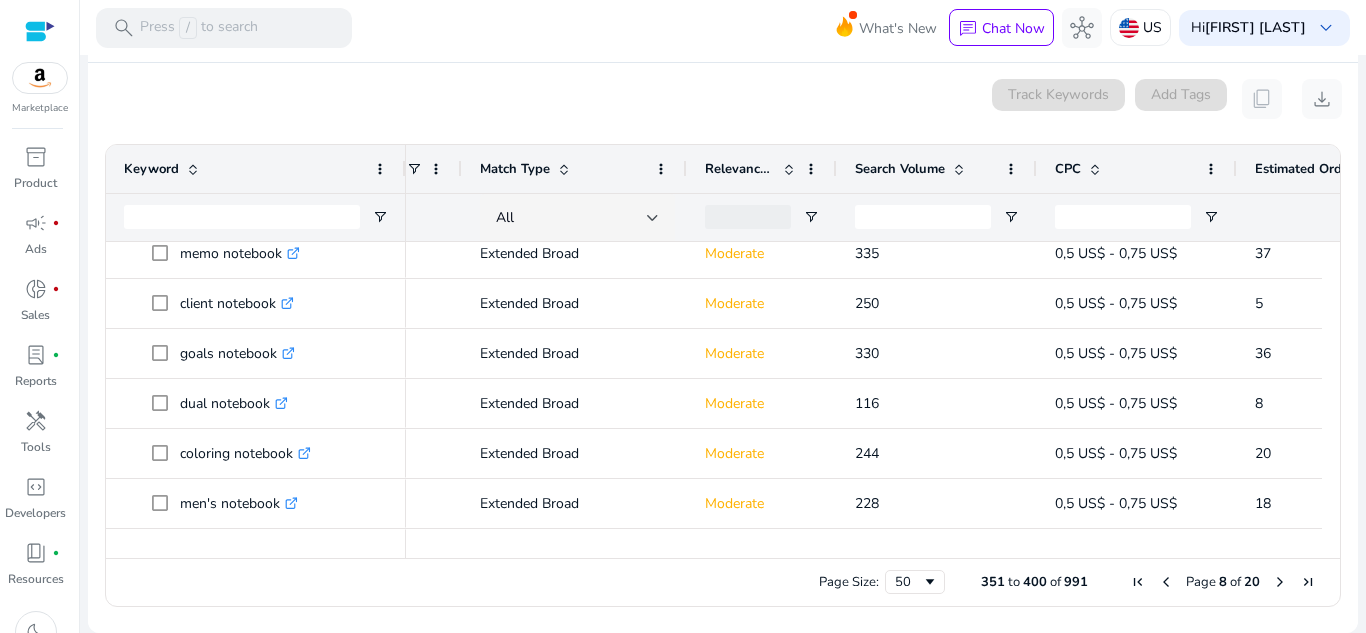 click on "Drag here to set row groups Drag here to set column labels
Keyword
Match Type
9" at bounding box center [723, 375] 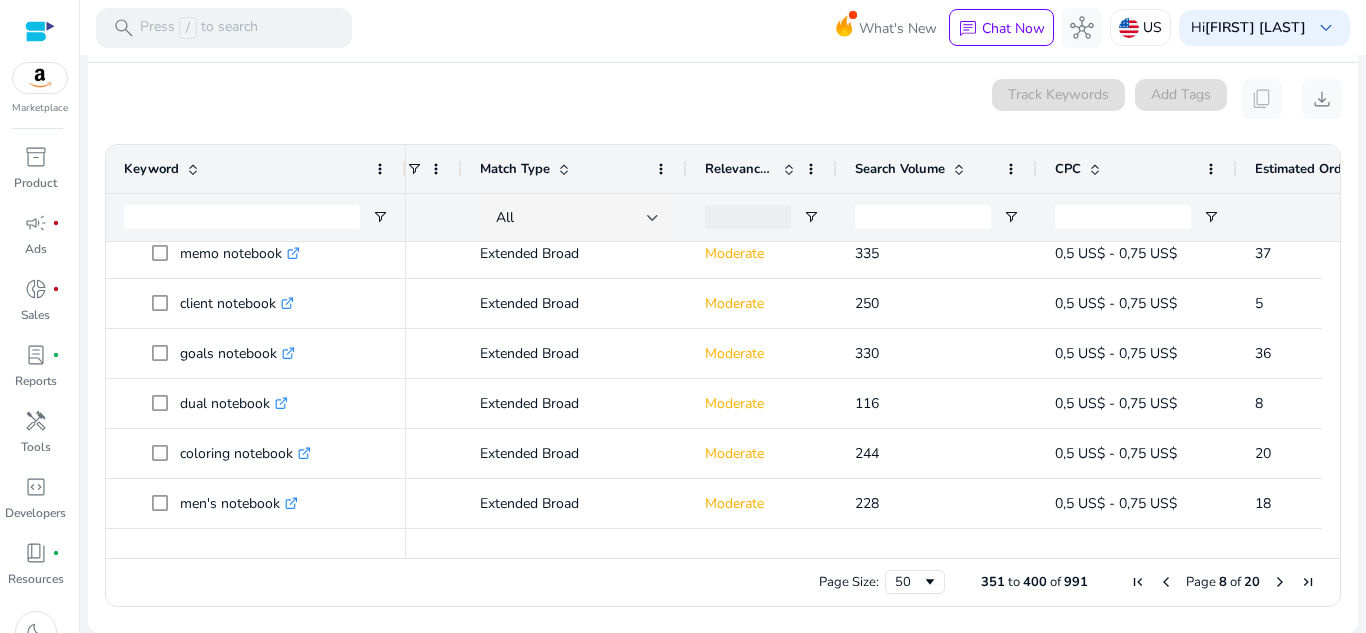 scroll, scrollTop: 1563, scrollLeft: 0, axis: vertical 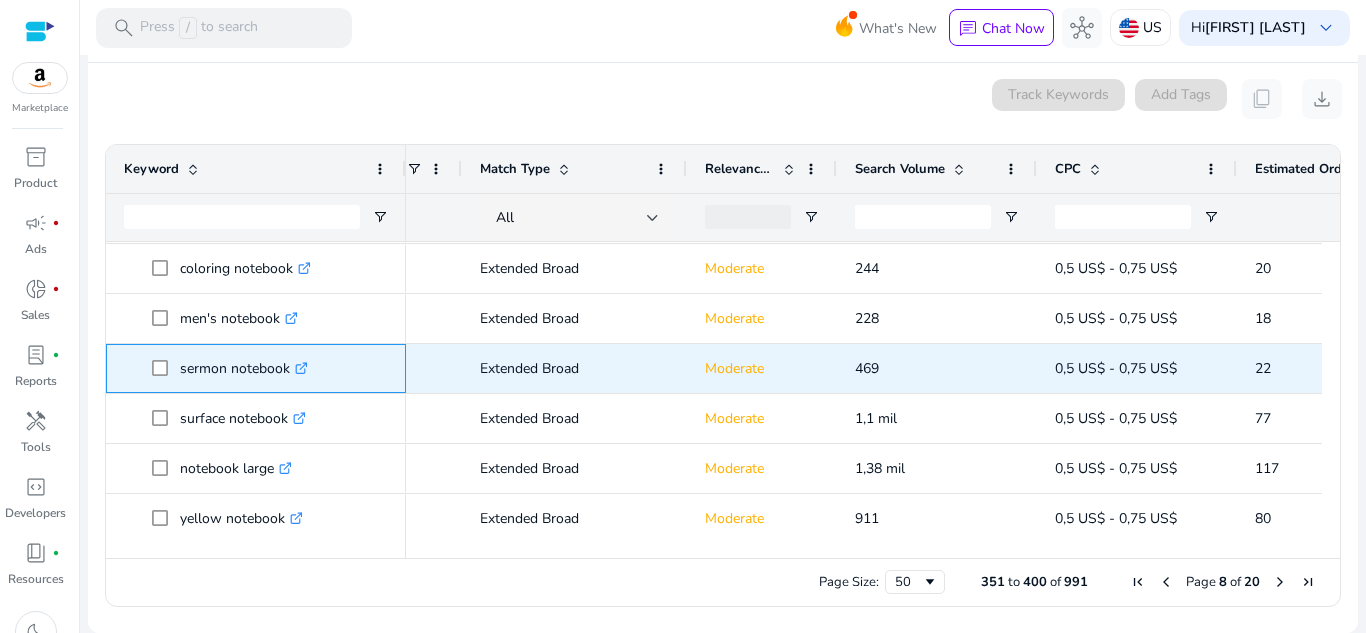 click on ".st0{fill:#2c8af8}" 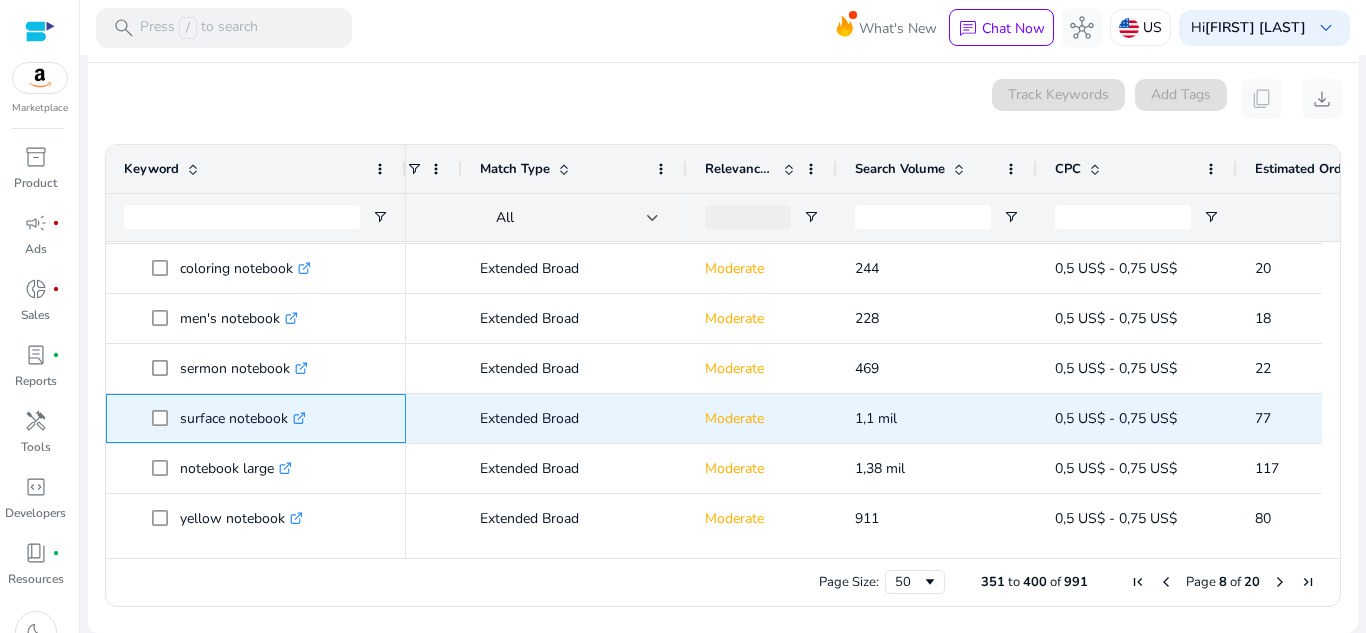 click 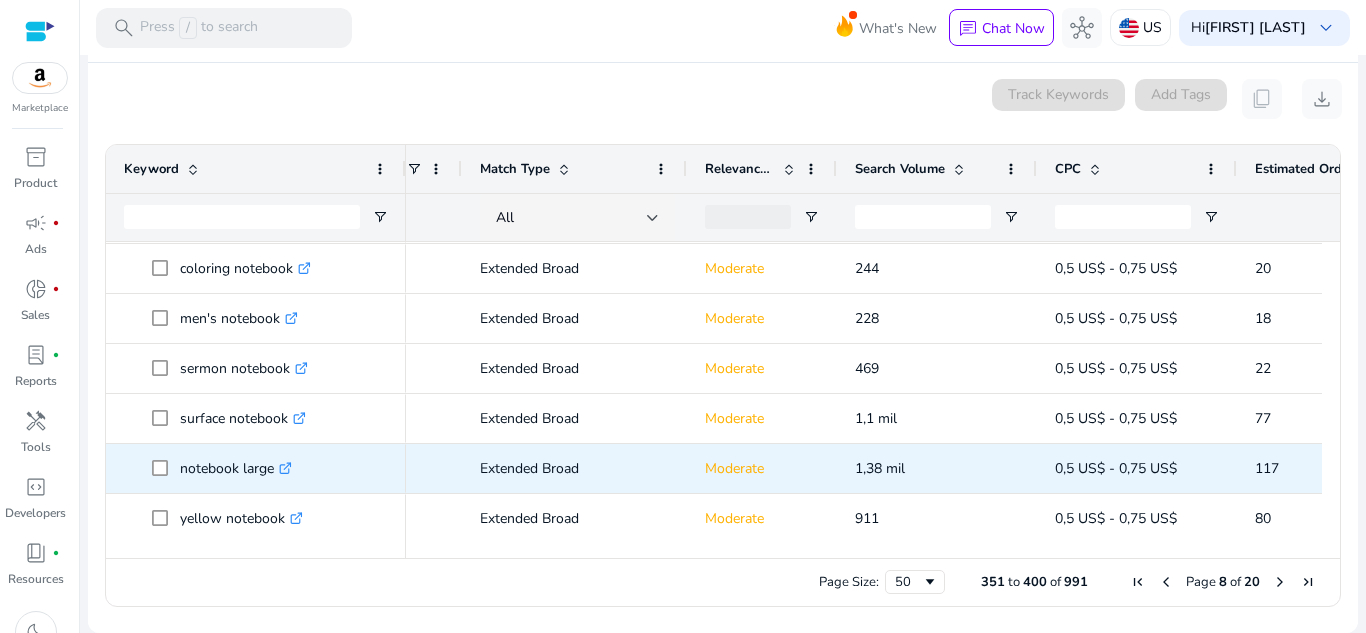 click 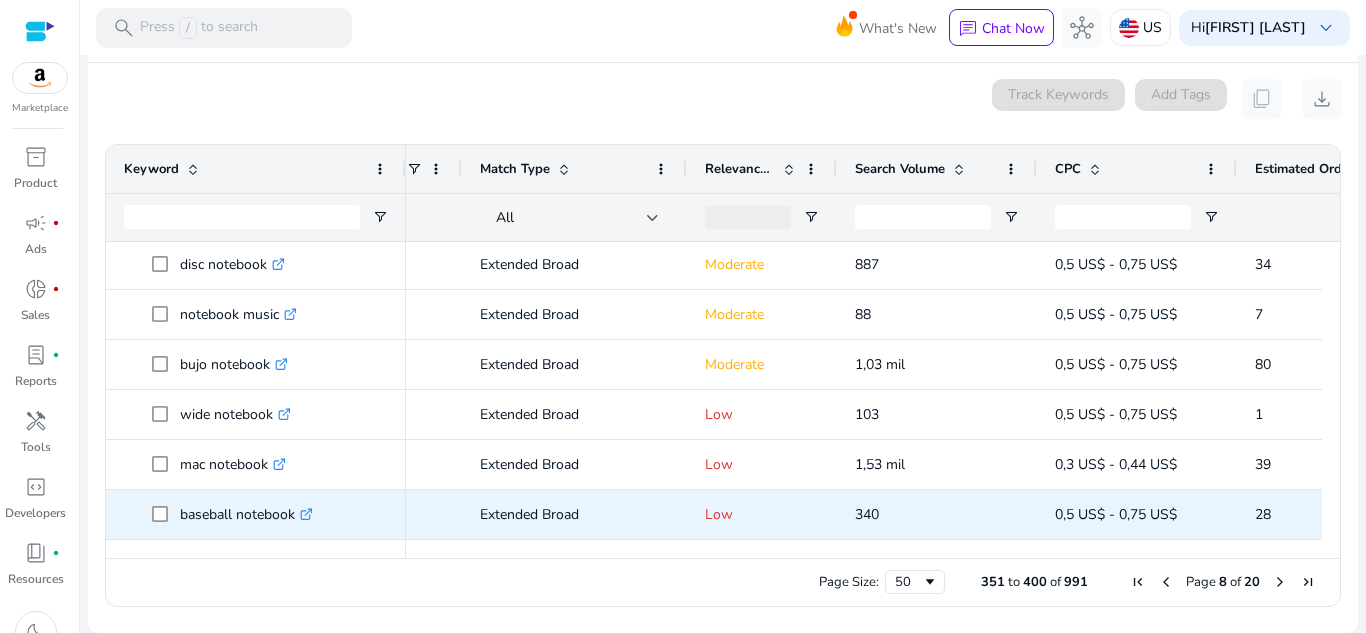 click on ".st0{fill:#2c8af8}" 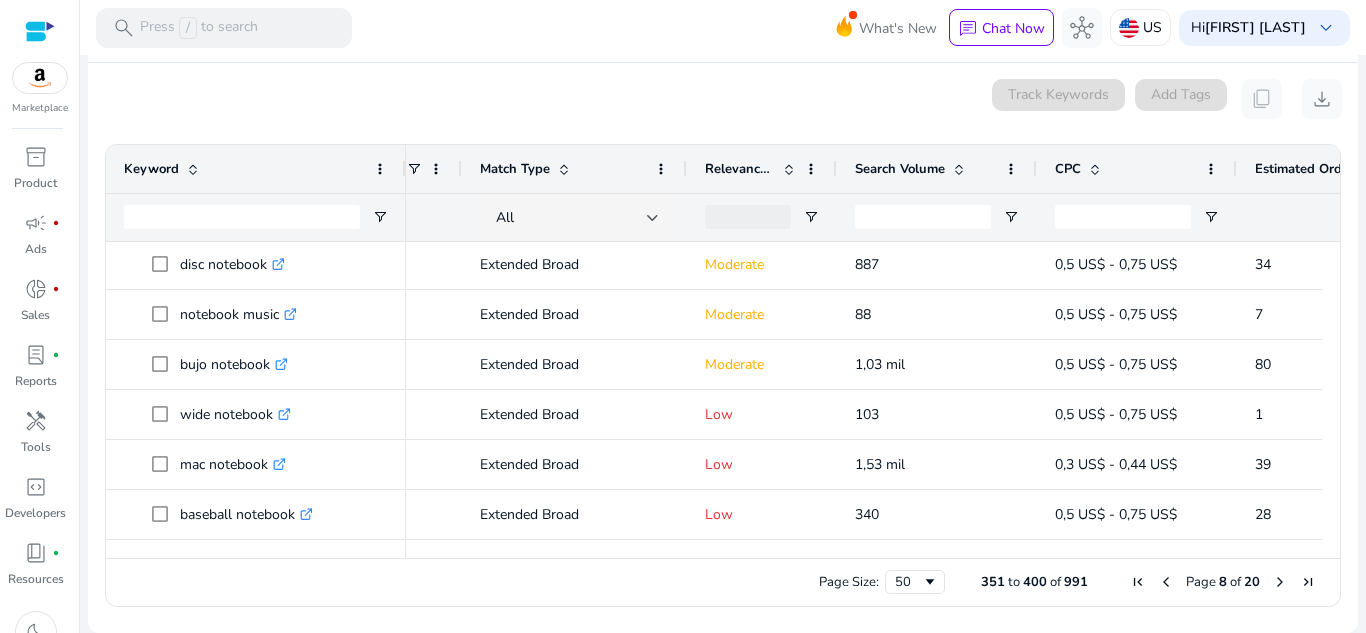 click at bounding box center [1280, 582] 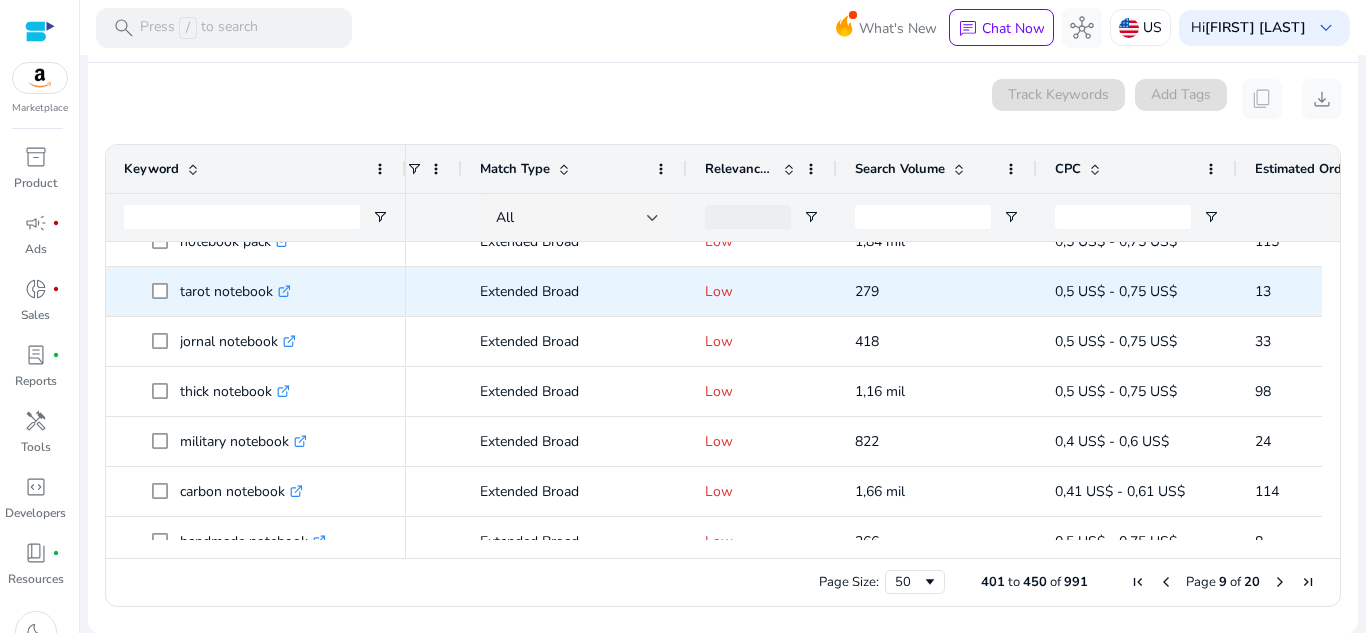 click on ".st0{fill:#2c8af8}" 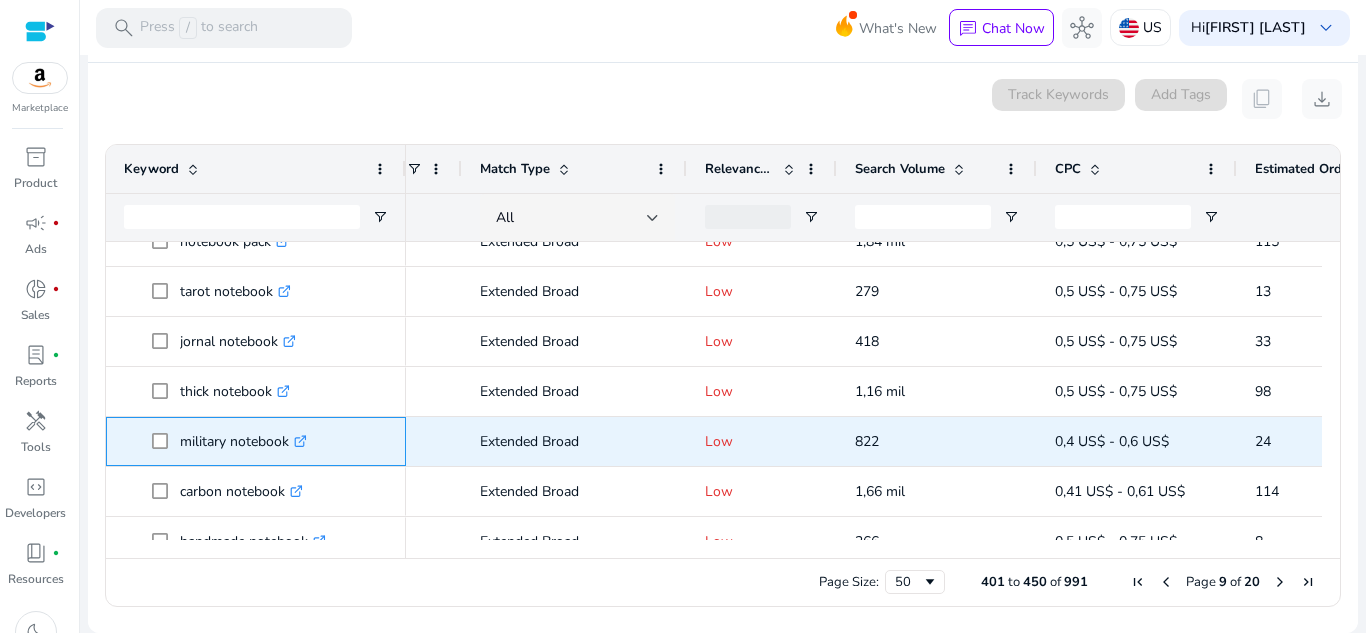 click 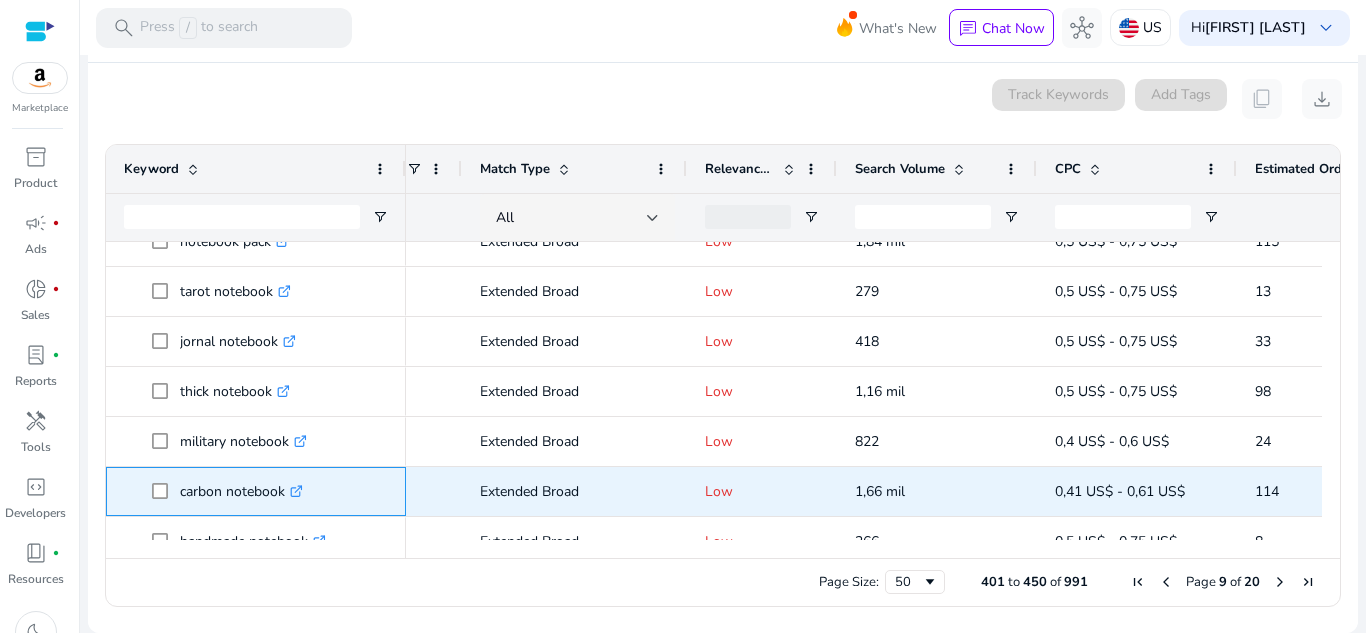 click 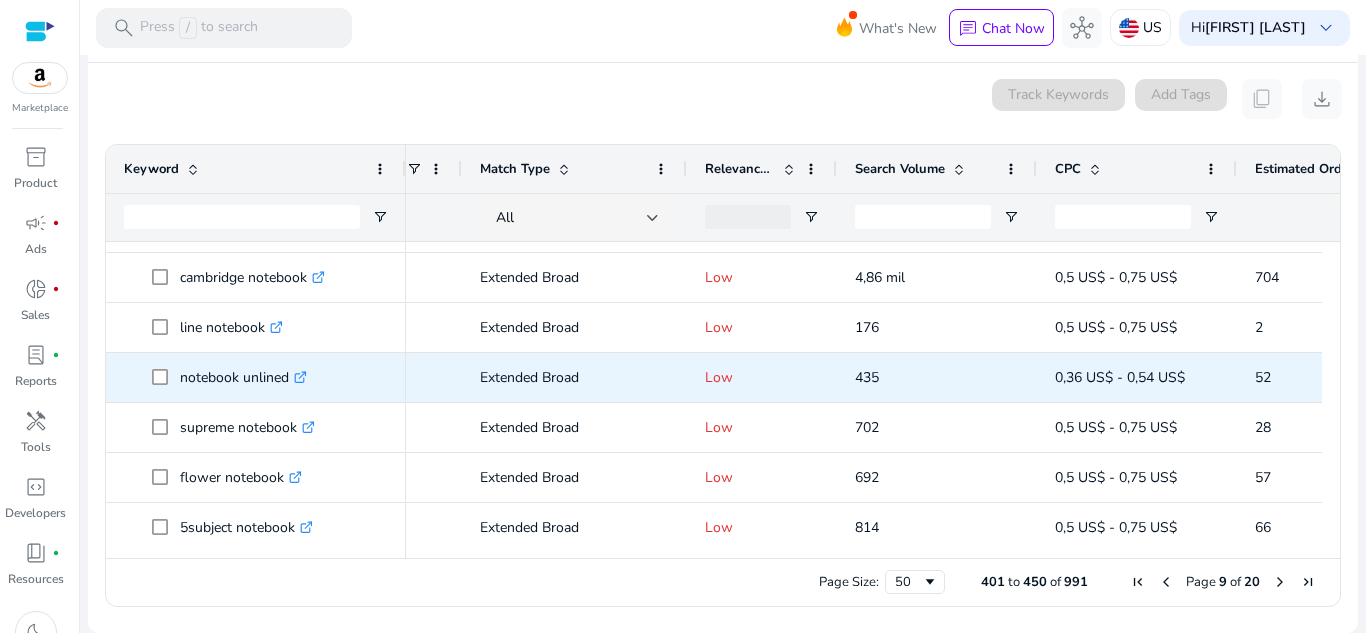 click 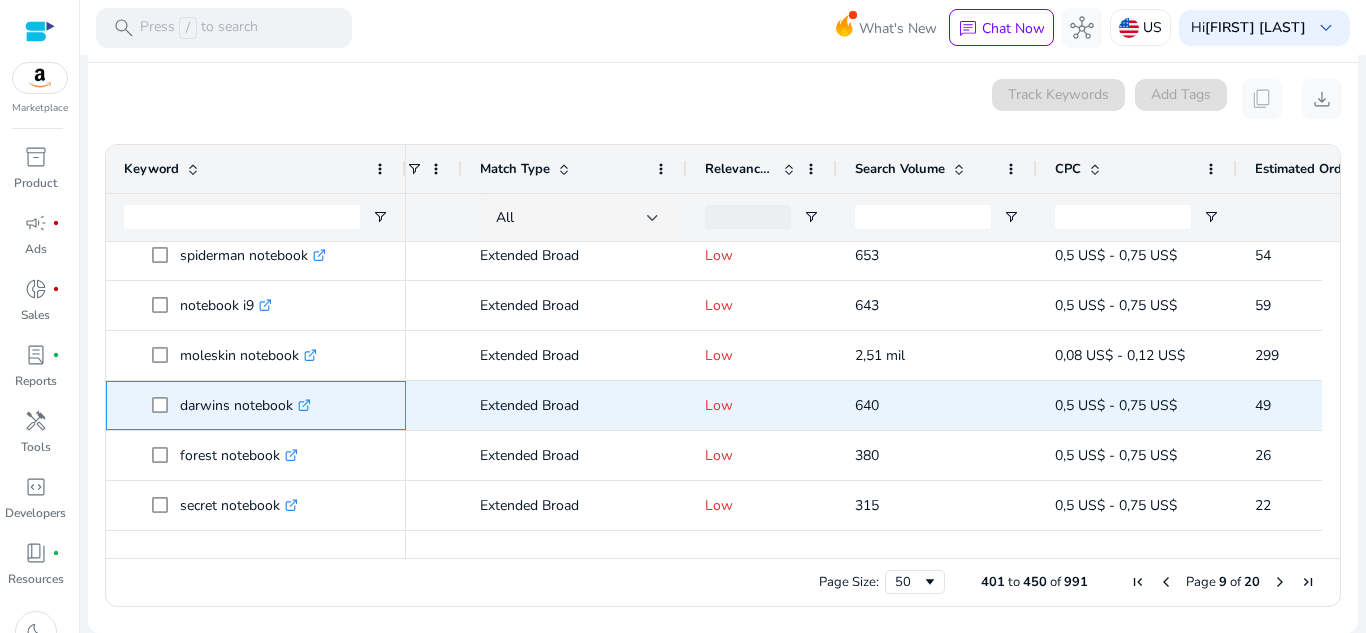 click 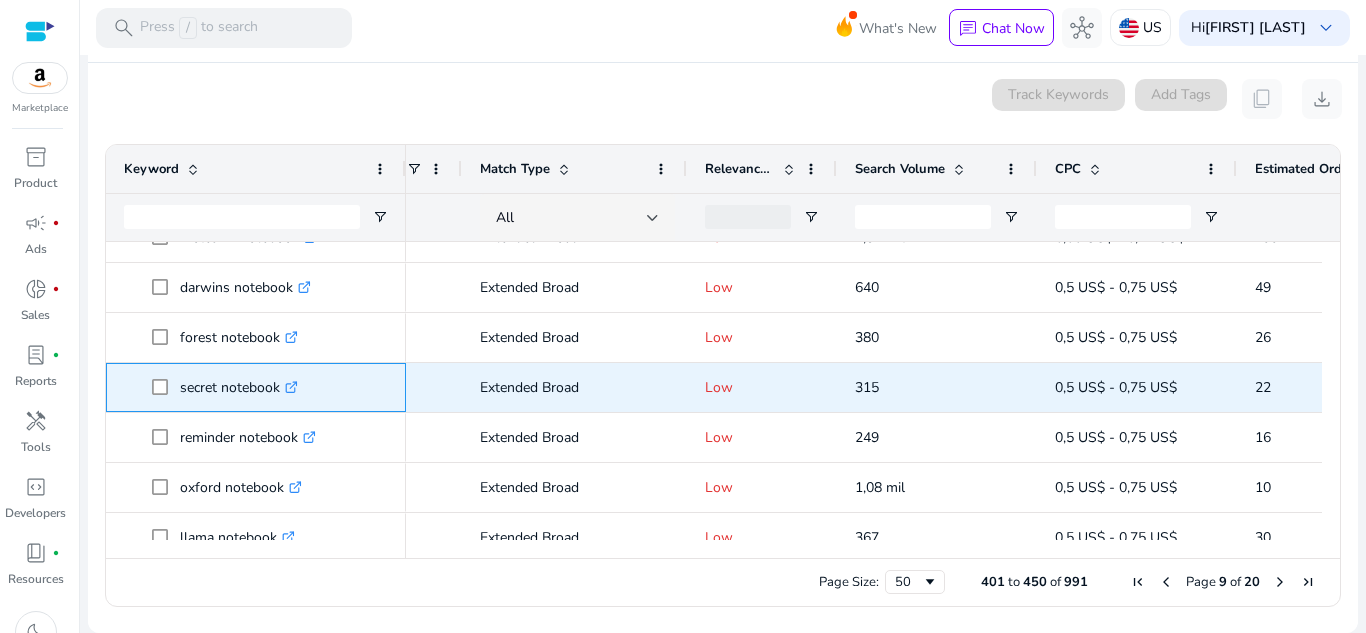 click on ".st0{fill:#2c8af8}" 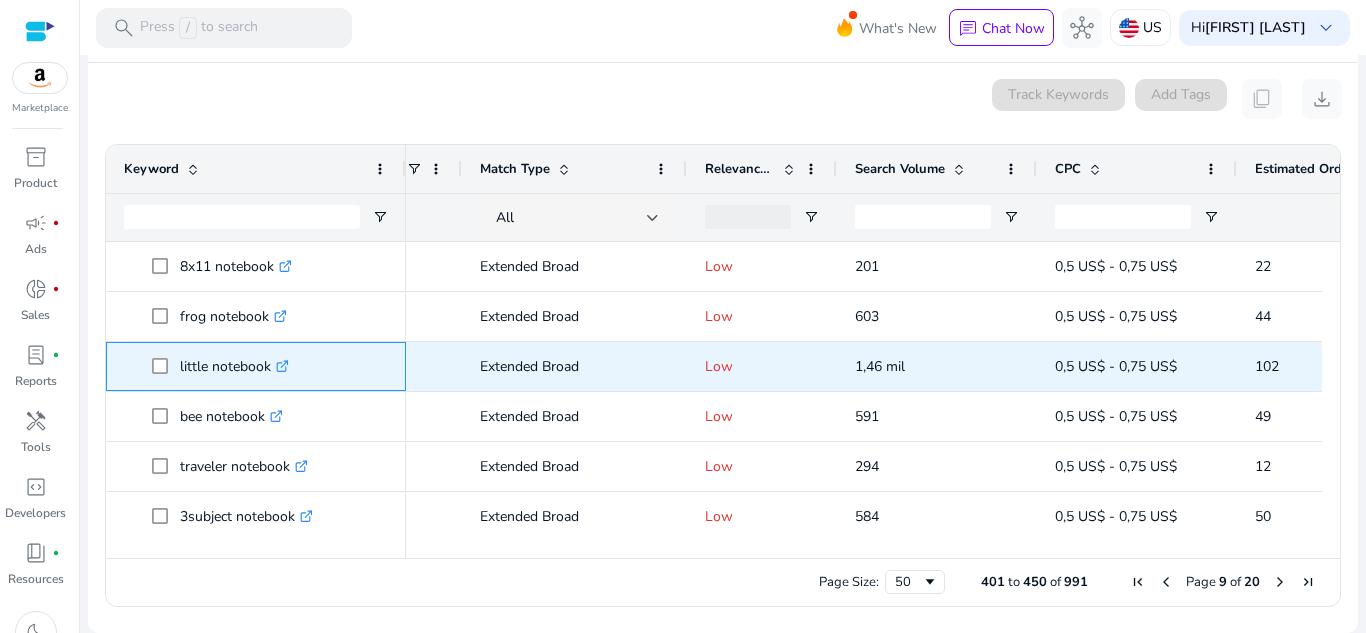 click 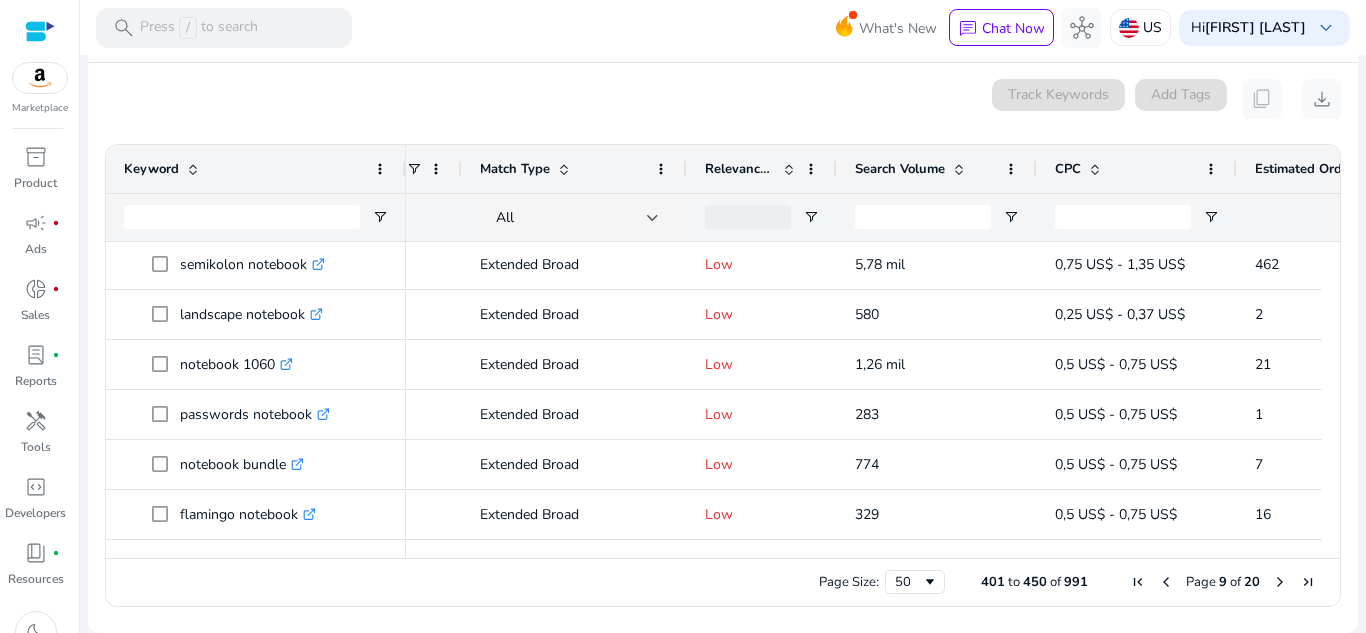 click at bounding box center (1280, 582) 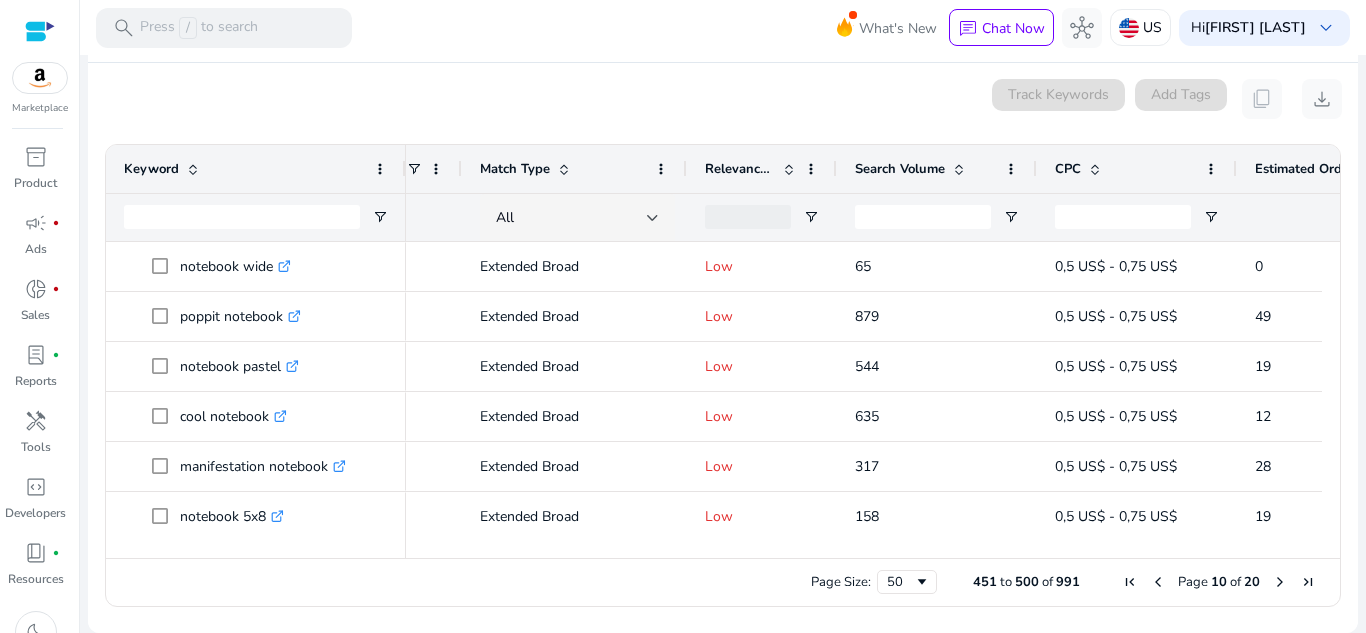 click at bounding box center (1331, 1492) 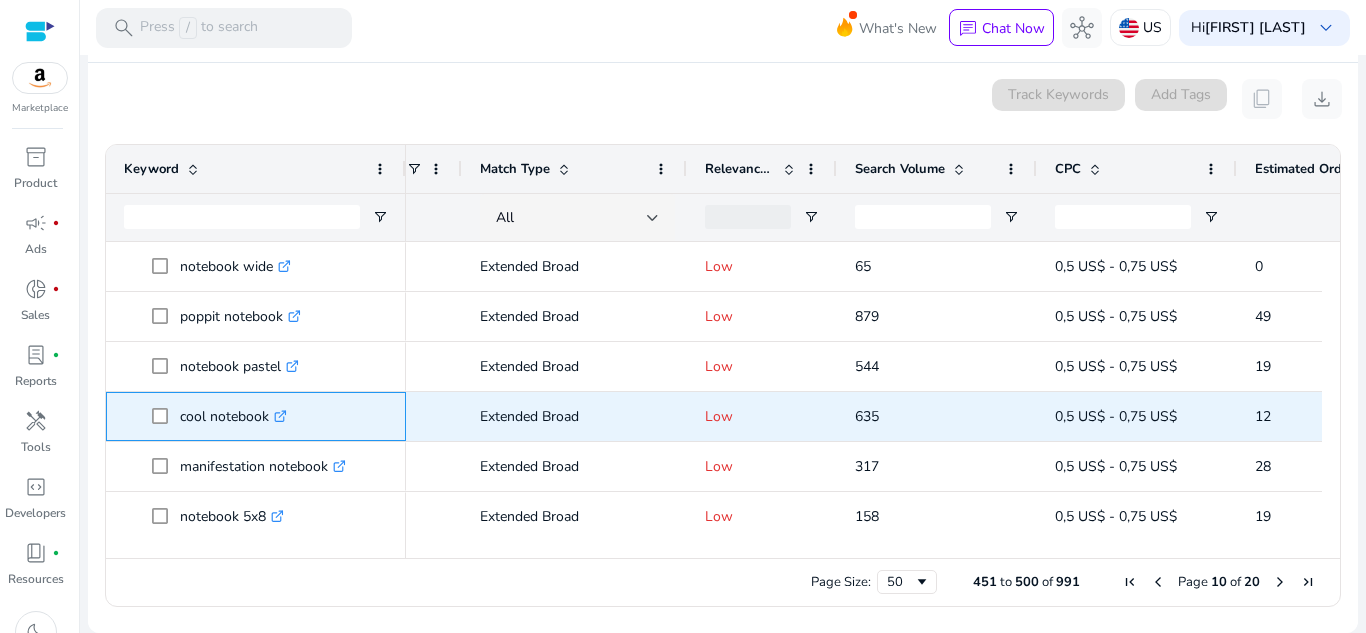 click on ".st0{fill:#2c8af8}" at bounding box center (278, 416) 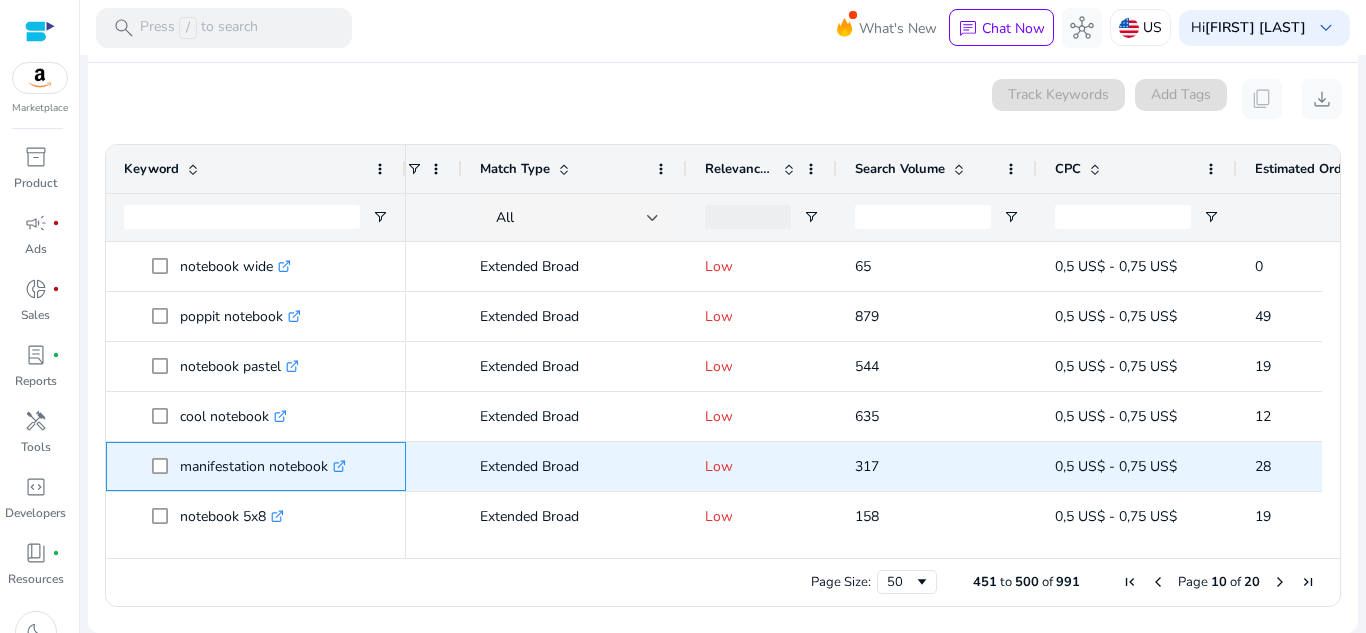 click on ".st0{fill:#2c8af8}" at bounding box center [337, 466] 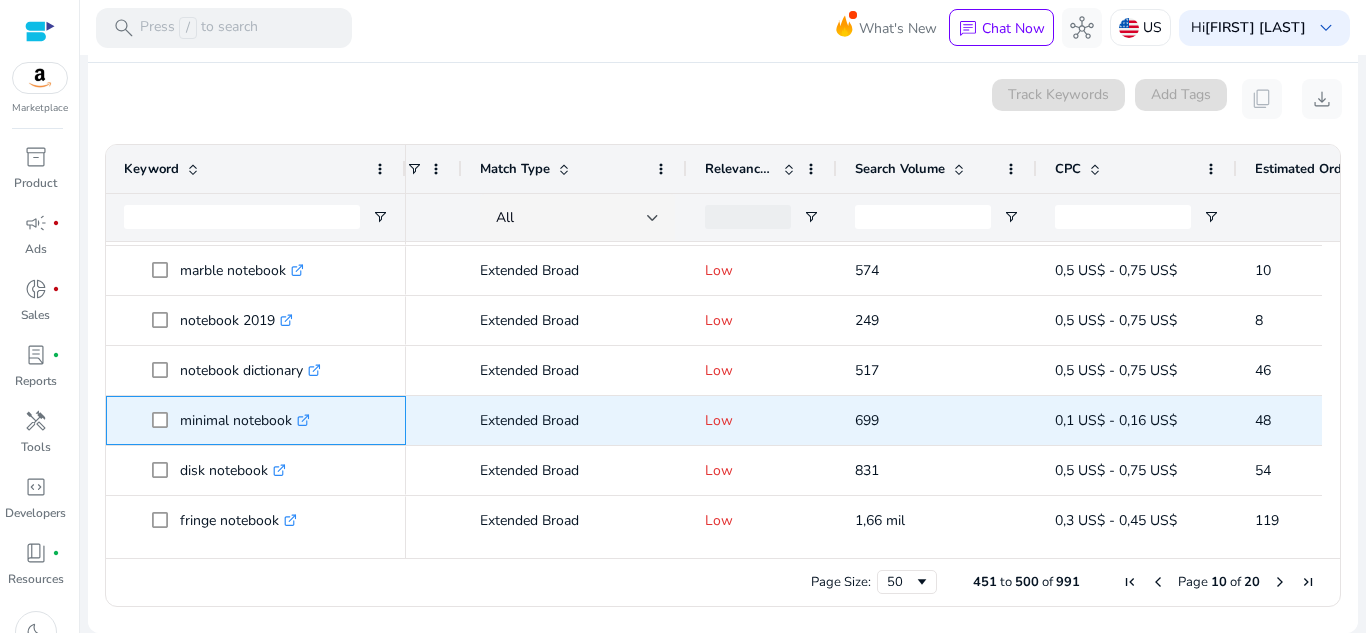 click on ".st0{fill:#2c8af8}" 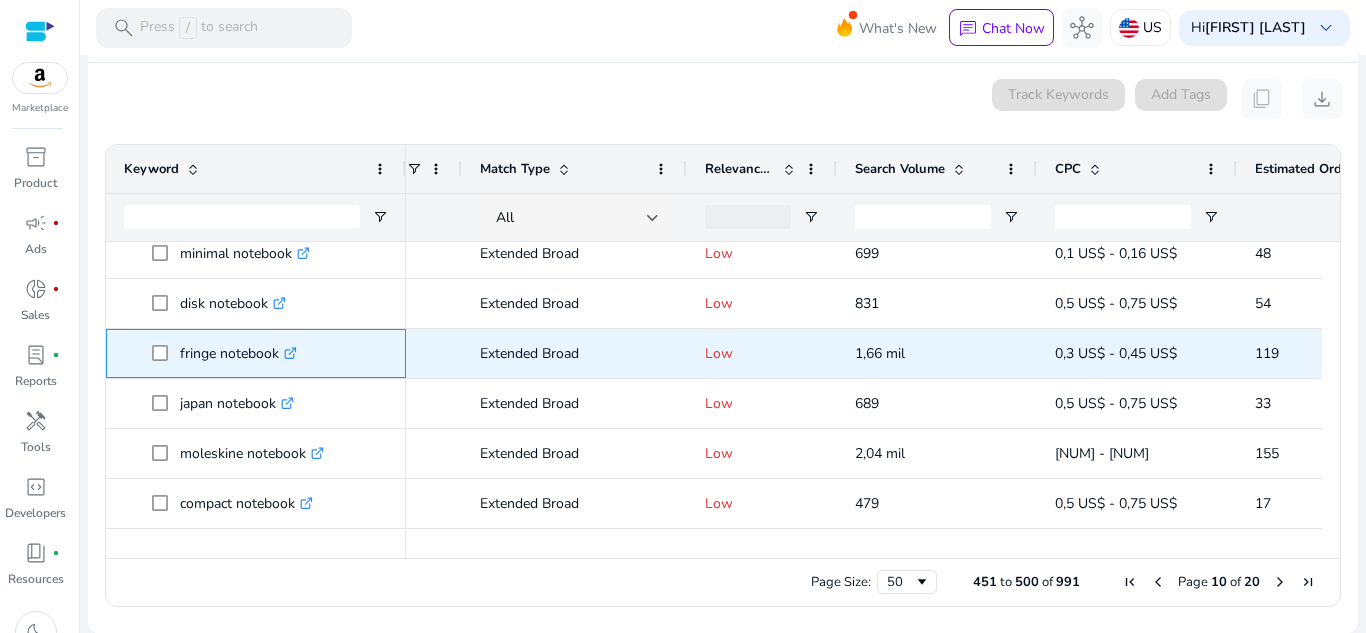 click on ".st0{fill:#2c8af8}" 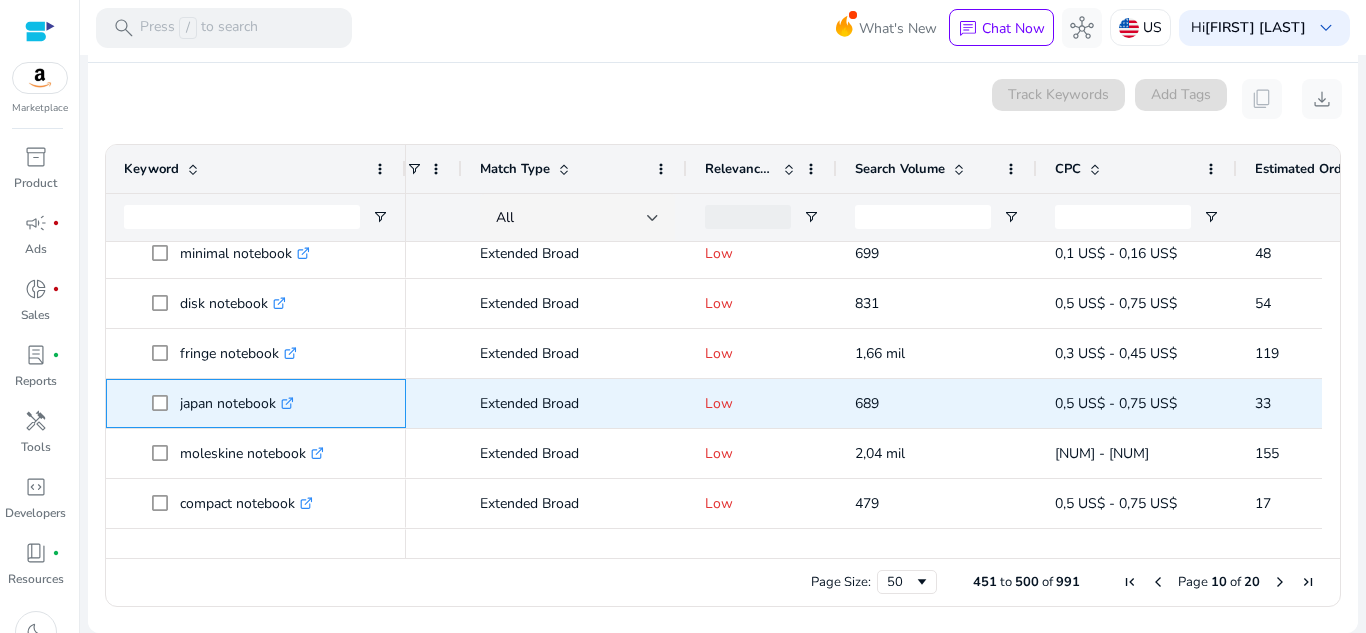 click on ".st0{fill:#2c8af8}" 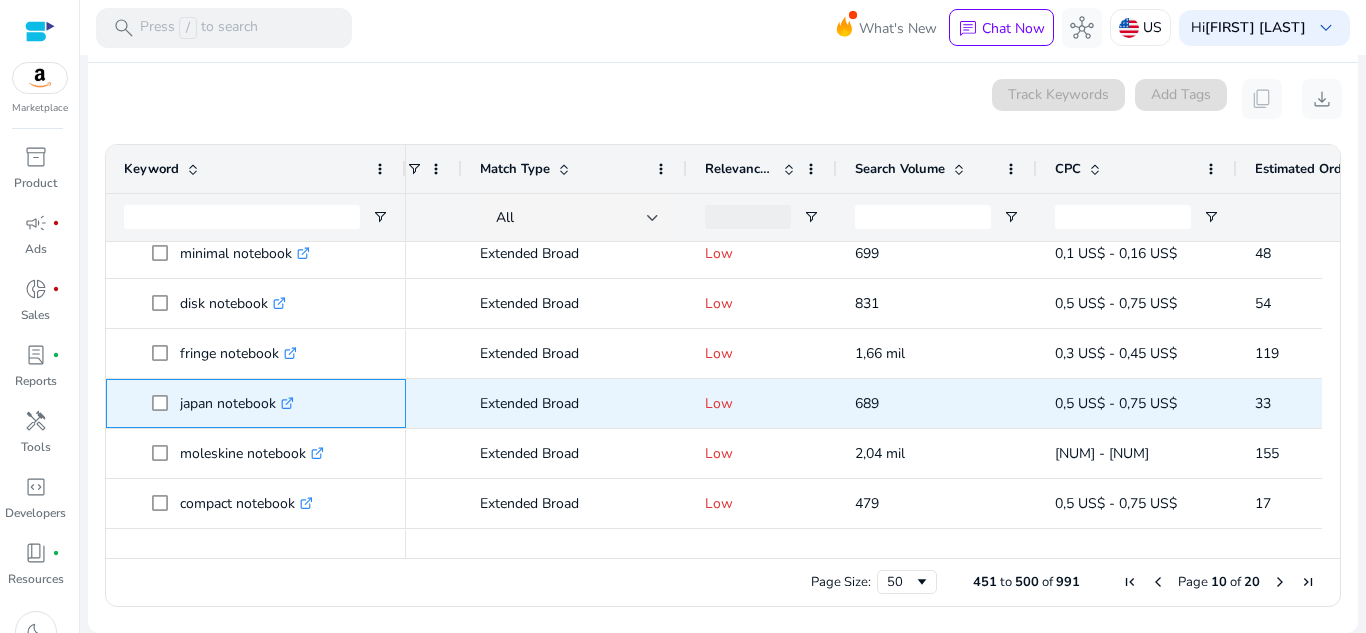 click on ".st0{fill:#2c8af8}" at bounding box center (285, 403) 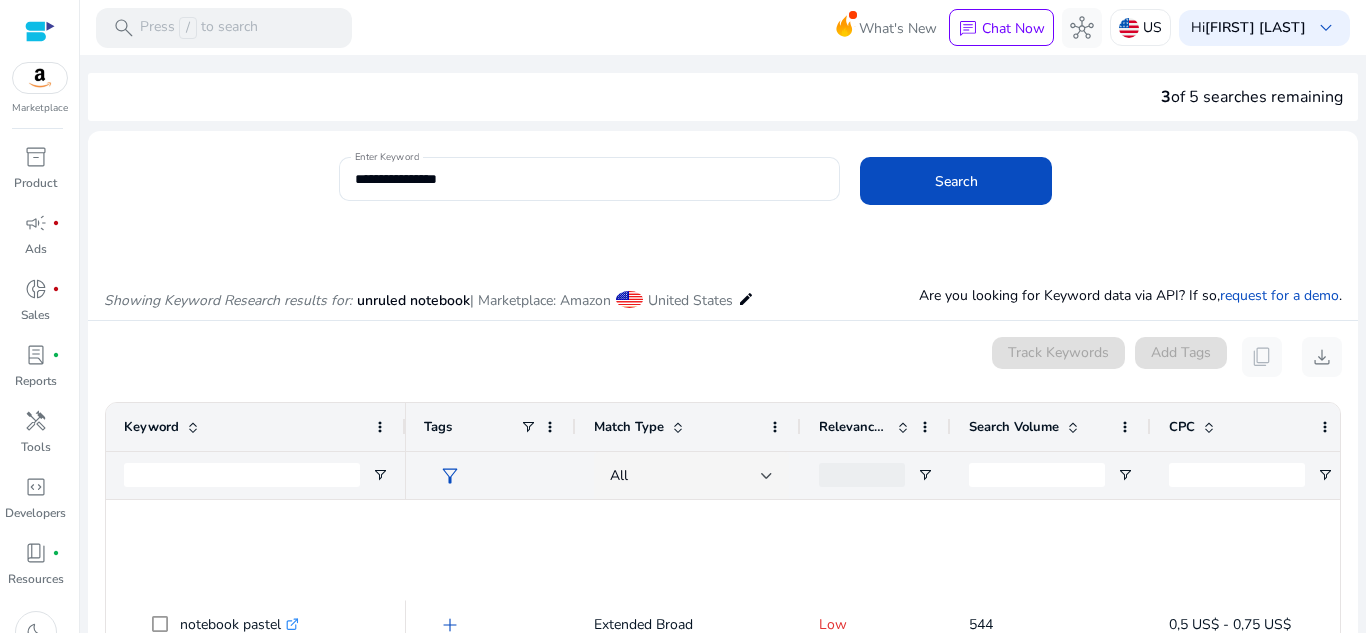 scroll, scrollTop: 0, scrollLeft: 0, axis: both 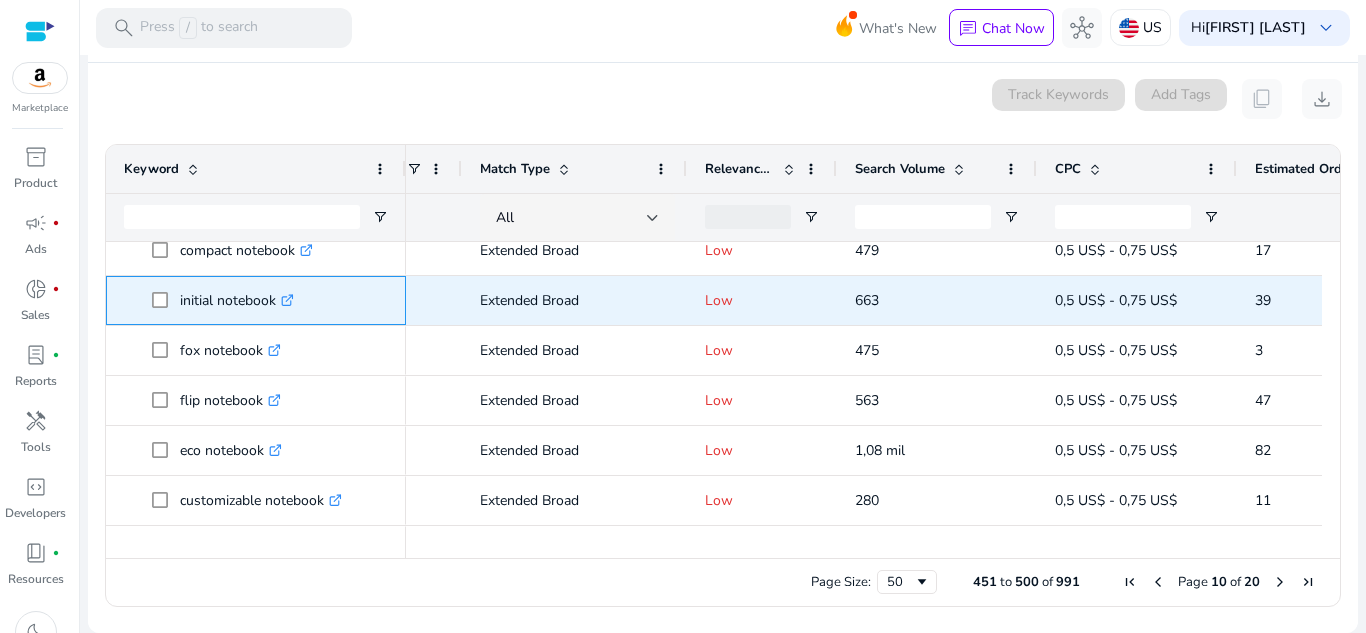 click 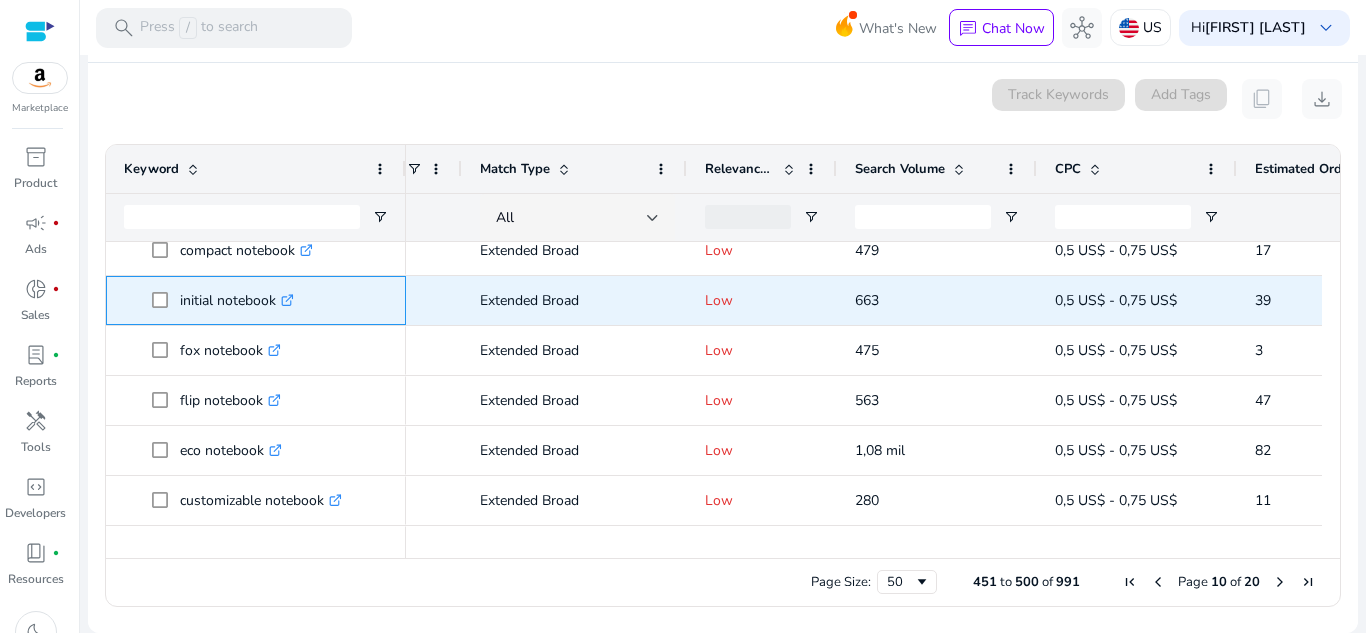 click on ".st0{fill:#2c8af8}" 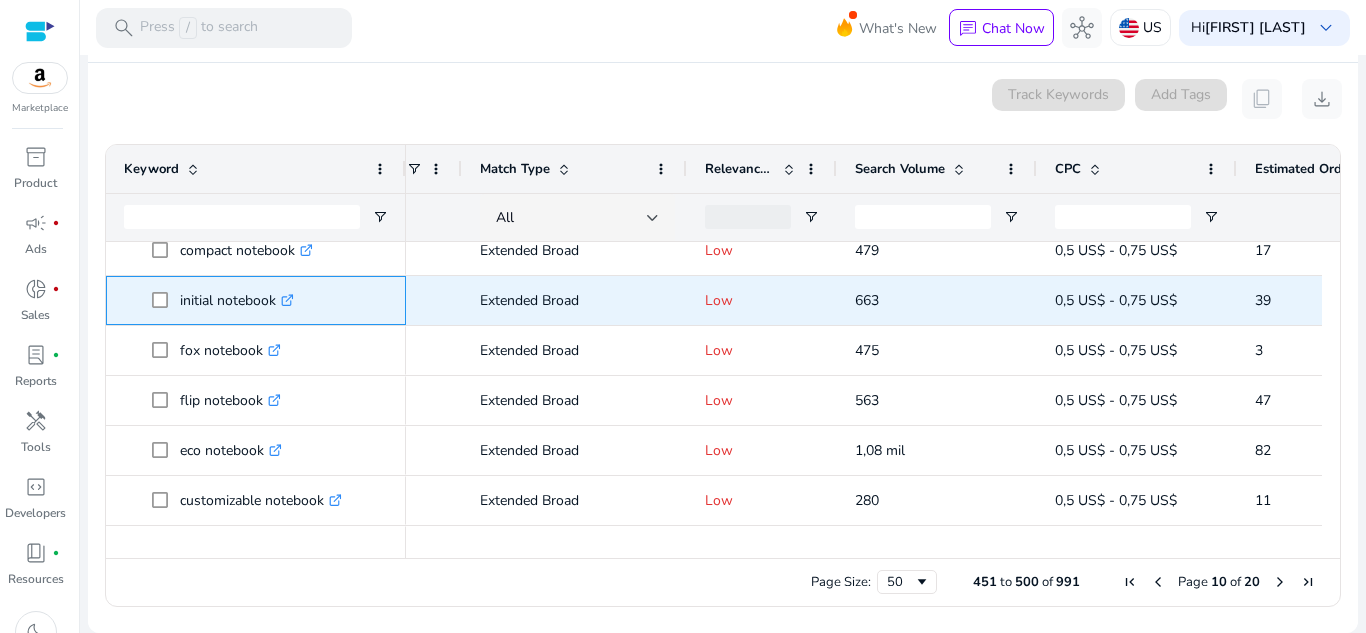 click on ".st0{fill:#2c8af8}" 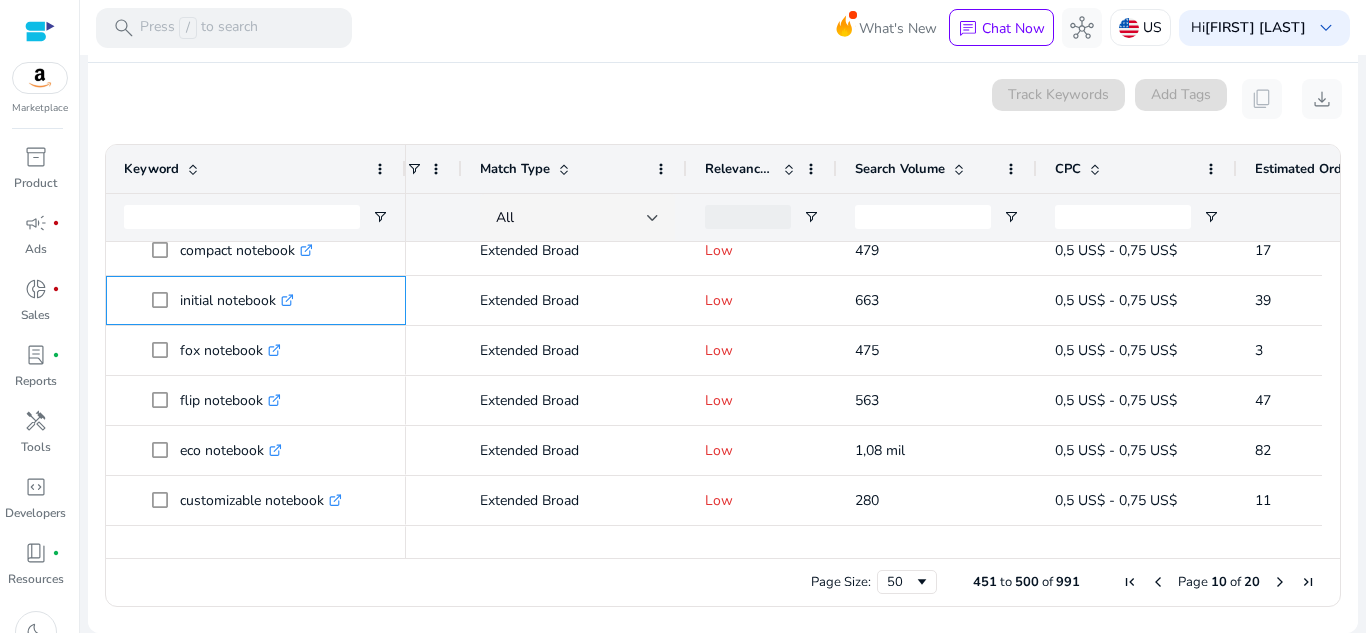 scroll, scrollTop: 925, scrollLeft: 0, axis: vertical 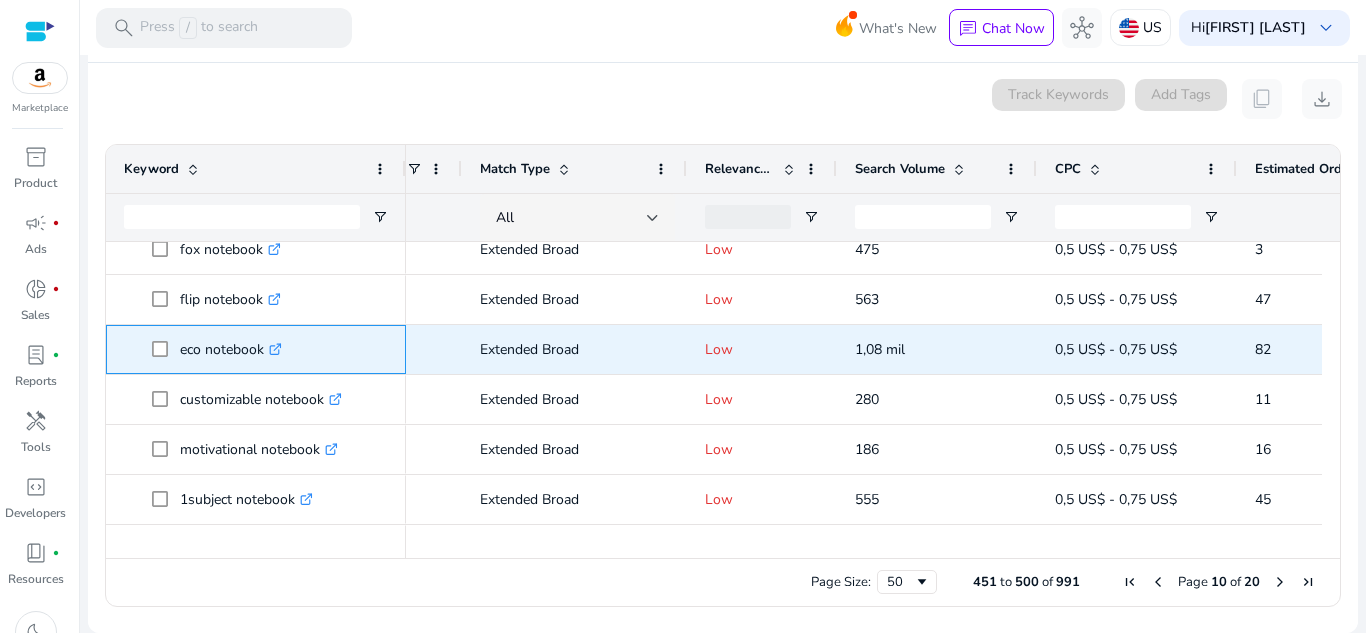 click on ".st0{fill:#2c8af8}" 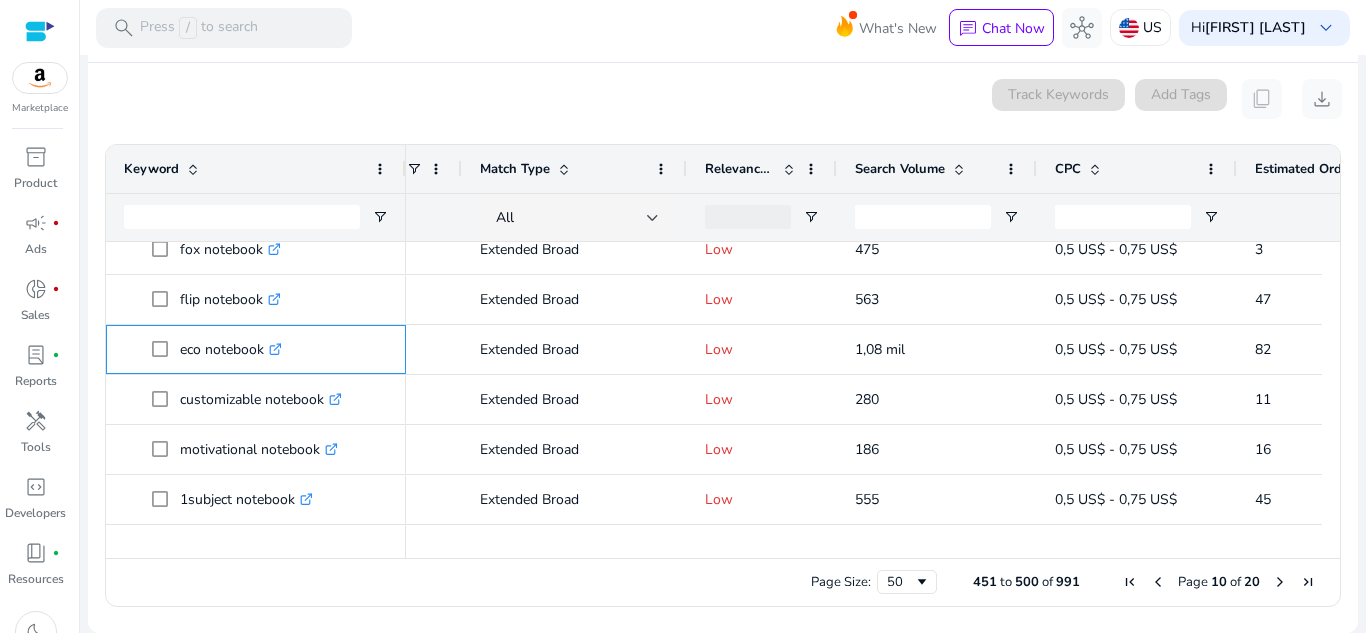 scroll, scrollTop: 1025, scrollLeft: 0, axis: vertical 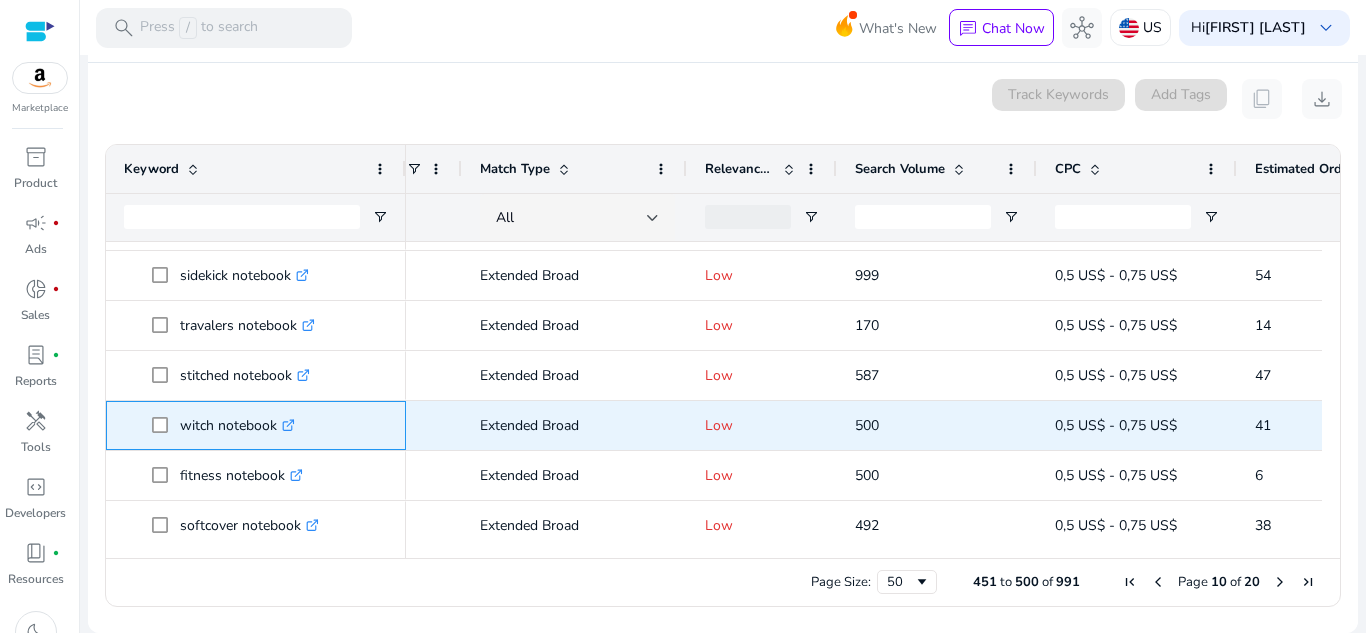click 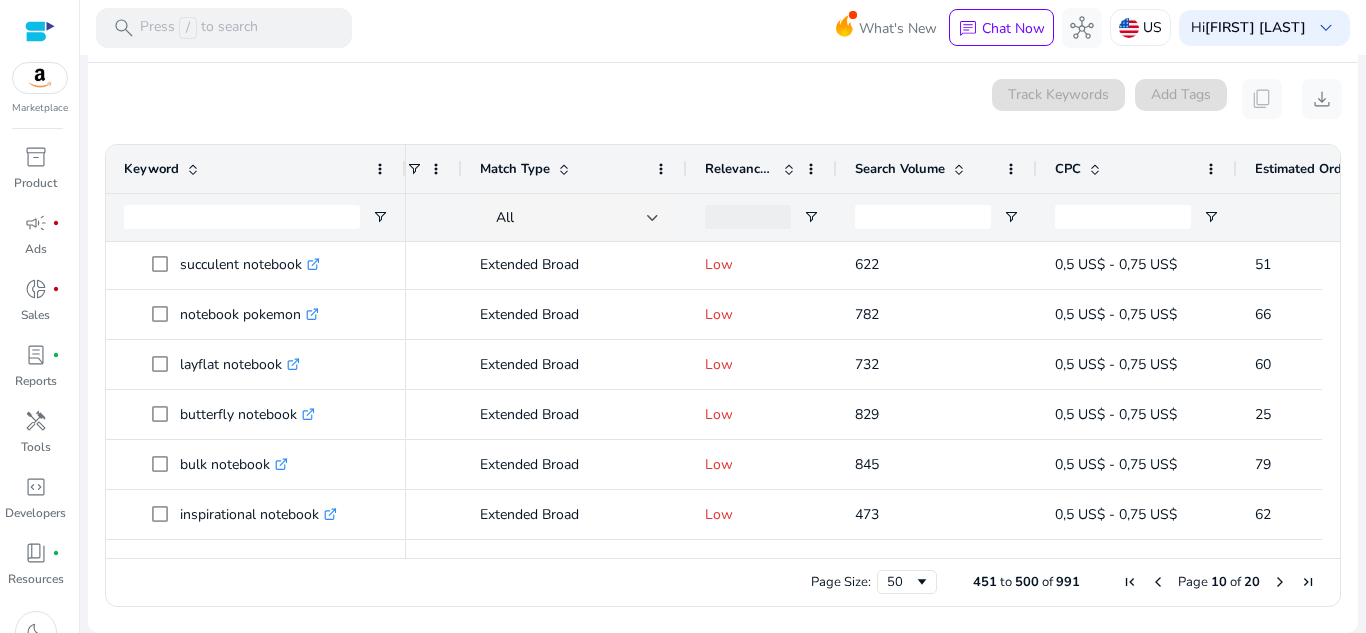click at bounding box center (1280, 582) 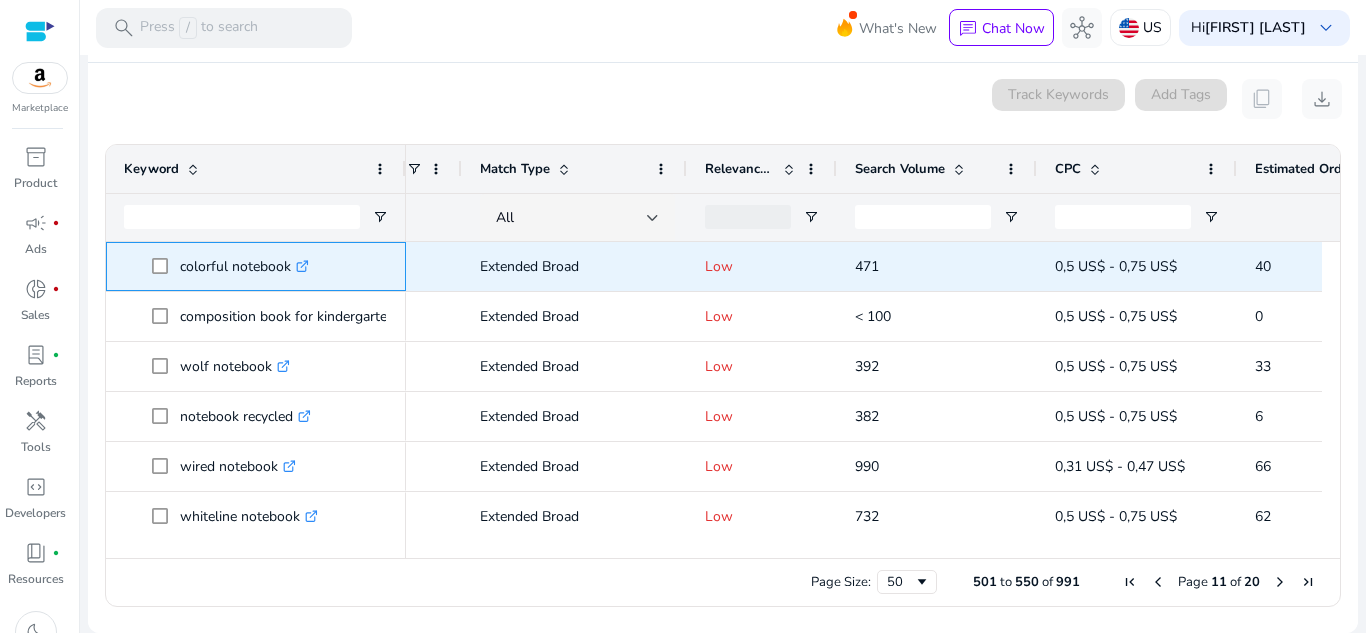click on ".st0{fill:#2c8af8}" 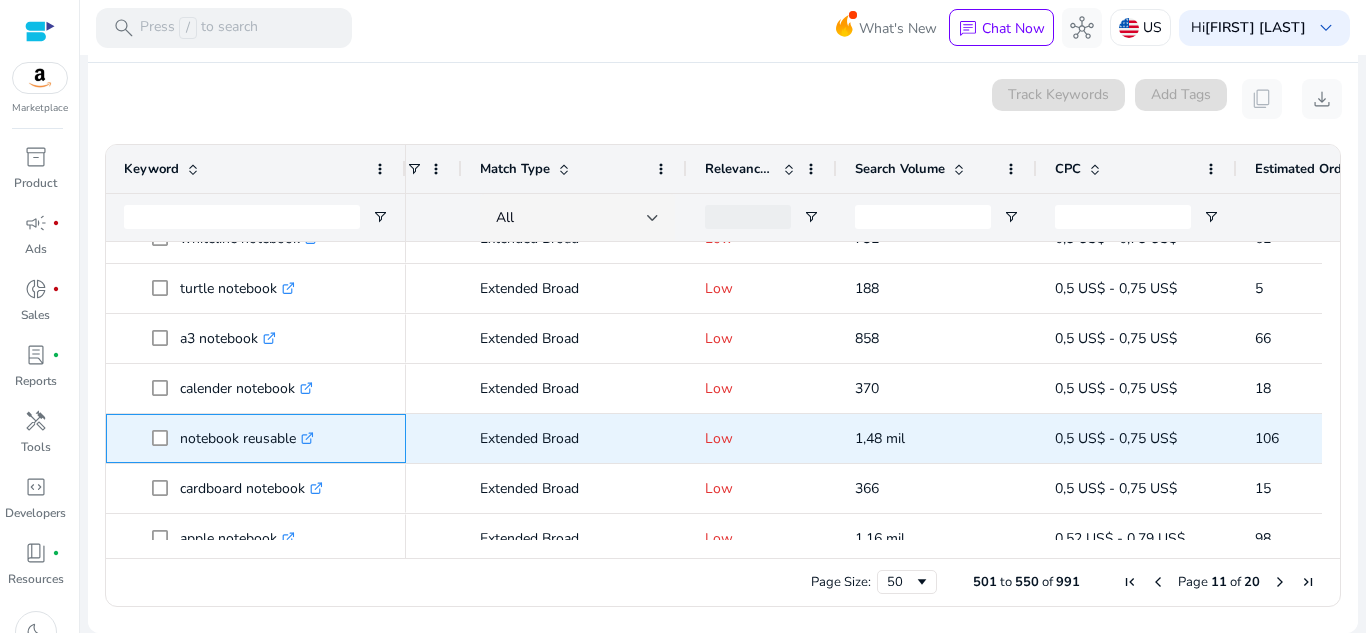 click on ".st0{fill:#2c8af8}" at bounding box center (305, 438) 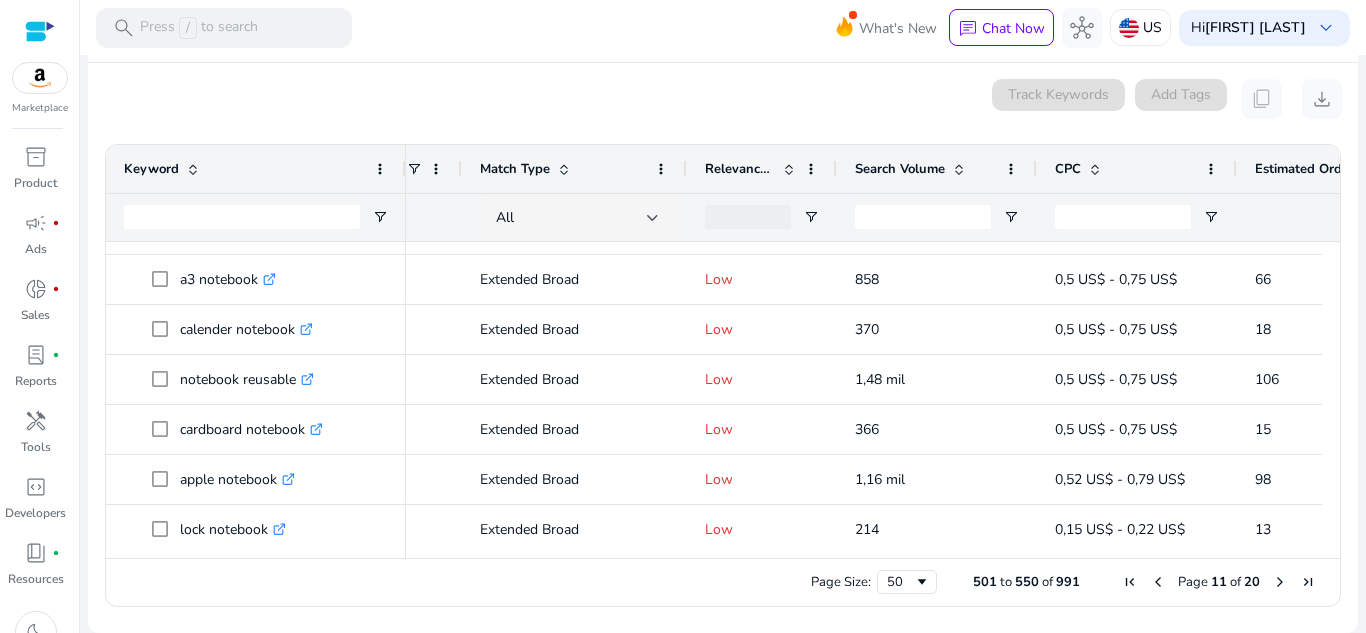 click on "Press SPACE to select this row.
Drag here to set row groups Drag here to set column labels
Keyword
Match Type
CPC" at bounding box center (723, 375) 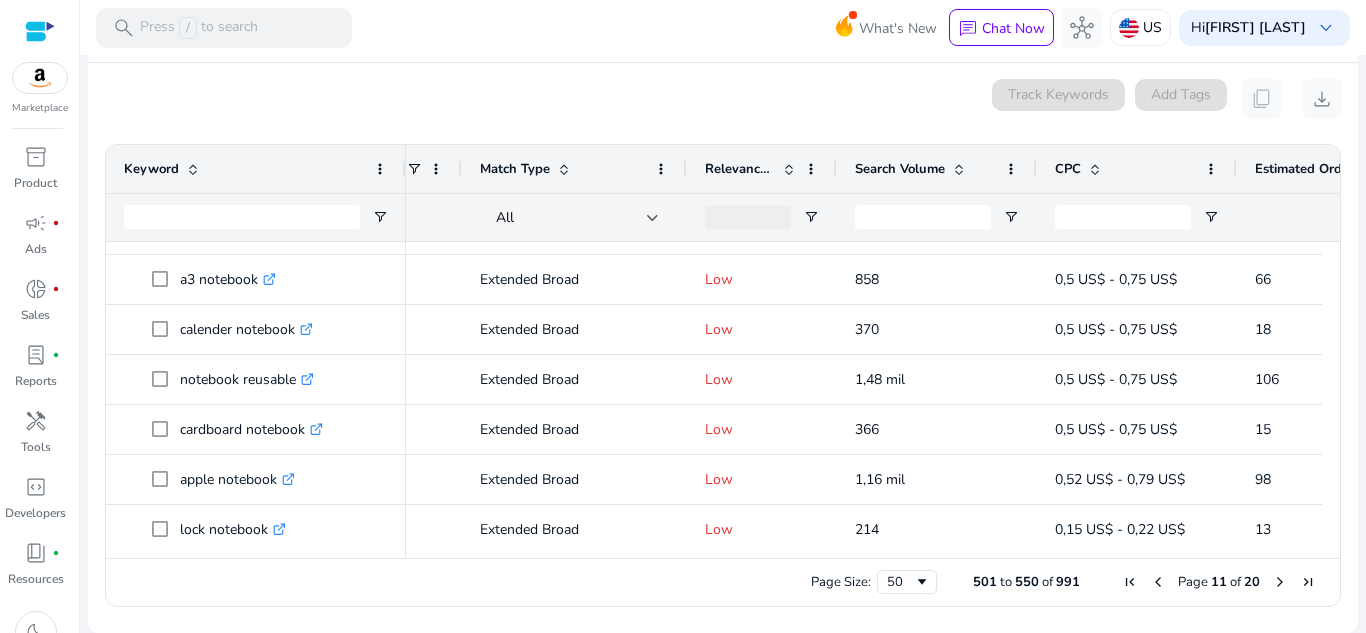 drag, startPoint x: 1332, startPoint y: 305, endPoint x: 1327, endPoint y: 292, distance: 13.928389 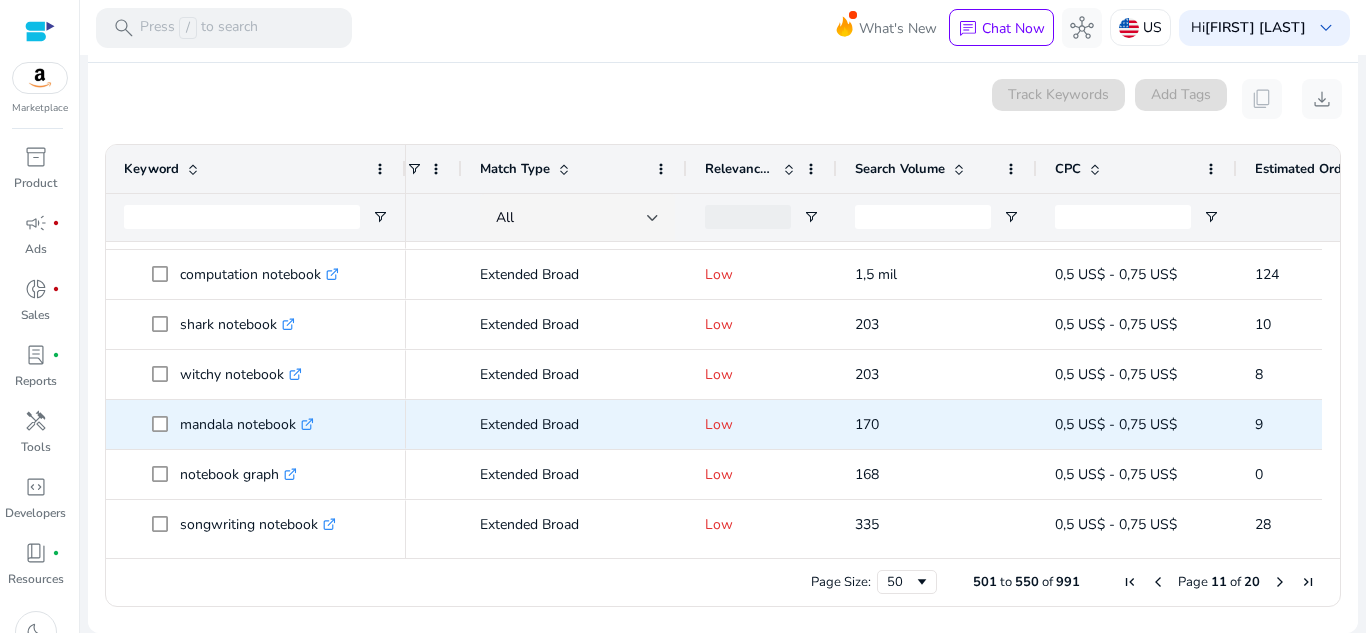 click 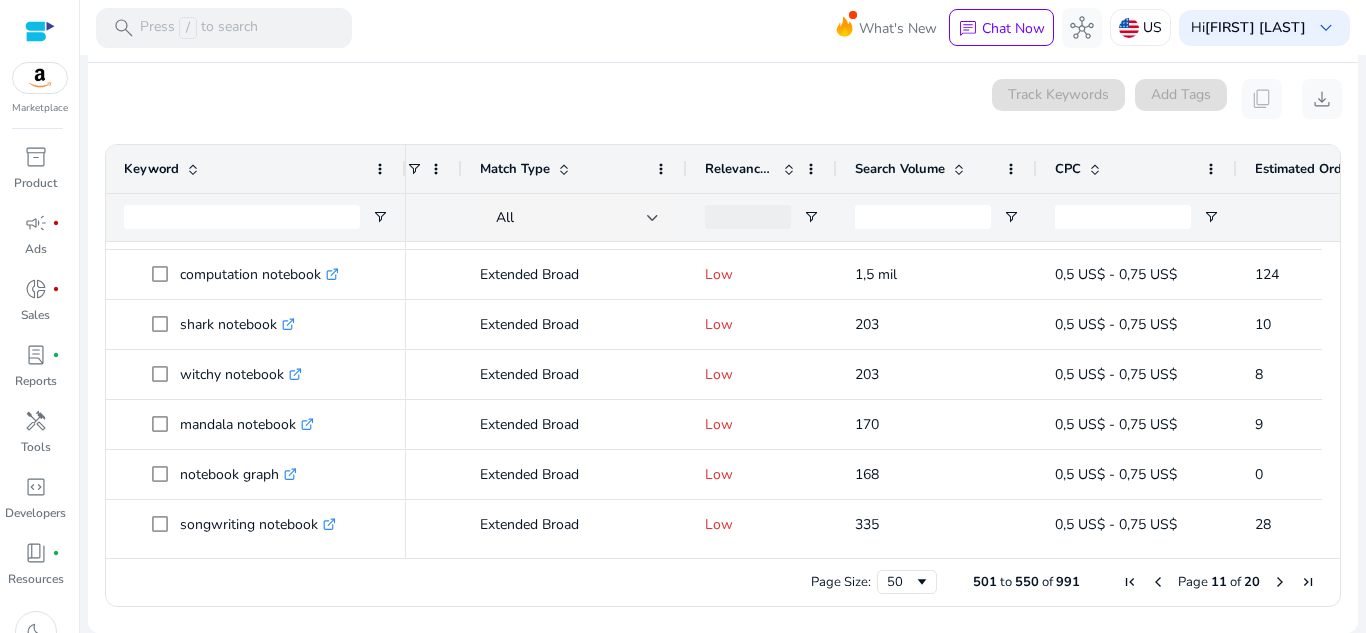 drag, startPoint x: 1321, startPoint y: 380, endPoint x: 1325, endPoint y: 370, distance: 10.770329 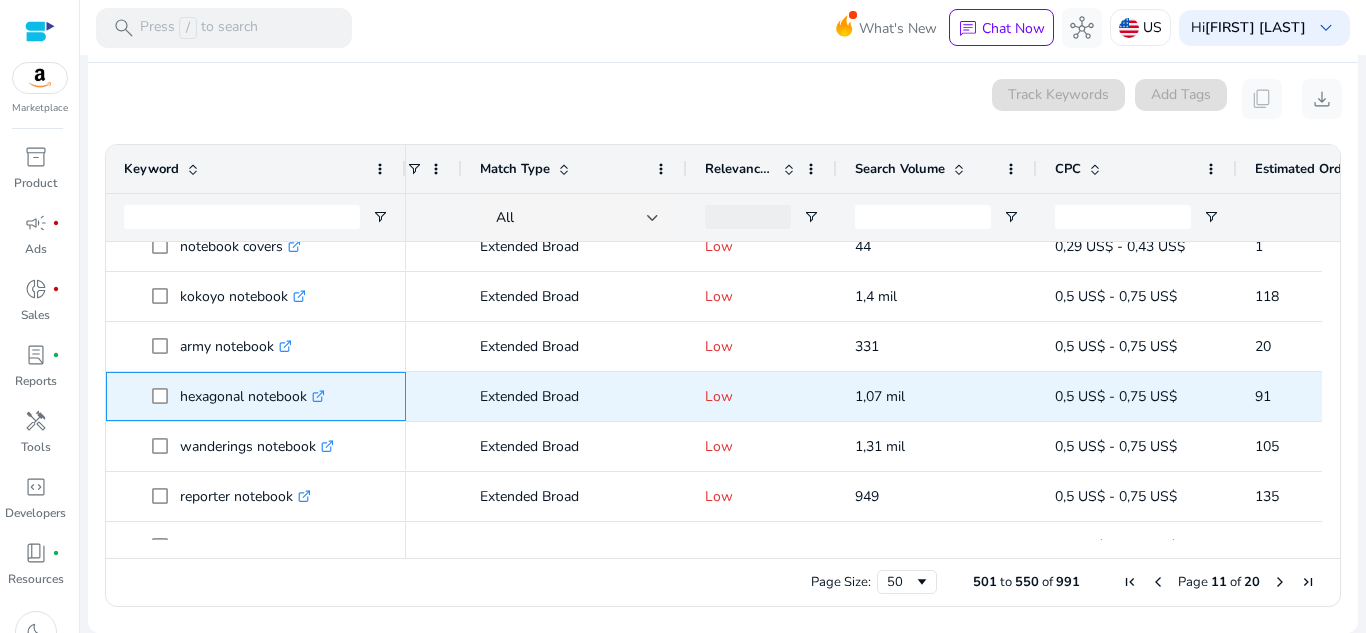 click 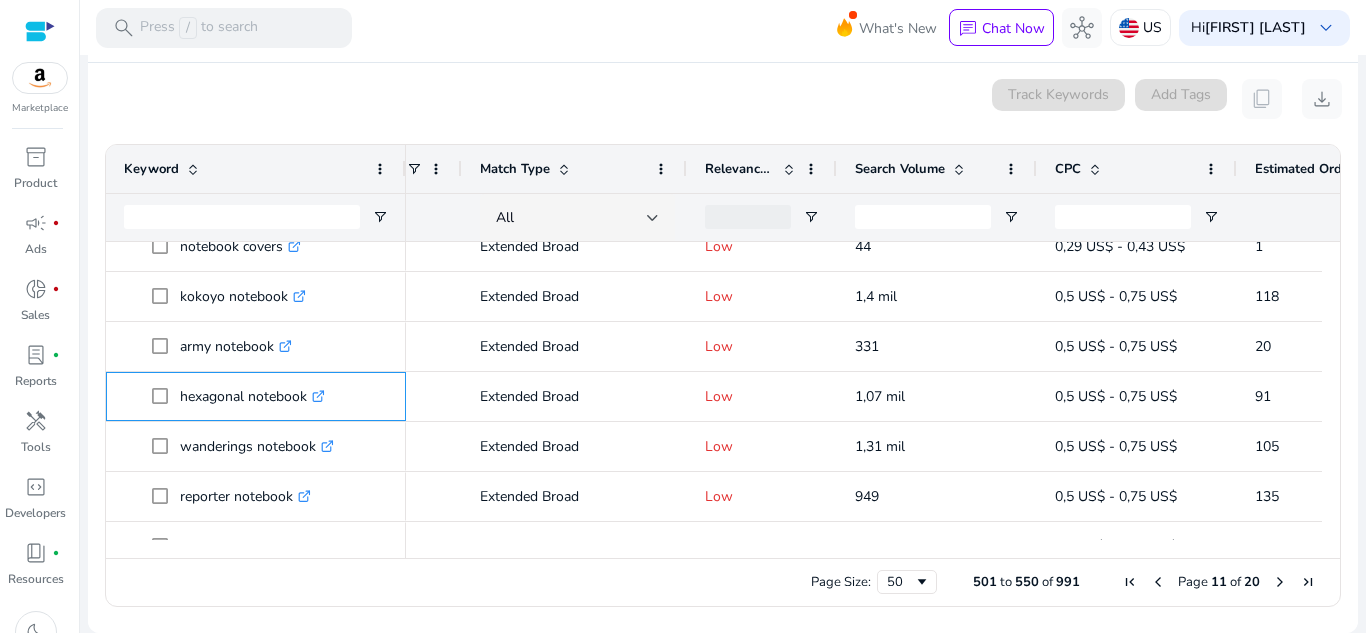 scroll, scrollTop: 1370, scrollLeft: 0, axis: vertical 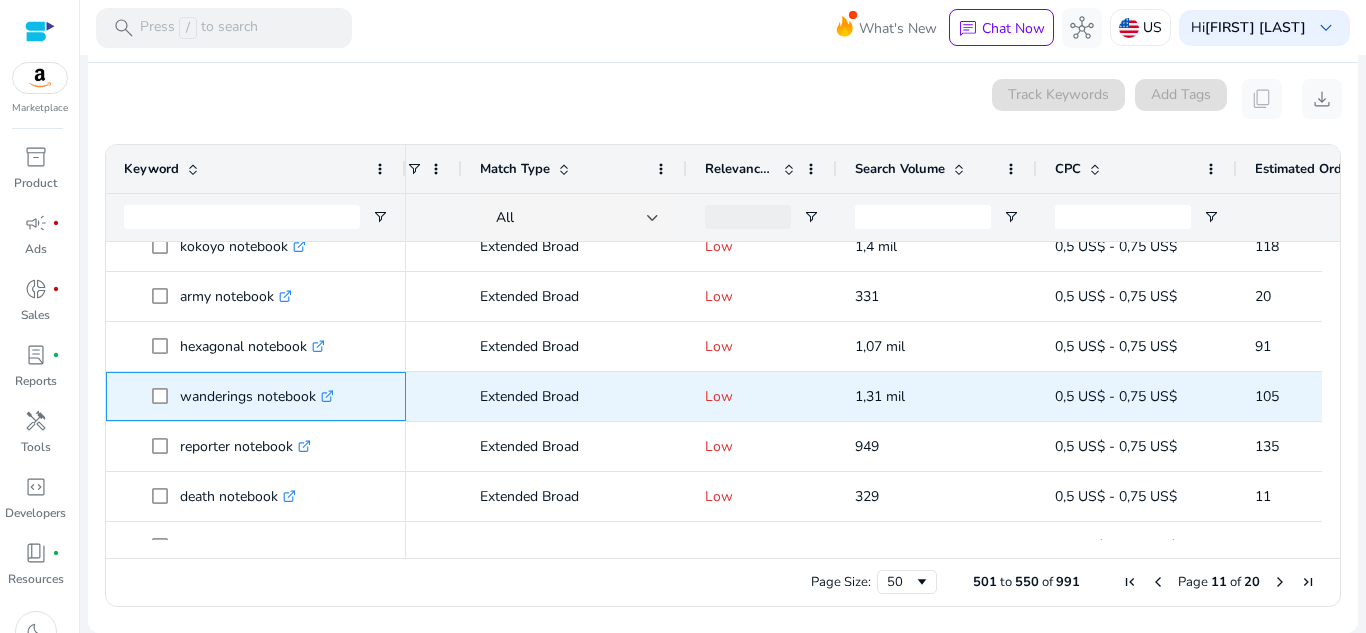 click on ".st0{fill:#2c8af8}" 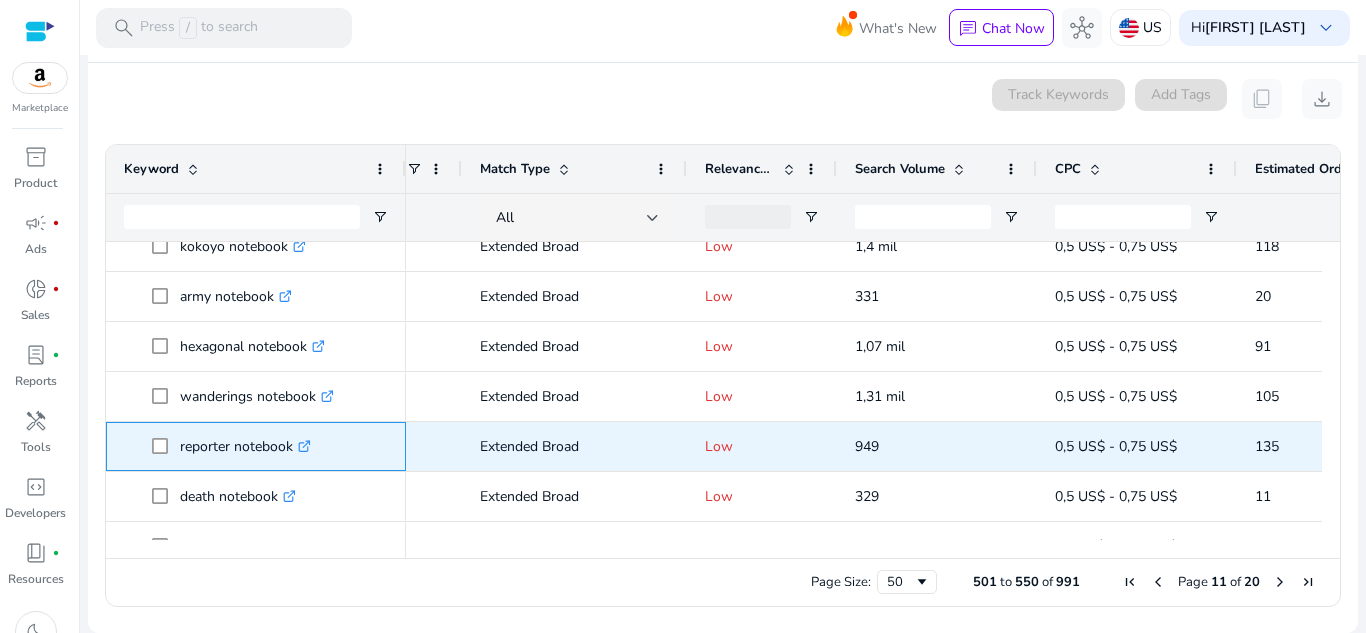 click on ".st0{fill:#2c8af8}" 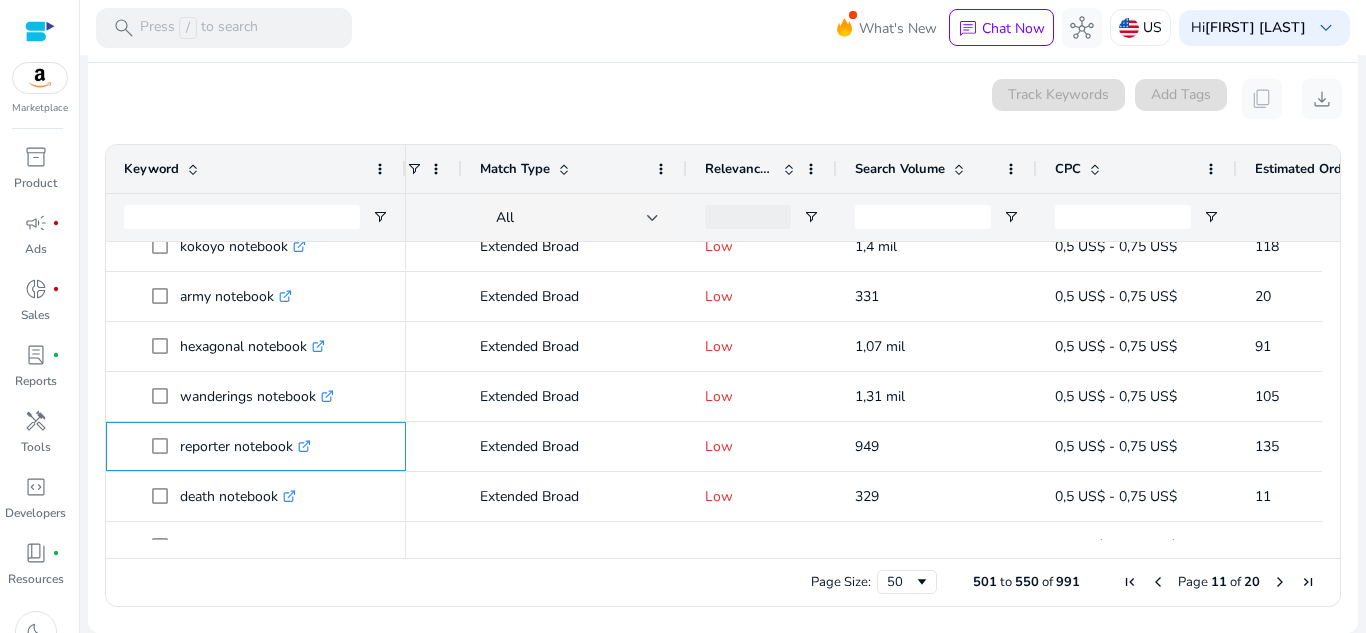 scroll, scrollTop: 0, scrollLeft: 158, axis: horizontal 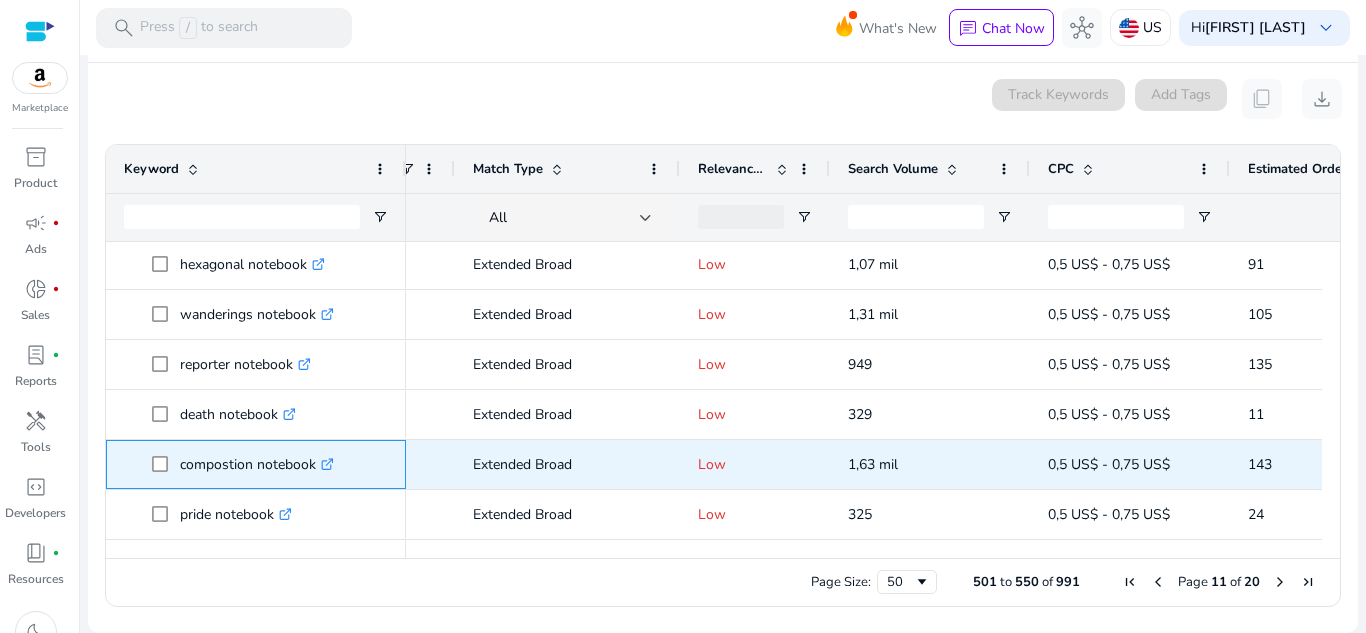 click on ".st0{fill:#2c8af8}" 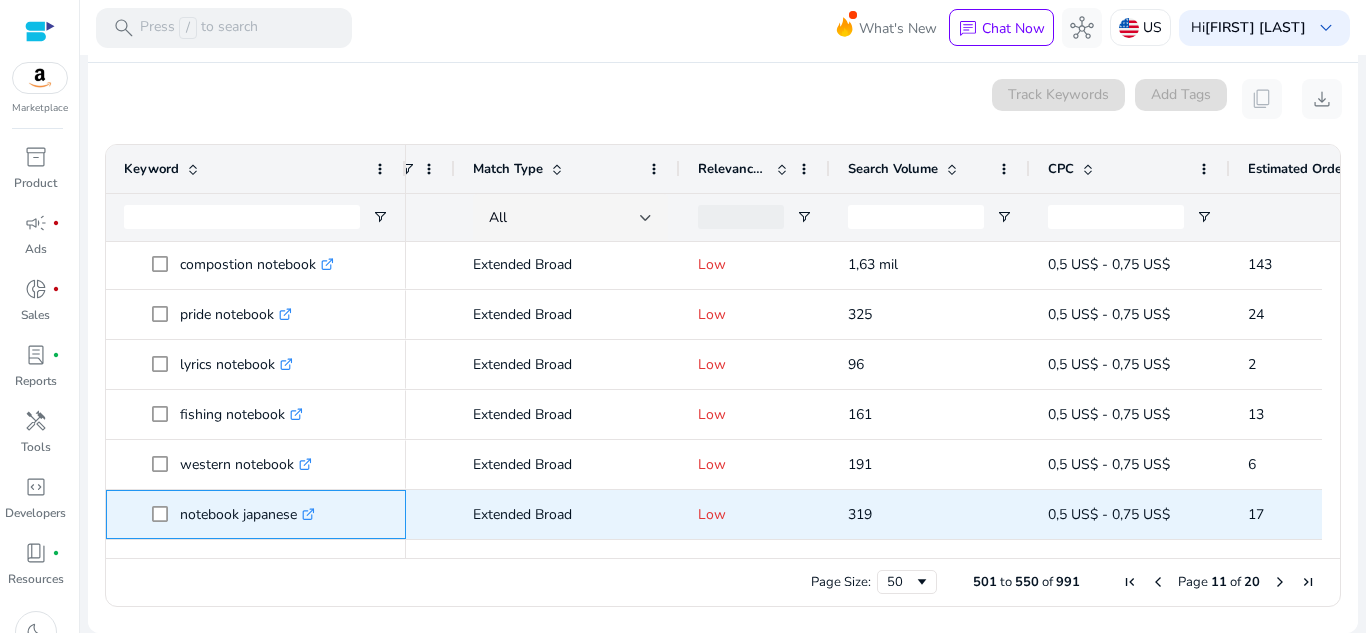 click on ".st0{fill:#2c8af8}" at bounding box center (306, 514) 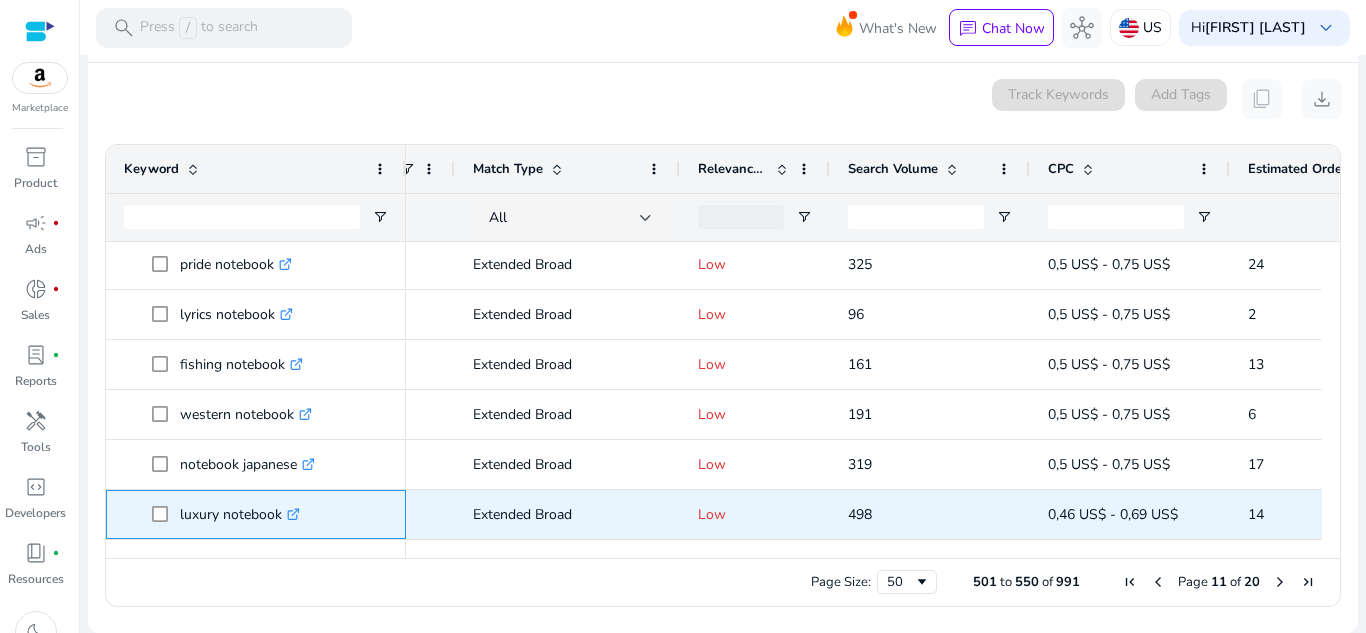 click on ".st0{fill:#2c8af8}" 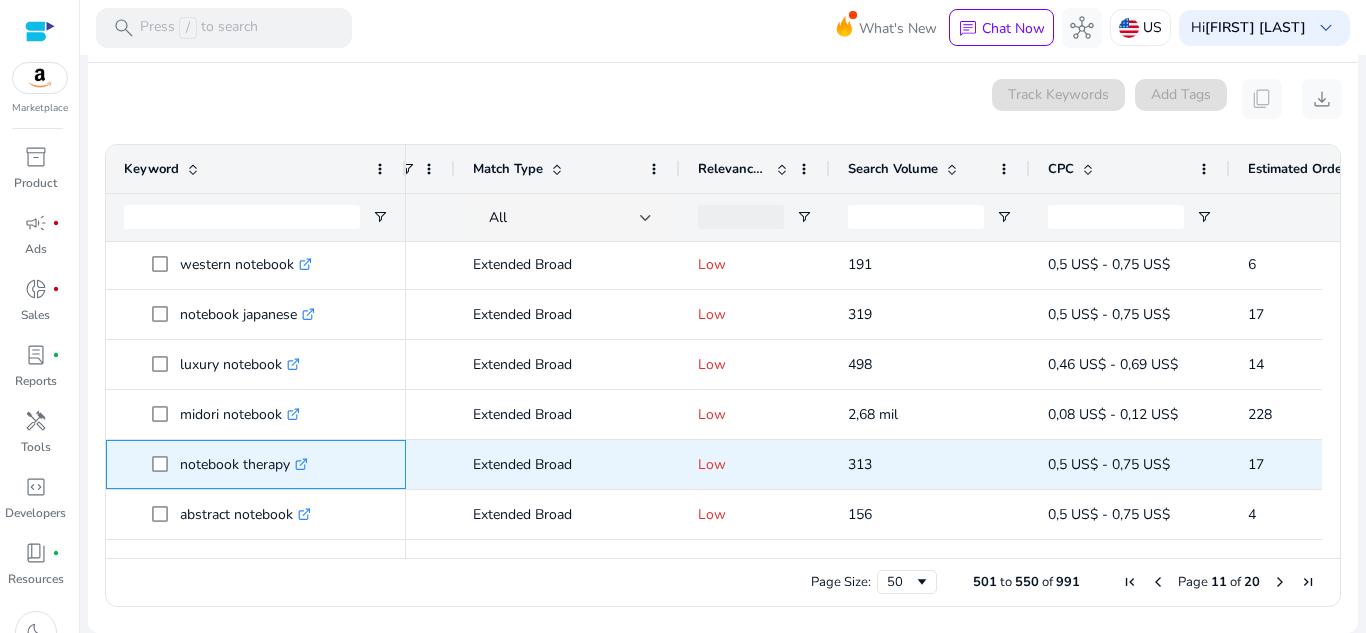 click on ".st0{fill:#2c8af8}" 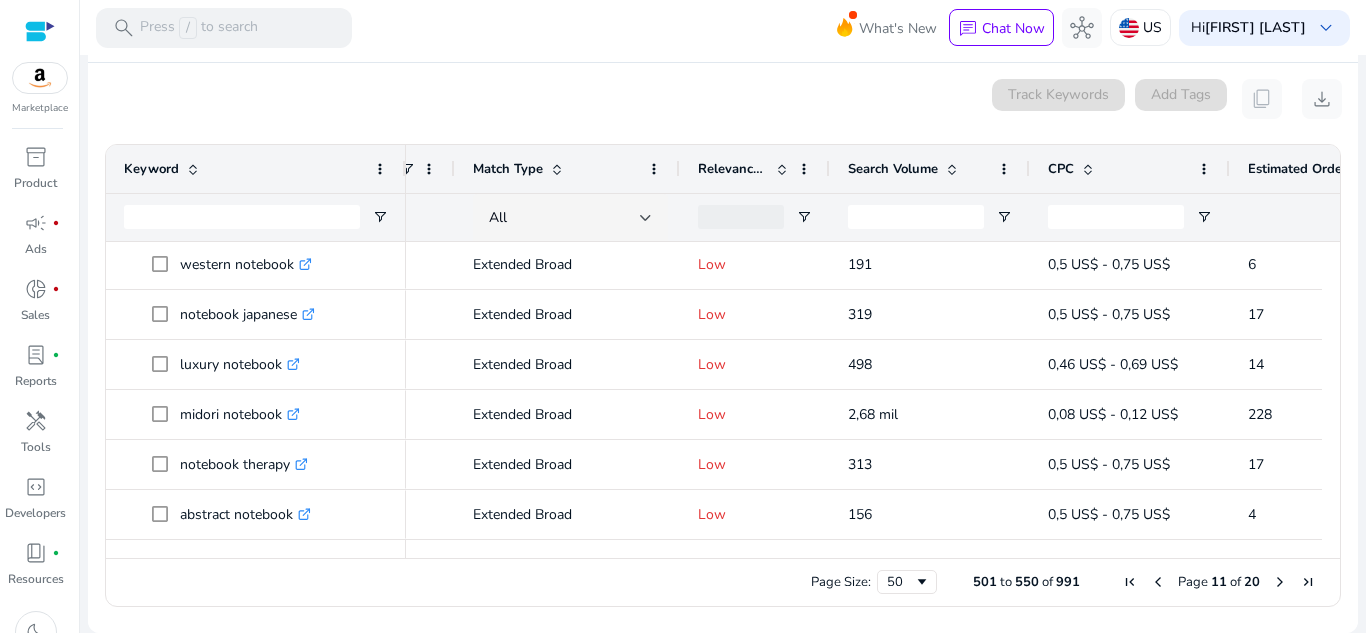scroll, scrollTop: 1902, scrollLeft: 0, axis: vertical 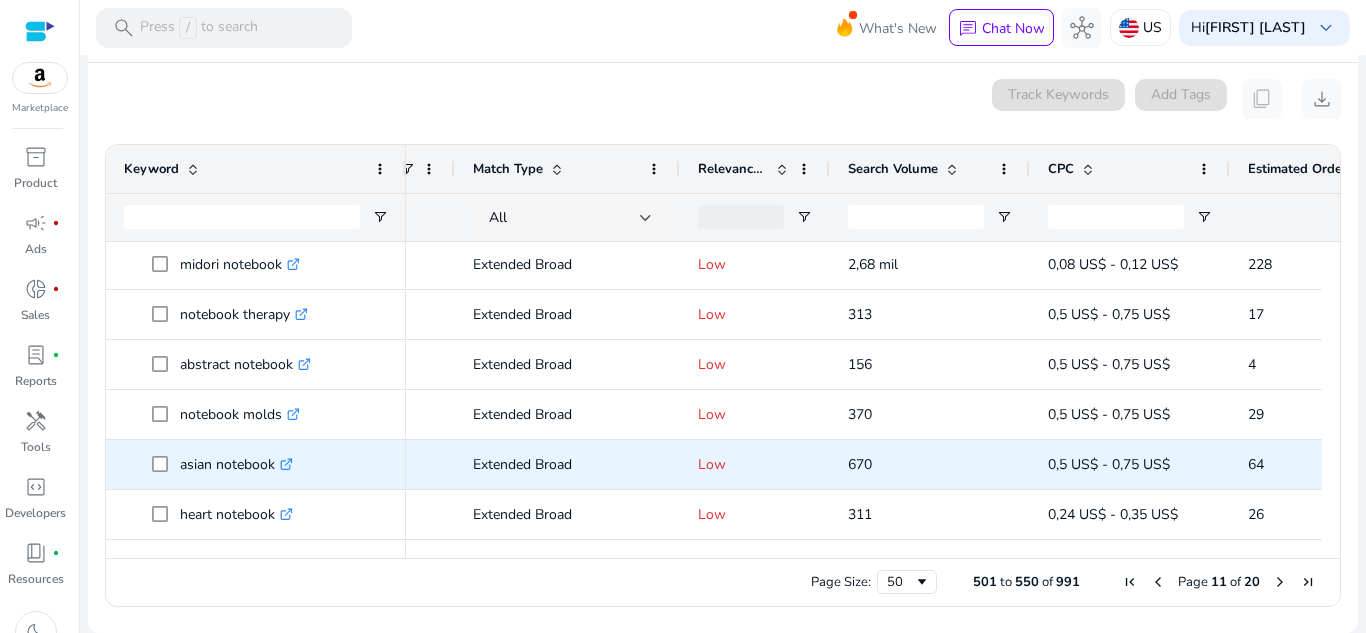 click on ".st0{fill:#2c8af8}" 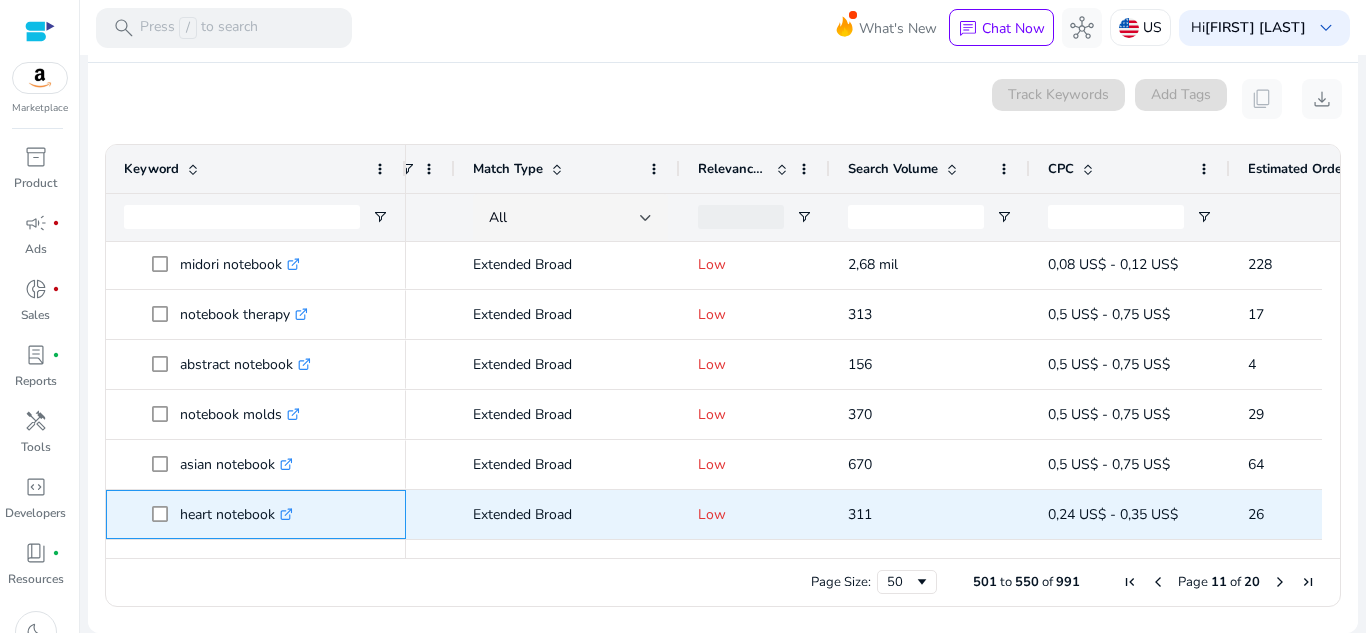 click 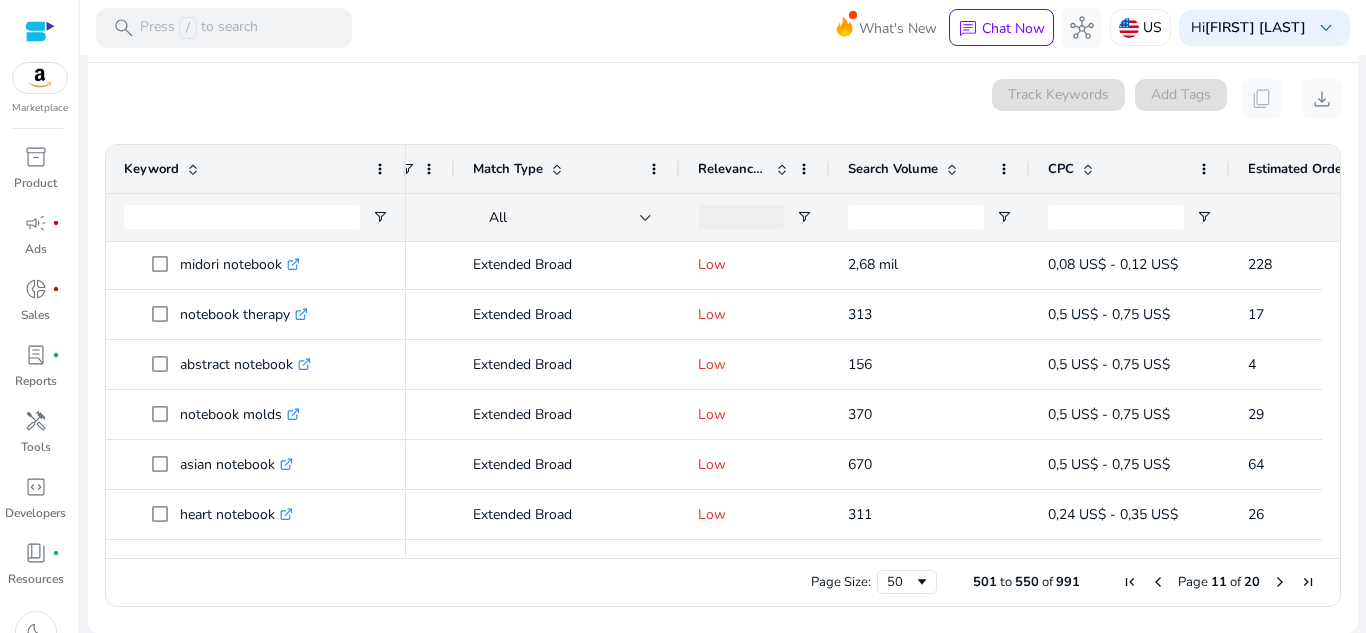 scroll, scrollTop: 2102, scrollLeft: 0, axis: vertical 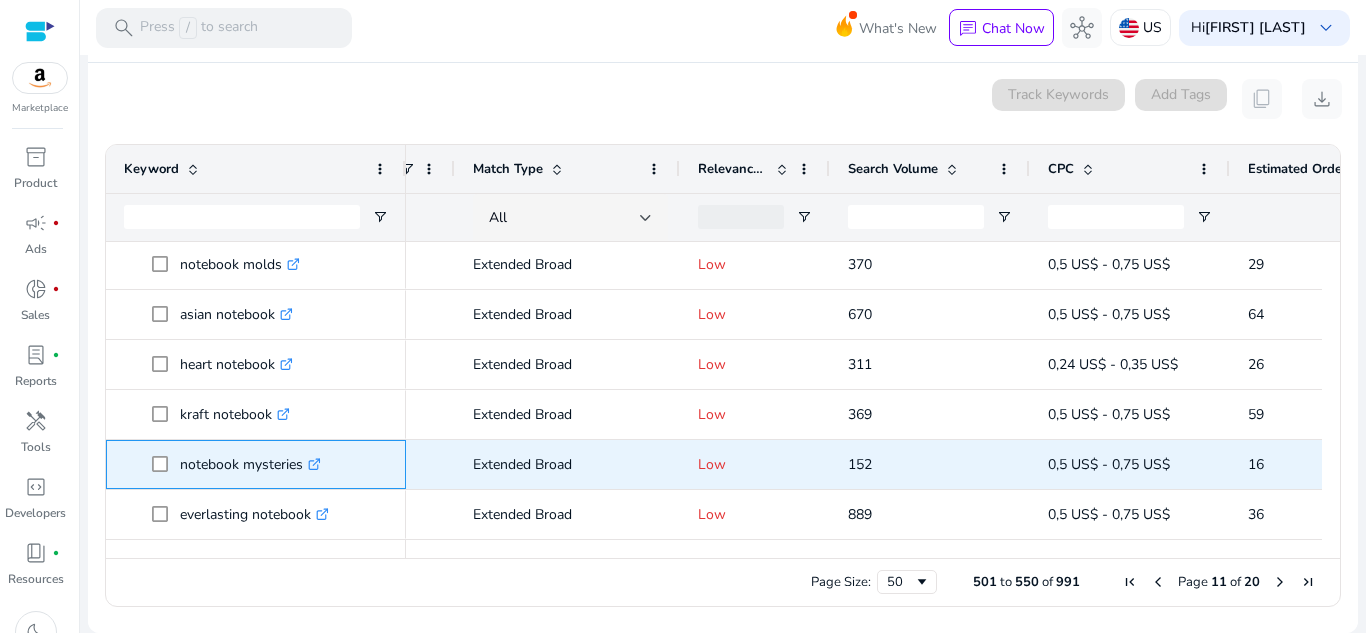 click on ".st0{fill:#2c8af8}" 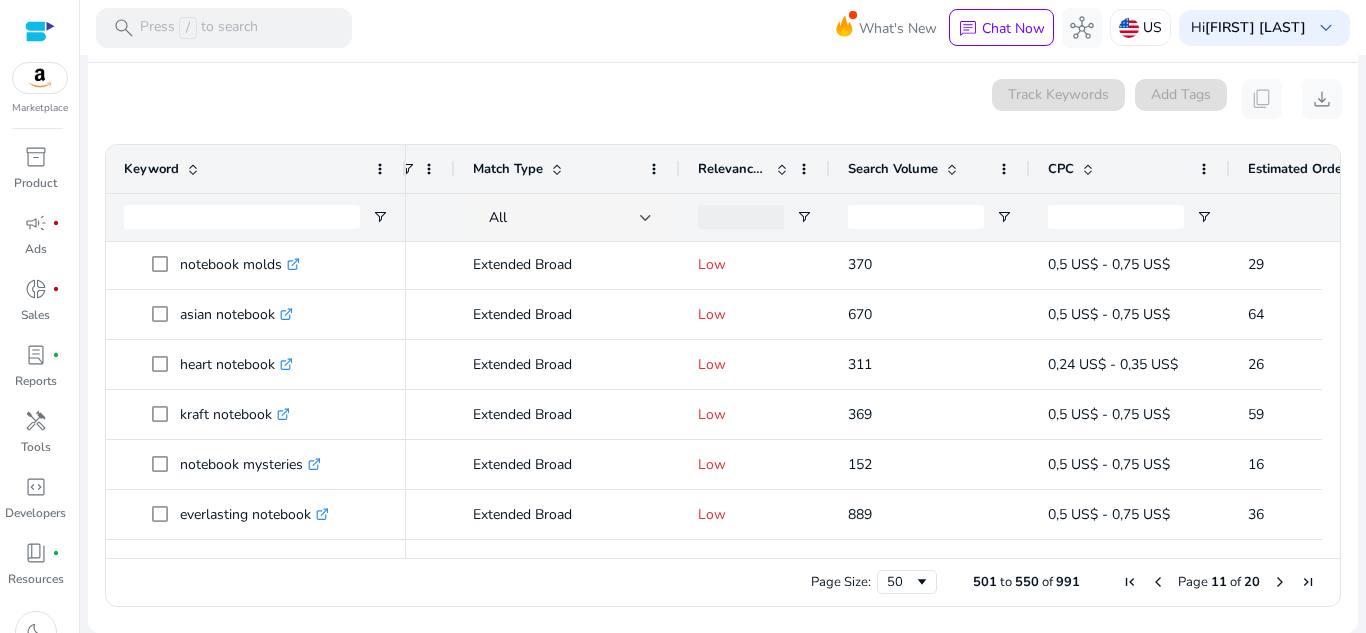 scroll, scrollTop: 2202, scrollLeft: 0, axis: vertical 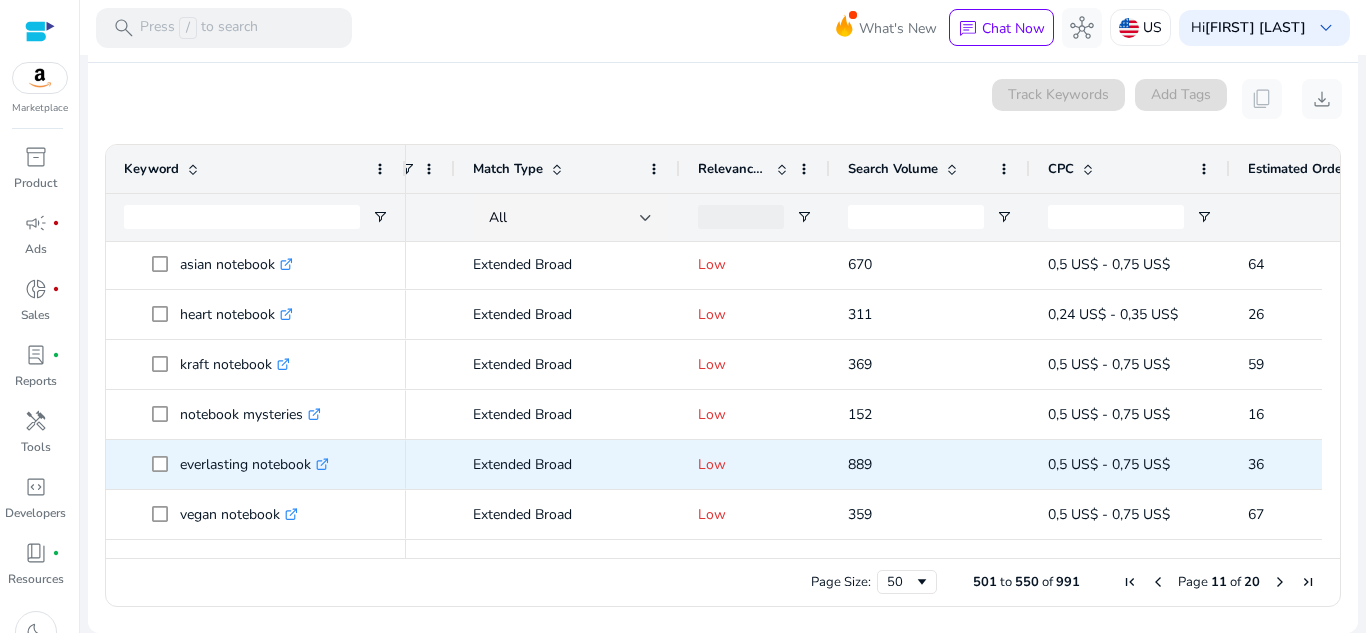 click on ".st0{fill:#2c8af8}" 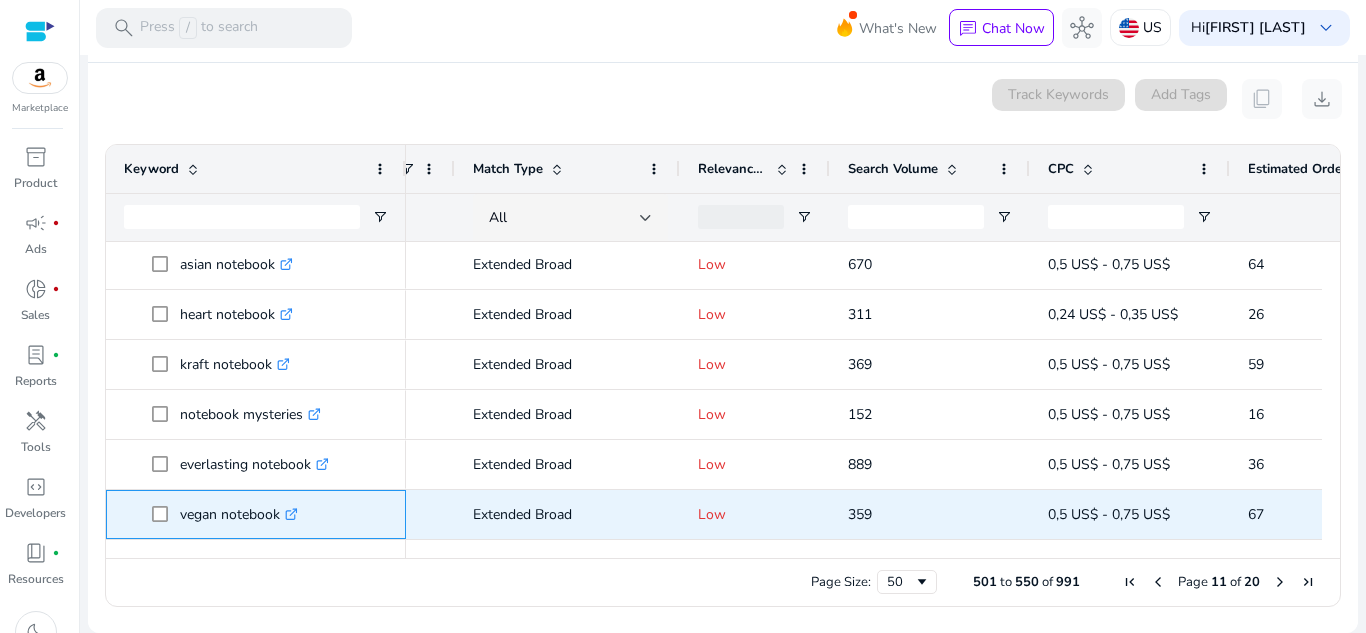 click on ".st0{fill:#2c8af8}" 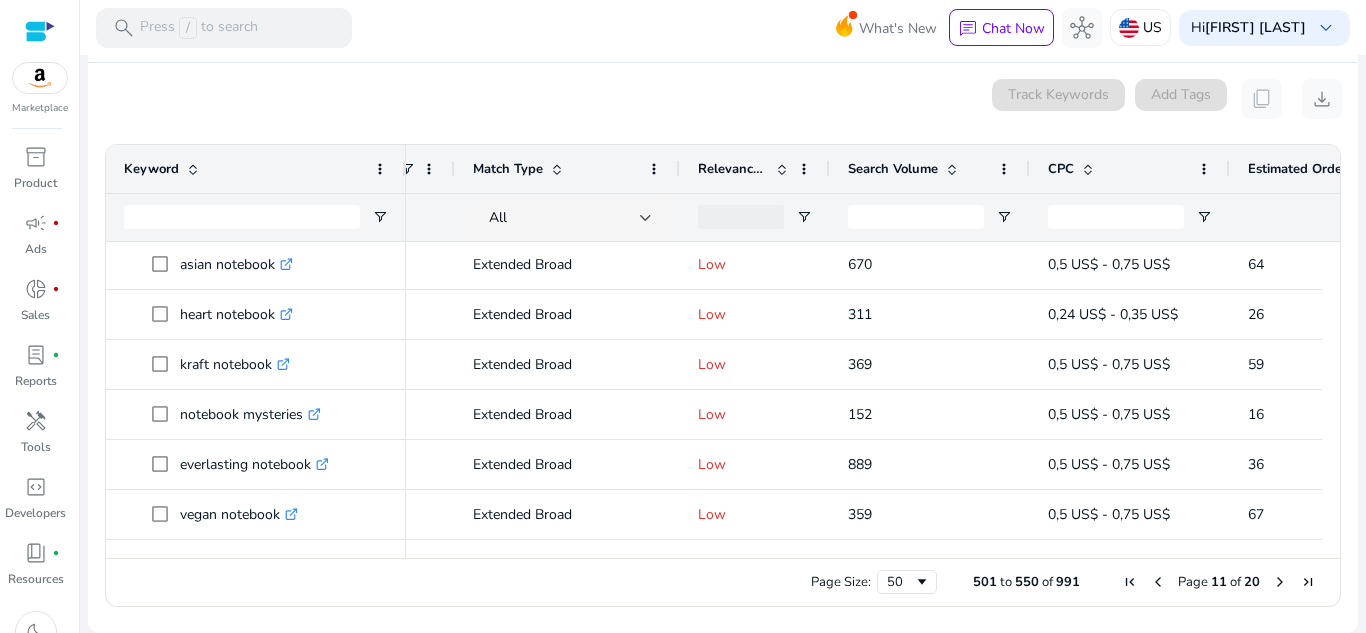 click at bounding box center [1280, 582] 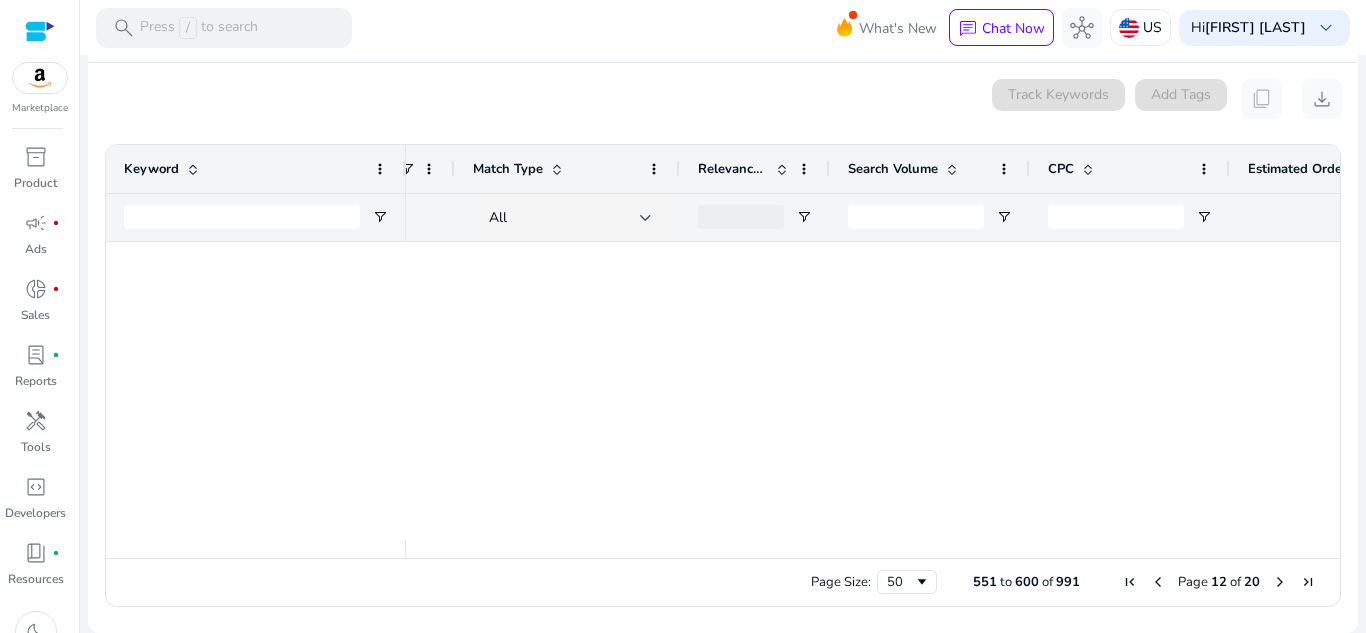 scroll, scrollTop: 0, scrollLeft: 0, axis: both 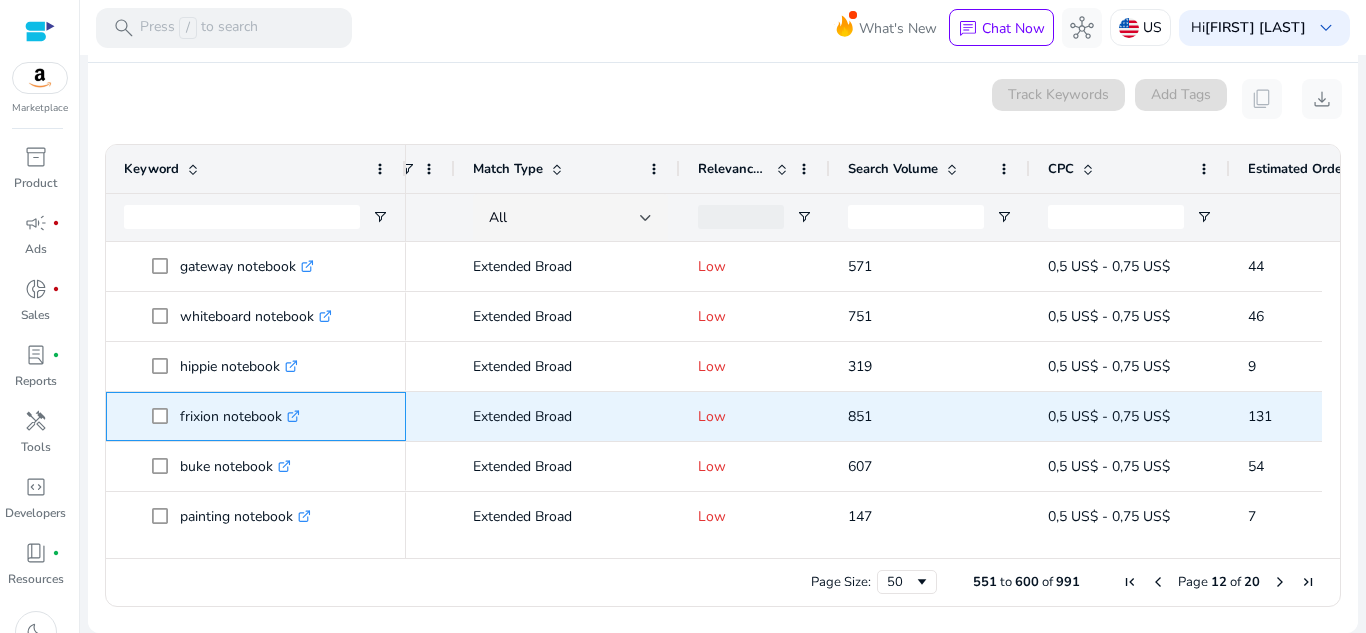 click on ".st0{fill:#2c8af8}" 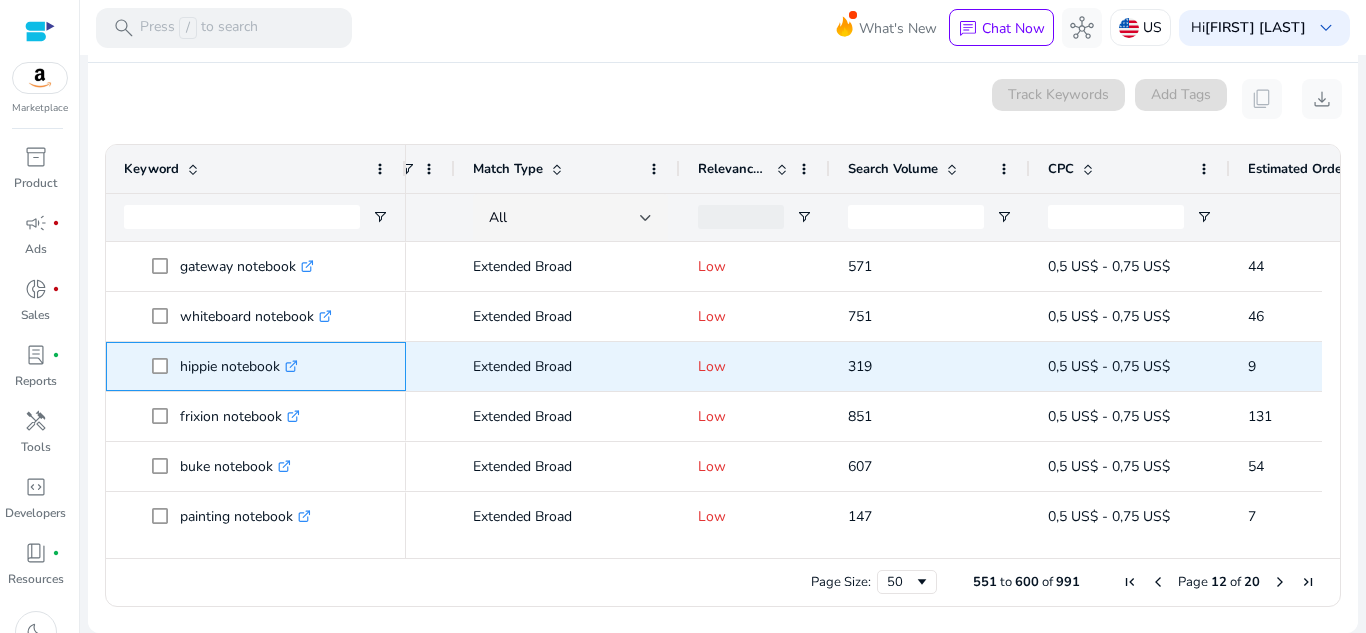 click on ".st0{fill:#2c8af8}" 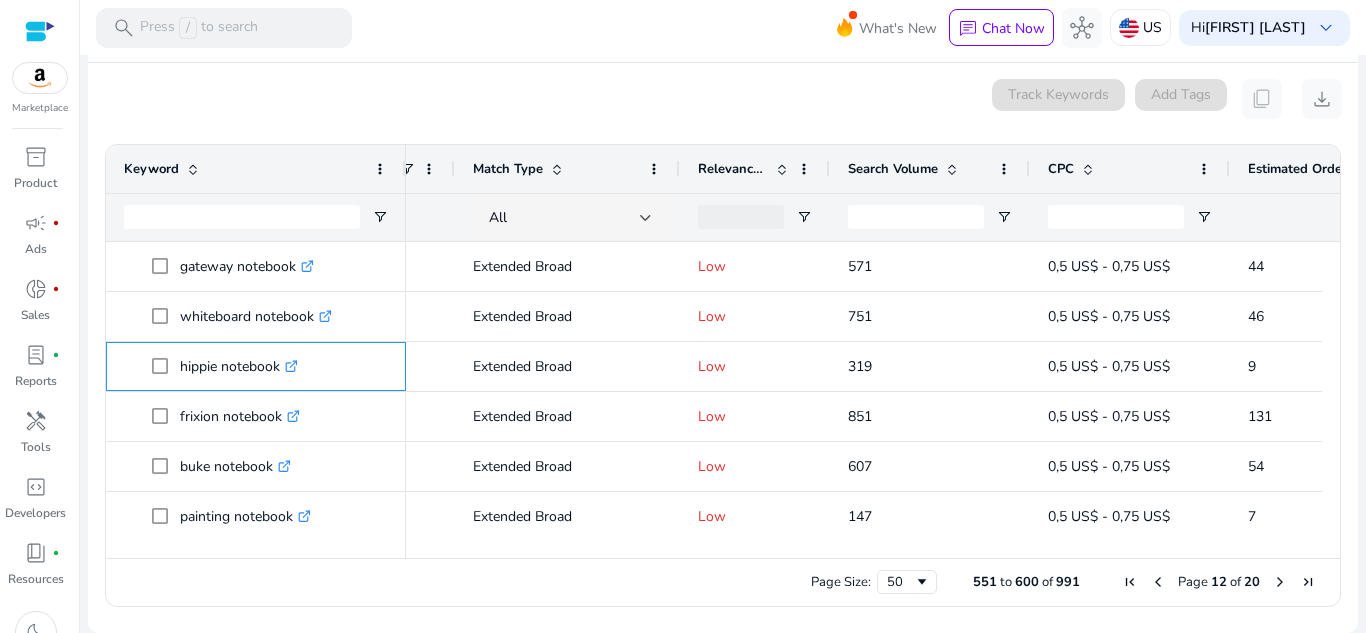 scroll, scrollTop: 67, scrollLeft: 0, axis: vertical 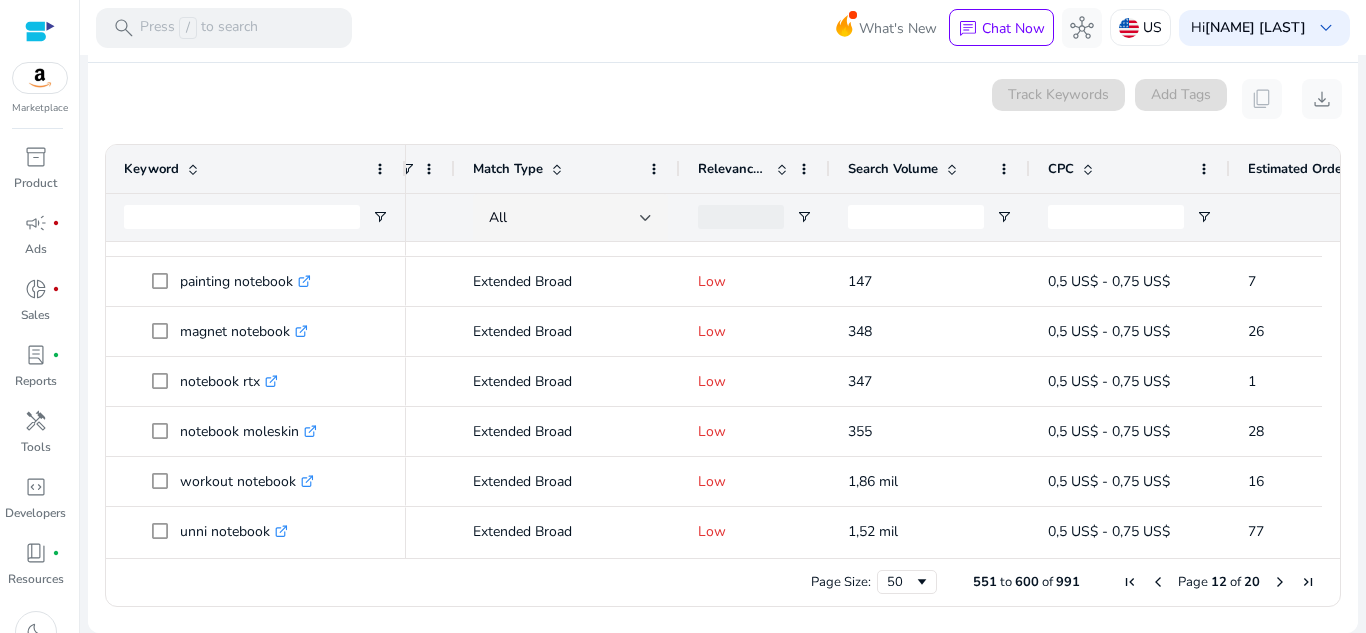 drag, startPoint x: 1336, startPoint y: 286, endPoint x: 1338, endPoint y: 296, distance: 10.198039 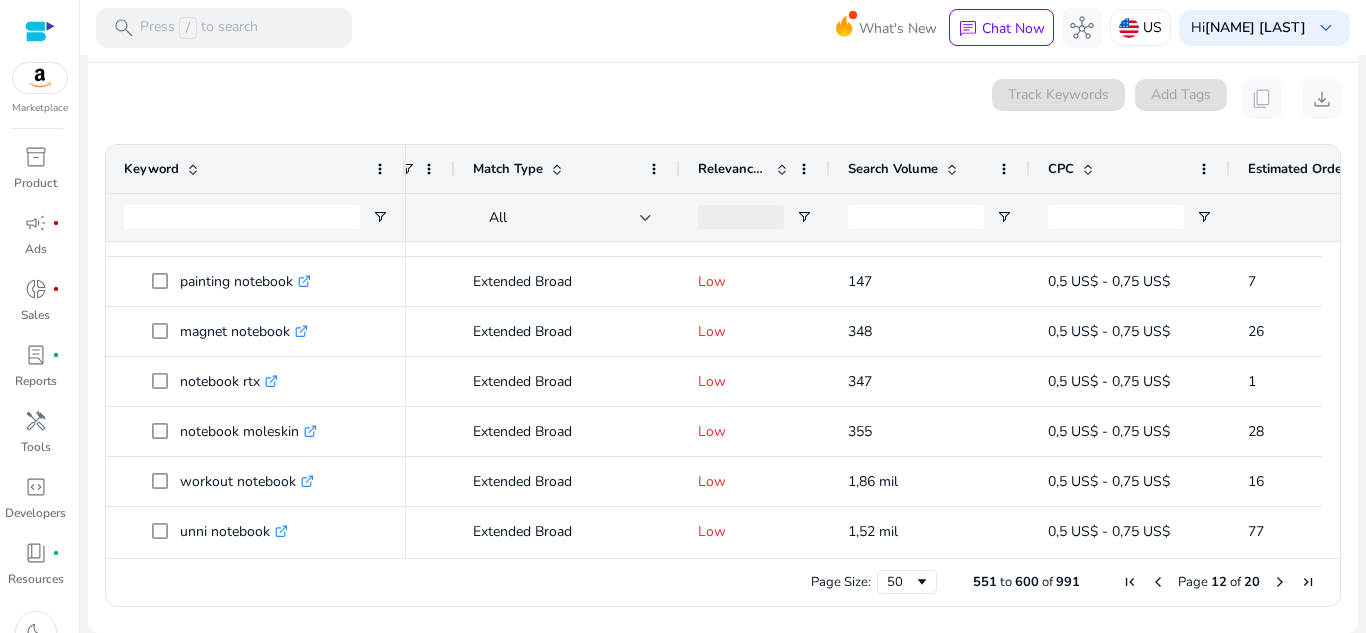 scroll, scrollTop: 328, scrollLeft: 0, axis: vertical 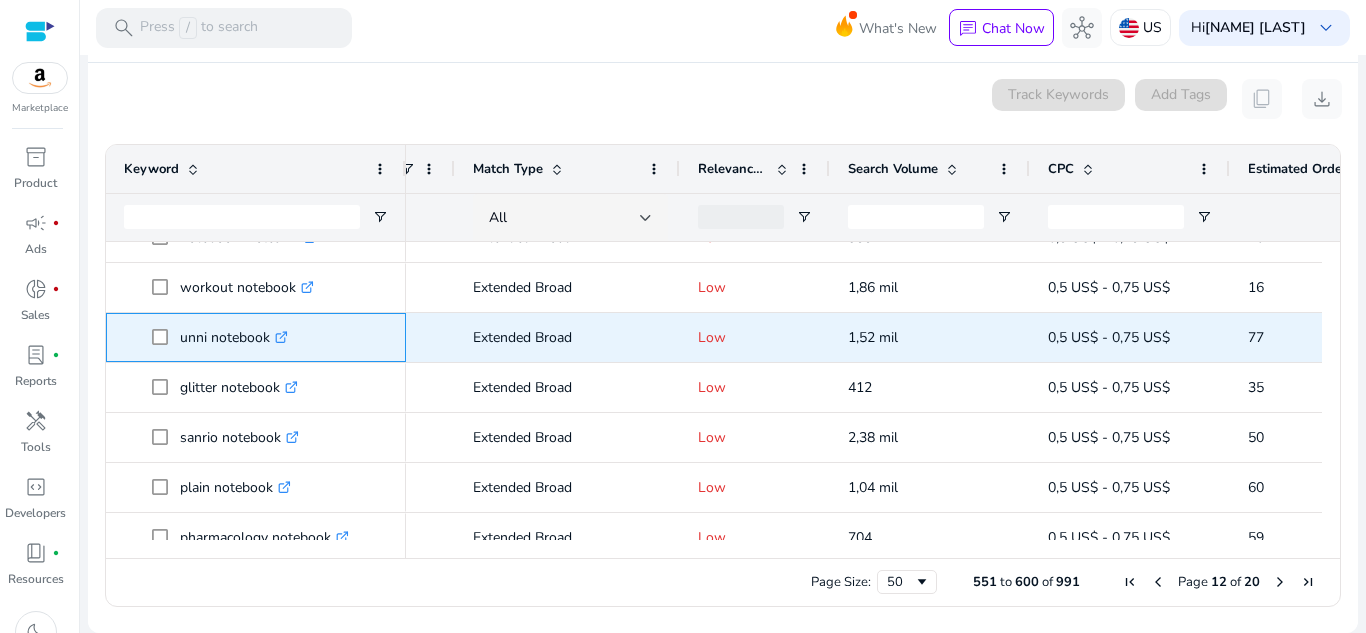 click on ".st0{fill:#2c8af8}" 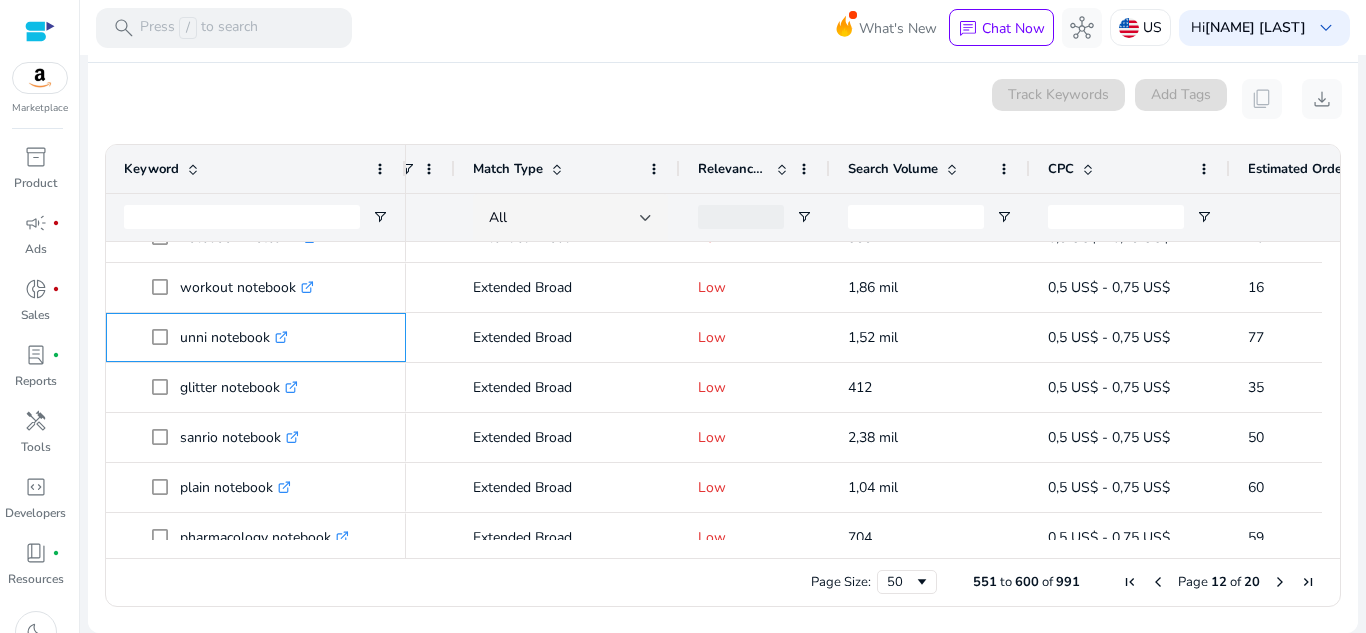 scroll, scrollTop: 446, scrollLeft: 0, axis: vertical 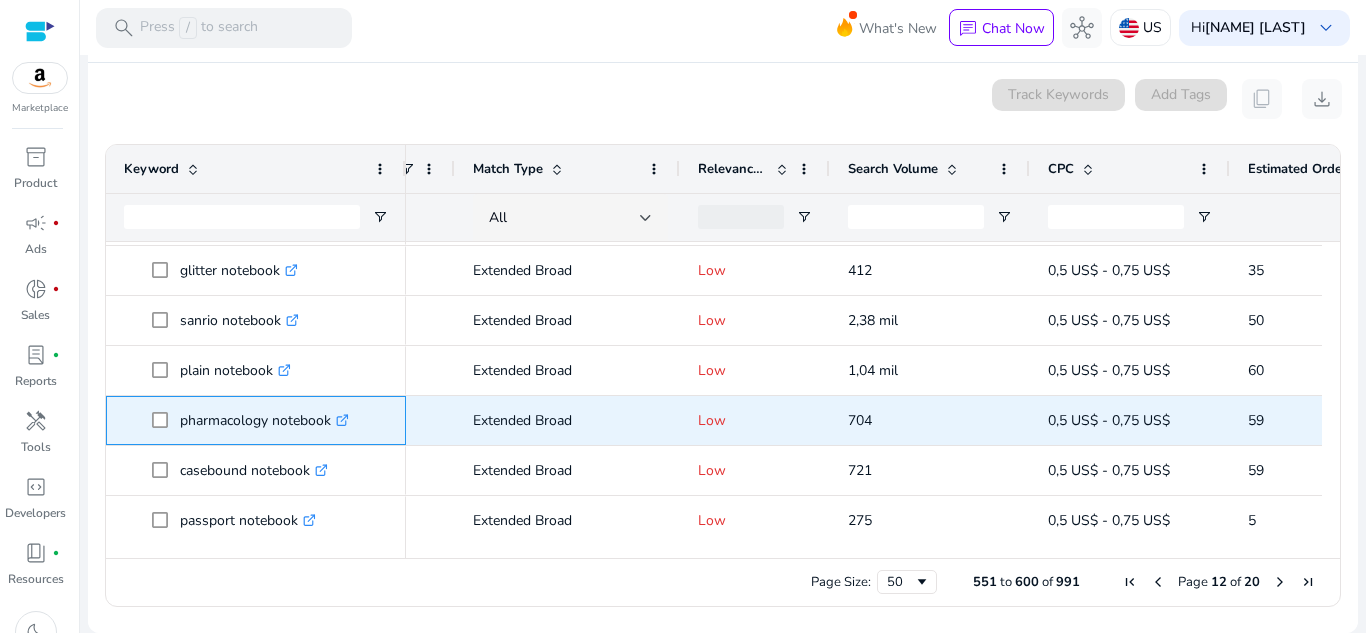 click 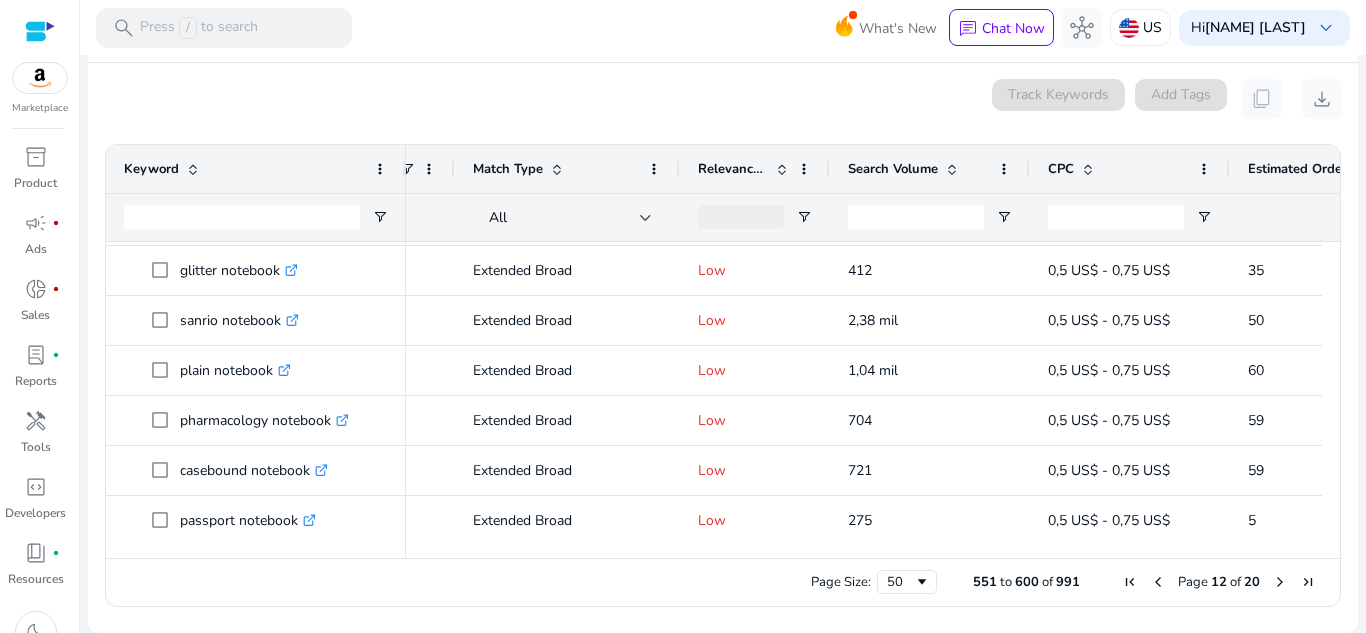 click at bounding box center (1331, 946) 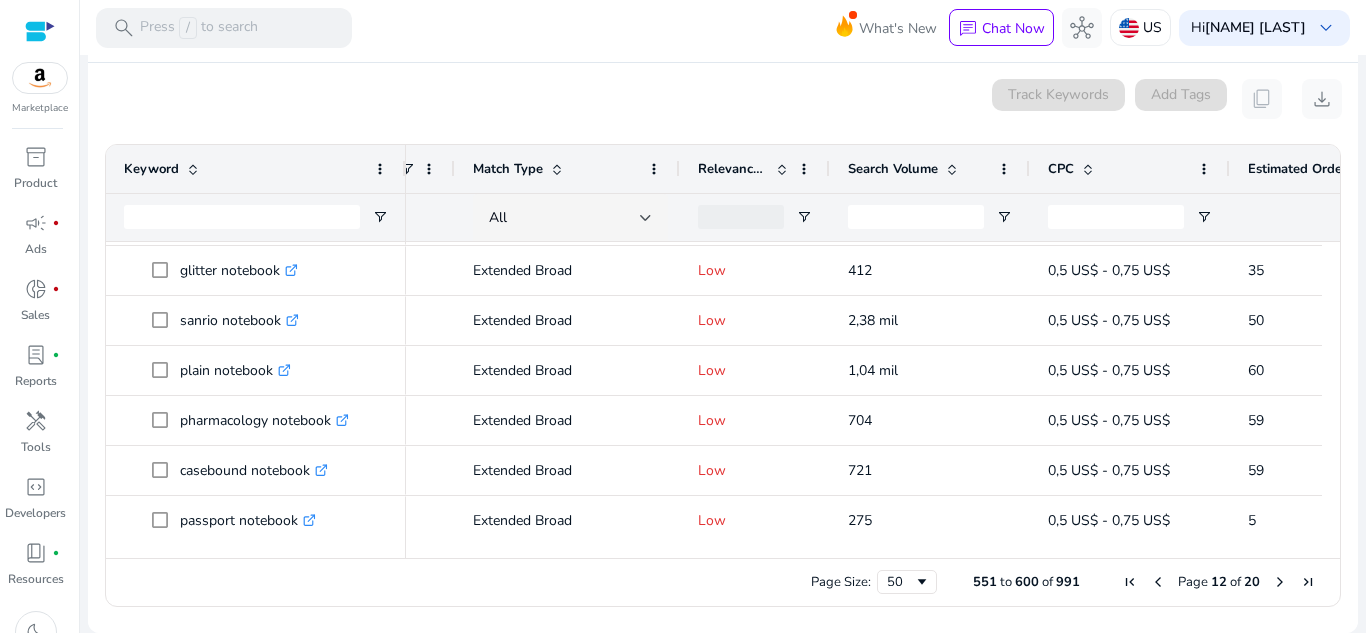 drag, startPoint x: 1333, startPoint y: 316, endPoint x: 1337, endPoint y: 327, distance: 11.7046995 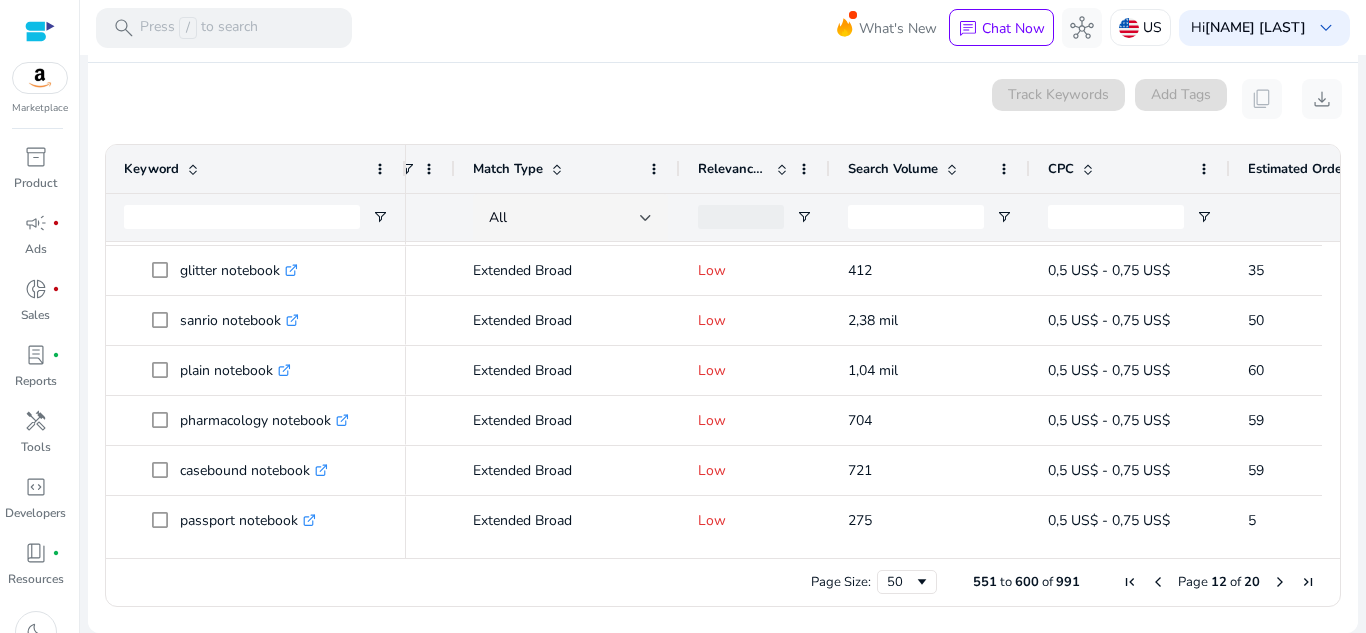 scroll, scrollTop: 605, scrollLeft: 0, axis: vertical 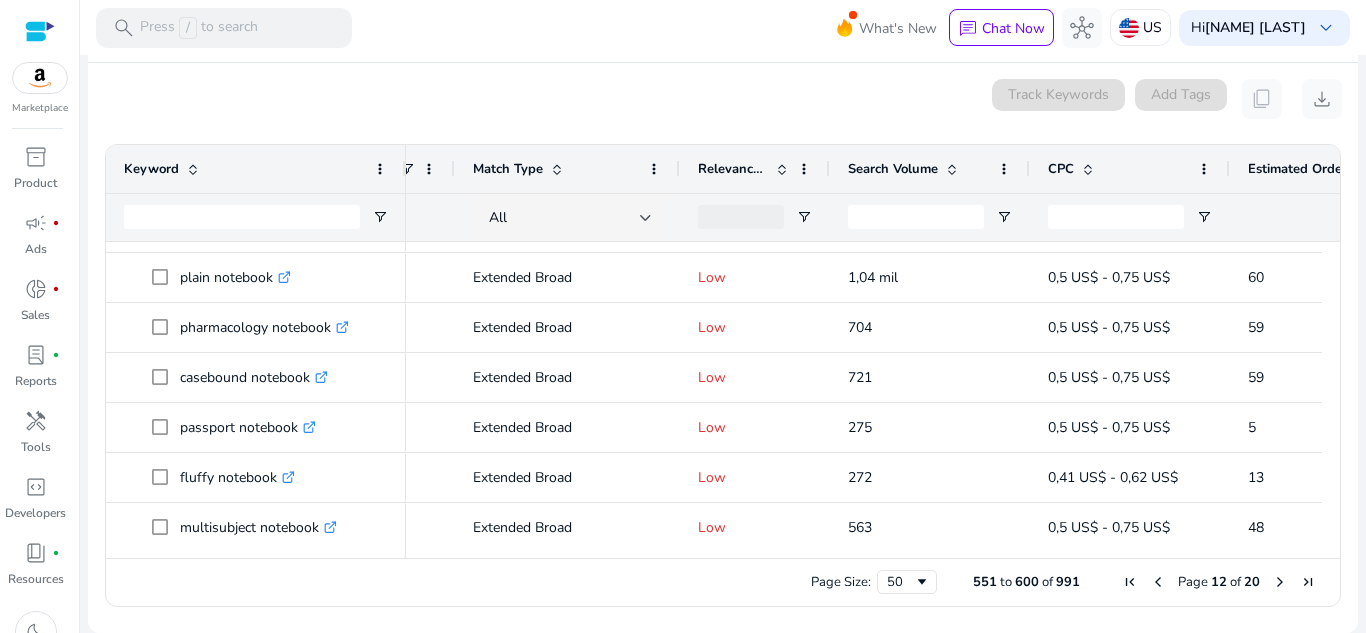 drag, startPoint x: 1335, startPoint y: 327, endPoint x: 1339, endPoint y: 339, distance: 12.649111 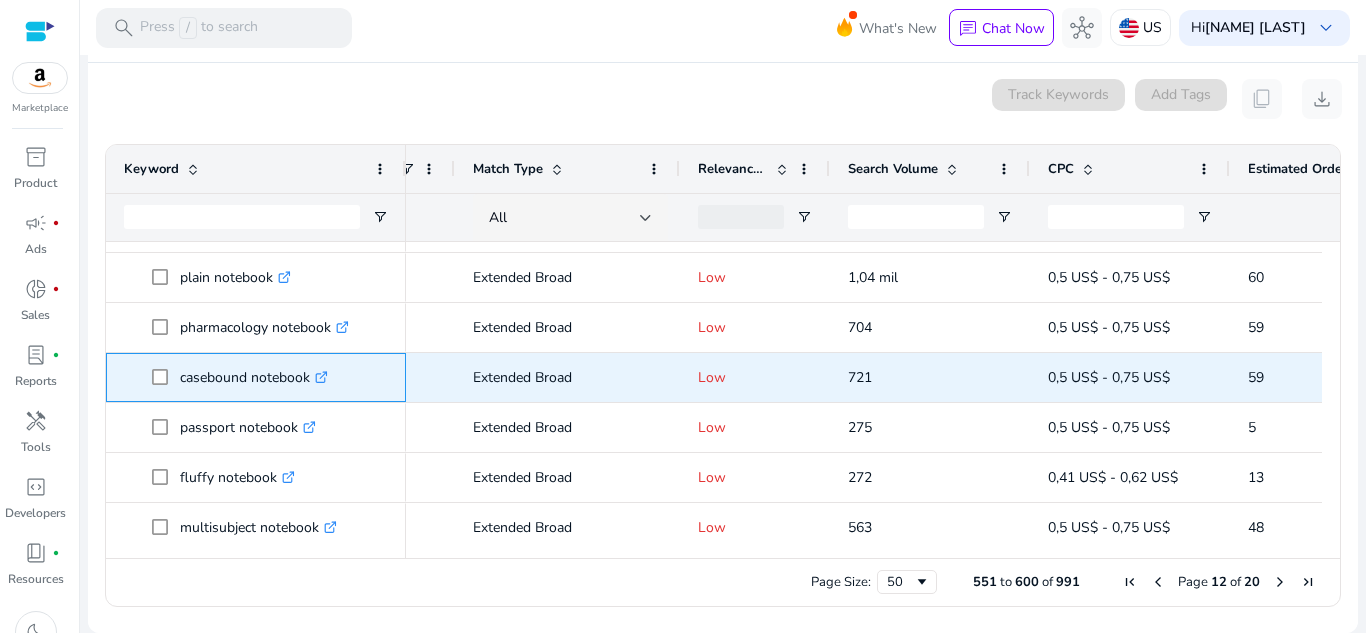 click on ".st0{fill:#2c8af8}" at bounding box center (319, 377) 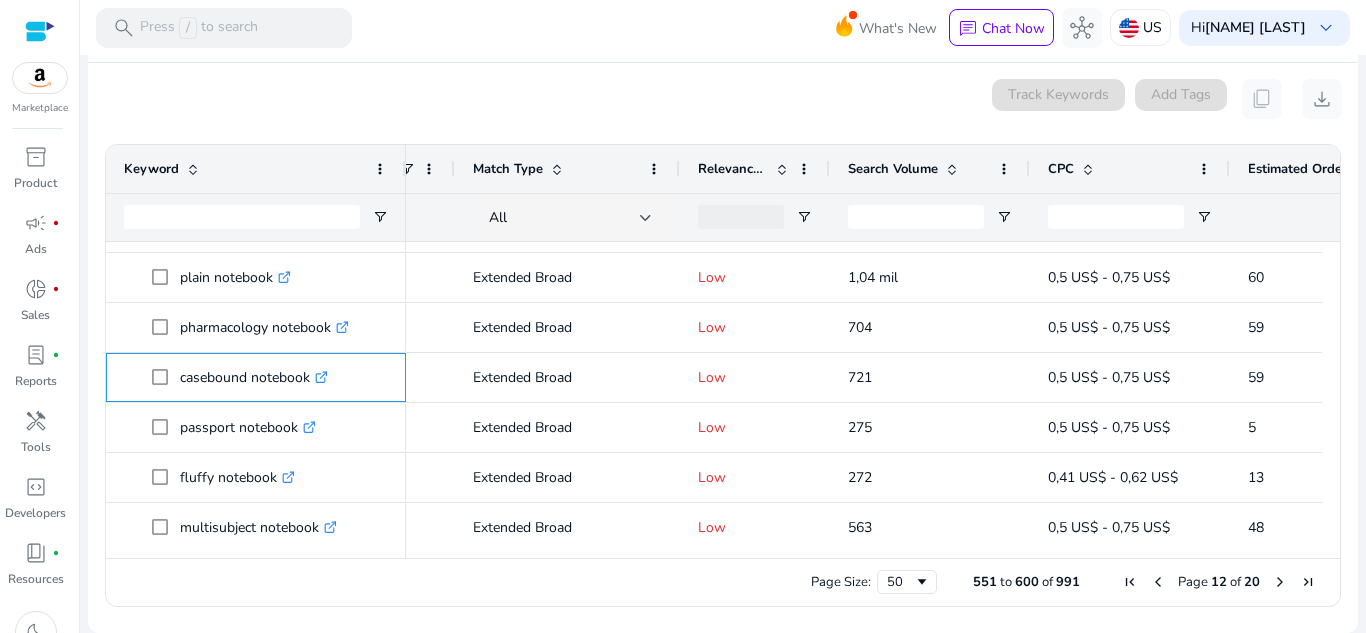 scroll, scrollTop: 673, scrollLeft: 0, axis: vertical 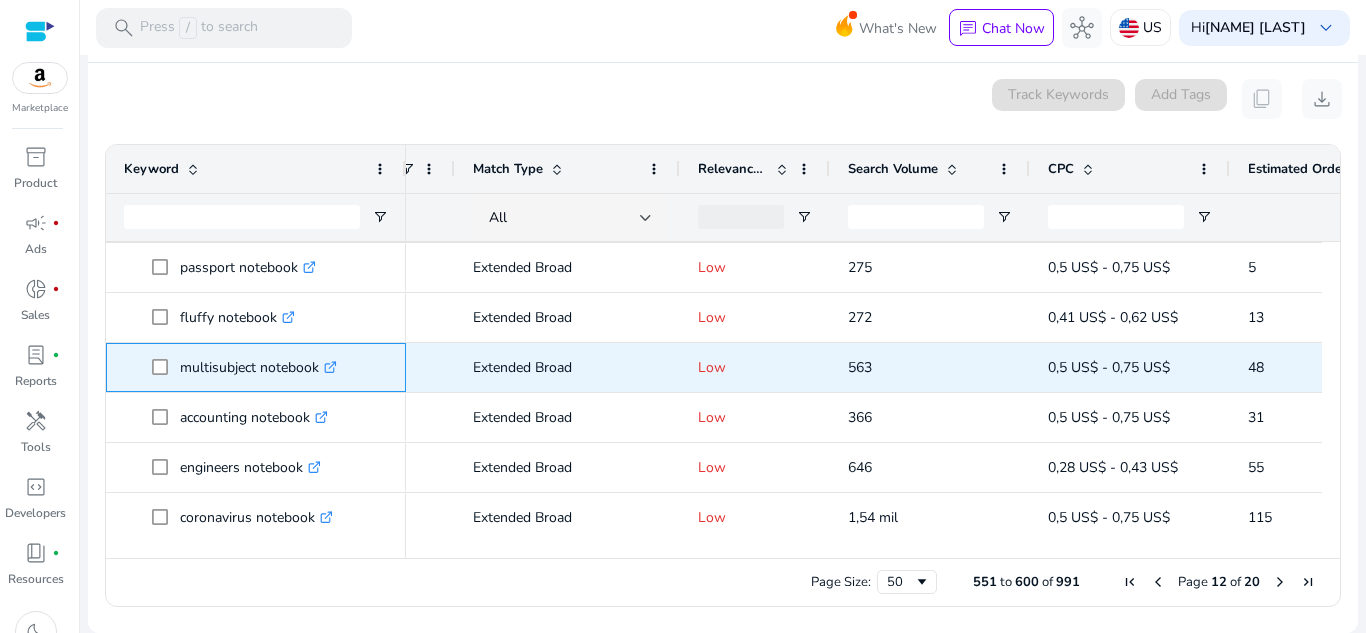 click on ".st0{fill:#2c8af8}" 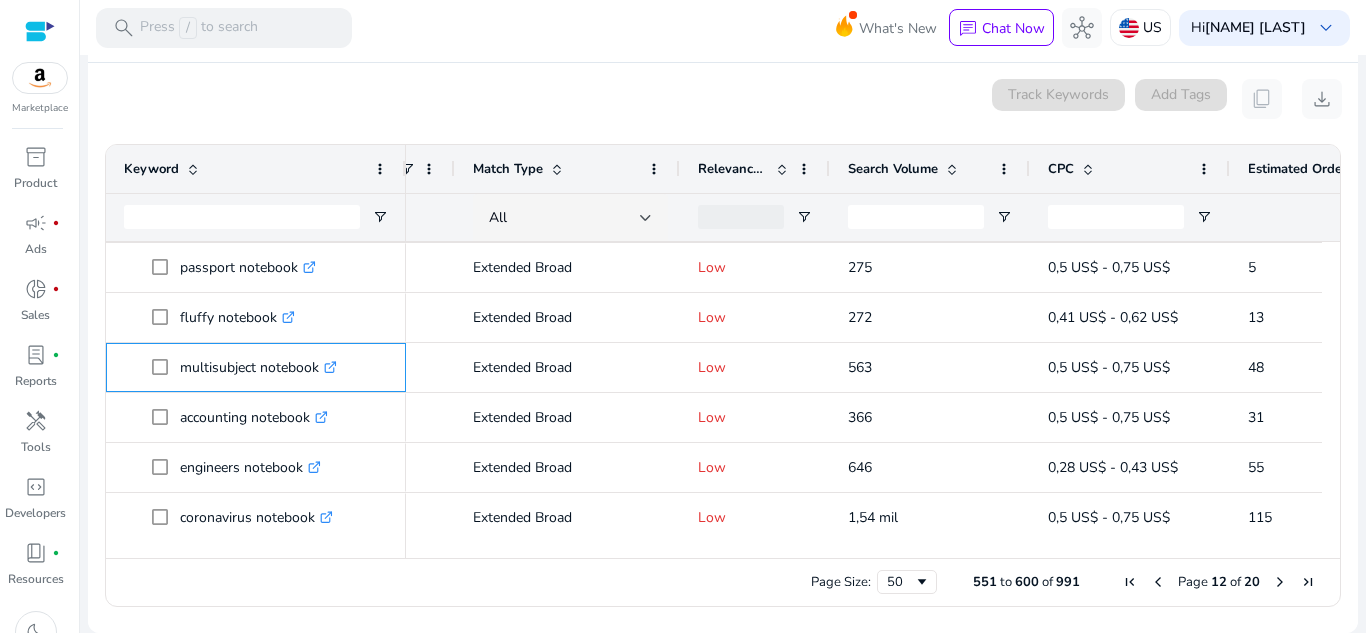 scroll, scrollTop: 832, scrollLeft: 0, axis: vertical 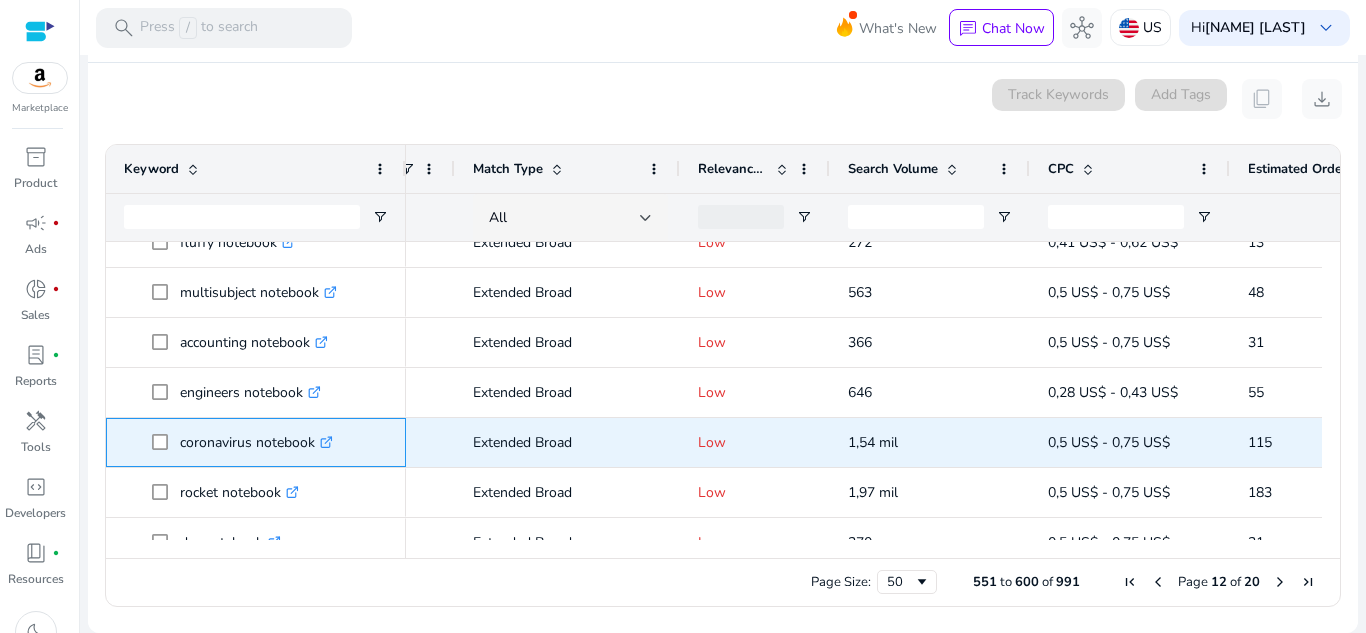 click on ".st0{fill:#2c8af8}" 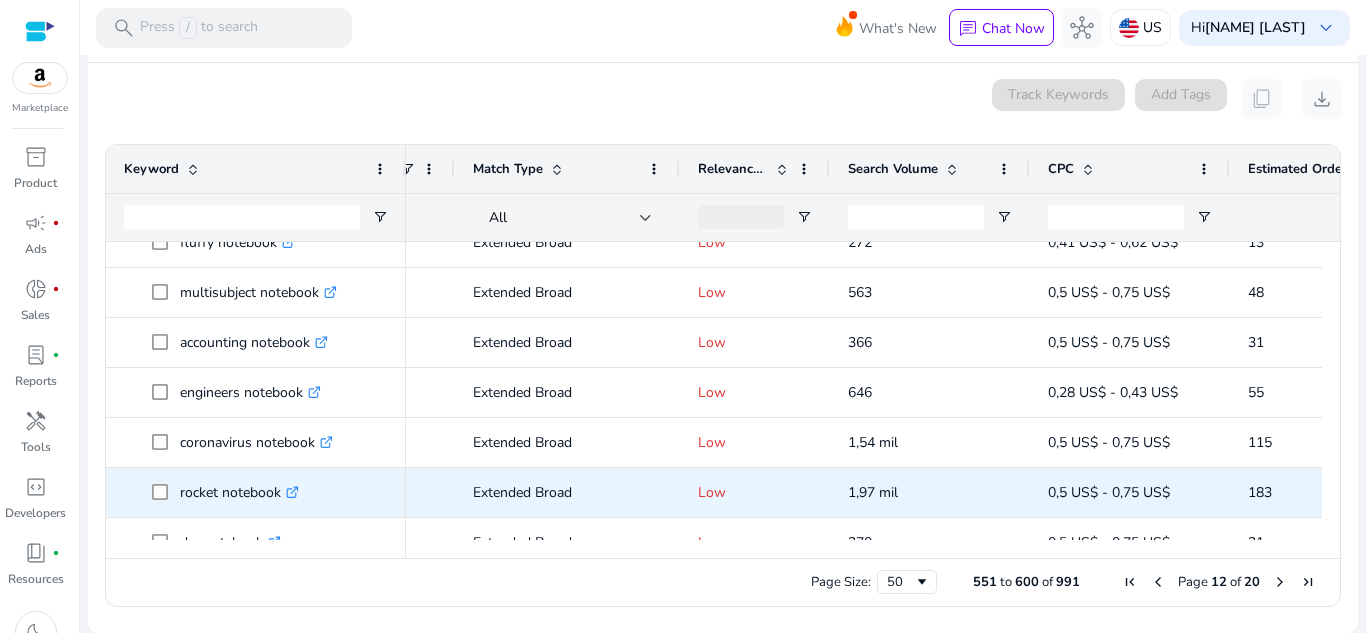 click on ".st0{fill:#2c8af8}" 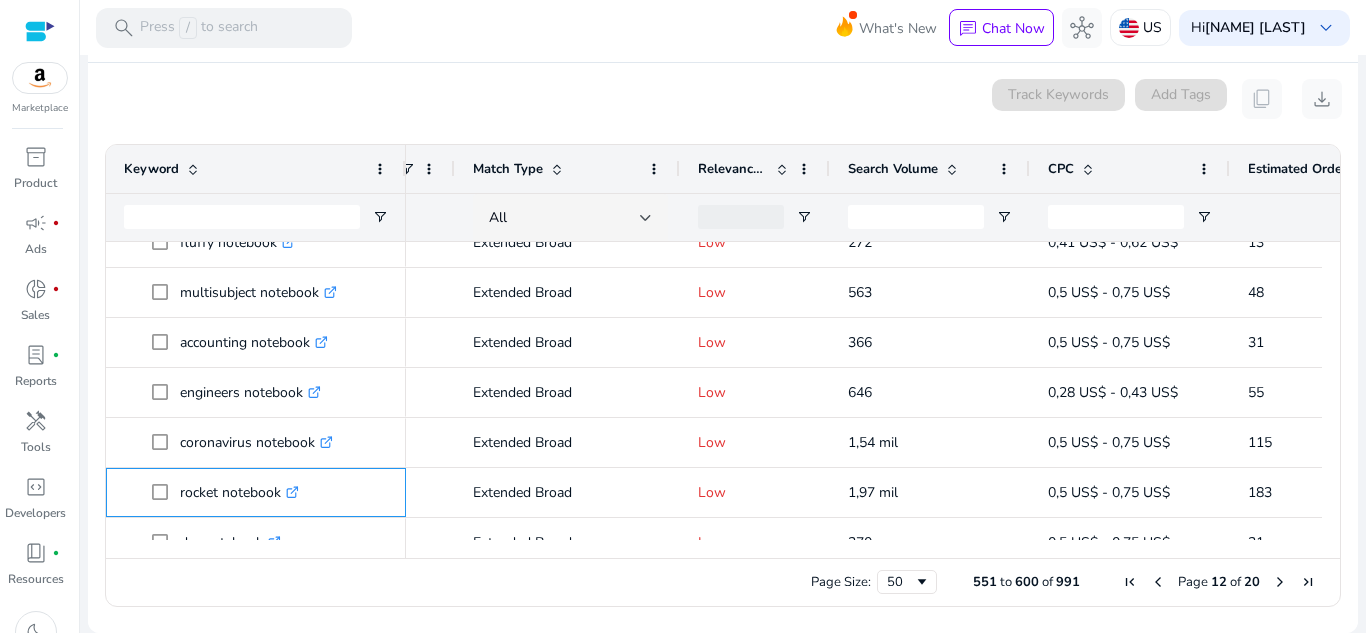 scroll, scrollTop: 933, scrollLeft: 0, axis: vertical 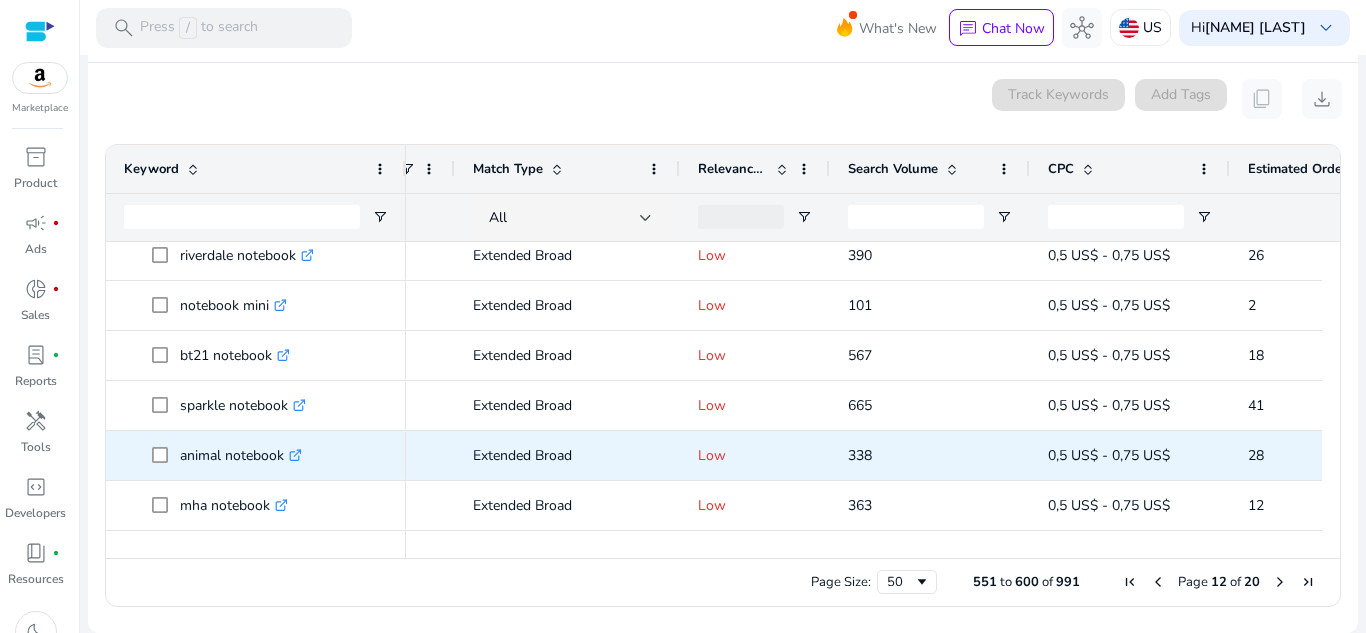 click 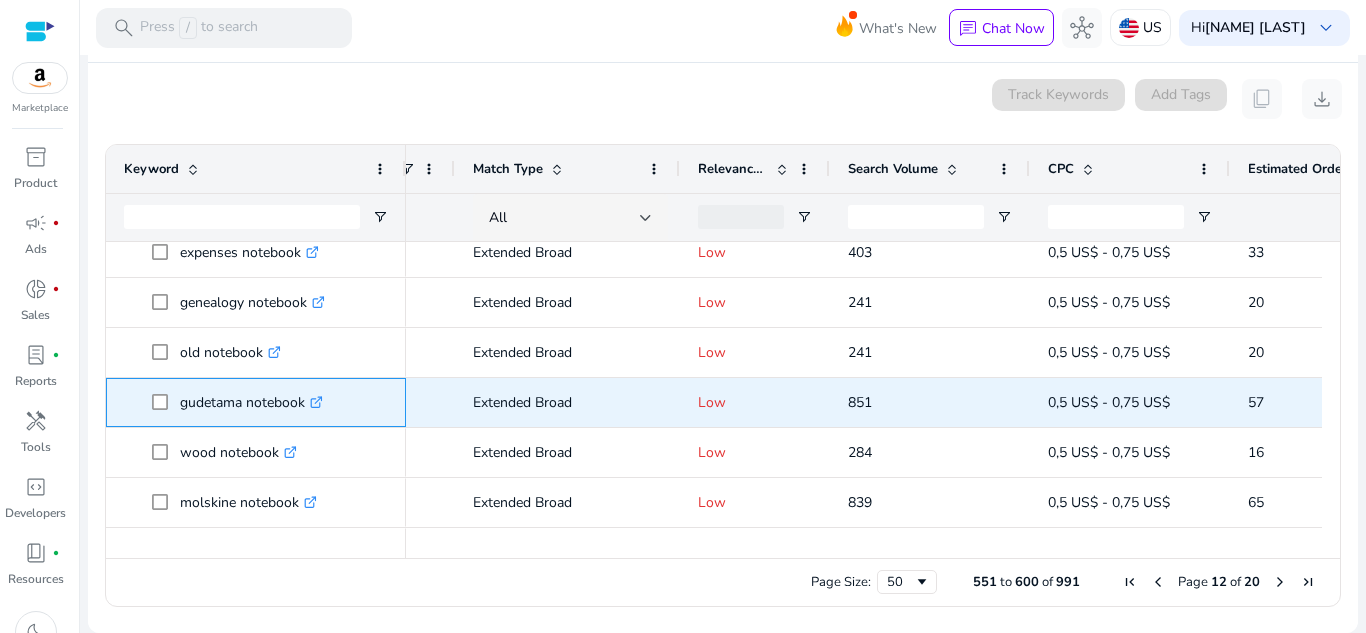 click on "gudetama notebook  .st0{fill:#2c8af8}" at bounding box center (256, 402) 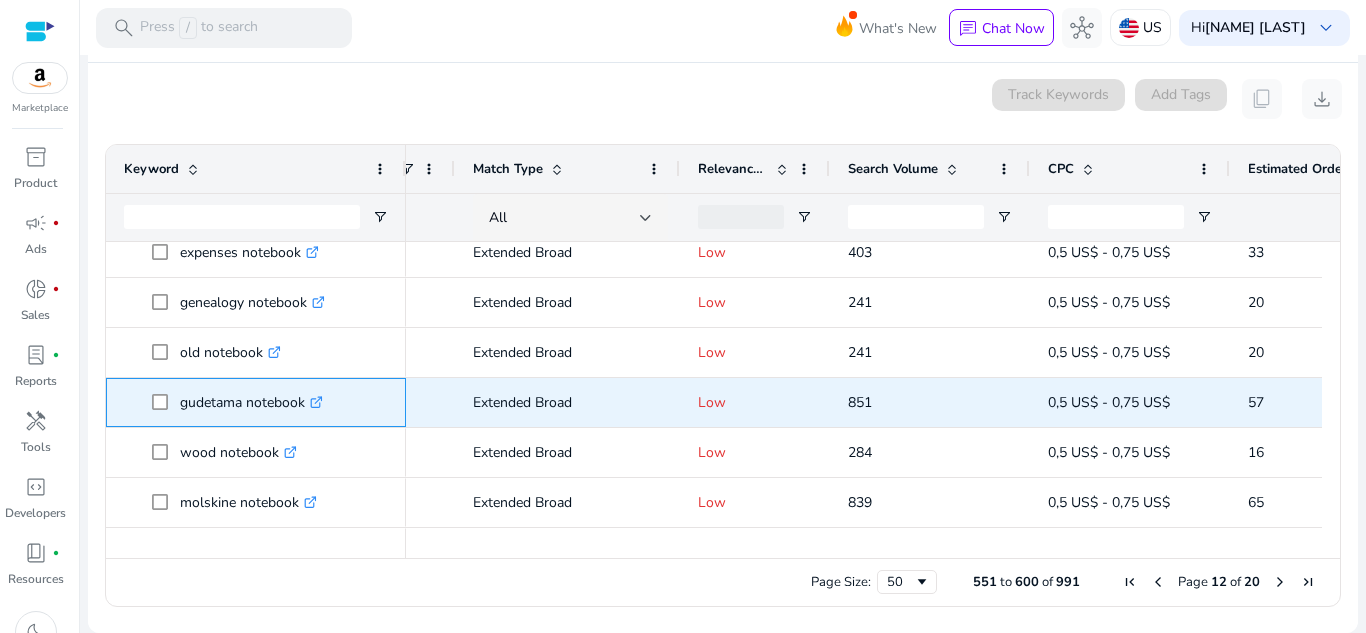 click 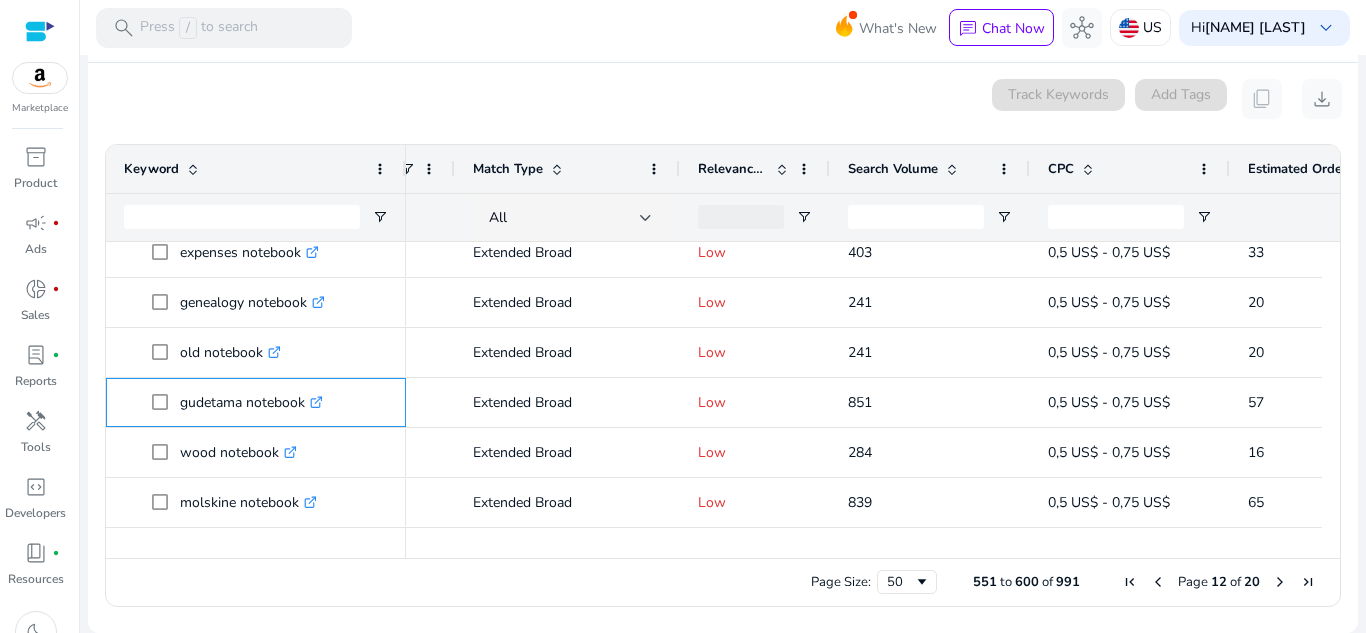 scroll, scrollTop: 1722, scrollLeft: 0, axis: vertical 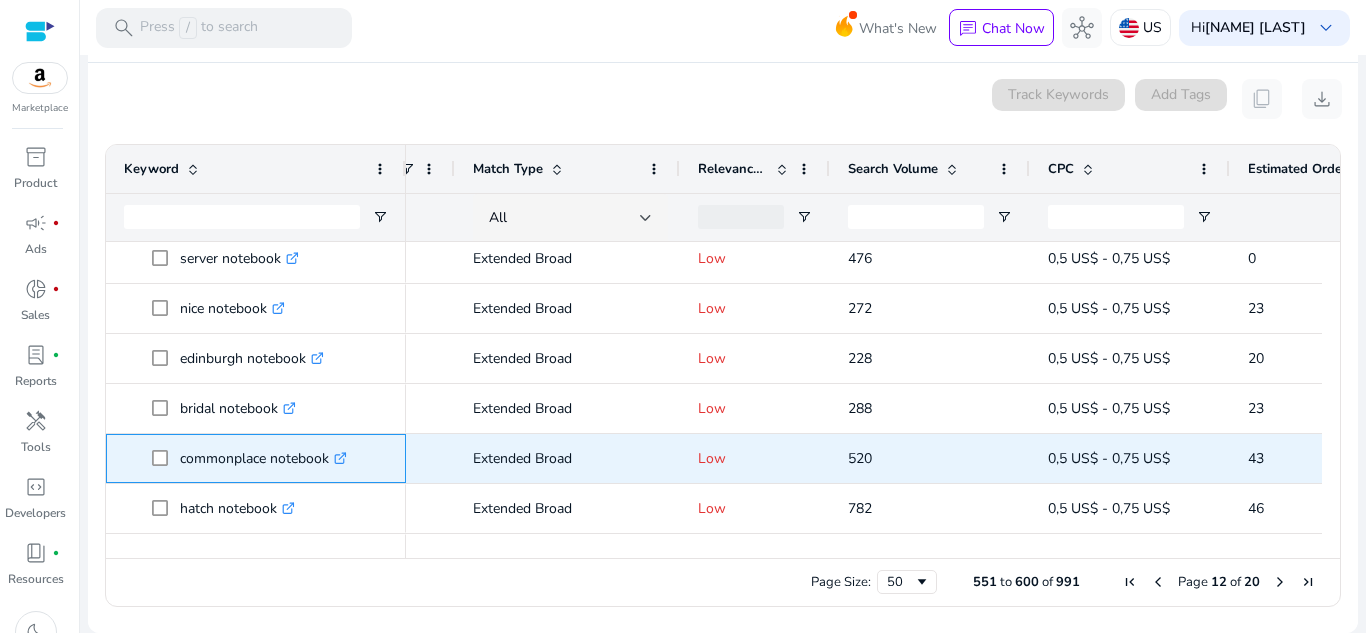 click on ".st0{fill:#2c8af8}" 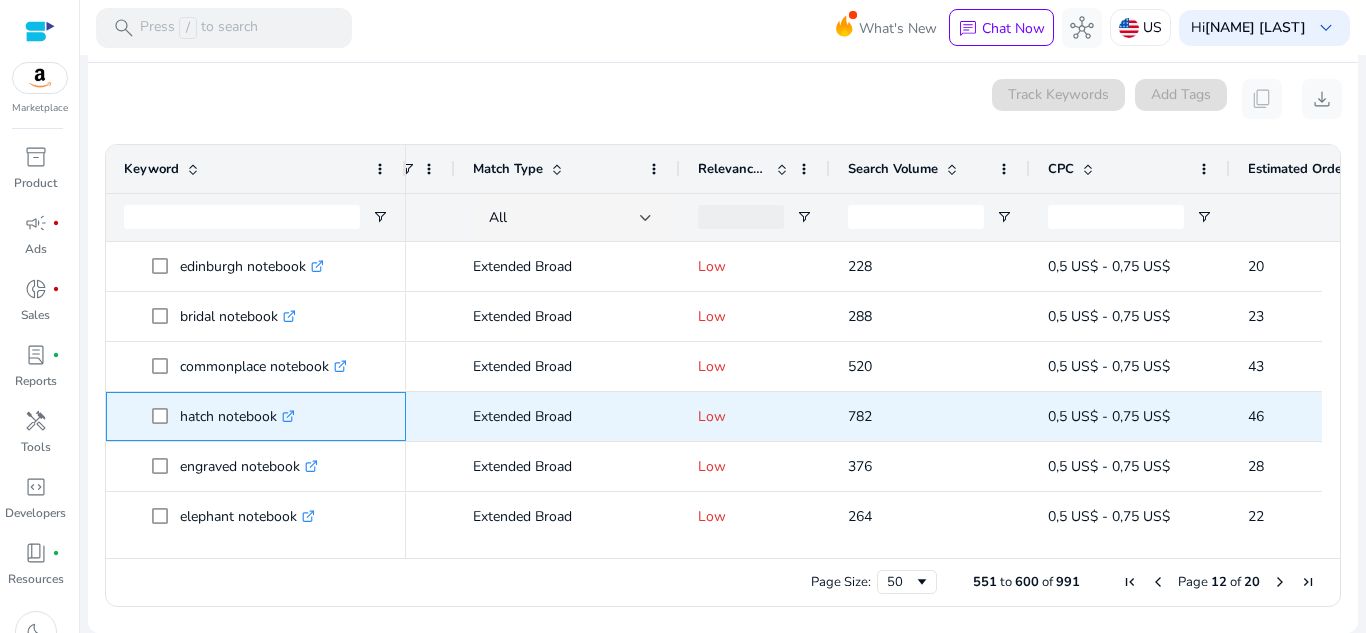 click on ".st0{fill:#2c8af8}" 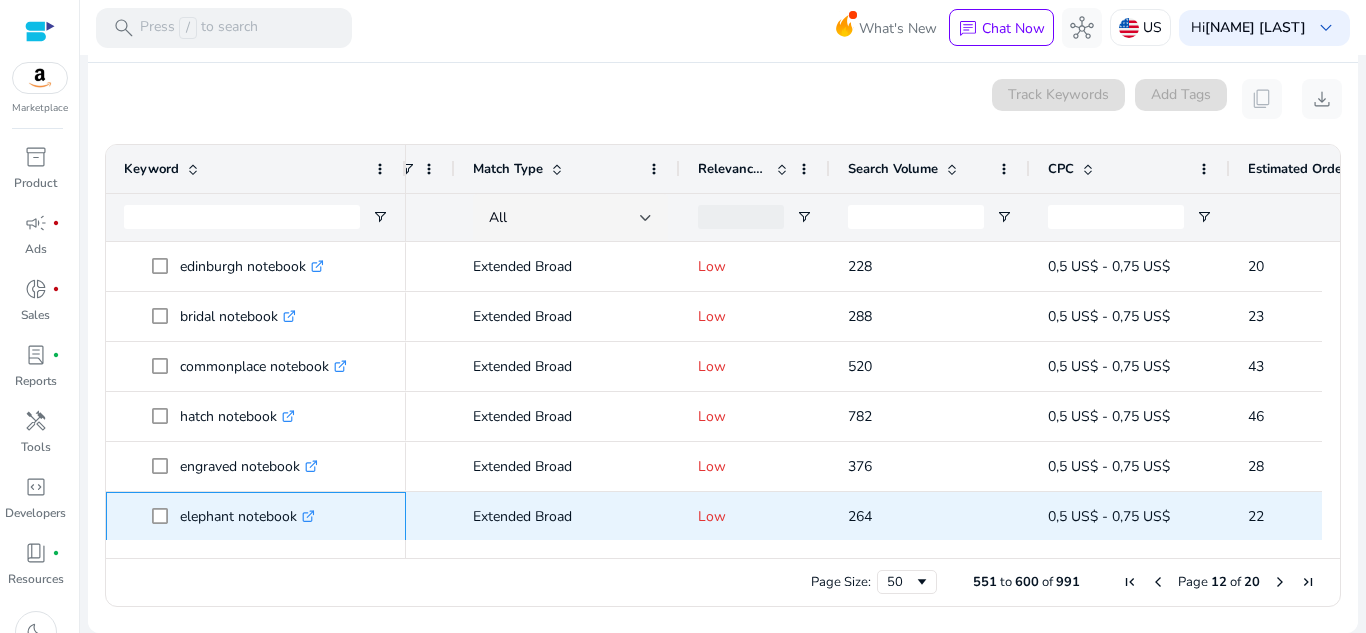 click 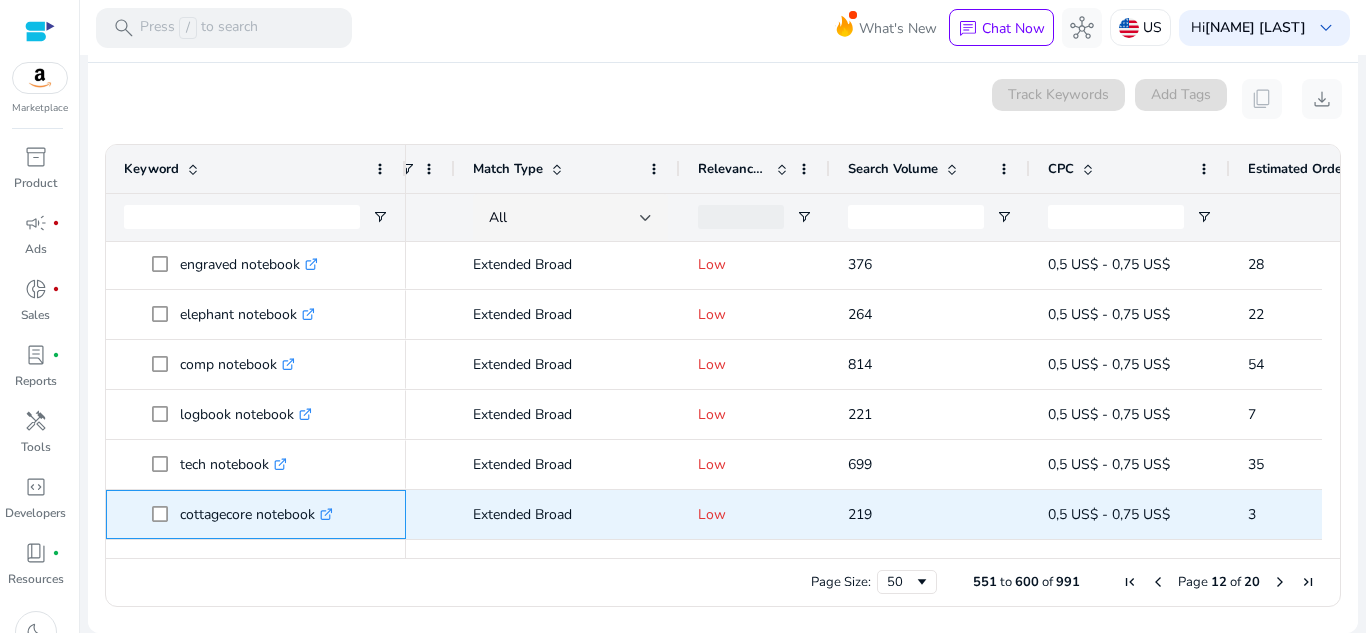 click 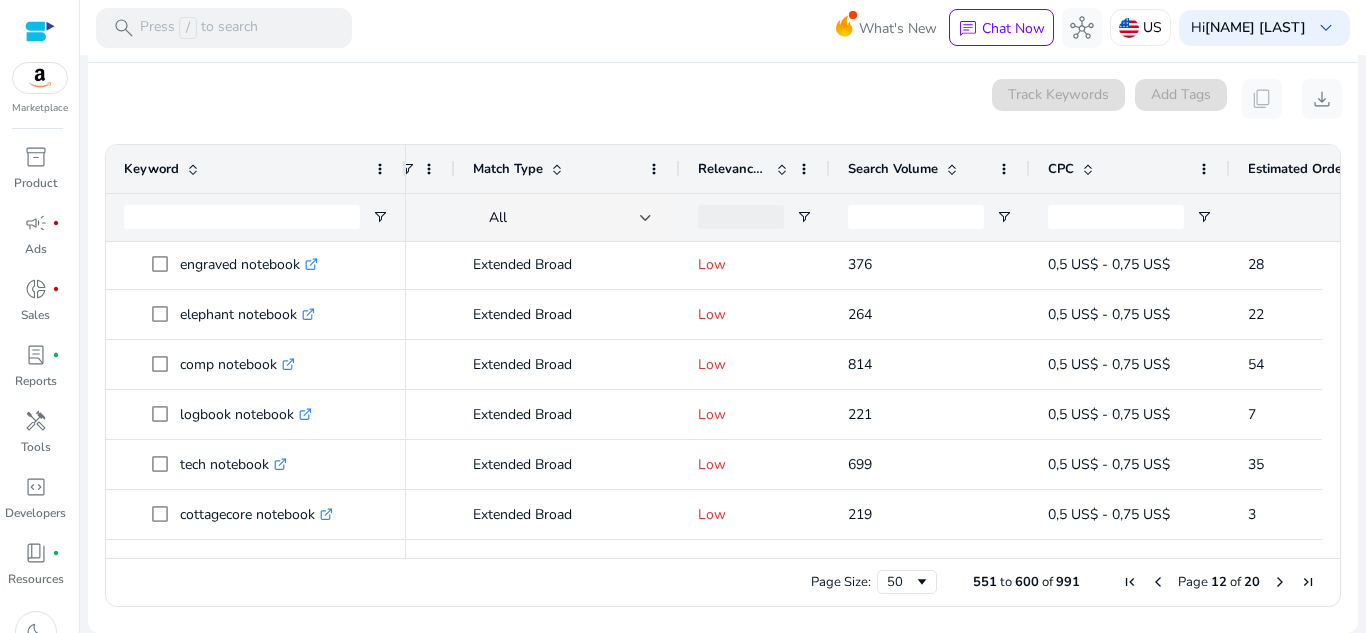 click at bounding box center [1280, 582] 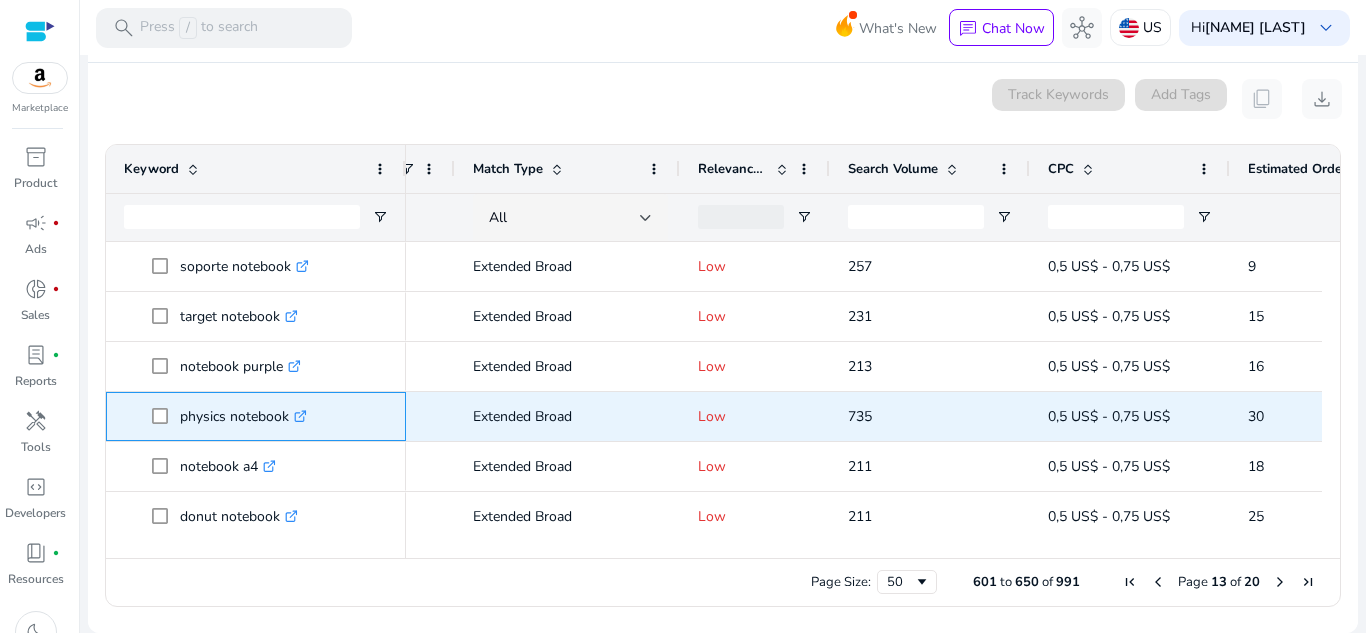 click on ".st0{fill:#2c8af8}" 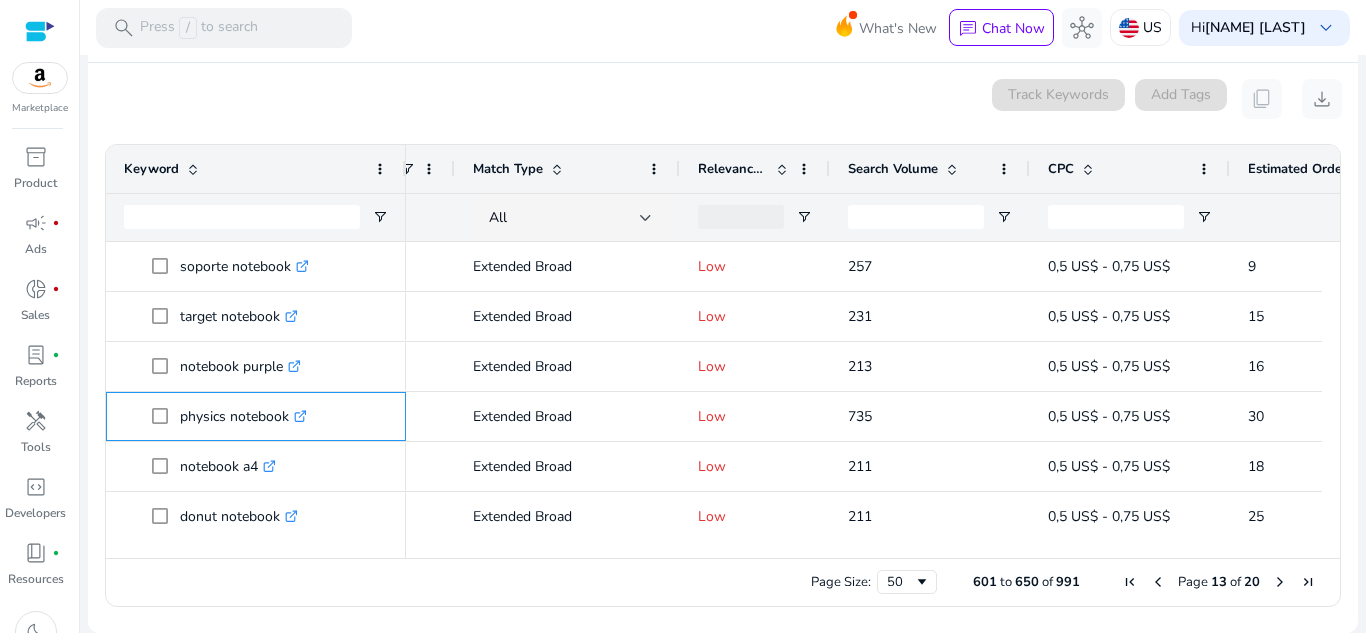 scroll, scrollTop: 50, scrollLeft: 0, axis: vertical 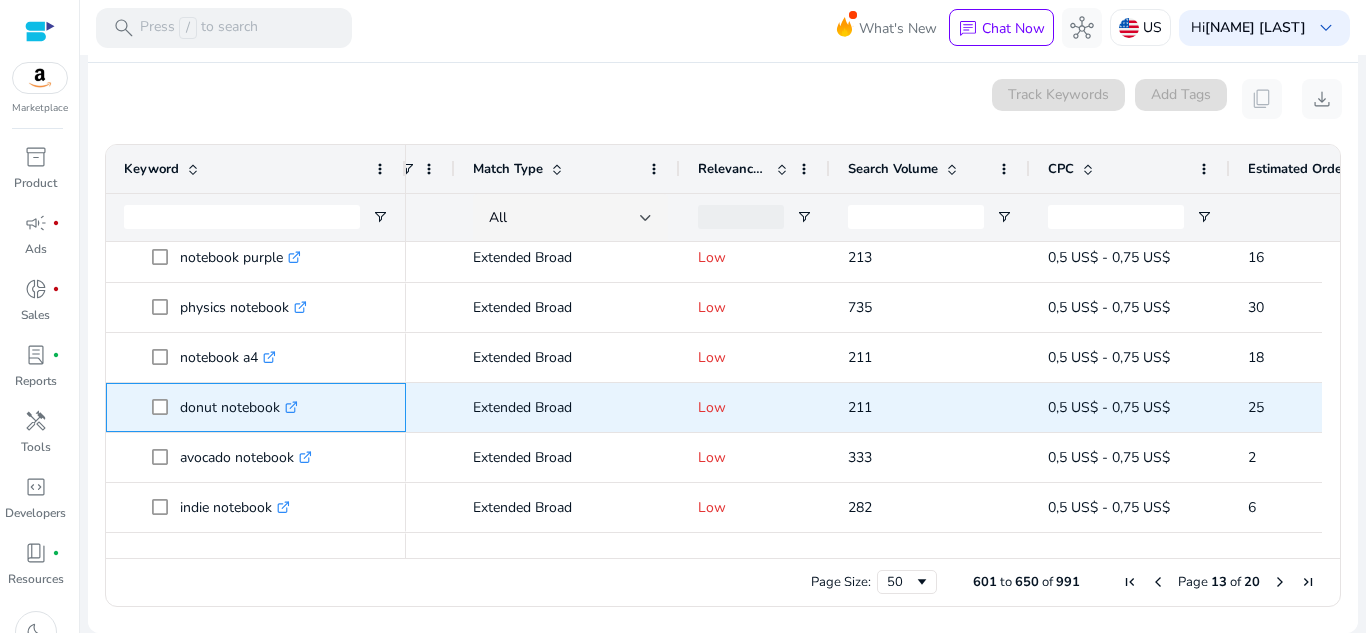 click on ".st0{fill:#2c8af8}" at bounding box center [289, 407] 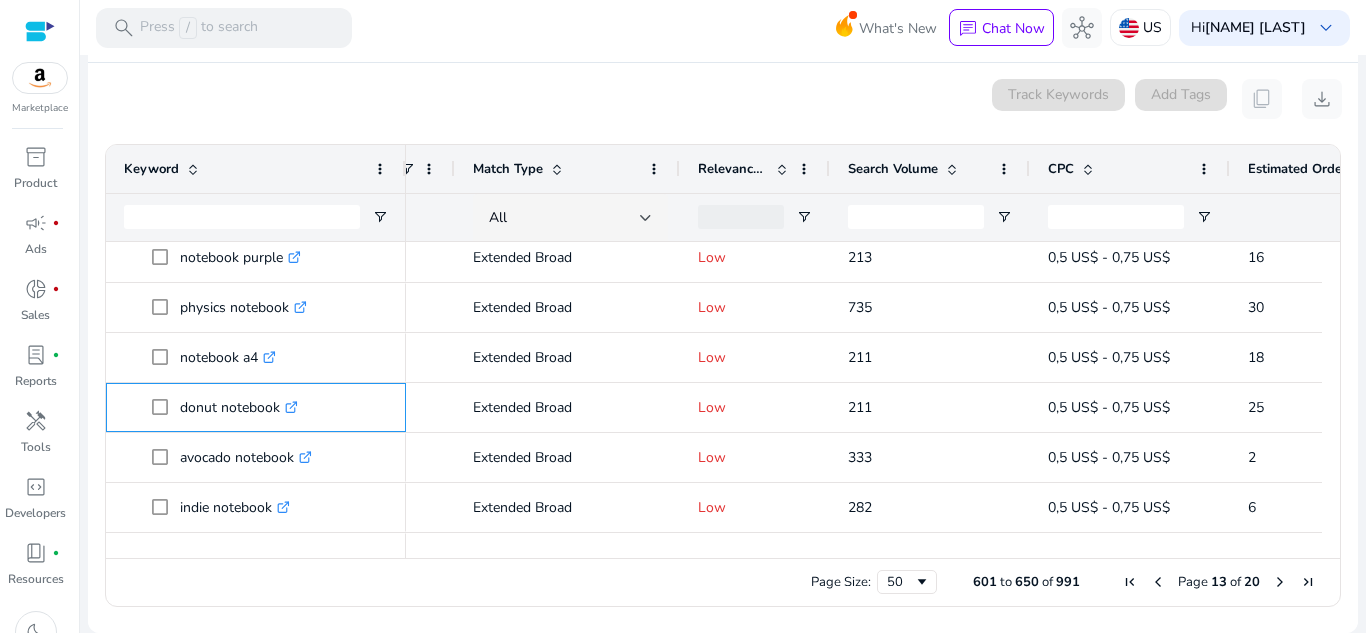 scroll, scrollTop: 0, scrollLeft: 200, axis: horizontal 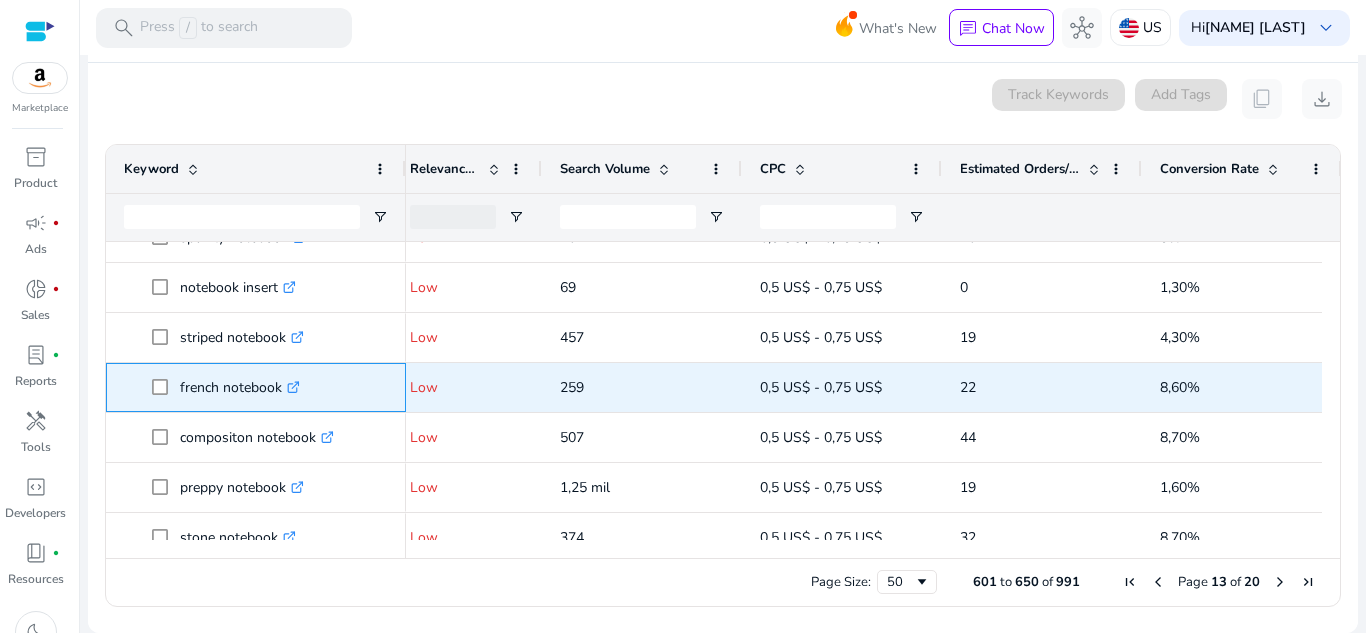 click 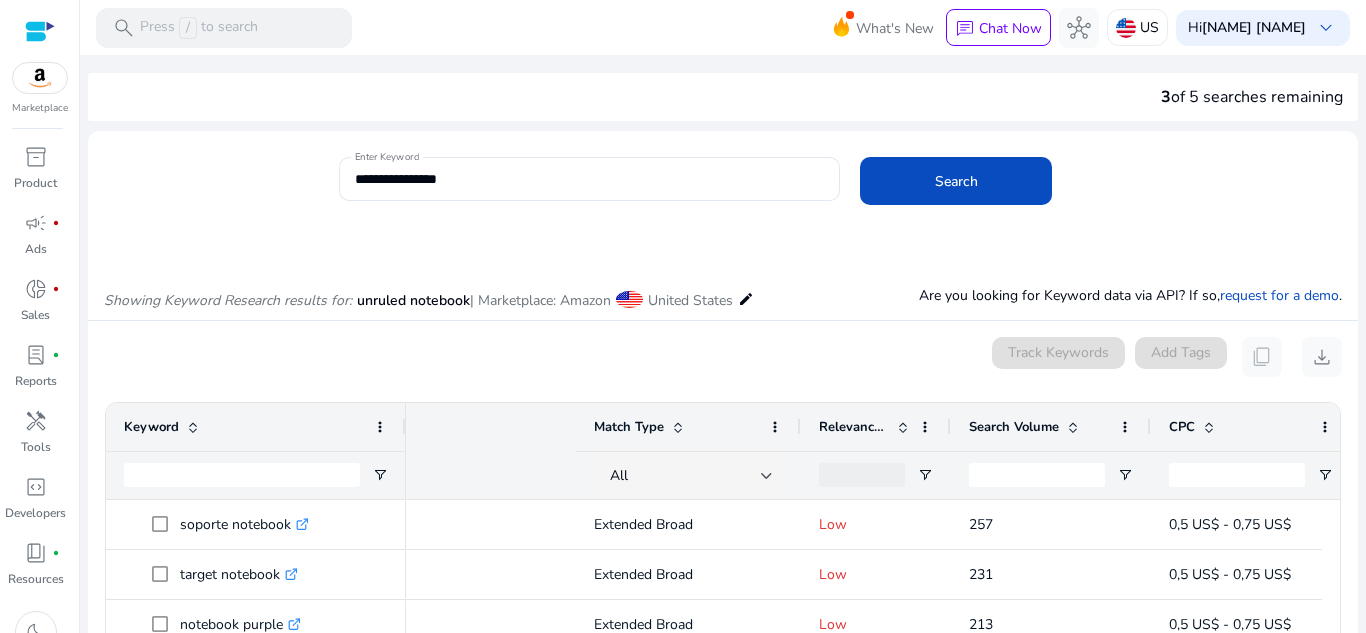 scroll, scrollTop: 0, scrollLeft: 0, axis: both 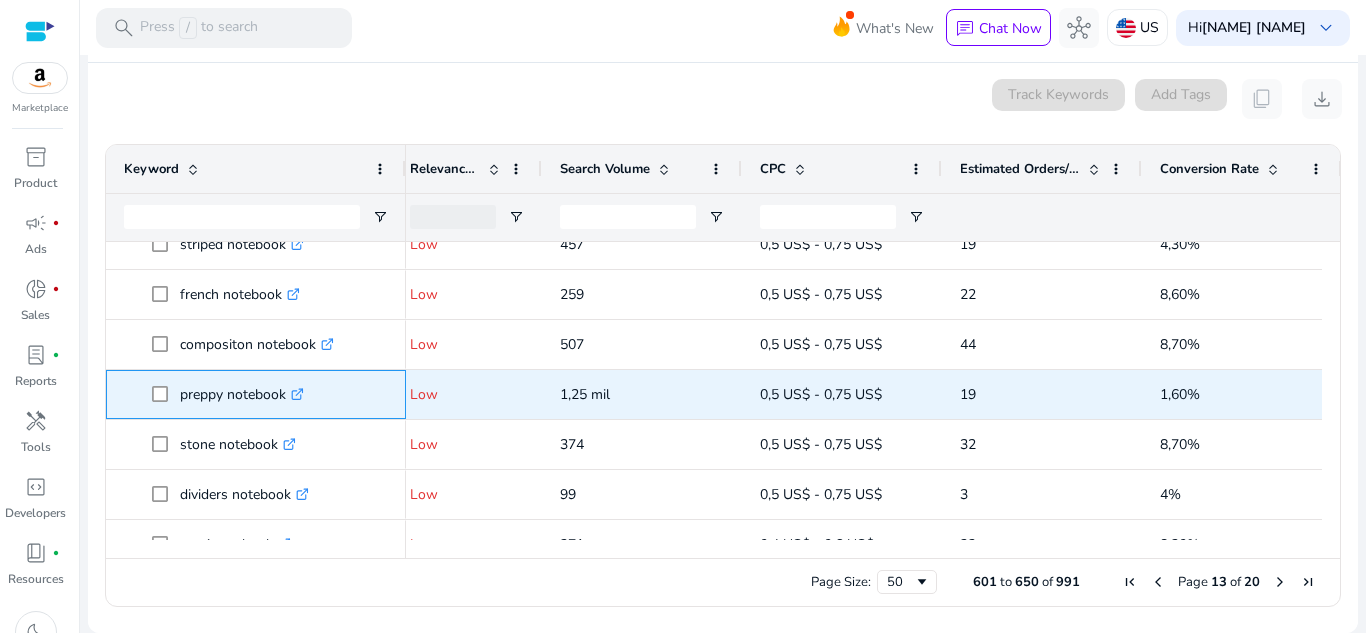 click on ".st0{fill:#2c8af8}" 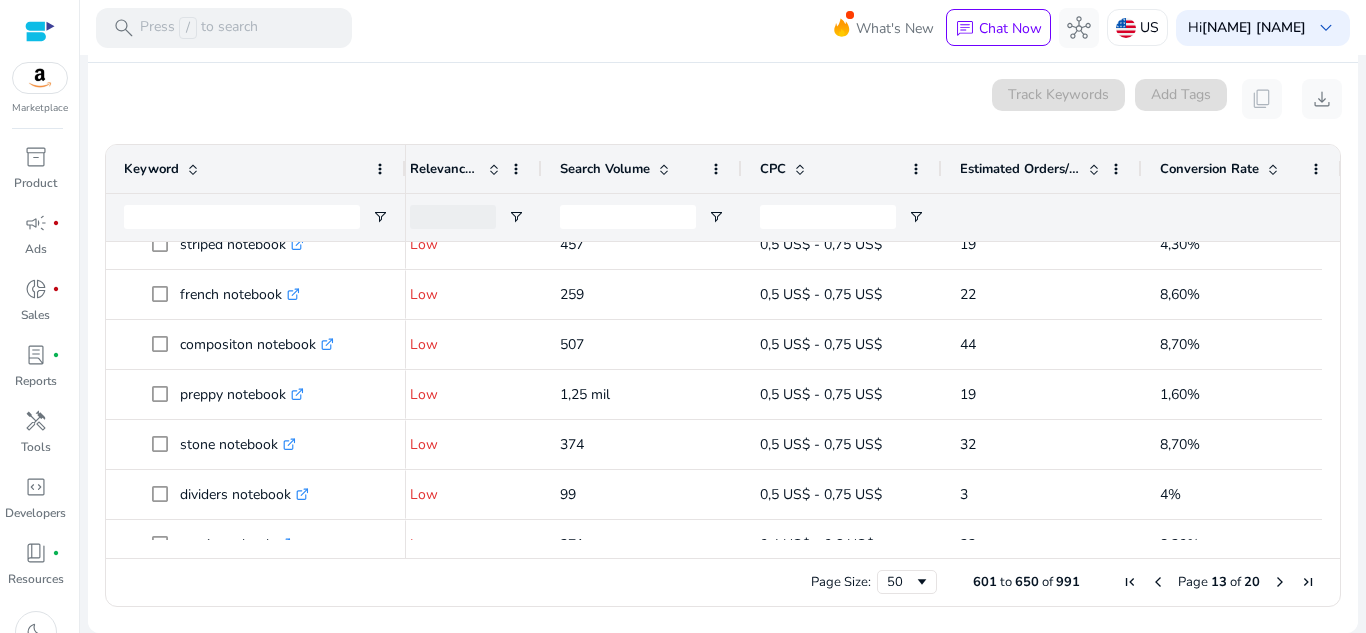 drag, startPoint x: 1332, startPoint y: 322, endPoint x: 1334, endPoint y: 336, distance: 14.142136 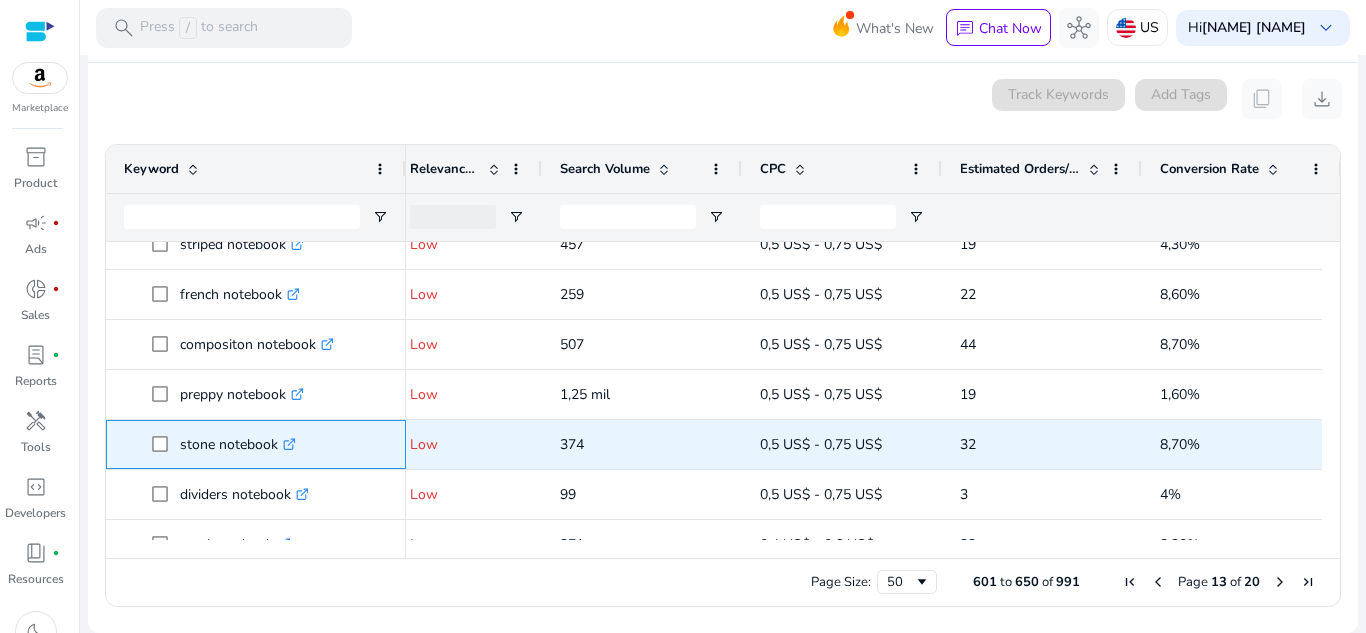 click on ".st0{fill:#2c8af8}" 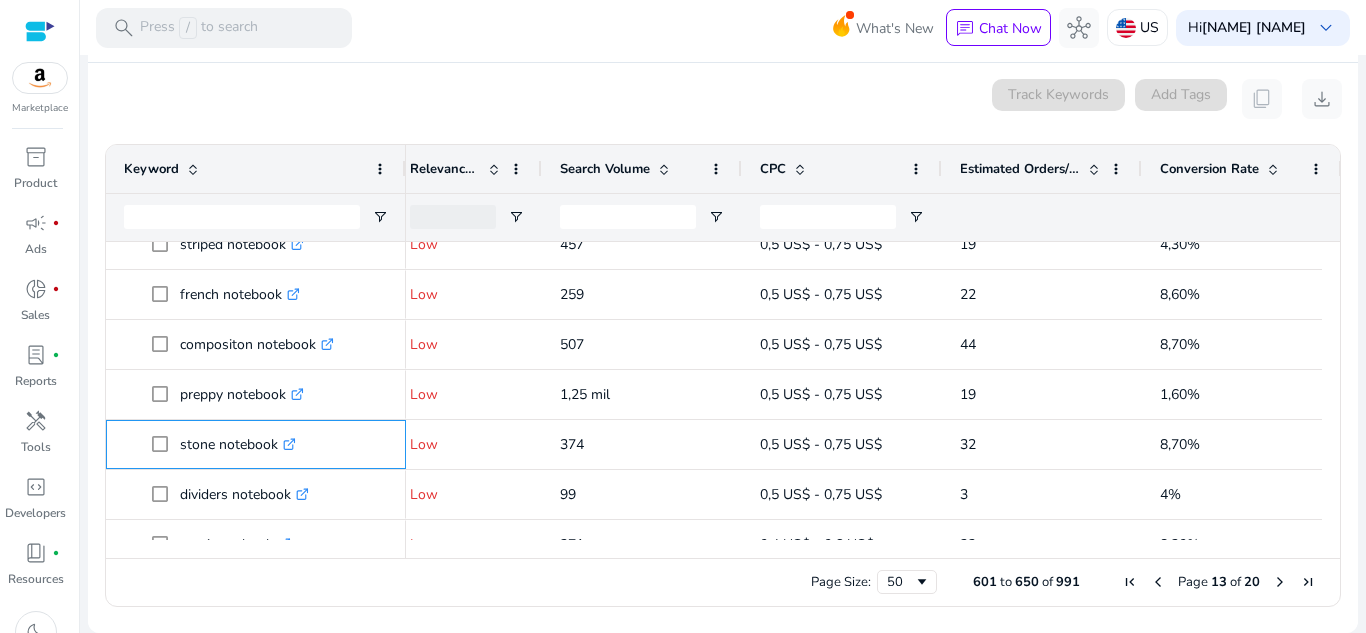 scroll, scrollTop: 647, scrollLeft: 0, axis: vertical 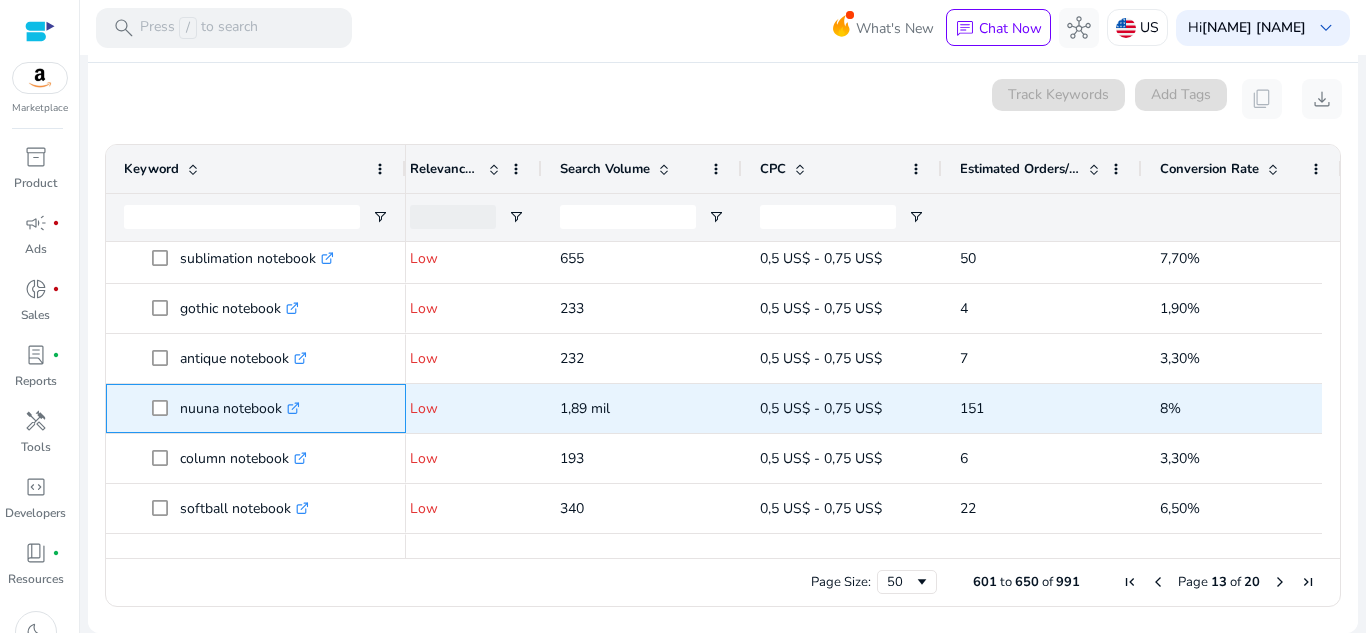 click on ".st0{fill:#2c8af8}" at bounding box center [291, 408] 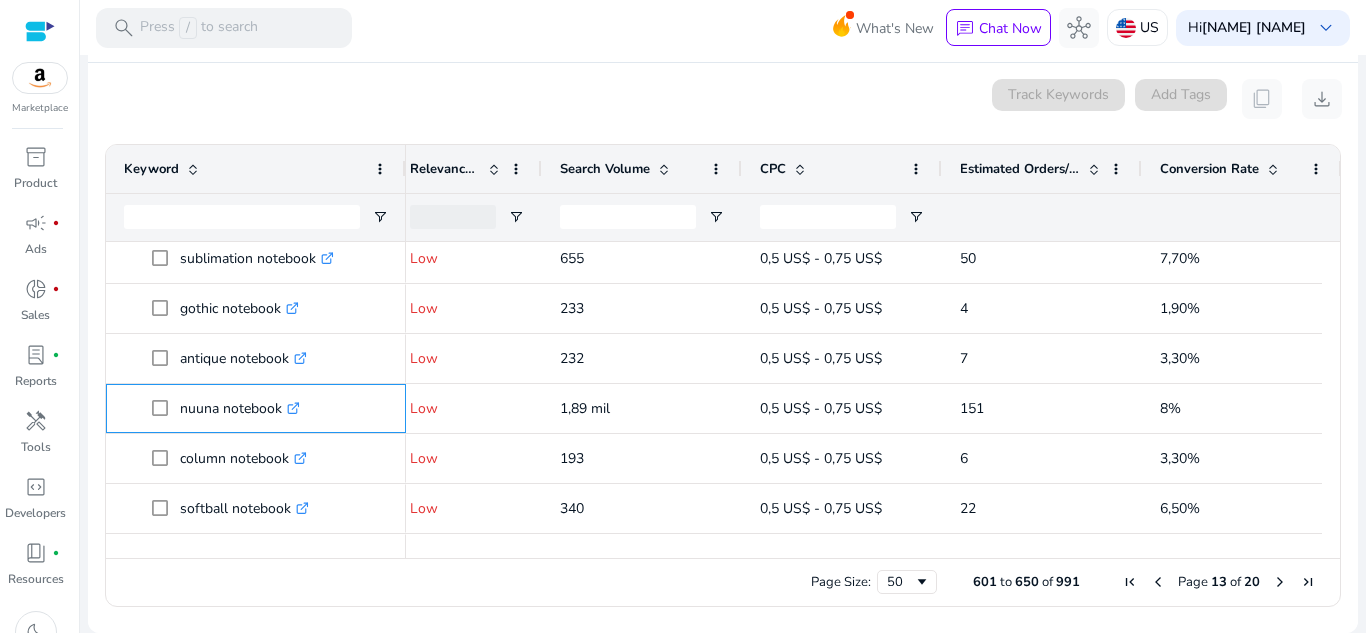 scroll, scrollTop: 958, scrollLeft: 0, axis: vertical 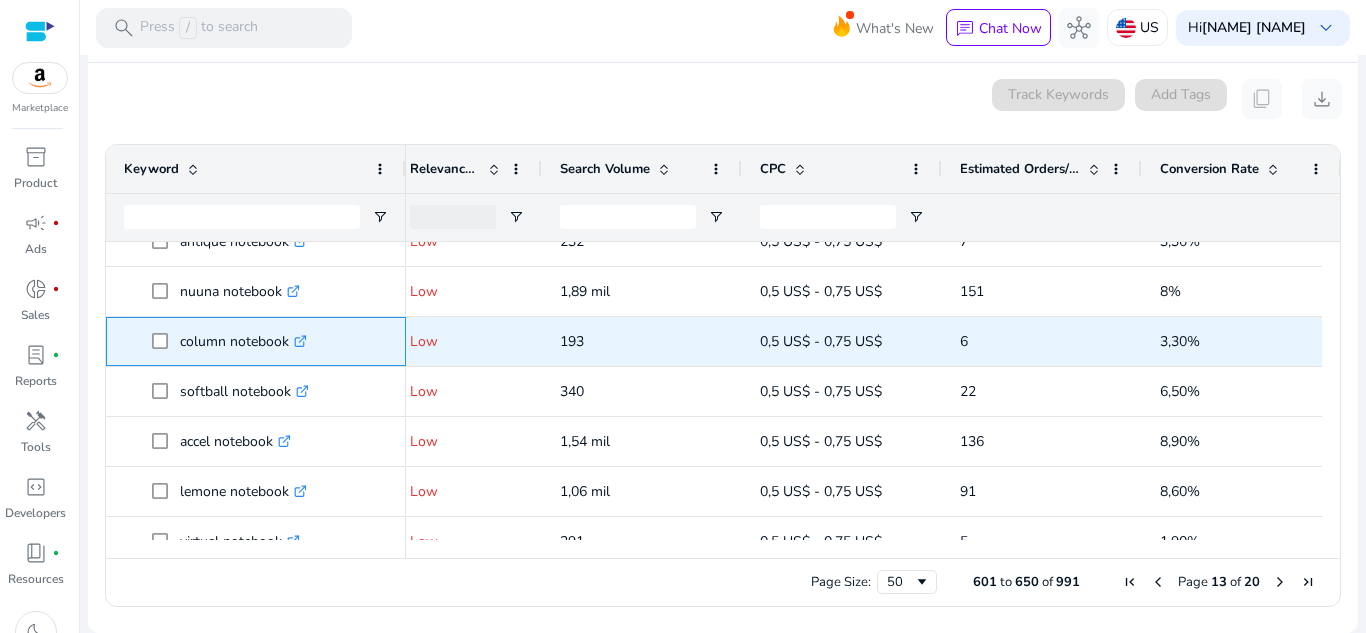 click on ".st0{fill:#2c8af8}" 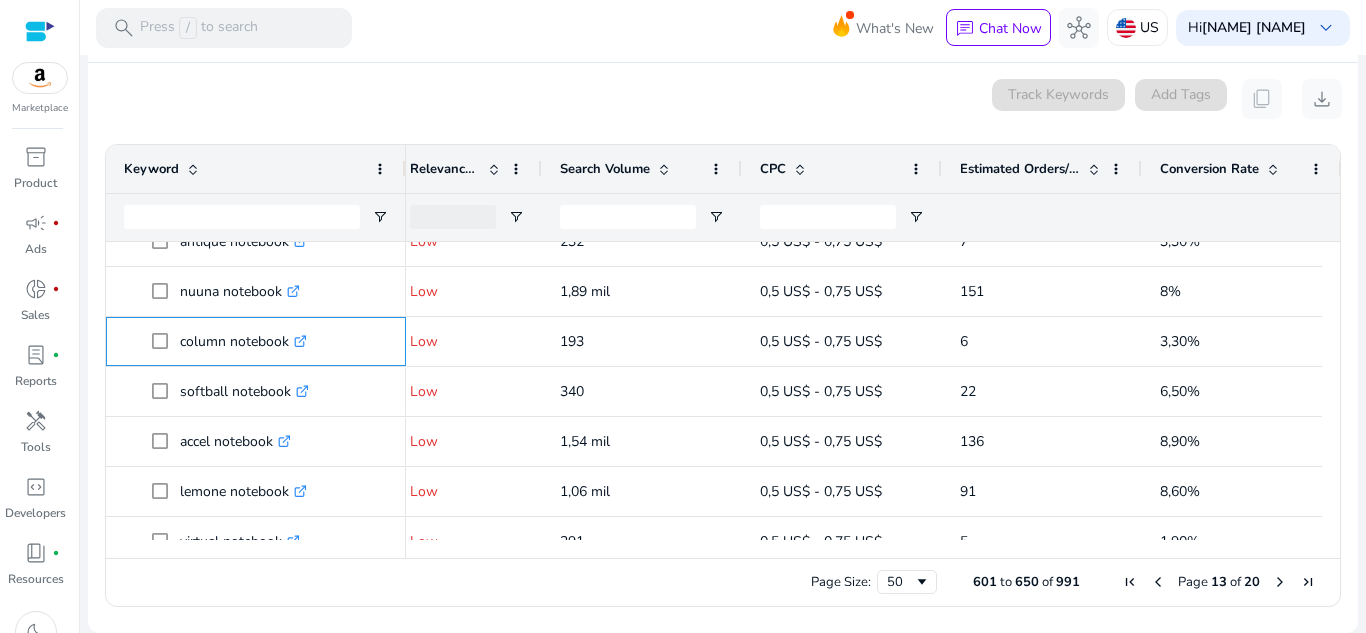 scroll, scrollTop: 1034, scrollLeft: 0, axis: vertical 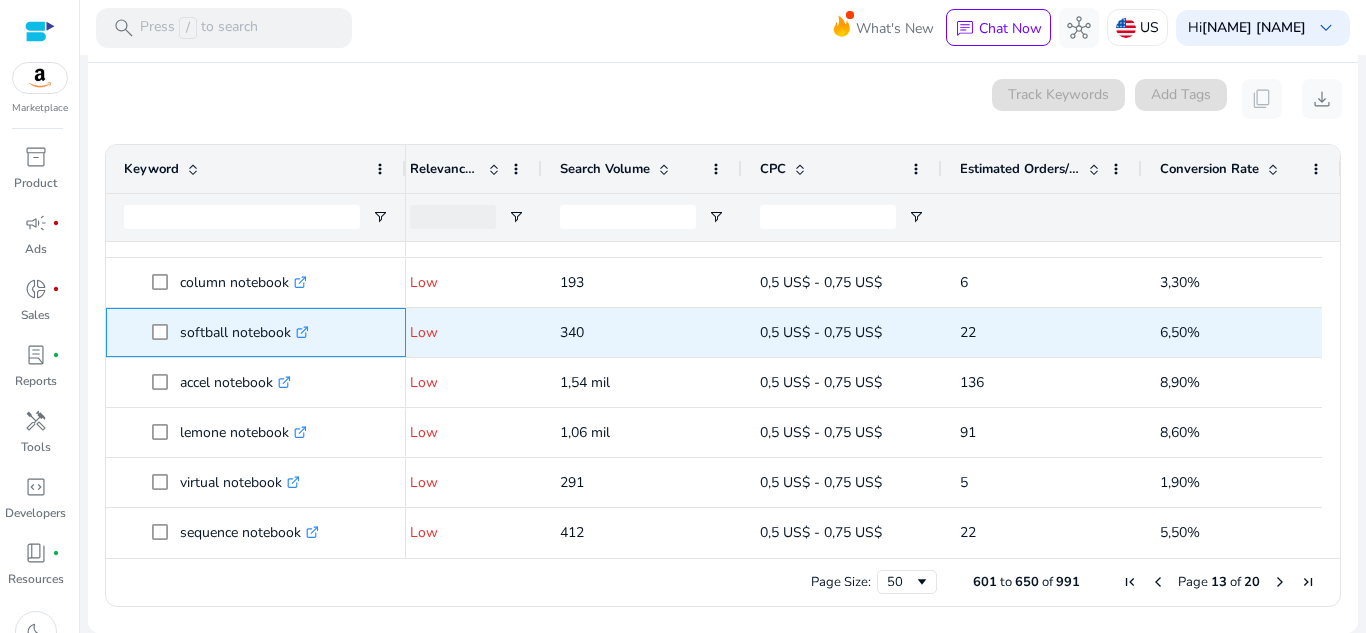 click on ".st0{fill:#2c8af8}" 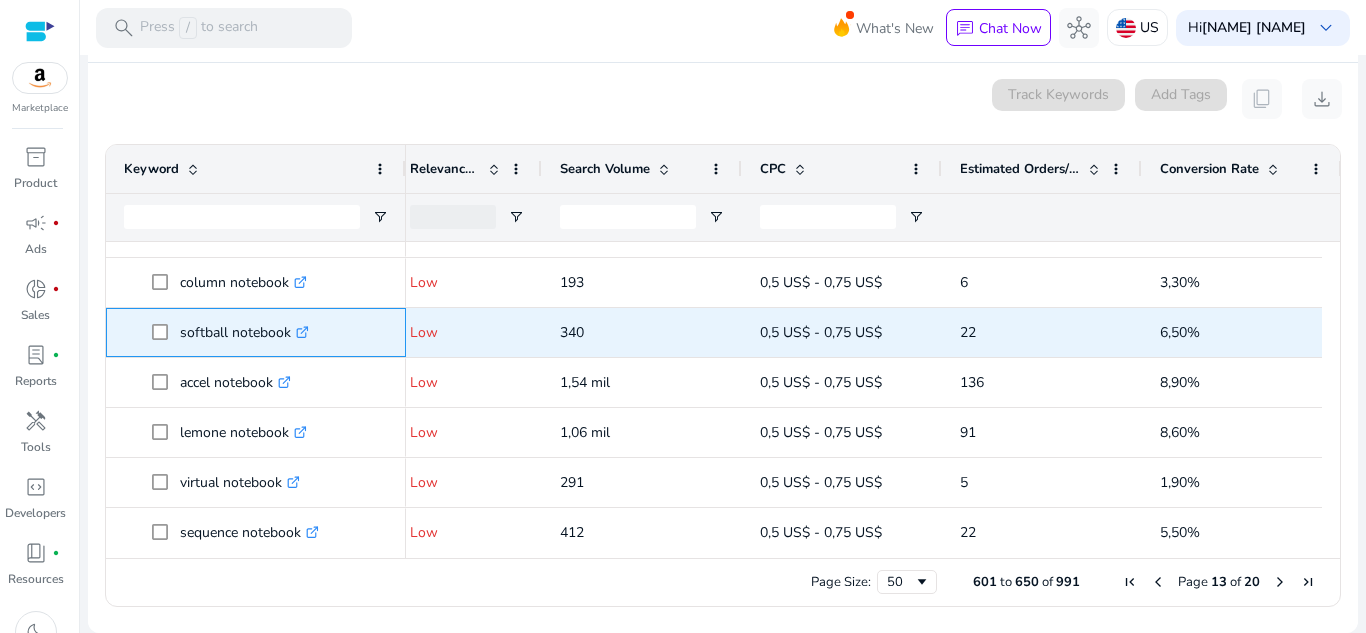 click 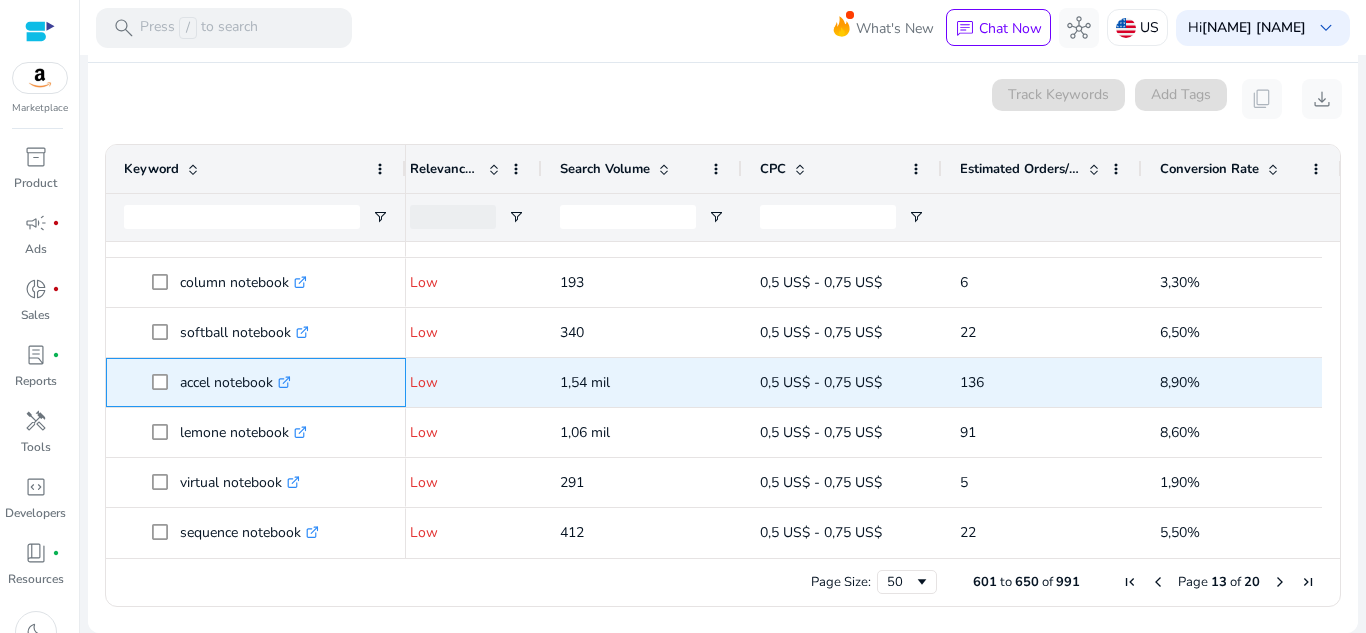 click on ".st0{fill:#2c8af8}" 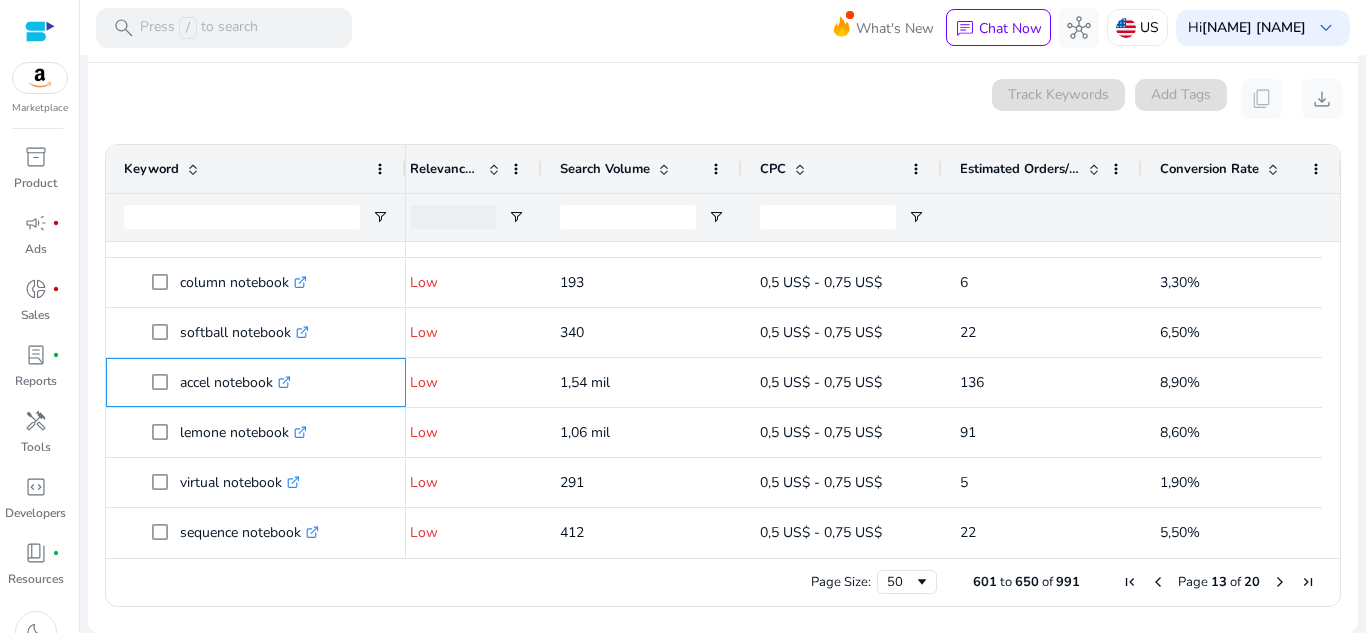 scroll, scrollTop: 1126, scrollLeft: 0, axis: vertical 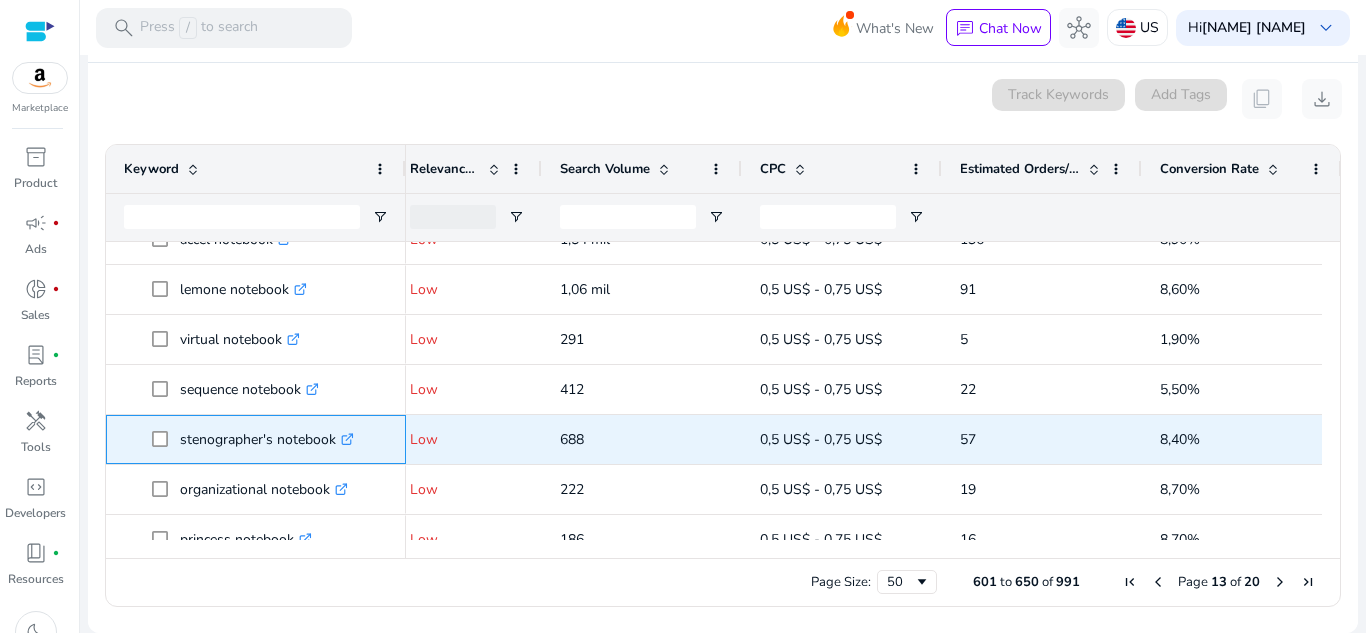 click on ".st0{fill:#2c8af8}" 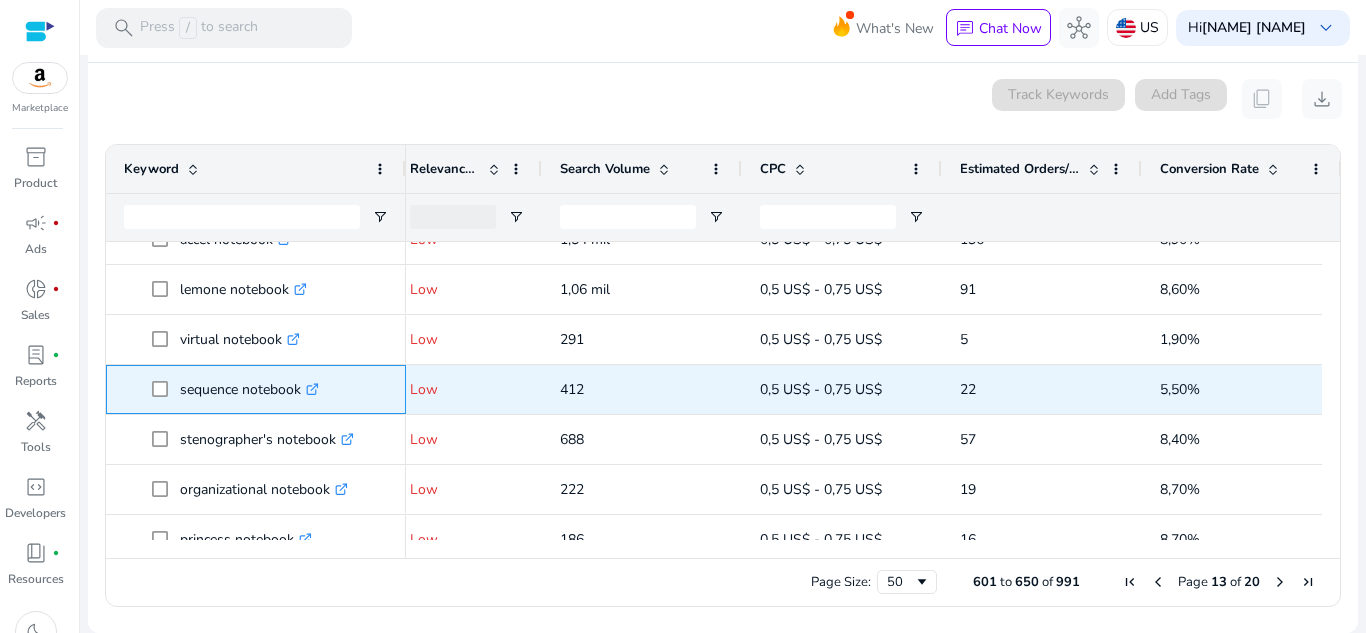 click on ".st0{fill:#2c8af8}" at bounding box center (310, 389) 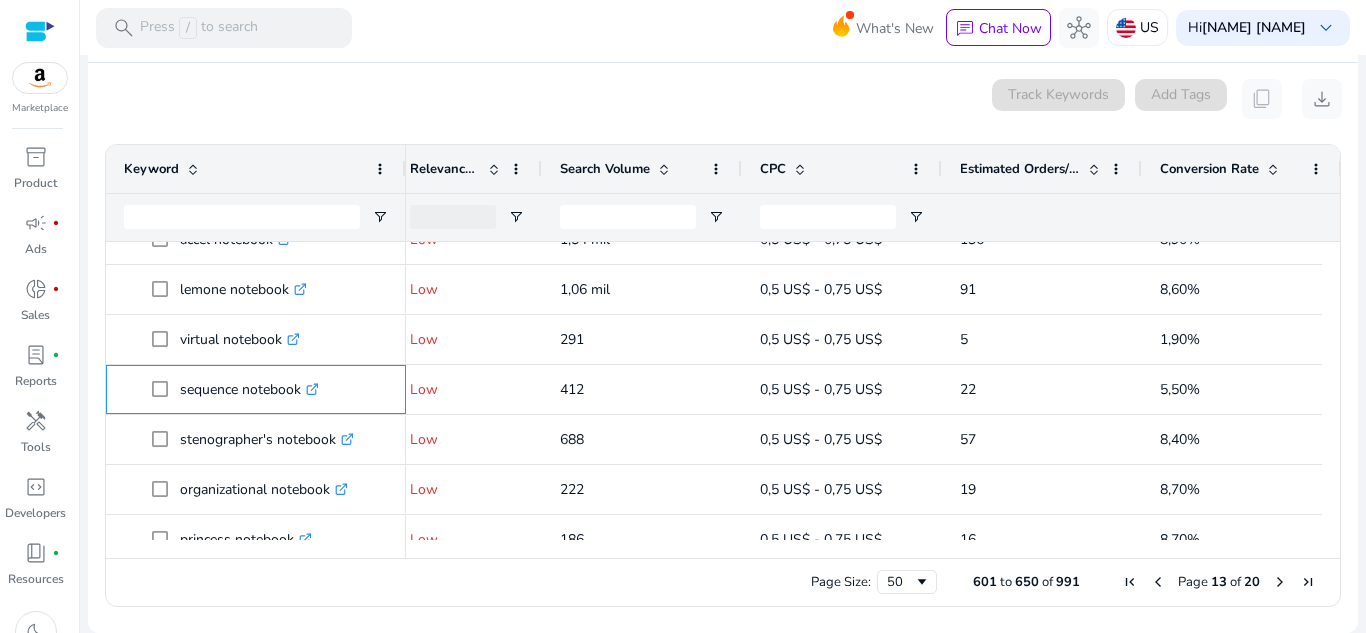 scroll, scrollTop: 1303, scrollLeft: 0, axis: vertical 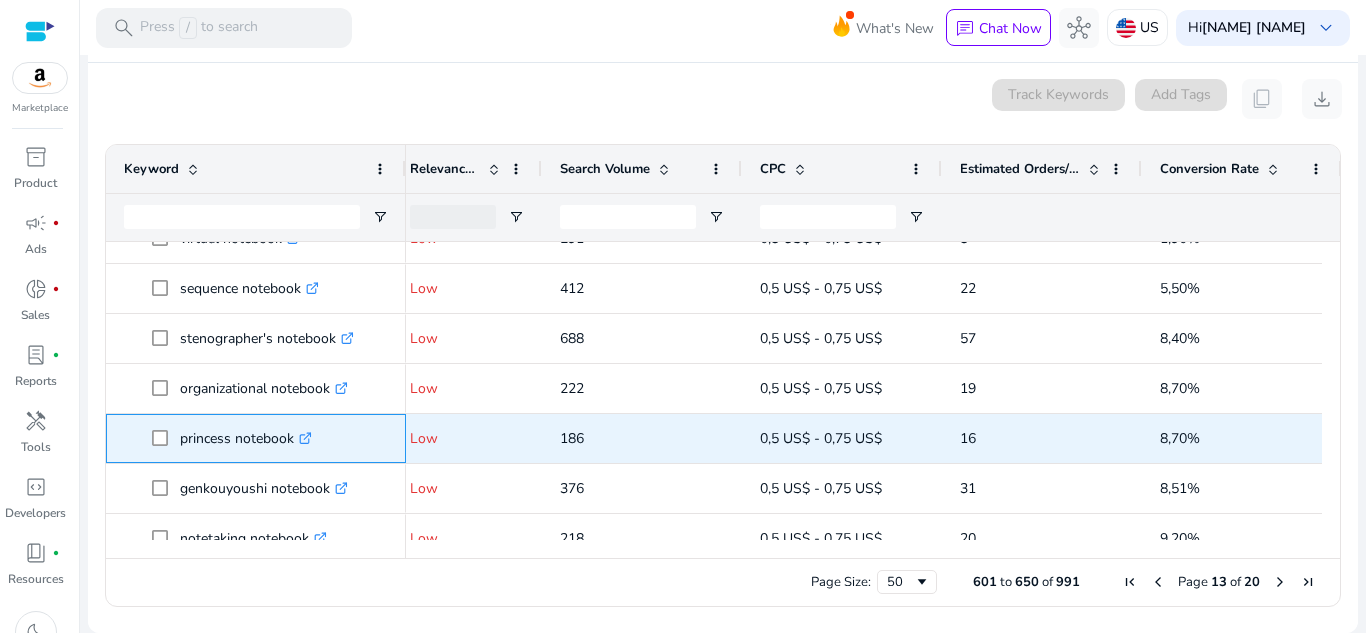 click on ".st0{fill:#2c8af8}" at bounding box center [303, 438] 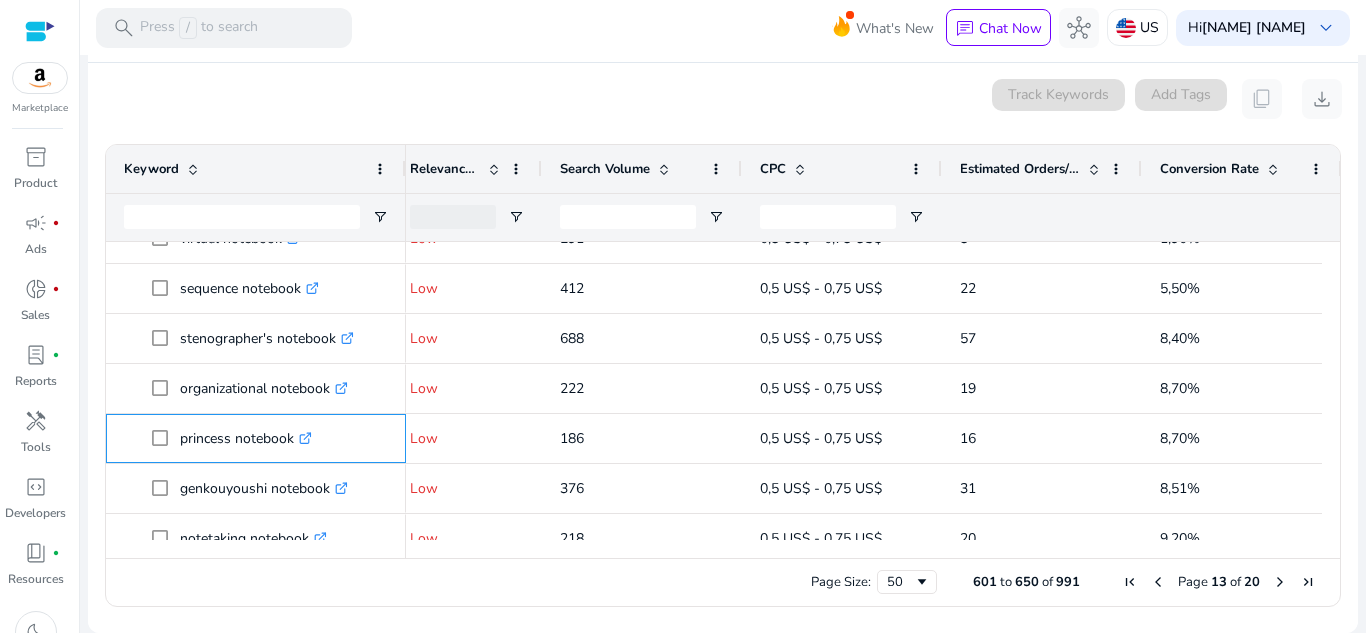 scroll, scrollTop: 1362, scrollLeft: 0, axis: vertical 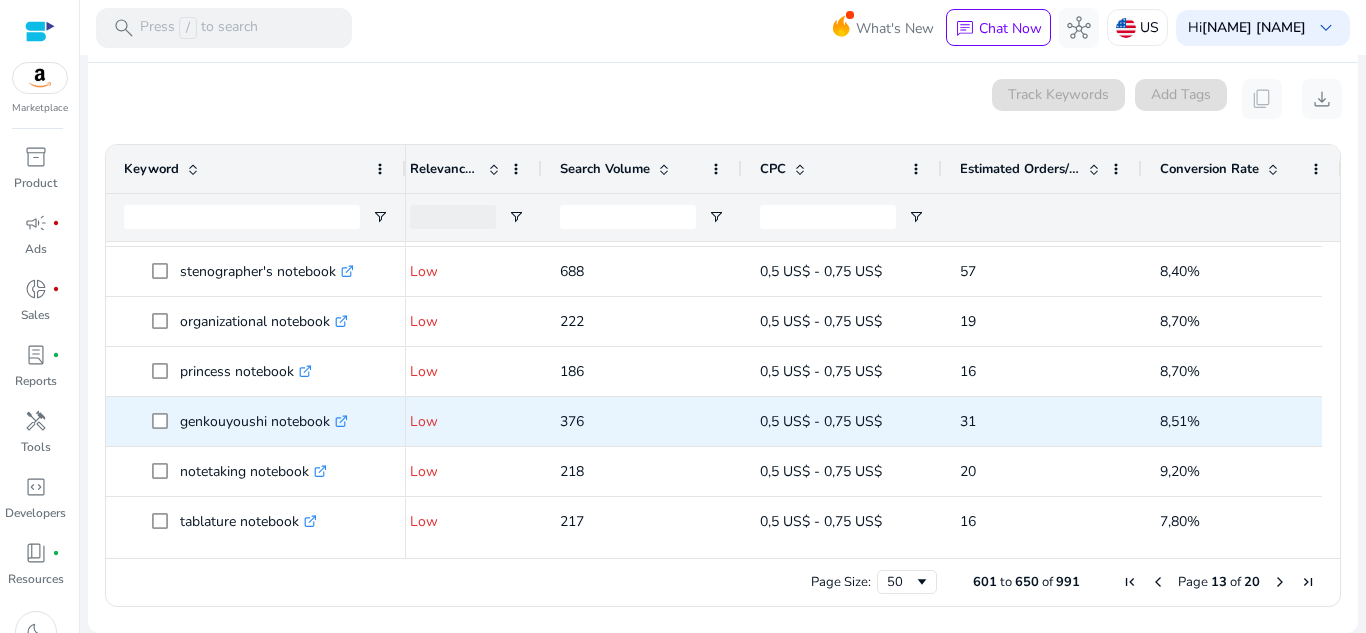 click on ".st0{fill:#2c8af8}" 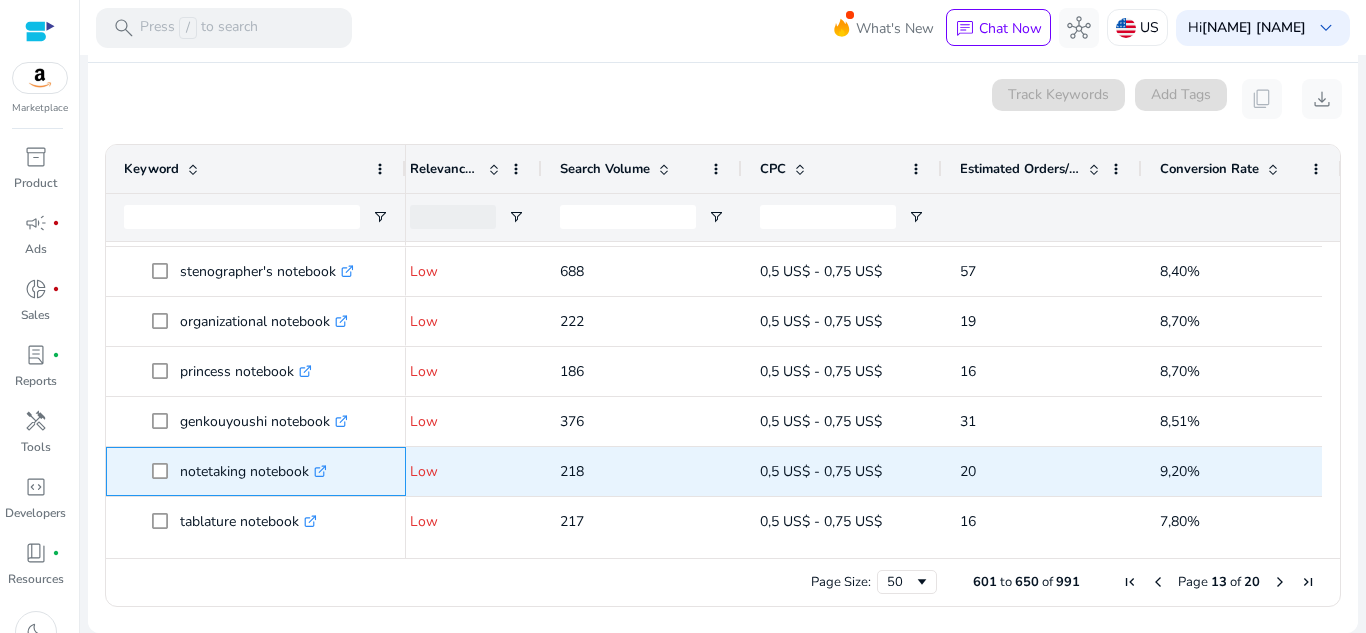 click on ".st0{fill:#2c8af8}" at bounding box center [318, 471] 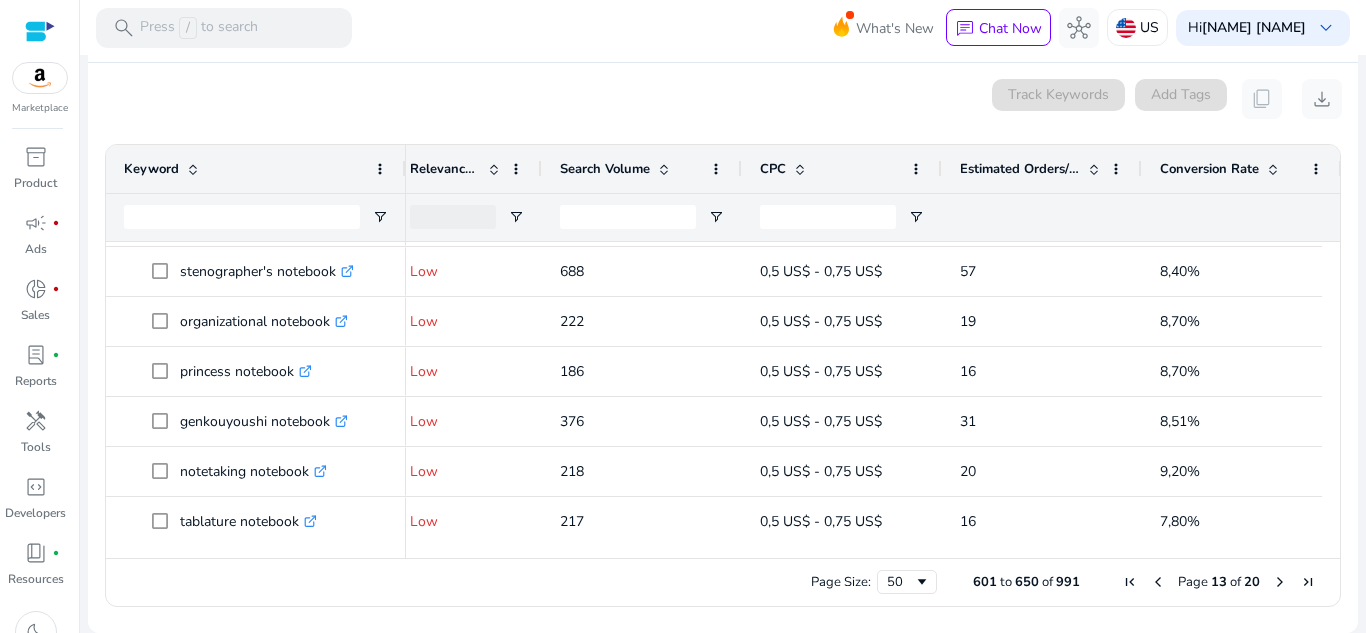 drag, startPoint x: 1322, startPoint y: 416, endPoint x: 1326, endPoint y: 428, distance: 12.649111 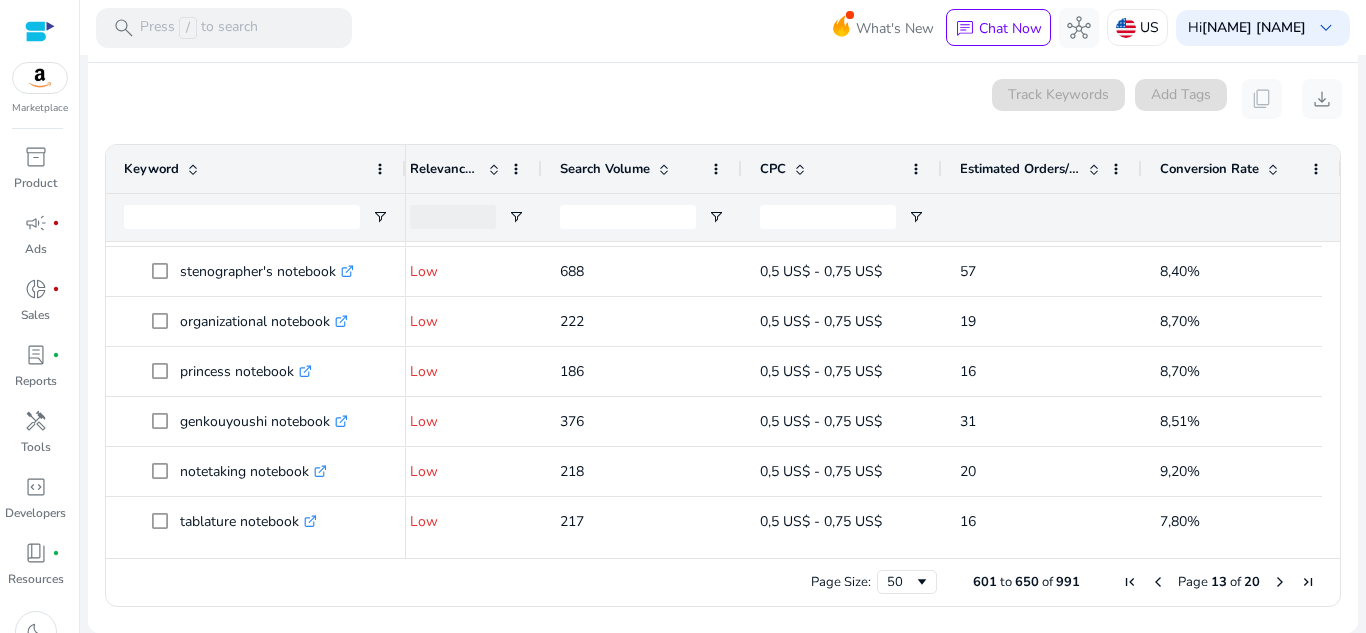 scroll, scrollTop: 1429, scrollLeft: 0, axis: vertical 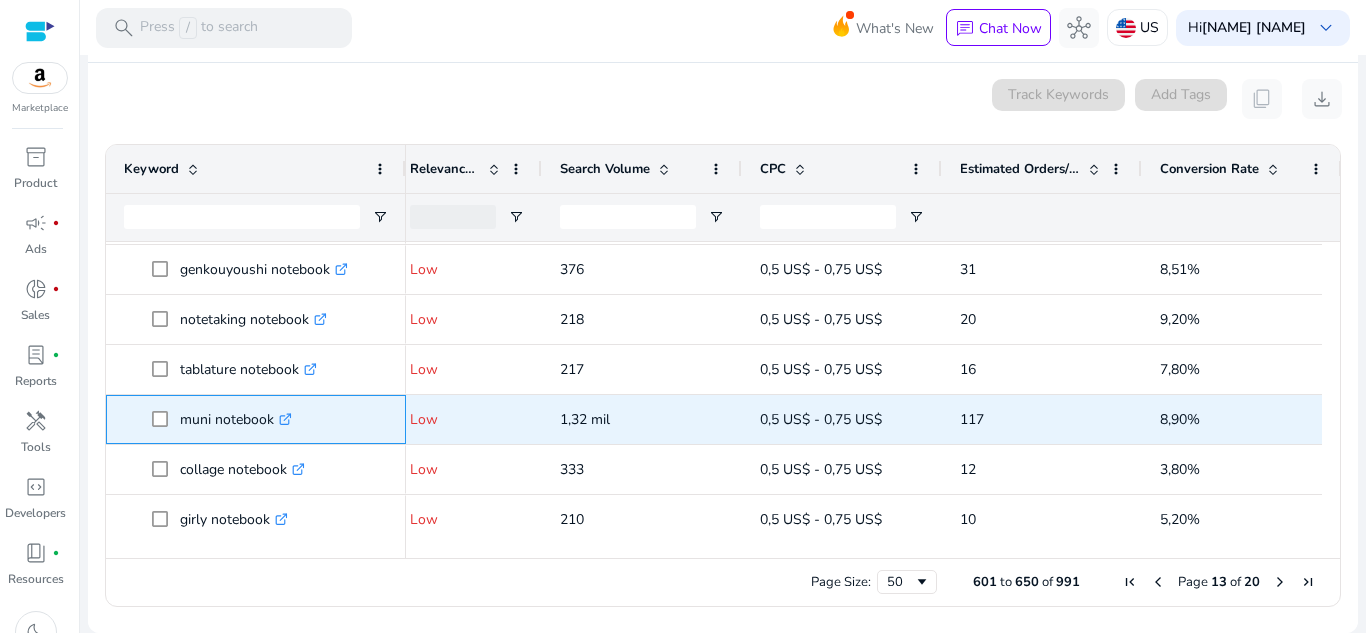 click on ".st0{fill:#2c8af8}" 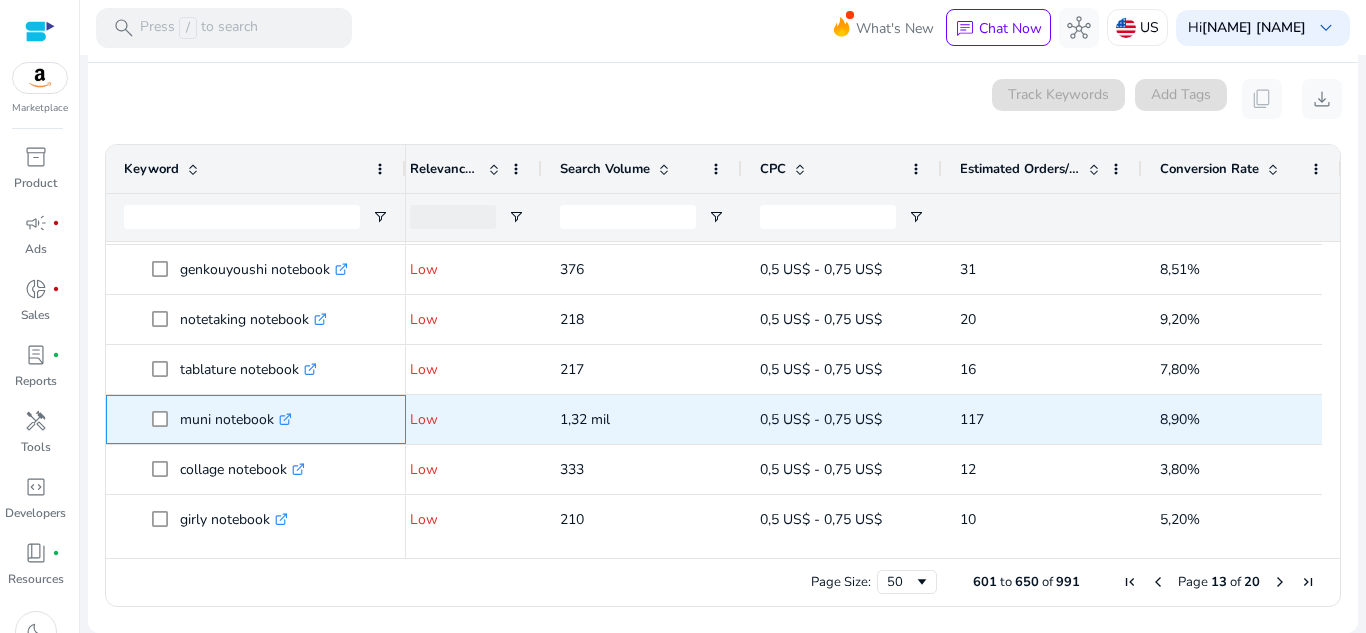 click on ".st0{fill:#2c8af8}" 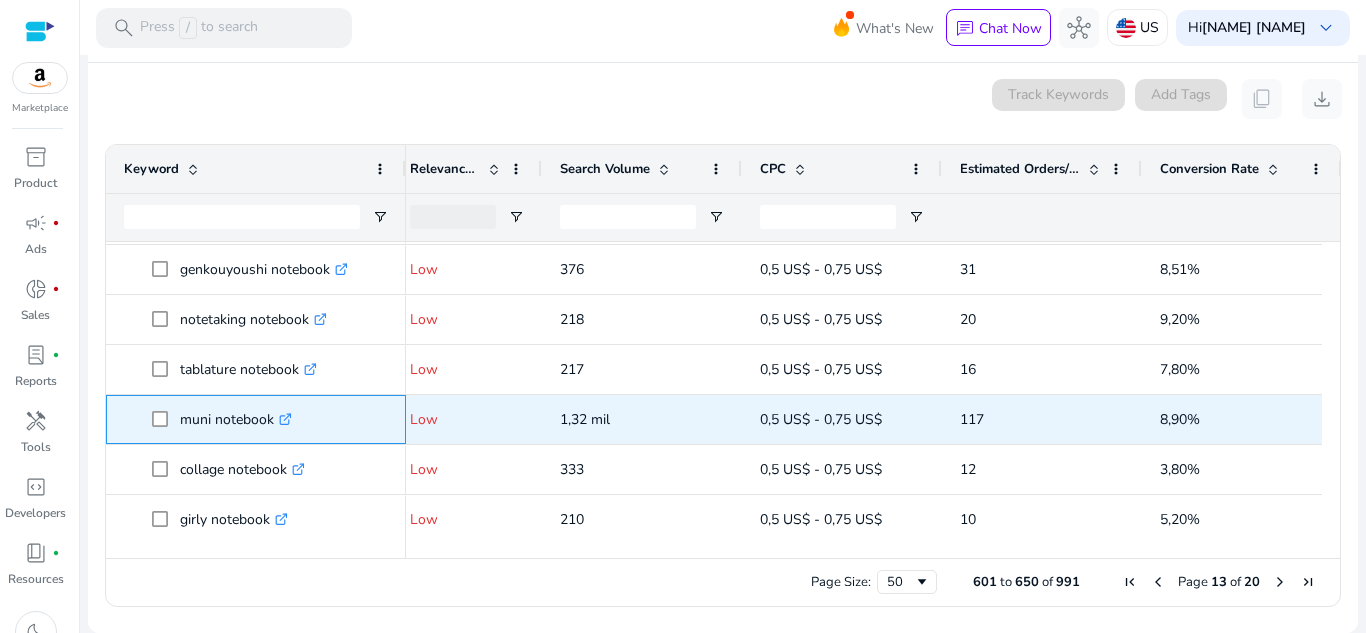 click on ".st0{fill:#2c8af8}" 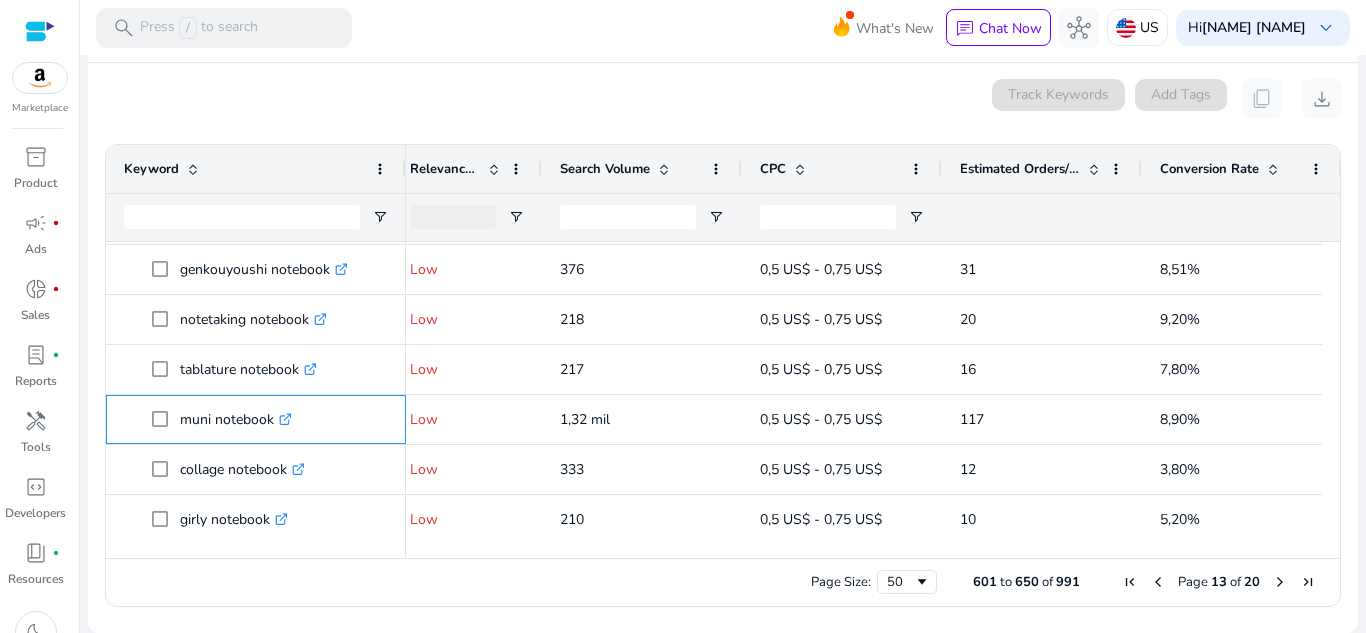 scroll, scrollTop: 1722, scrollLeft: 0, axis: vertical 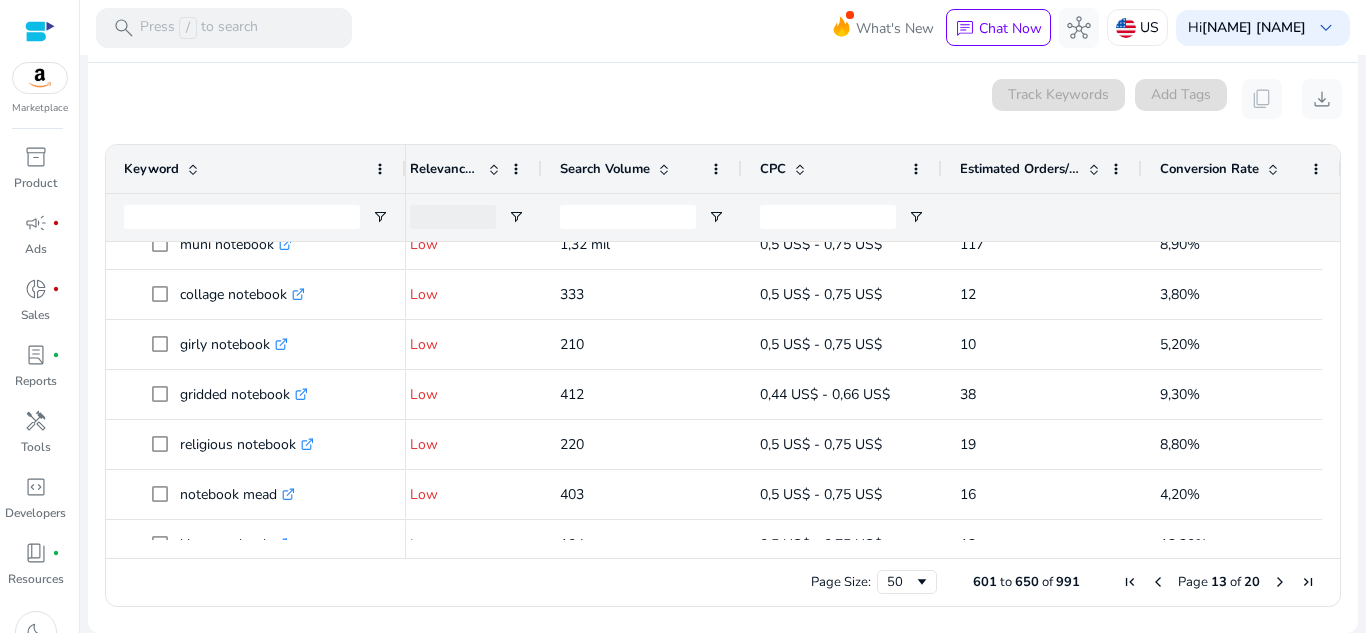 drag, startPoint x: 1333, startPoint y: 451, endPoint x: 1331, endPoint y: 468, distance: 17.117243 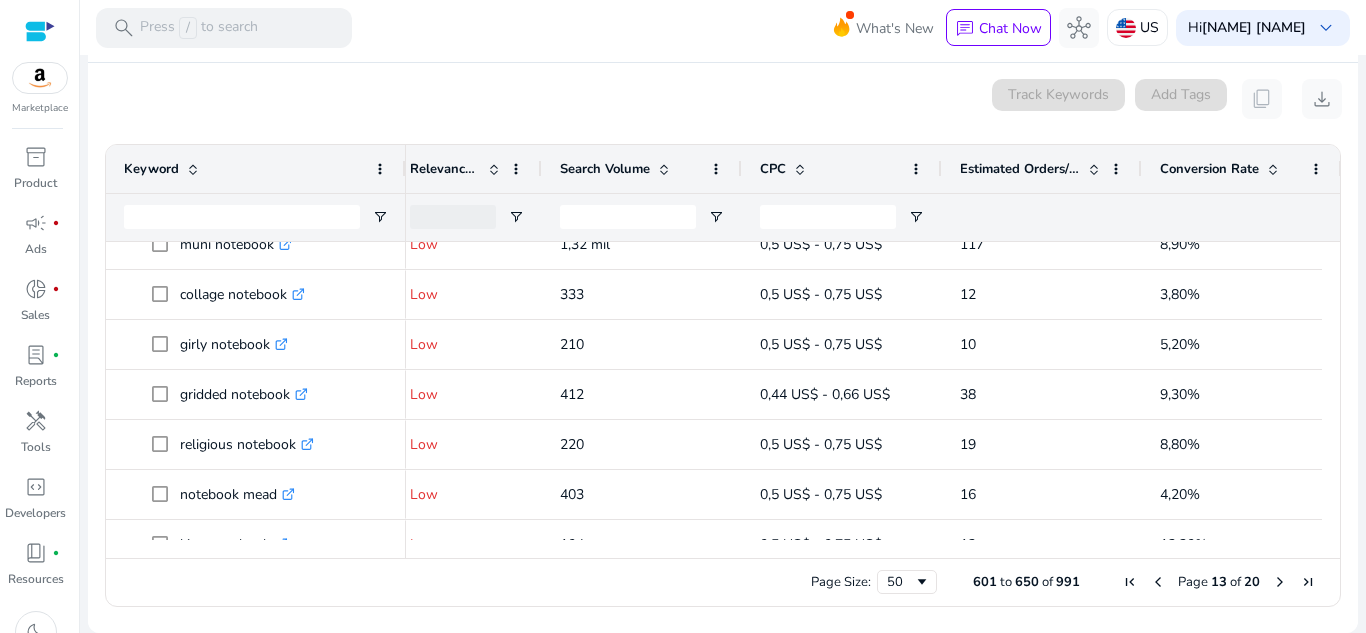 scroll, scrollTop: 1748, scrollLeft: 0, axis: vertical 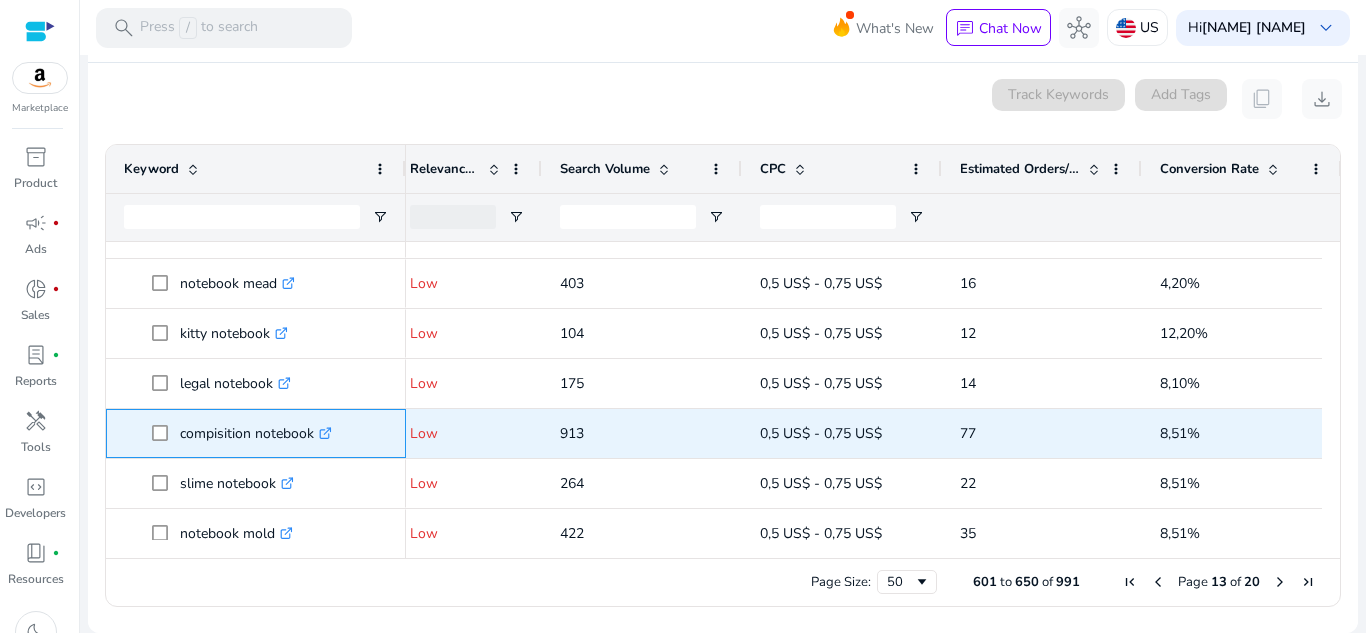 click on ".st0{fill:#2c8af8}" 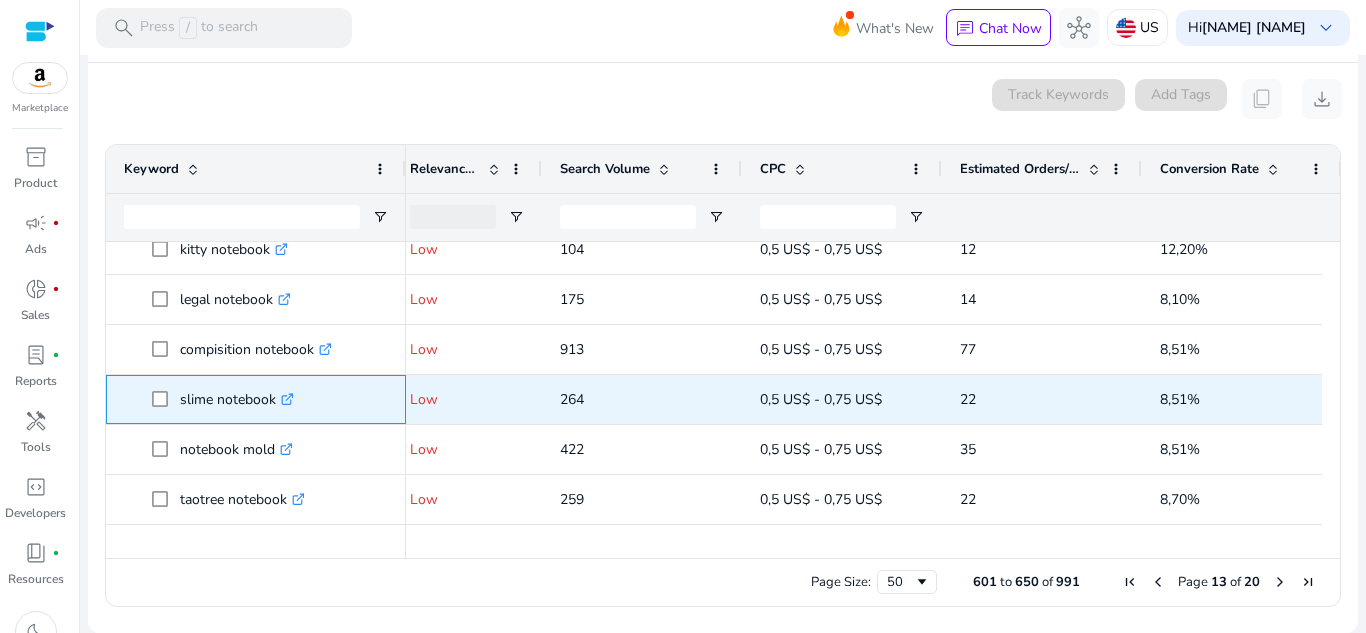 click on ".st0{fill:#2c8af8}" 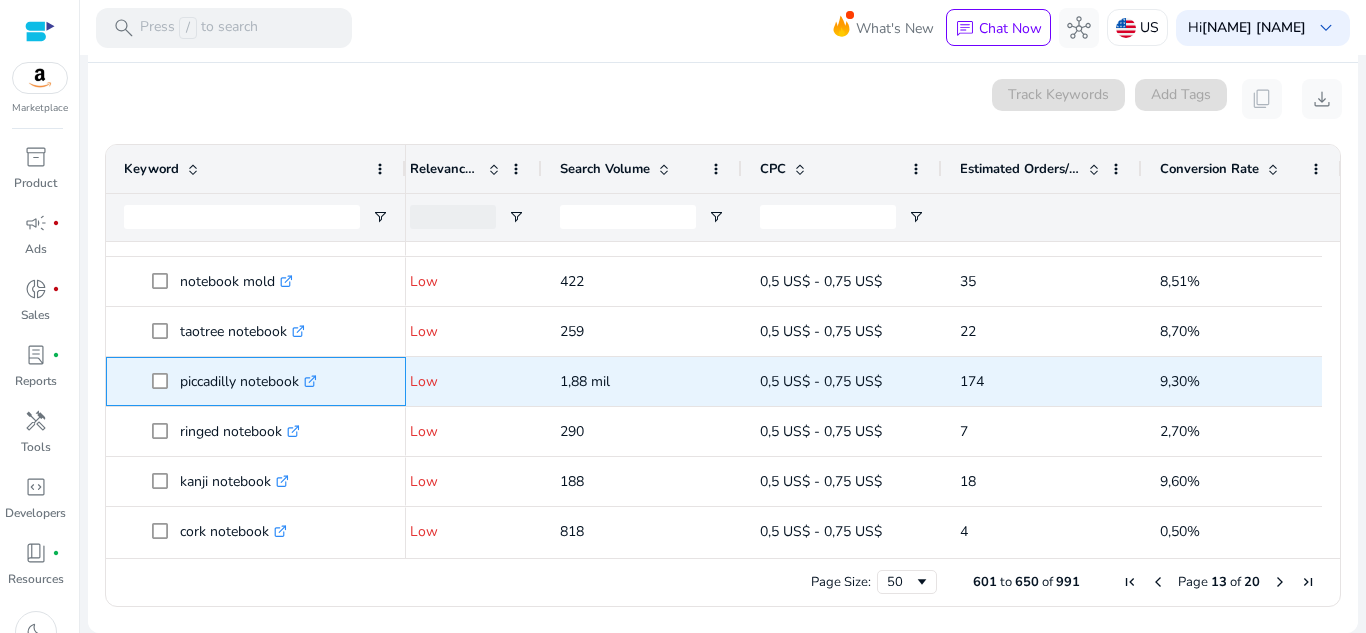 click on ".st0{fill:#2c8af8}" 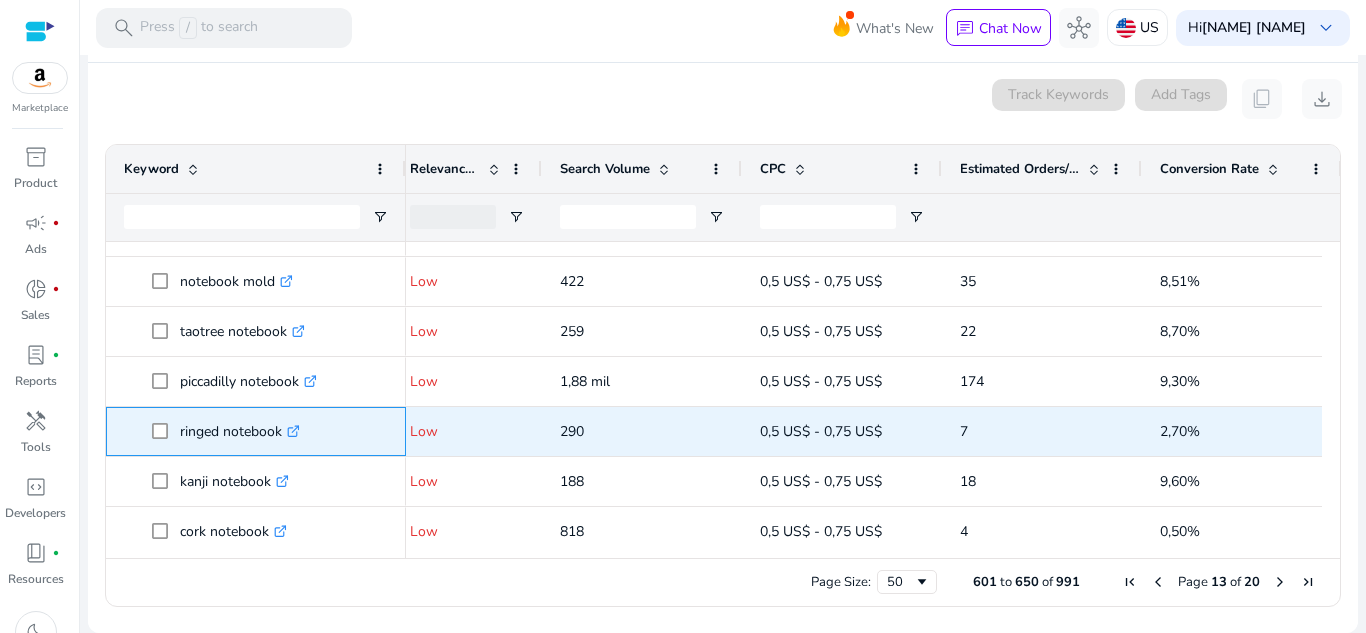 click on ".st0{fill:#2c8af8}" 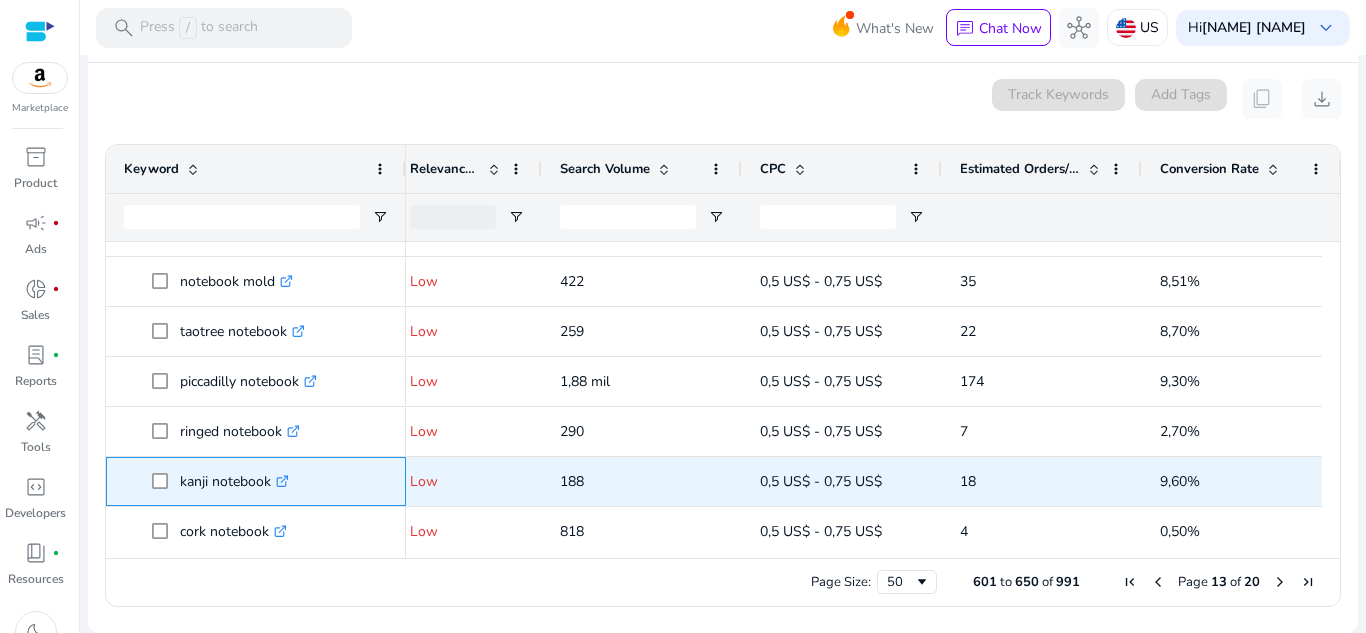 click on ".st0{fill:#2c8af8}" 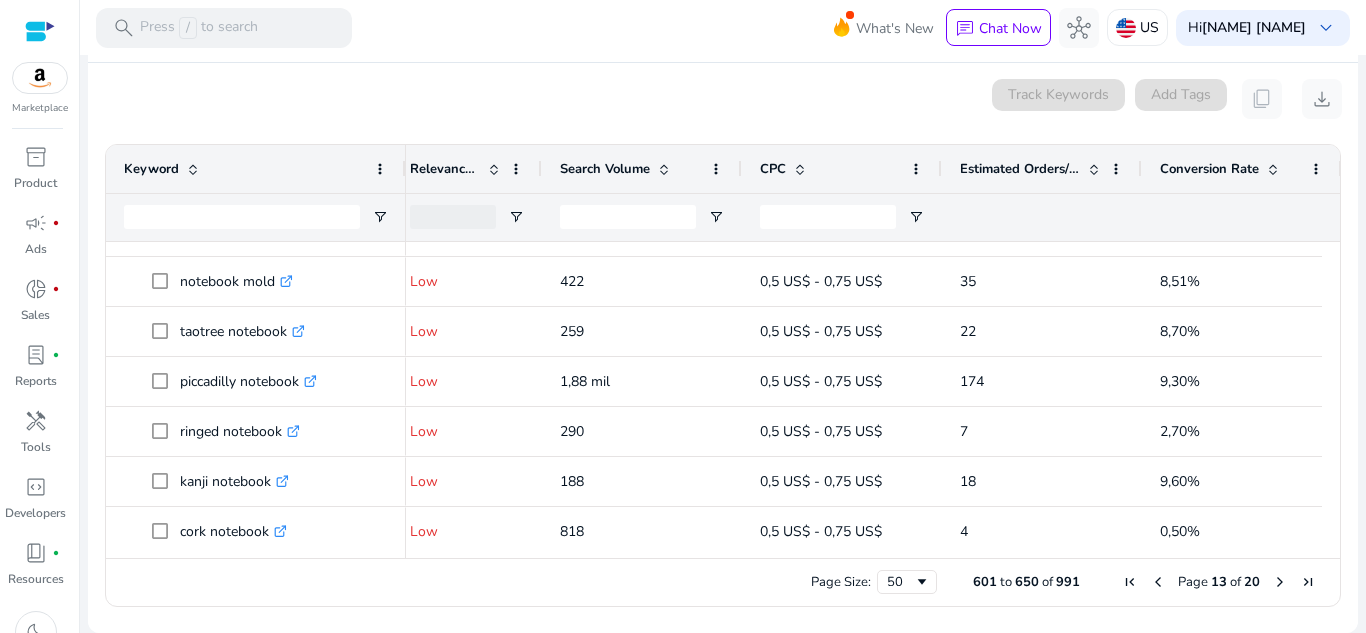 click on "0 keyword(s) selected   Track Keywords   Add Tags   content_copy   download" at bounding box center (723, 99) 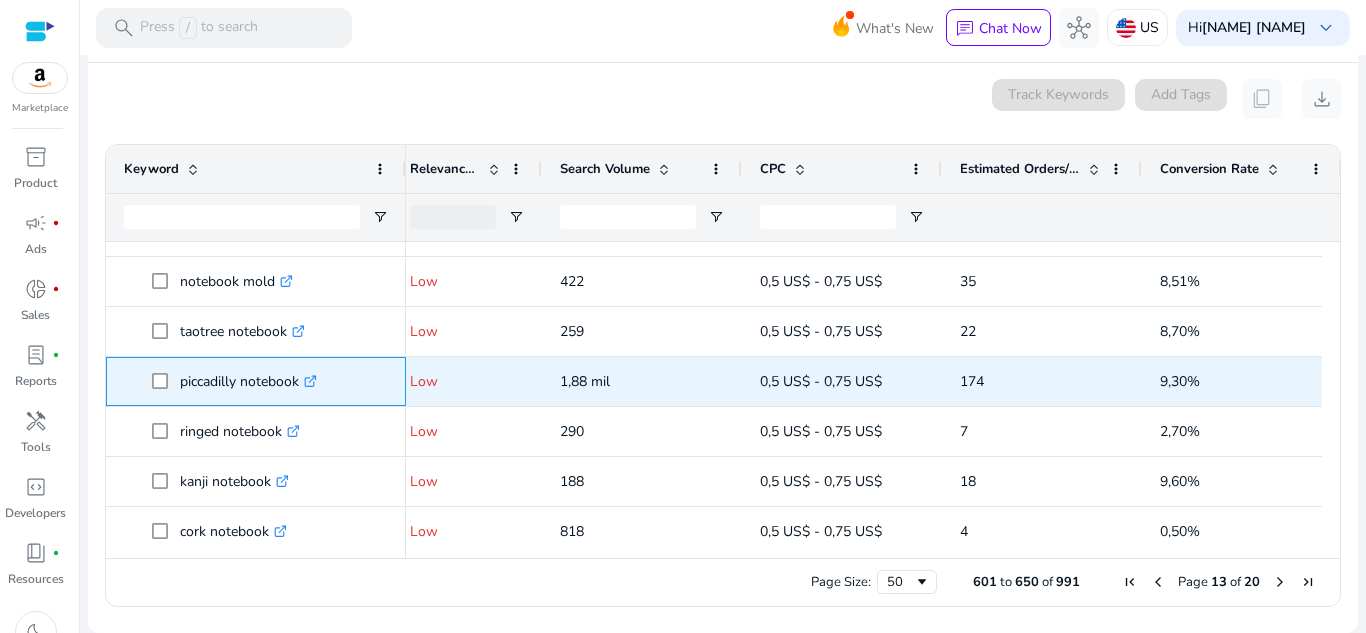 click on ".st0{fill:#2c8af8}" 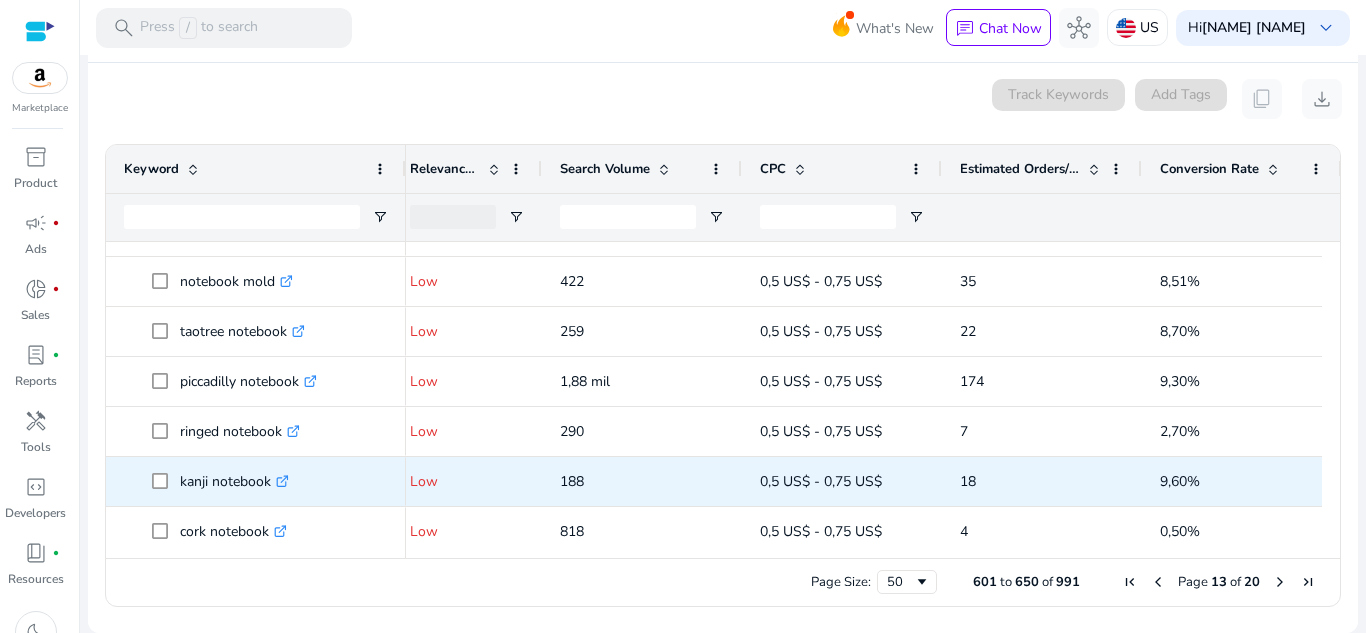 click on ".st0{fill:#2c8af8}" 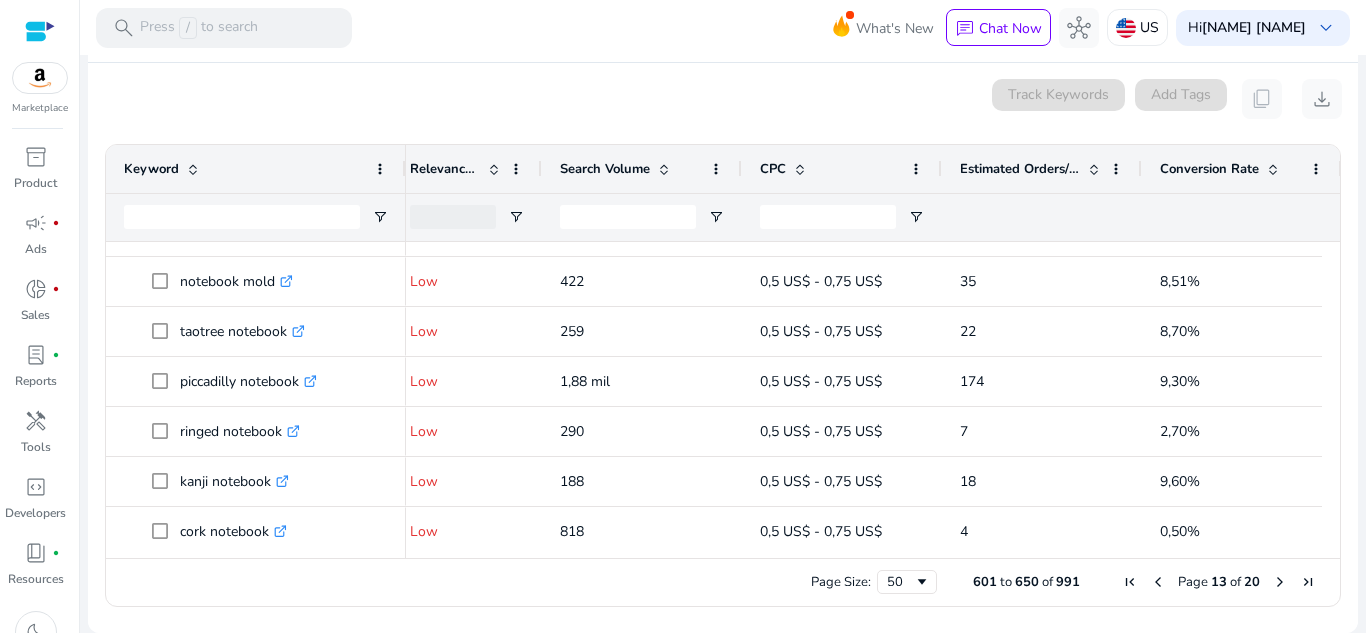 click at bounding box center [669, 549] 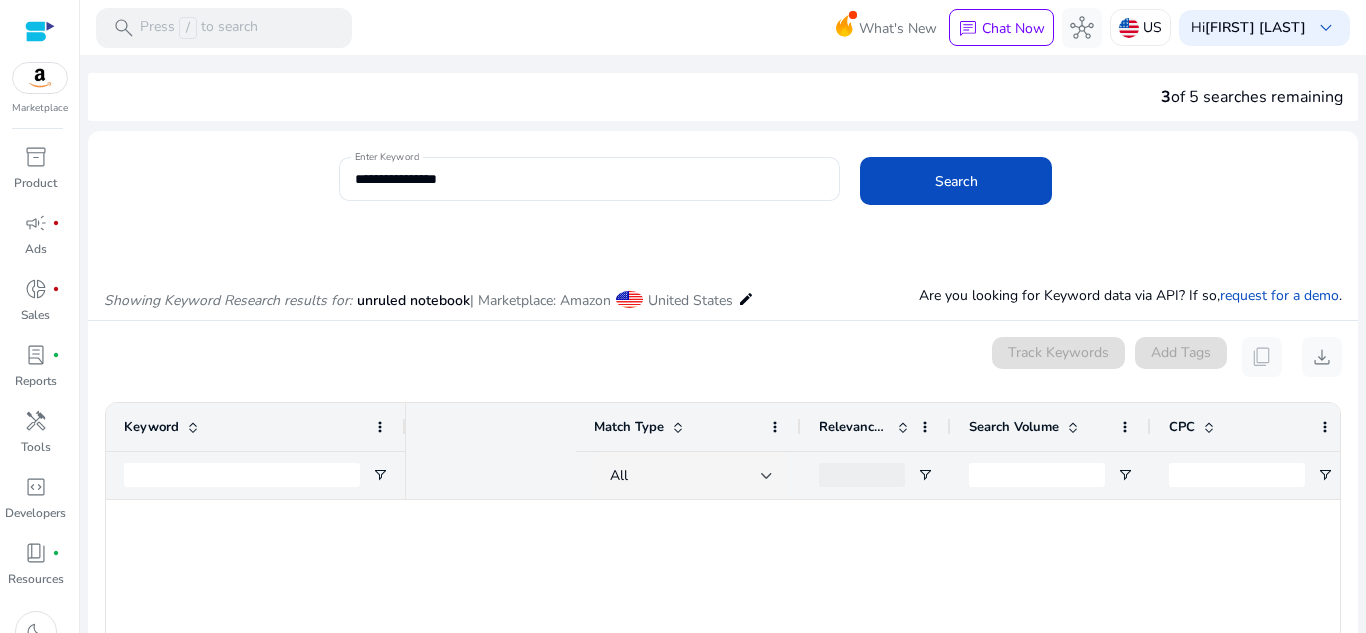 scroll, scrollTop: 0, scrollLeft: 0, axis: both 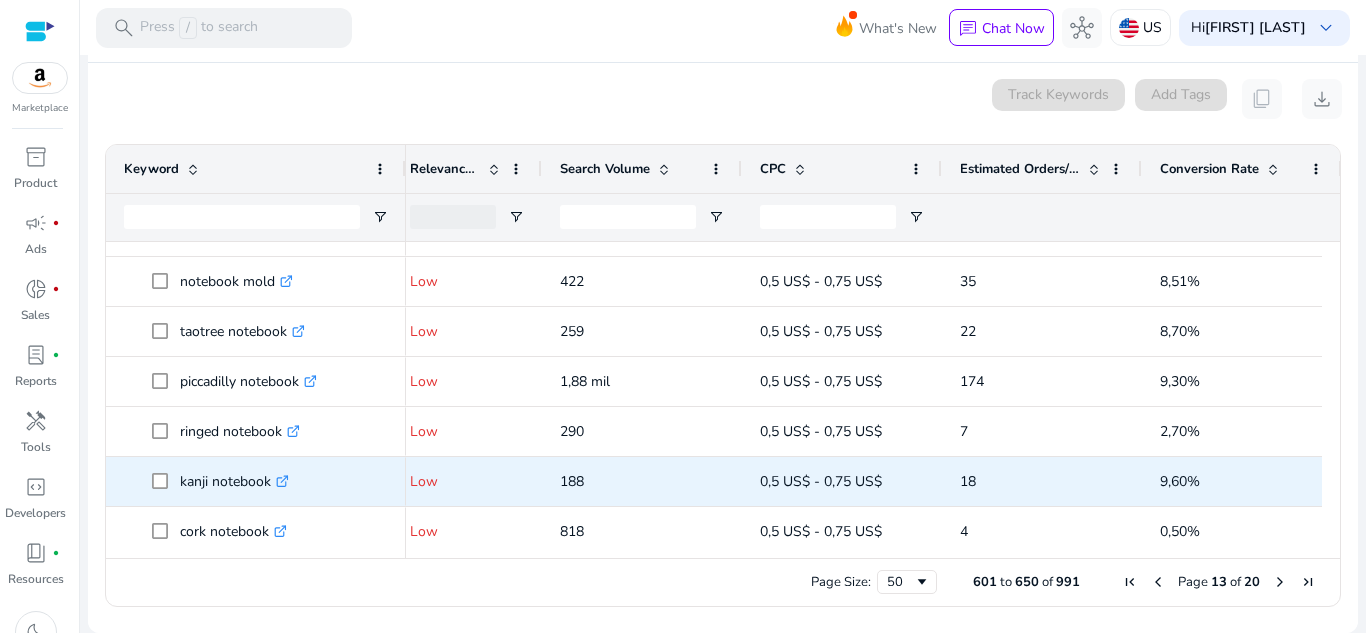click at bounding box center [1280, 582] 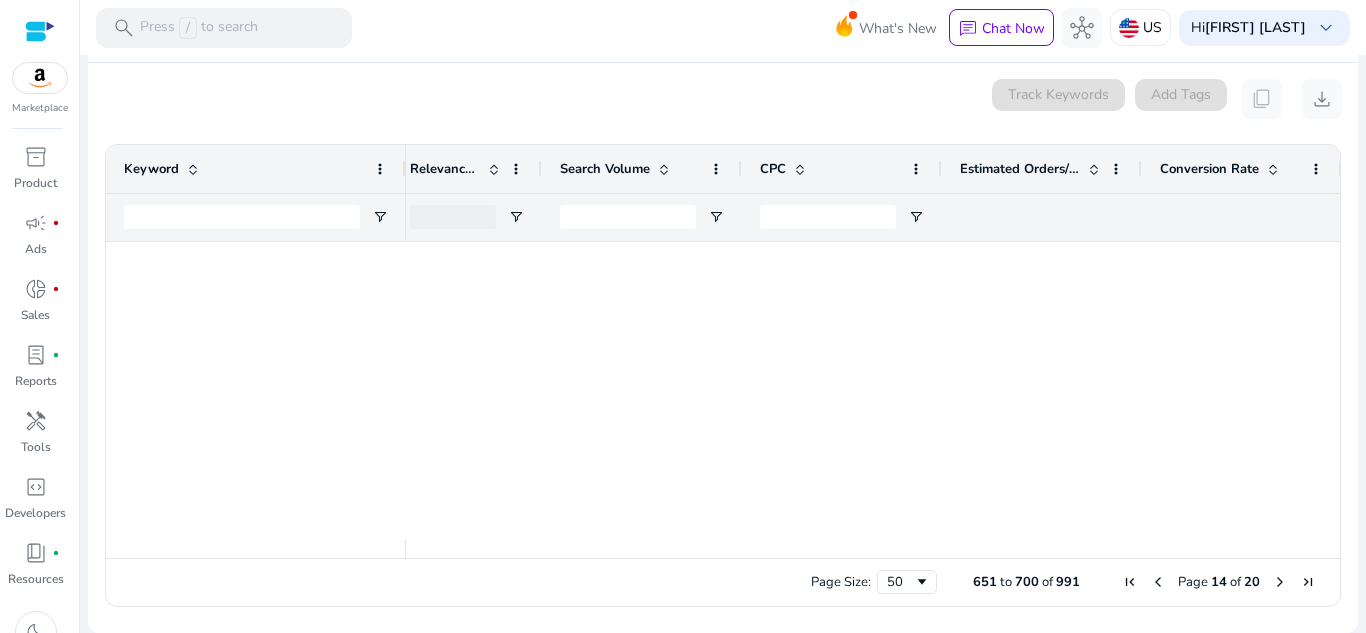 scroll, scrollTop: 0, scrollLeft: 0, axis: both 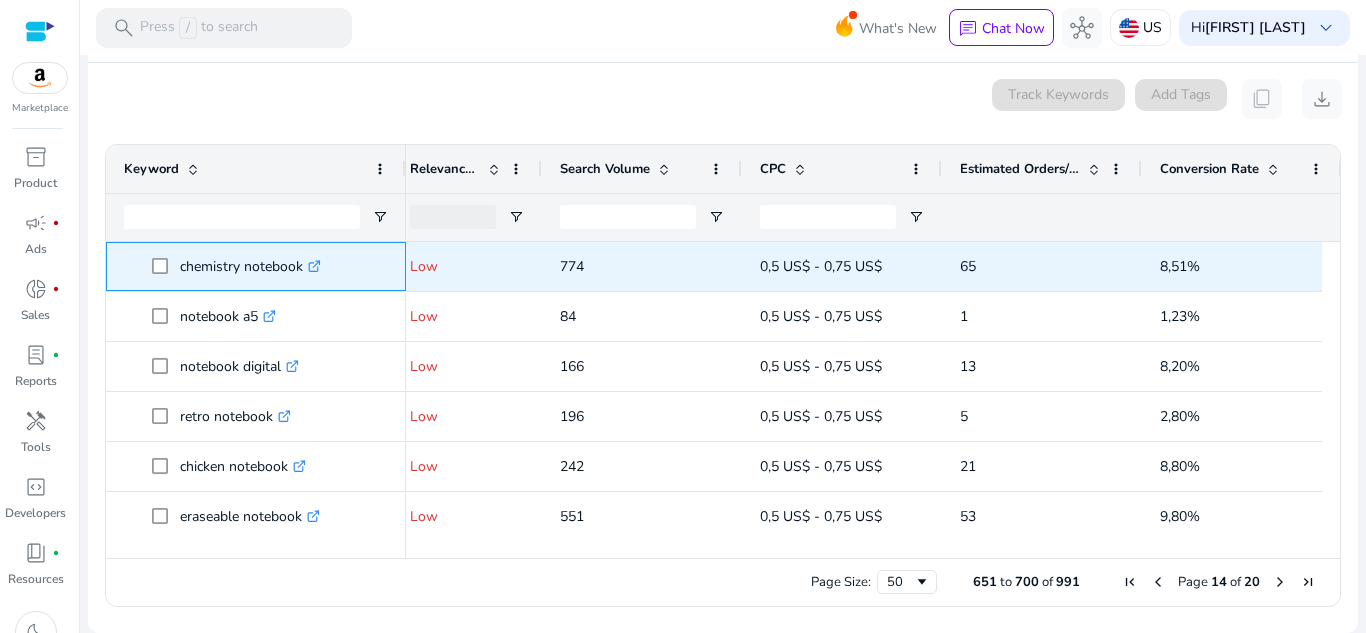 click on ".st0{fill:#2c8af8}" at bounding box center (312, 266) 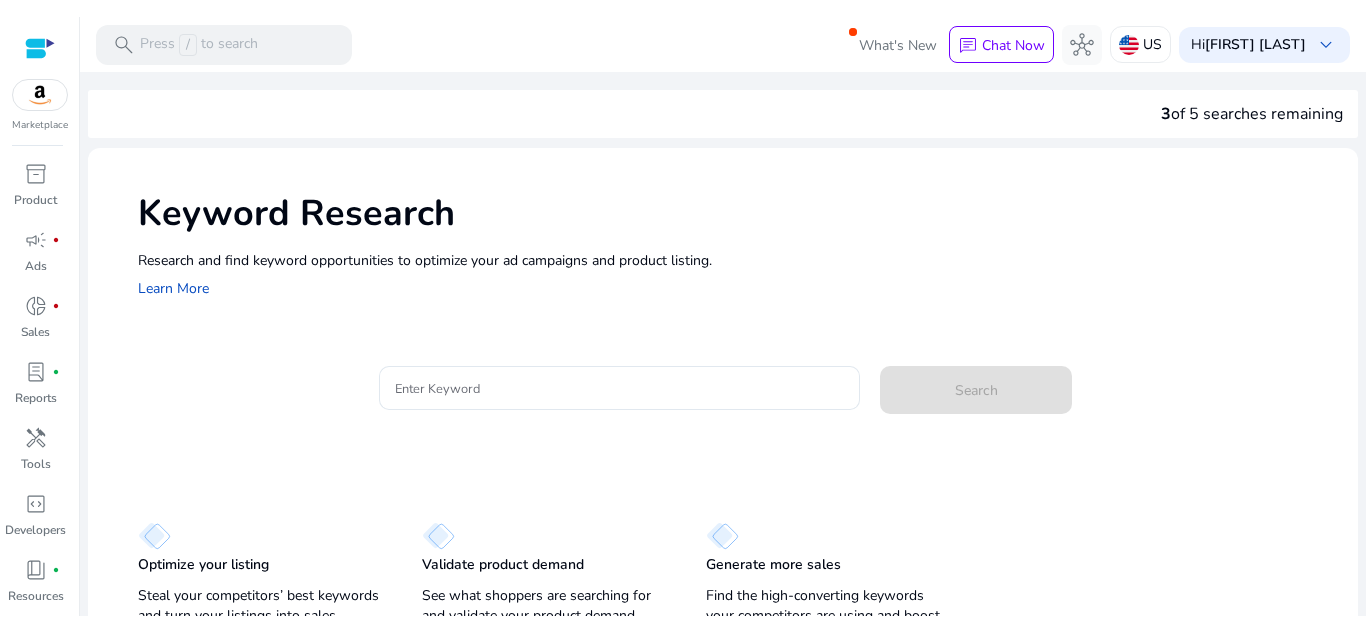 scroll, scrollTop: 0, scrollLeft: 0, axis: both 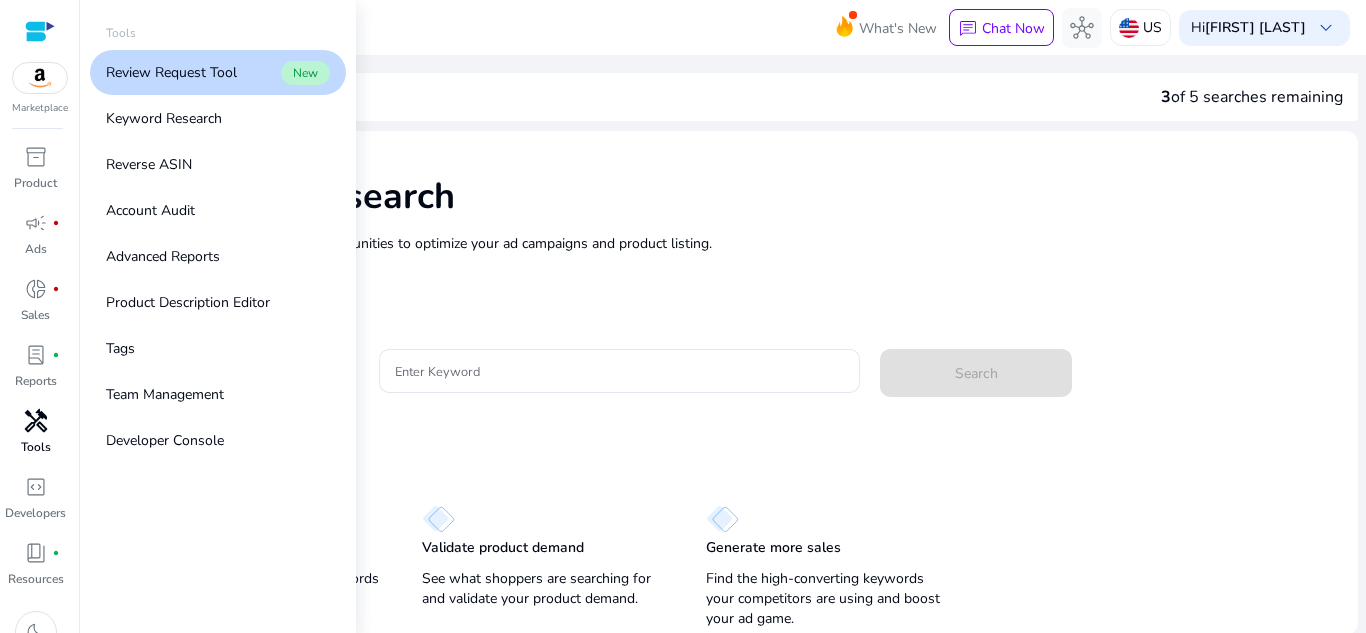 click on "handyman" at bounding box center [36, 421] 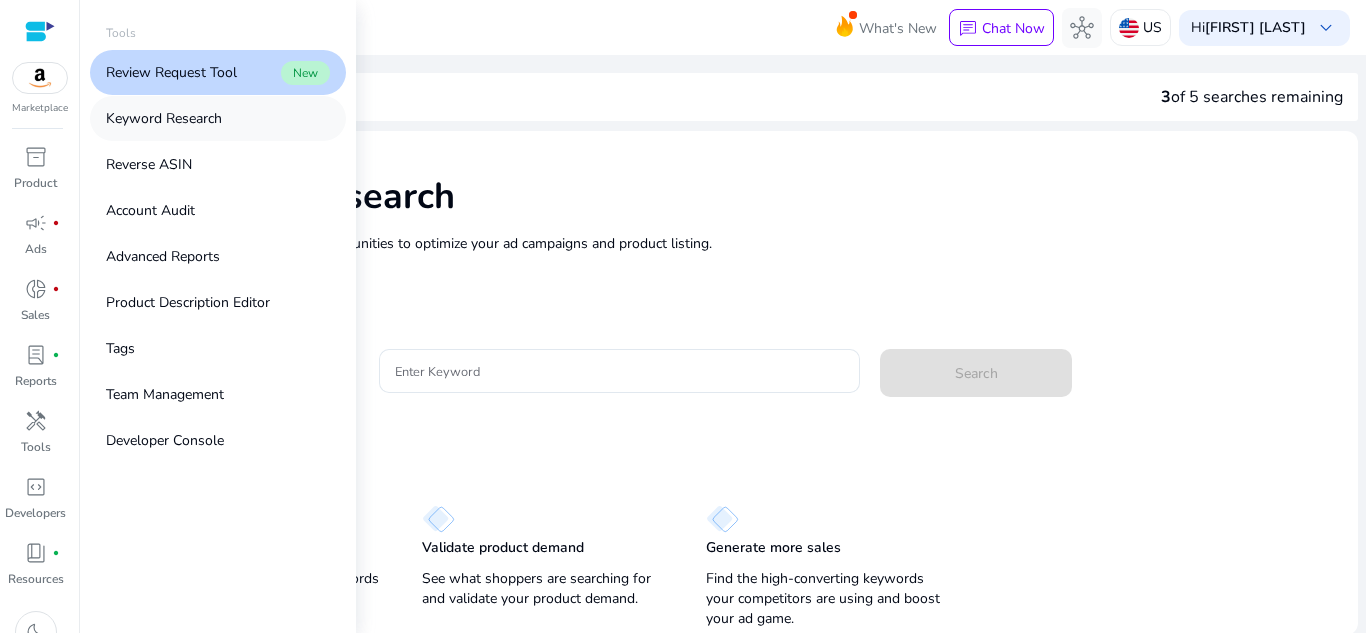 click on "Keyword Research" at bounding box center [218, 118] 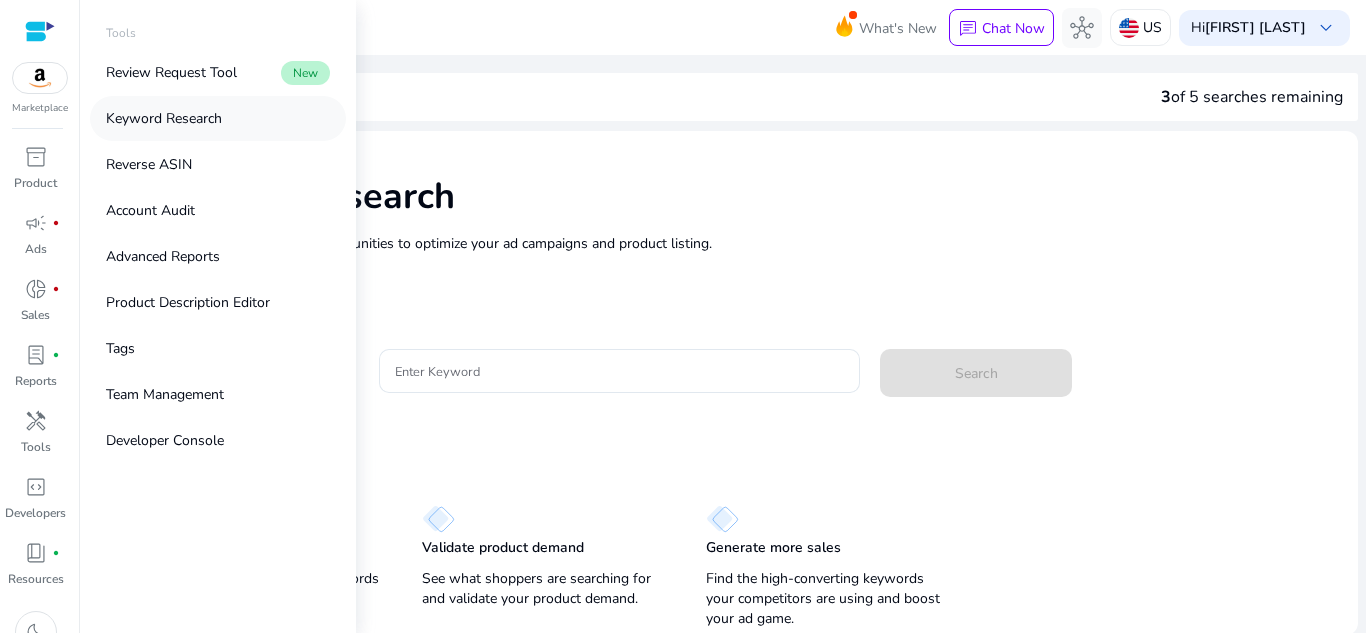 click on "Keyword Research" at bounding box center [218, 118] 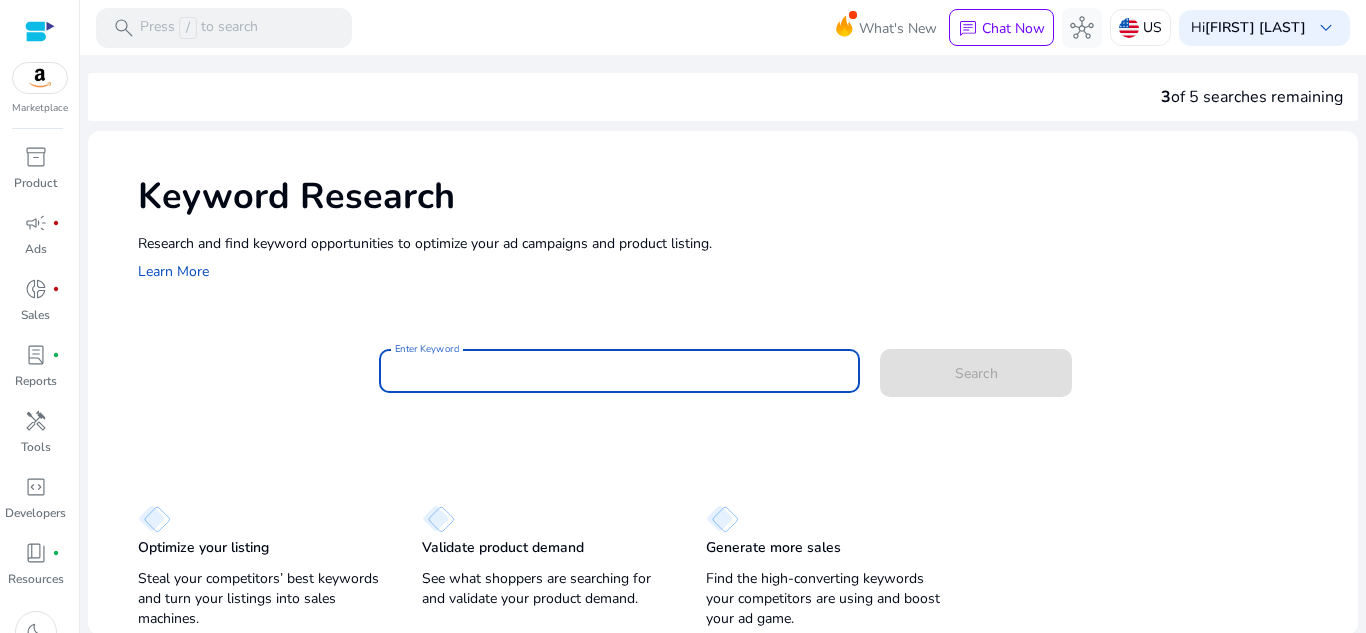 click on "Enter Keyword" at bounding box center [620, 371] 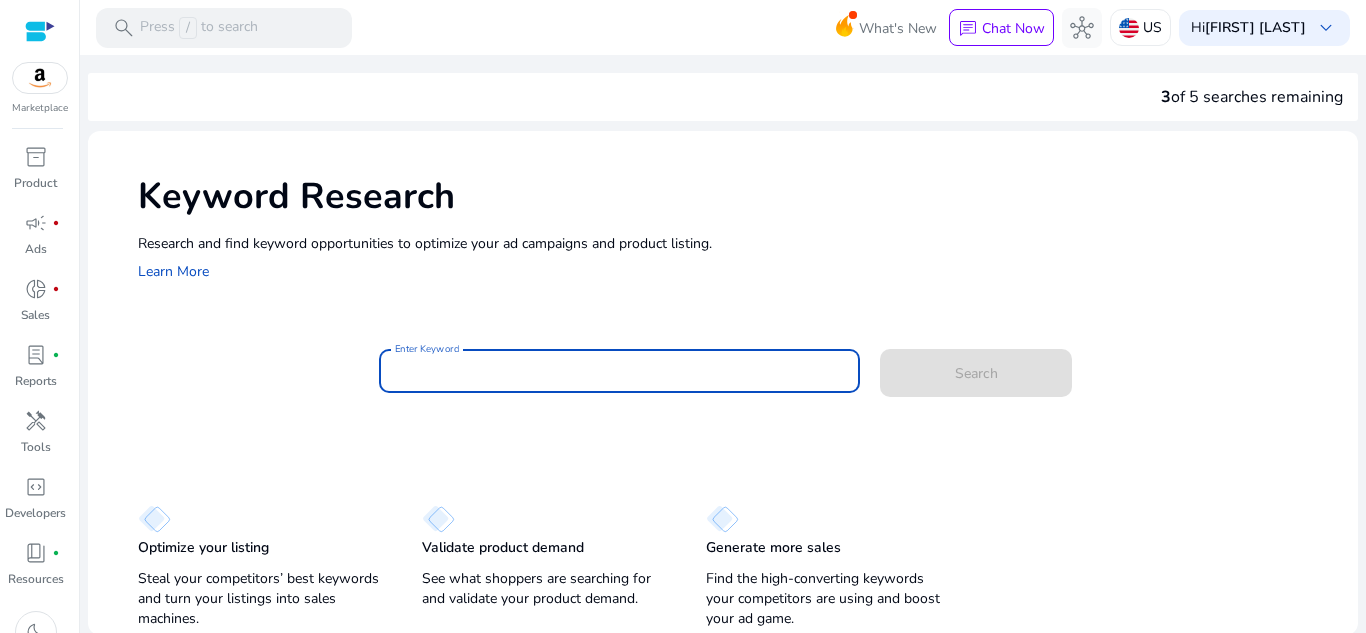 paste on "**********" 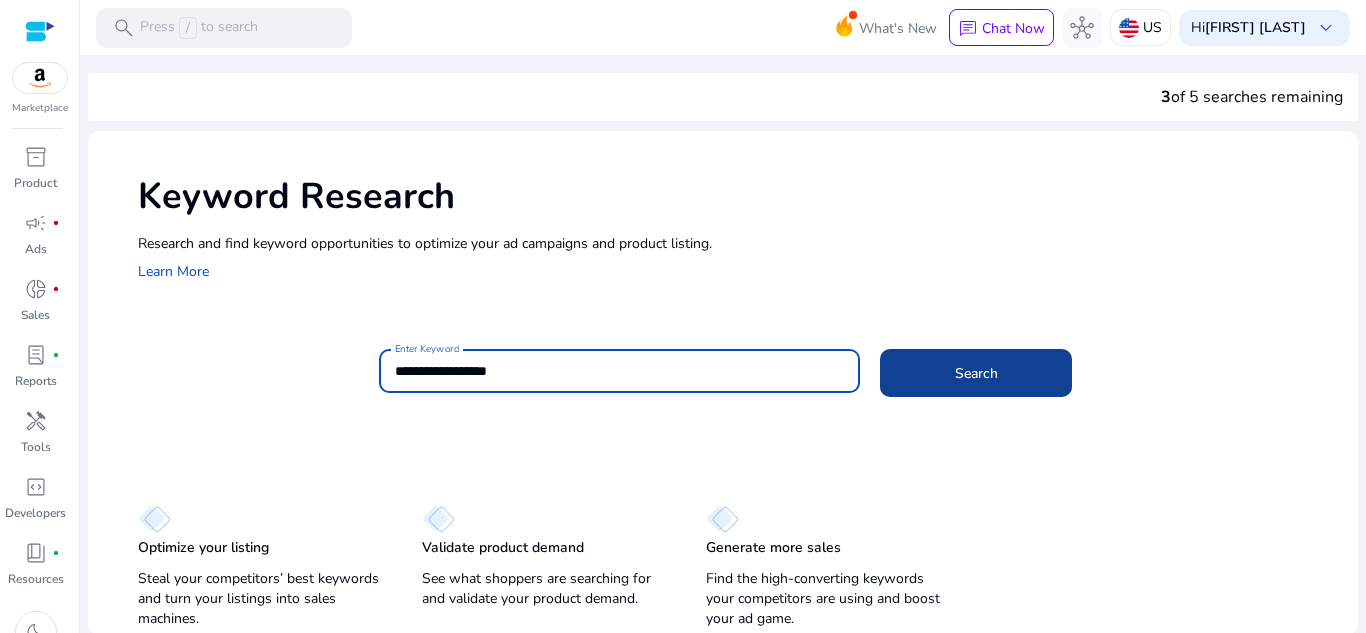 type on "**********" 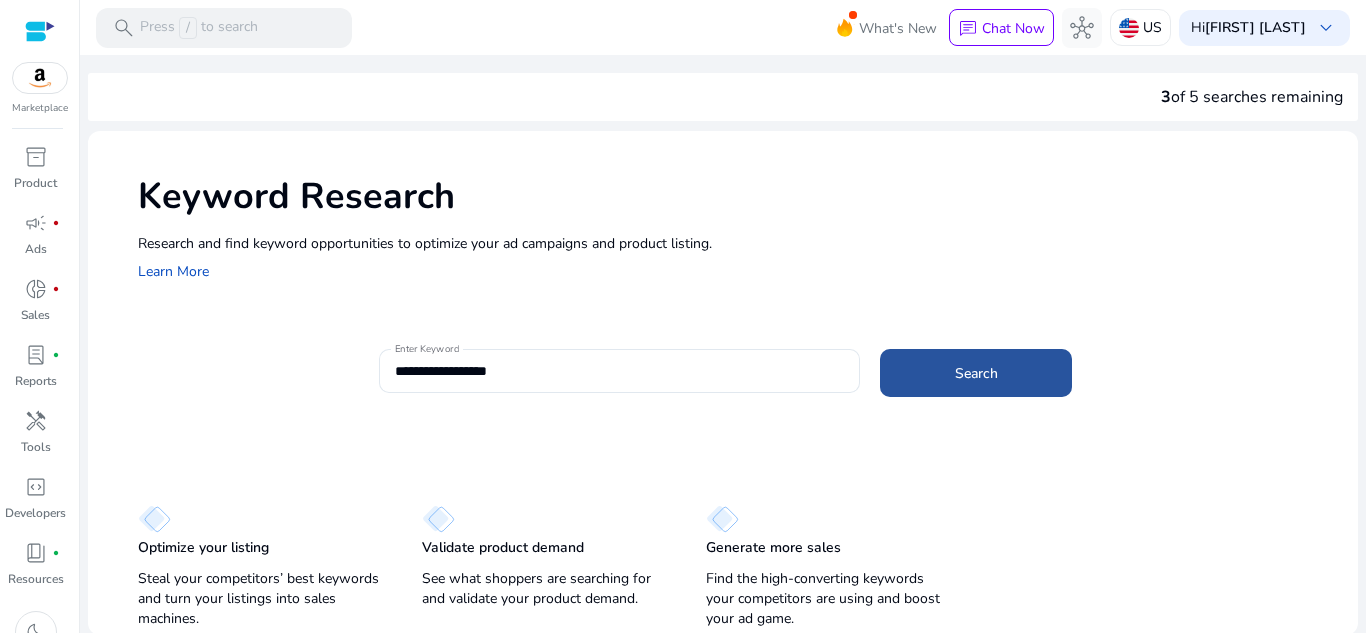 click 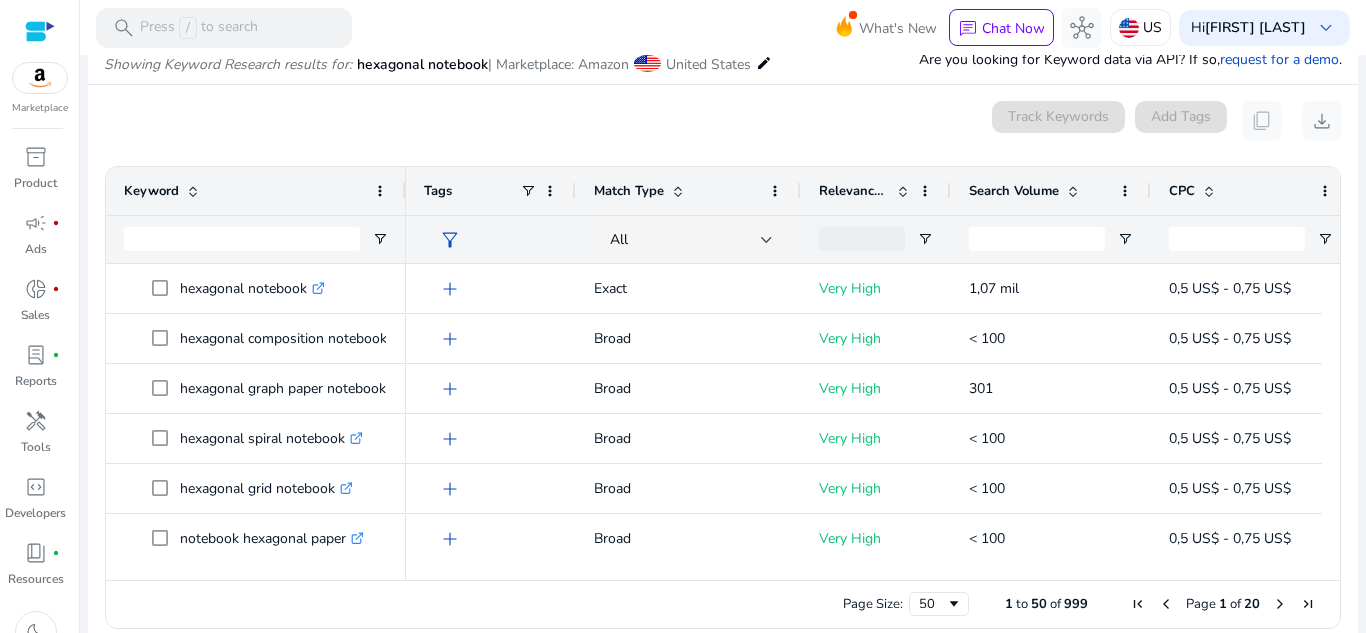 scroll, scrollTop: 238, scrollLeft: 0, axis: vertical 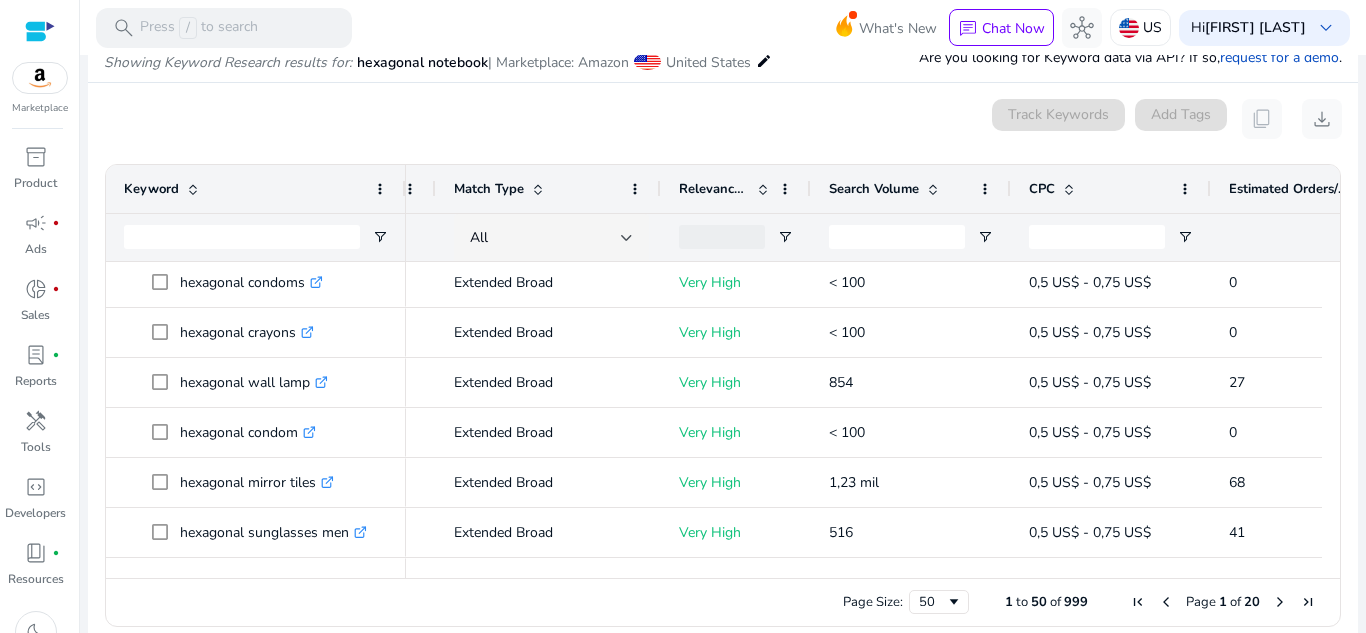 click at bounding box center (1331, 411) 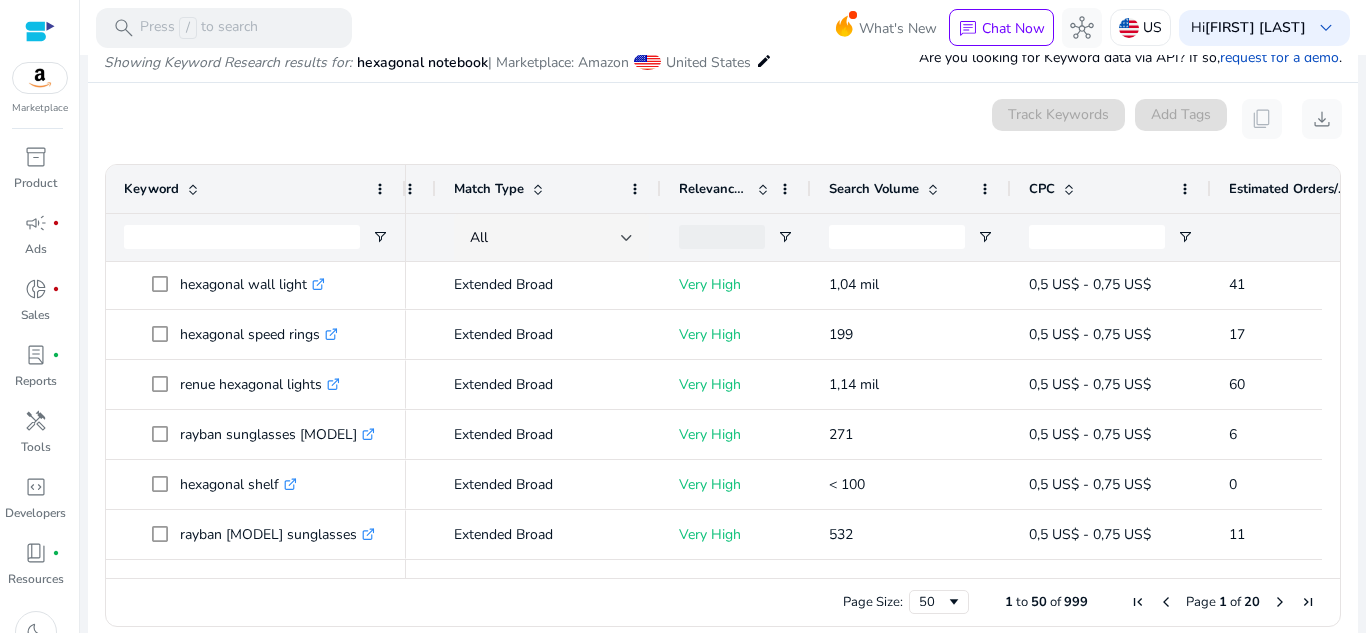 click at bounding box center [1280, 602] 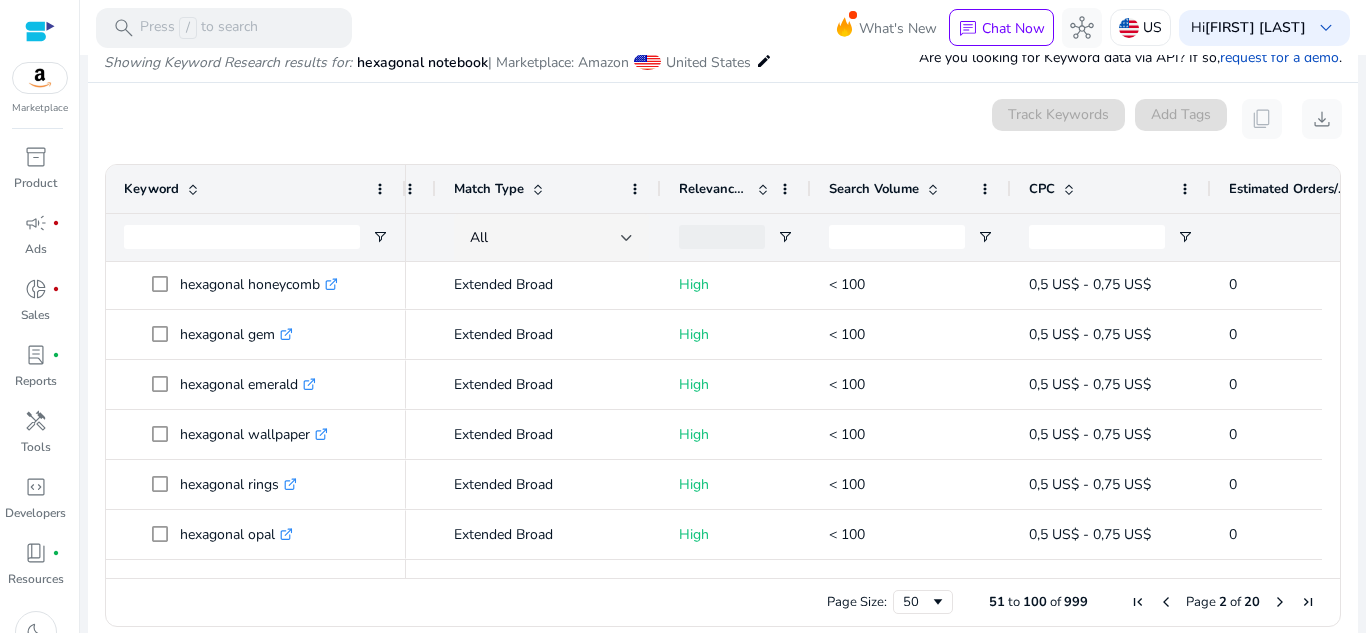 click at bounding box center (1280, 602) 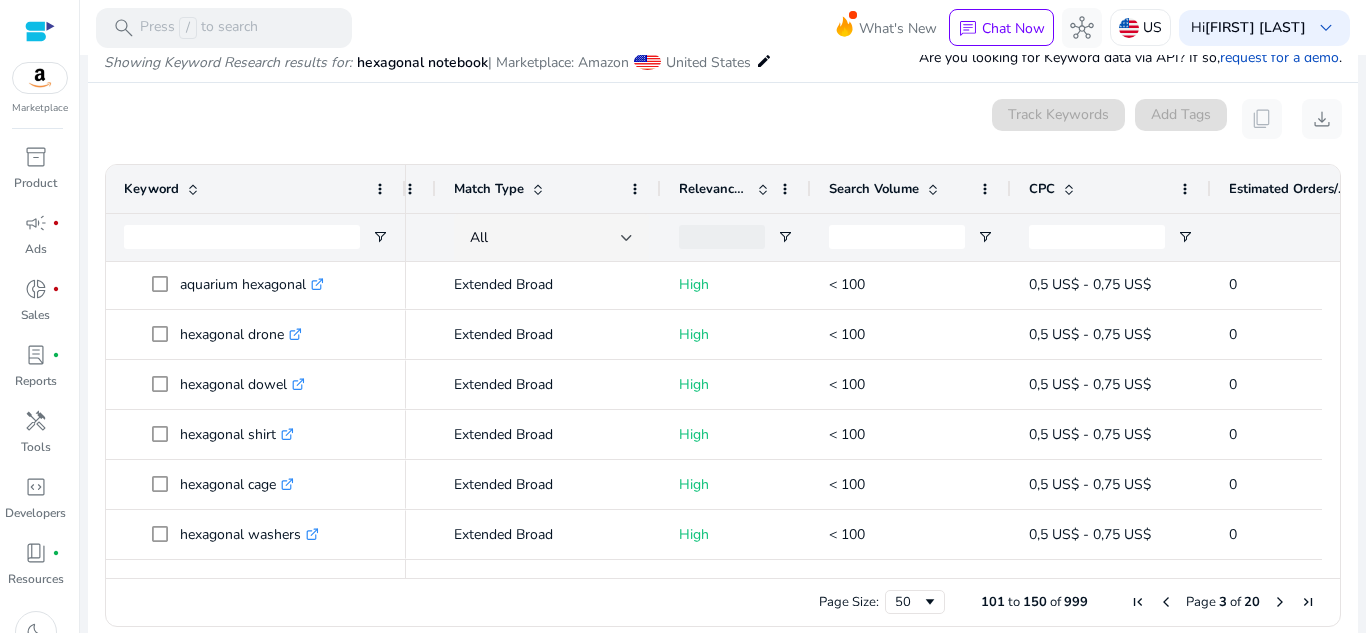 click at bounding box center (1280, 602) 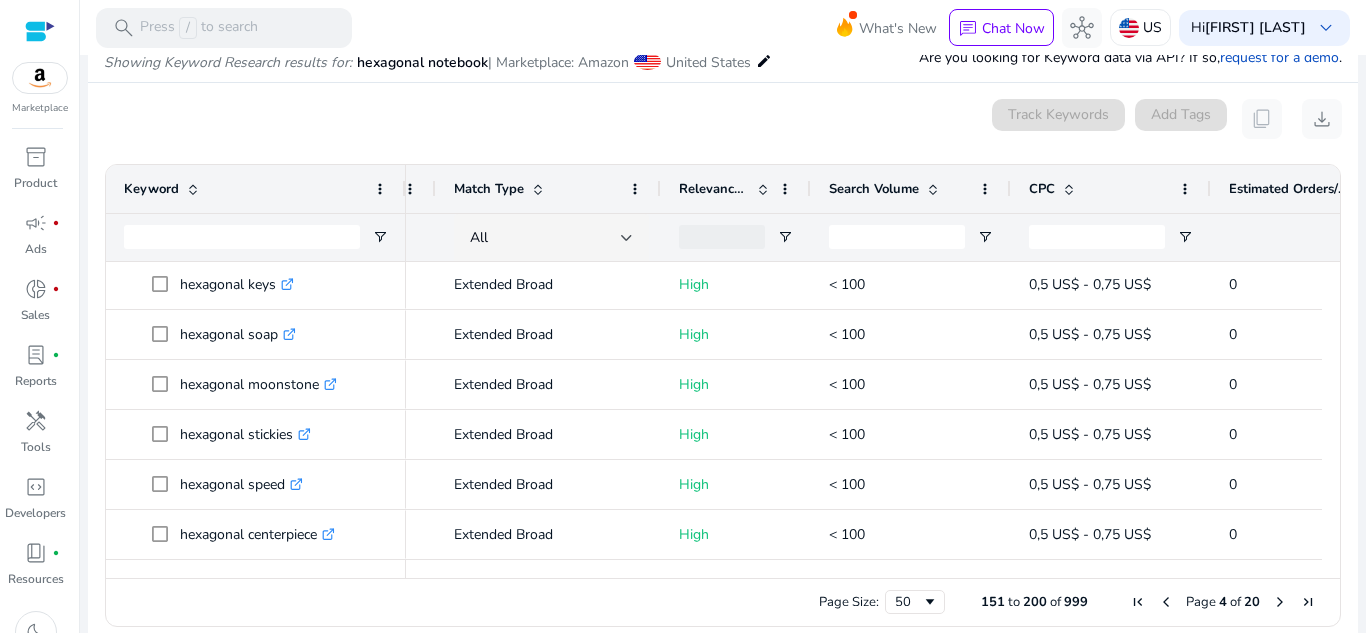 click at bounding box center (1280, 602) 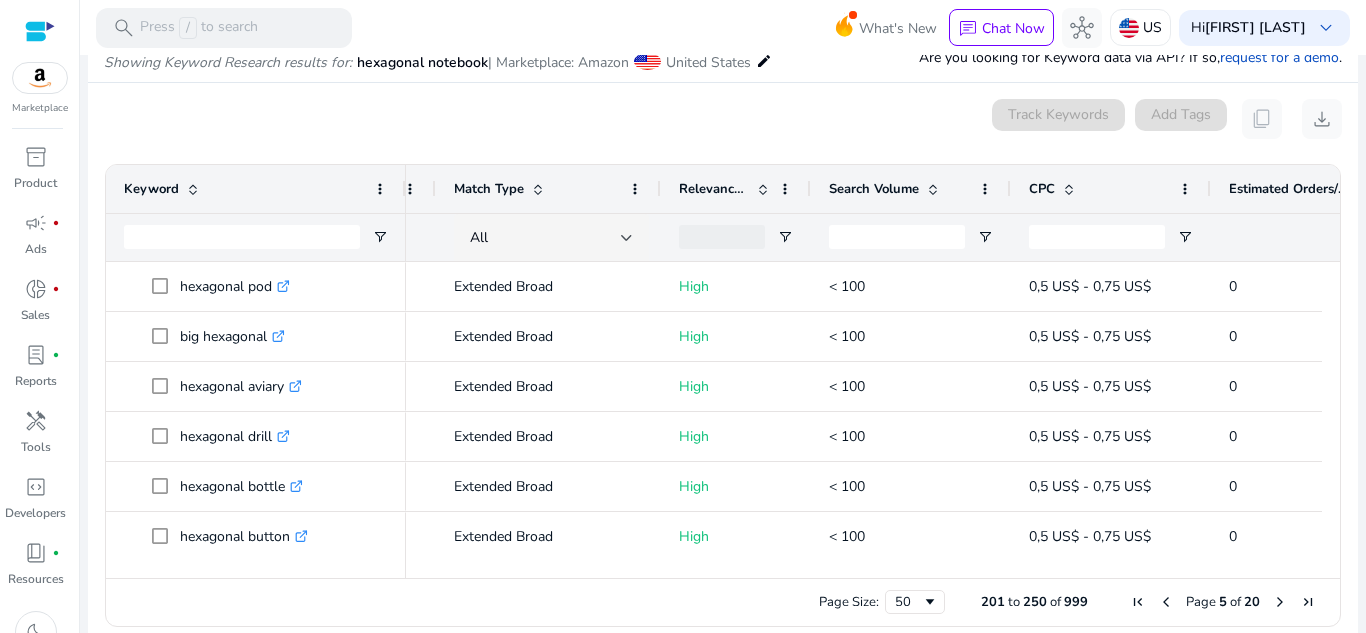 drag, startPoint x: 1323, startPoint y: 281, endPoint x: 1332, endPoint y: 273, distance: 12.0415945 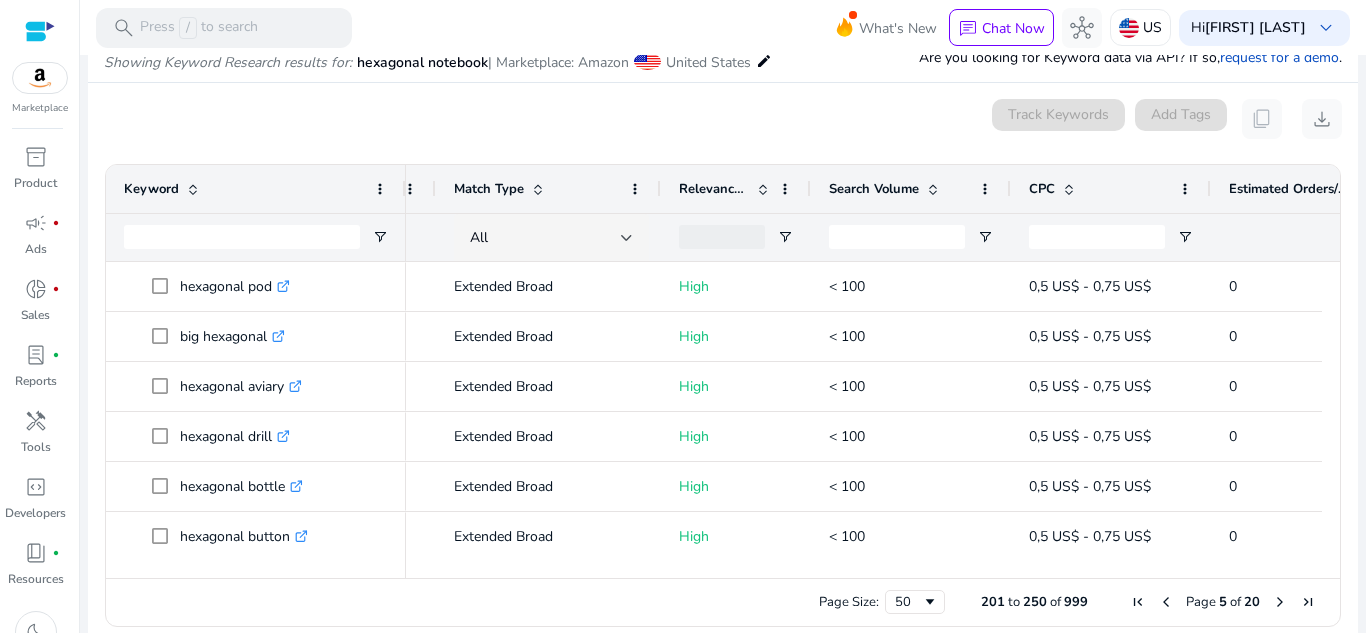 click on "Drag here to set row groups Drag here to set column labels
Keyword
Tags
0" at bounding box center (723, 395) 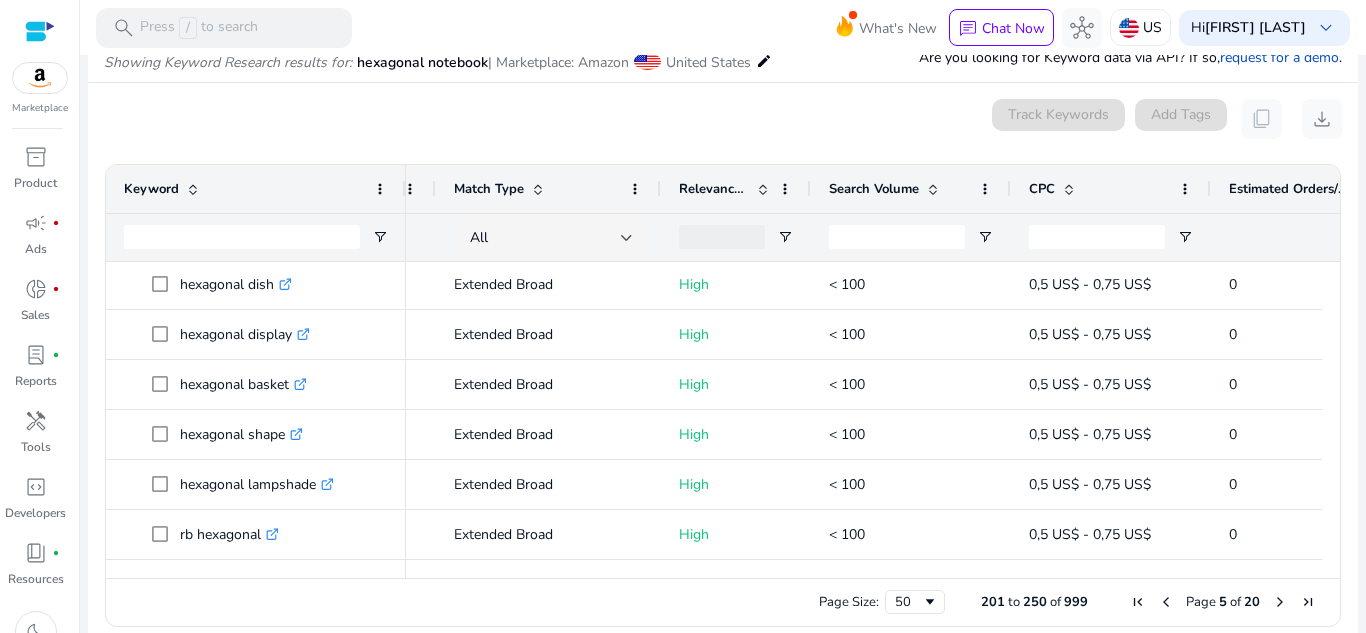 click at bounding box center (1280, 602) 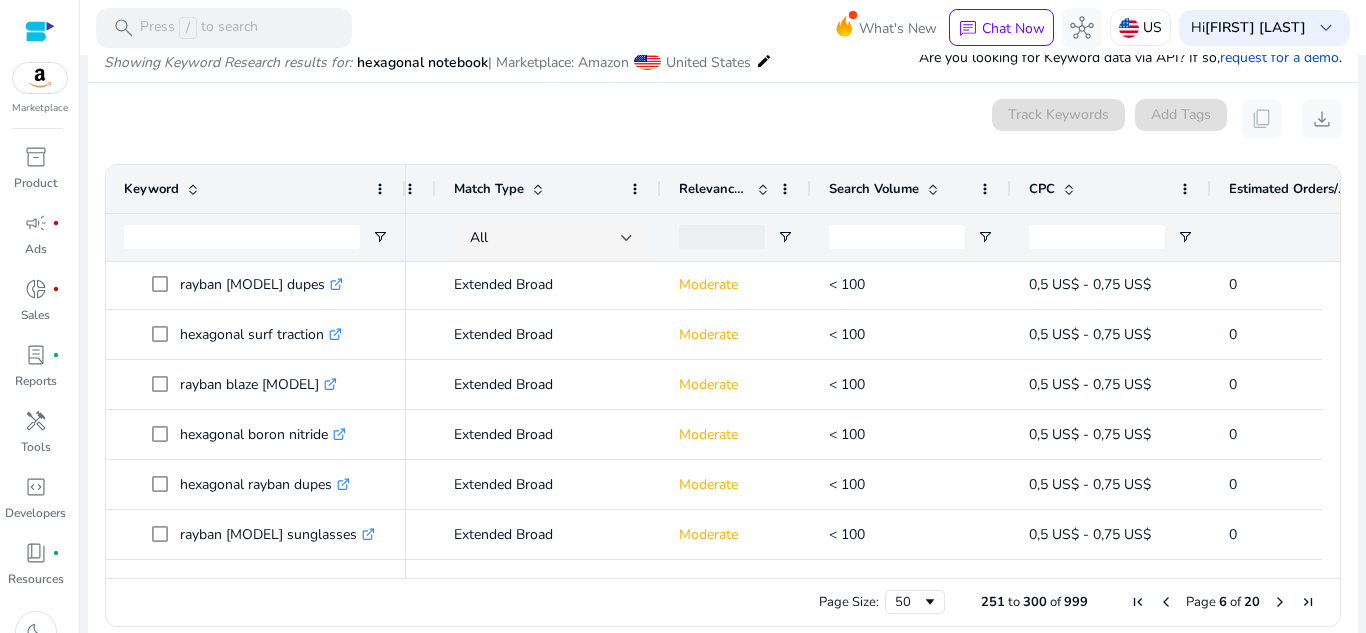 click at bounding box center [1280, 602] 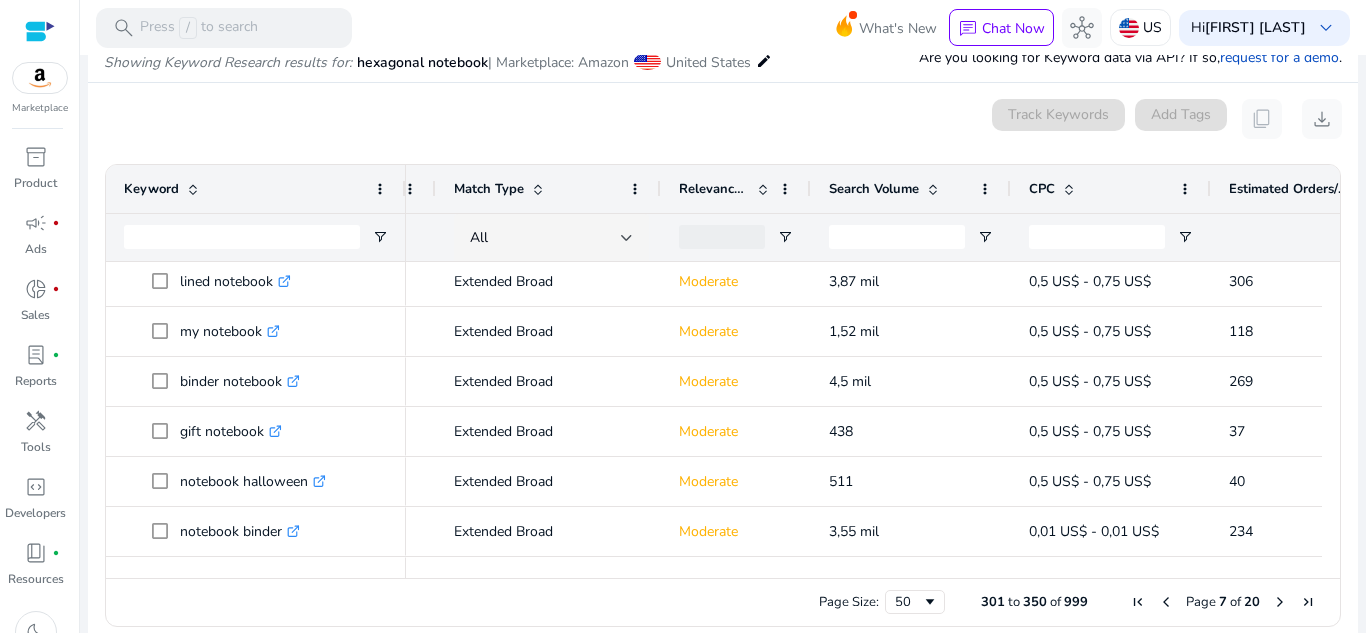 drag, startPoint x: 1323, startPoint y: 469, endPoint x: 1325, endPoint y: 458, distance: 11.18034 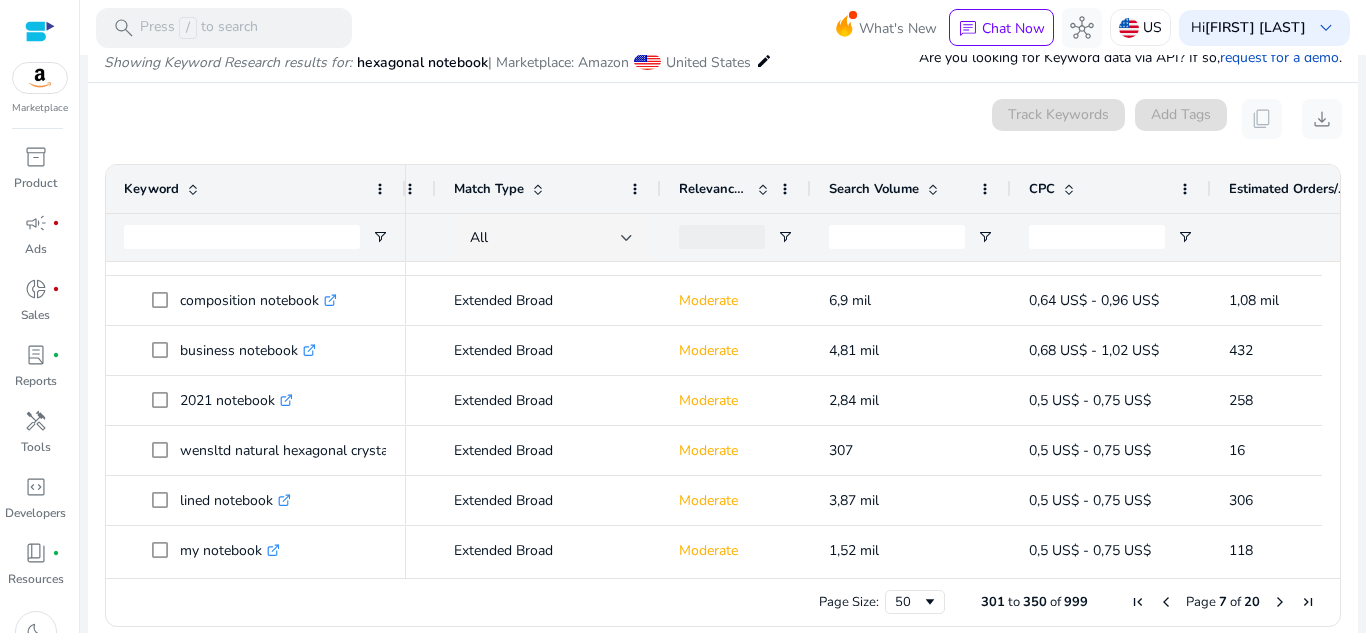 scroll, scrollTop: 1353, scrollLeft: 0, axis: vertical 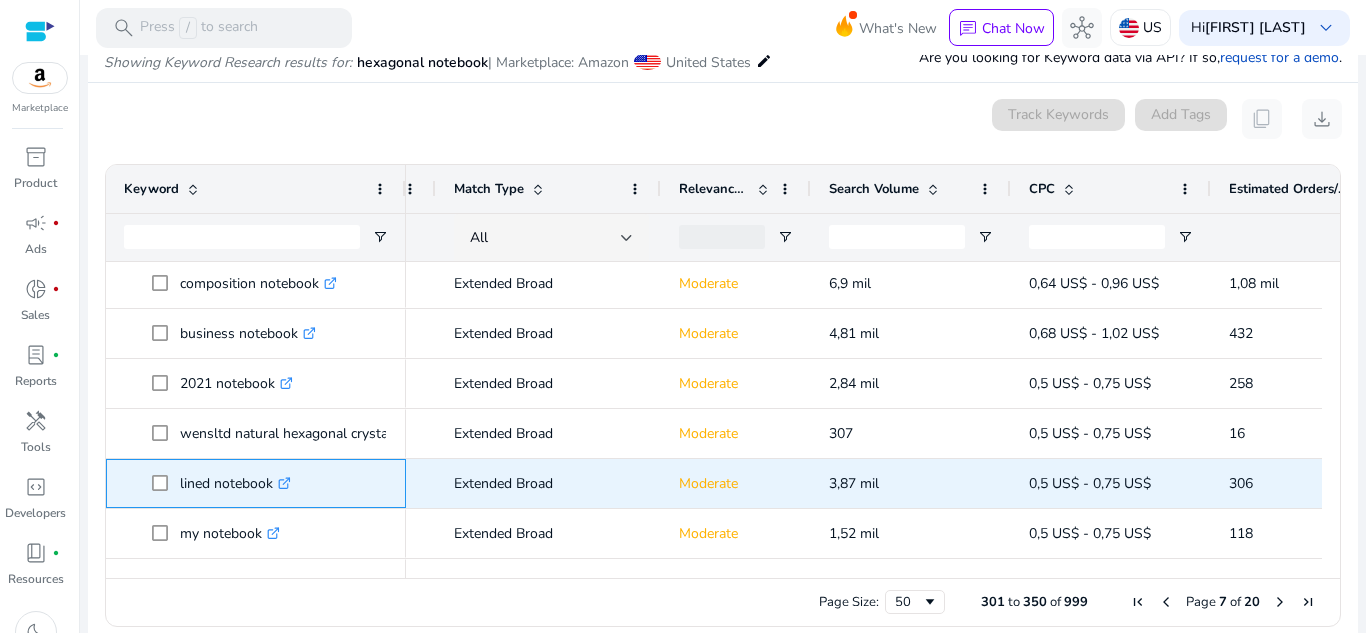 click on ".st0{fill:#2c8af8}" at bounding box center (282, 483) 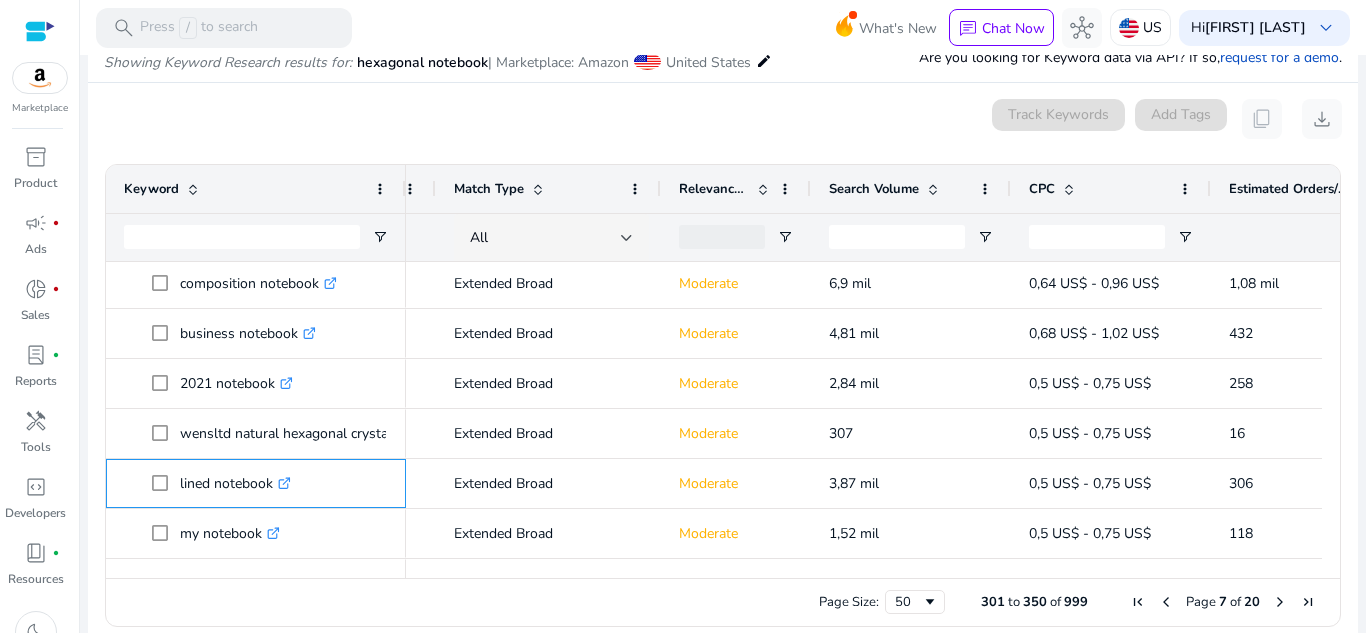 scroll, scrollTop: 1496, scrollLeft: 0, axis: vertical 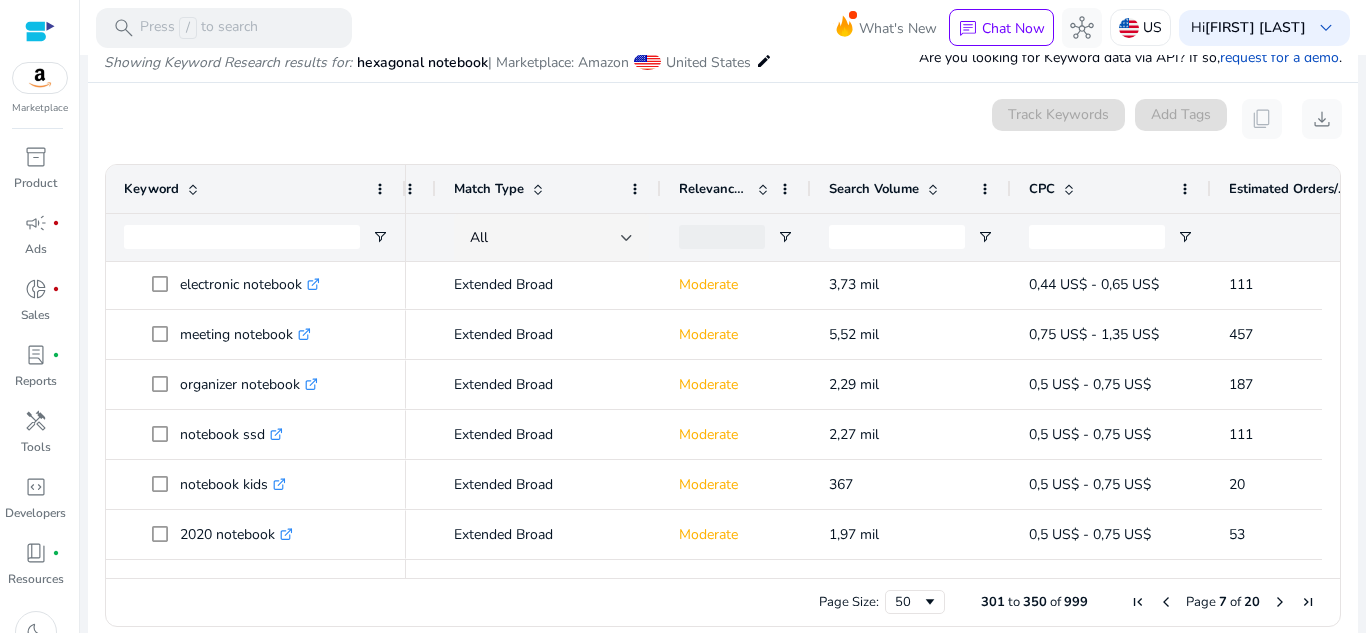 click at bounding box center (763, 189) 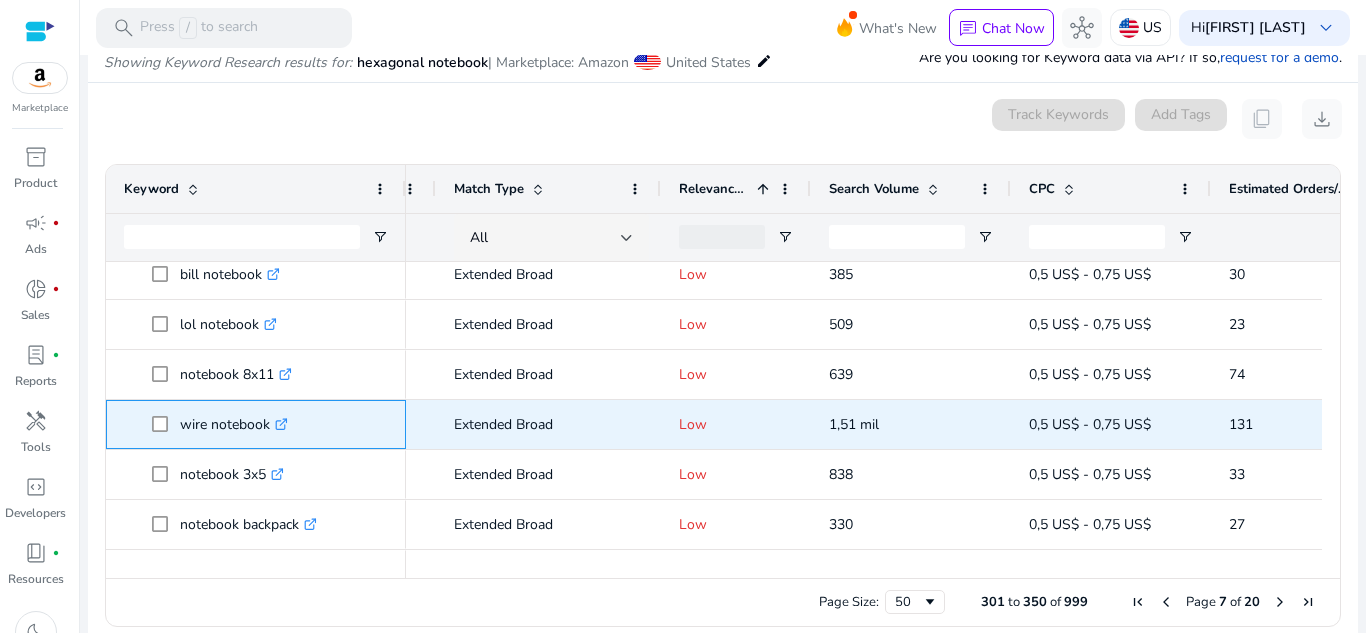click on ".st0{fill:#2c8af8}" at bounding box center [279, 424] 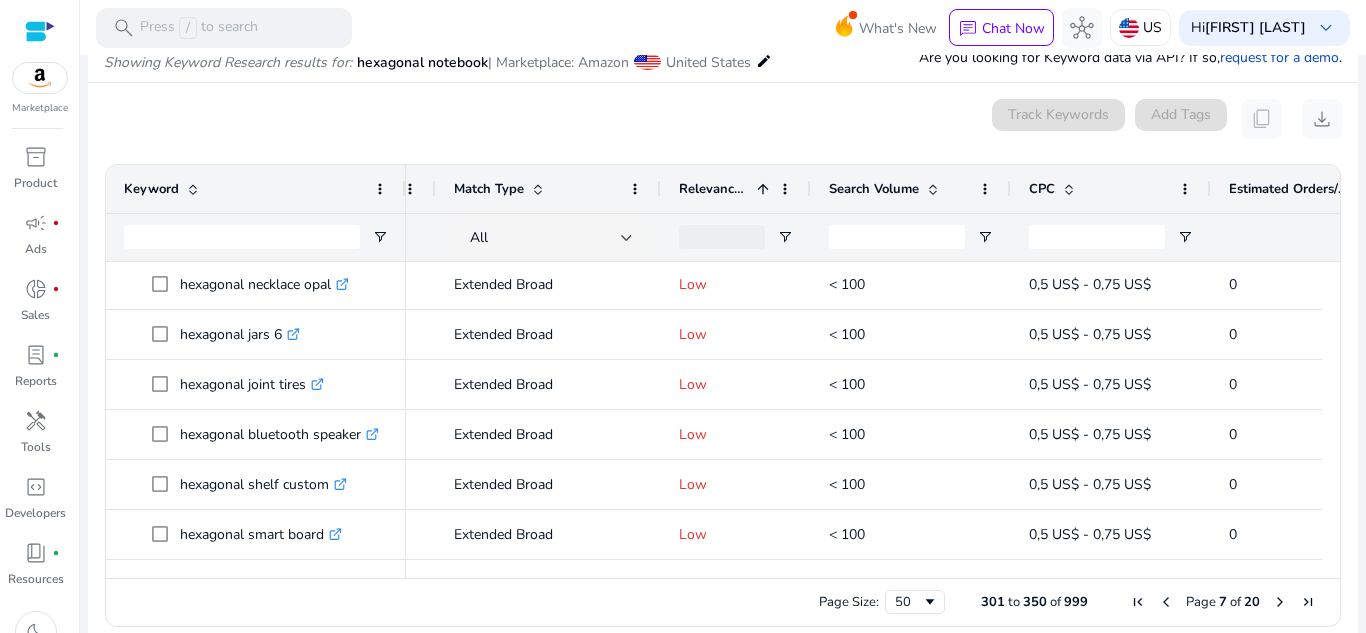 scroll, scrollTop: 2177, scrollLeft: 0, axis: vertical 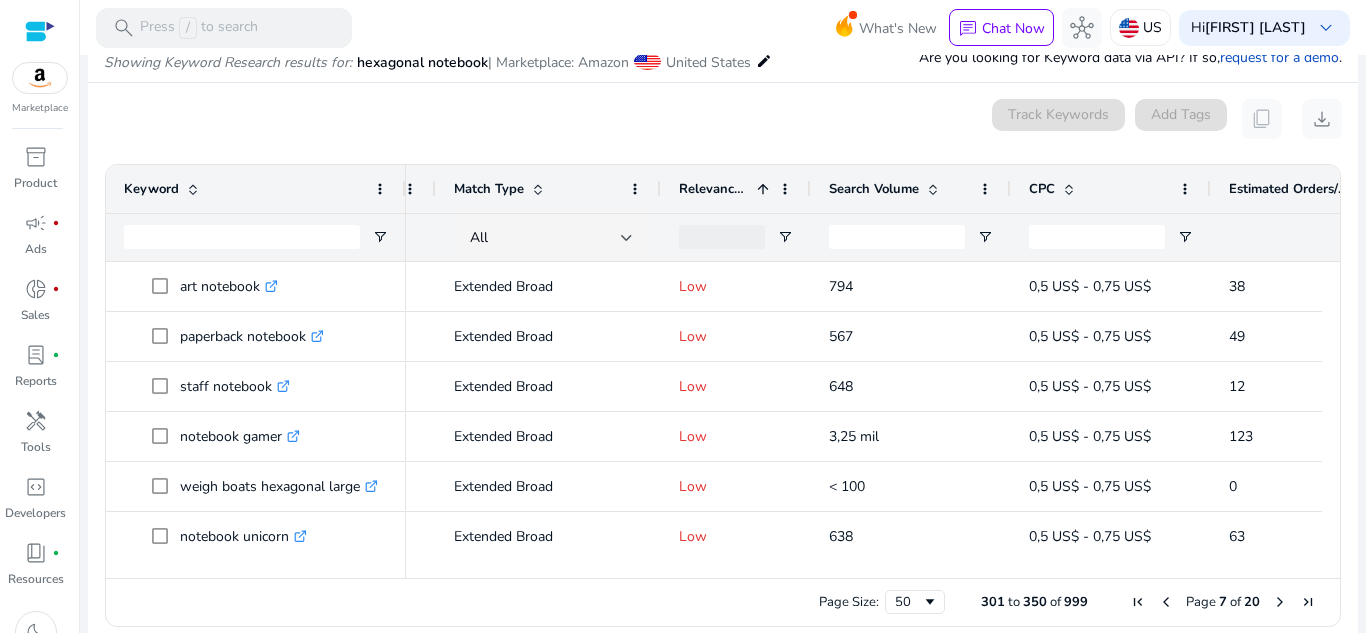 drag, startPoint x: 1133, startPoint y: 593, endPoint x: 1126, endPoint y: 608, distance: 16.552946 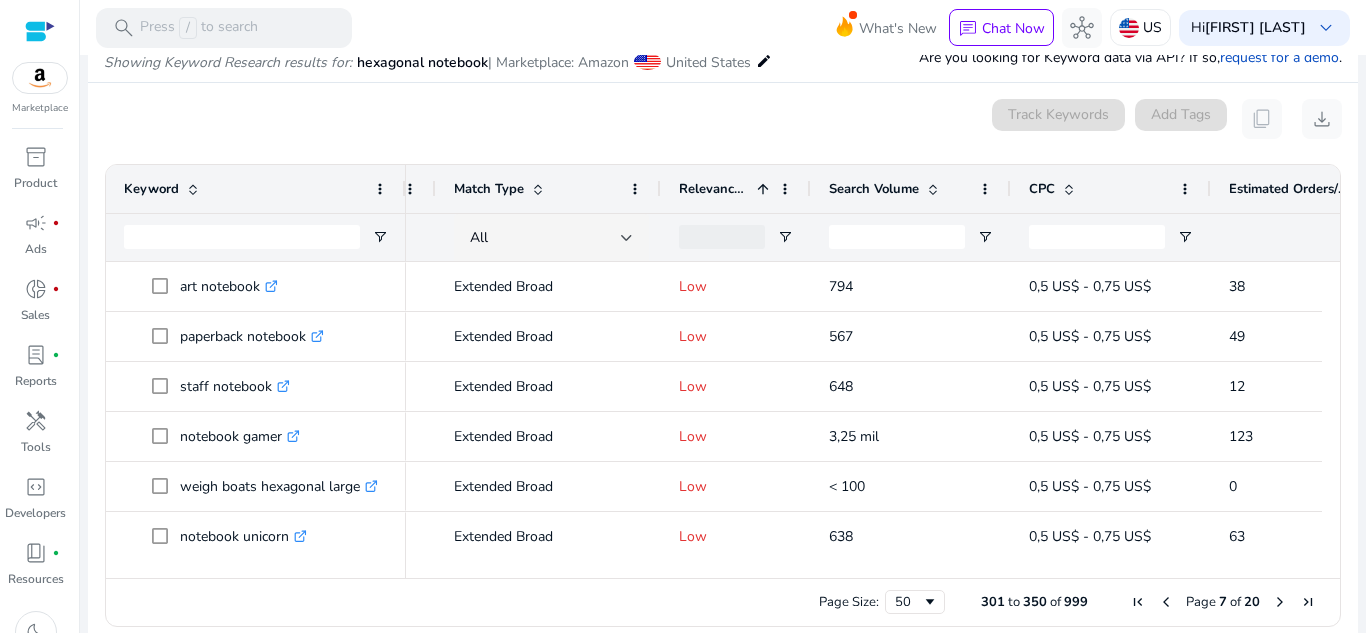 click at bounding box center [1138, 602] 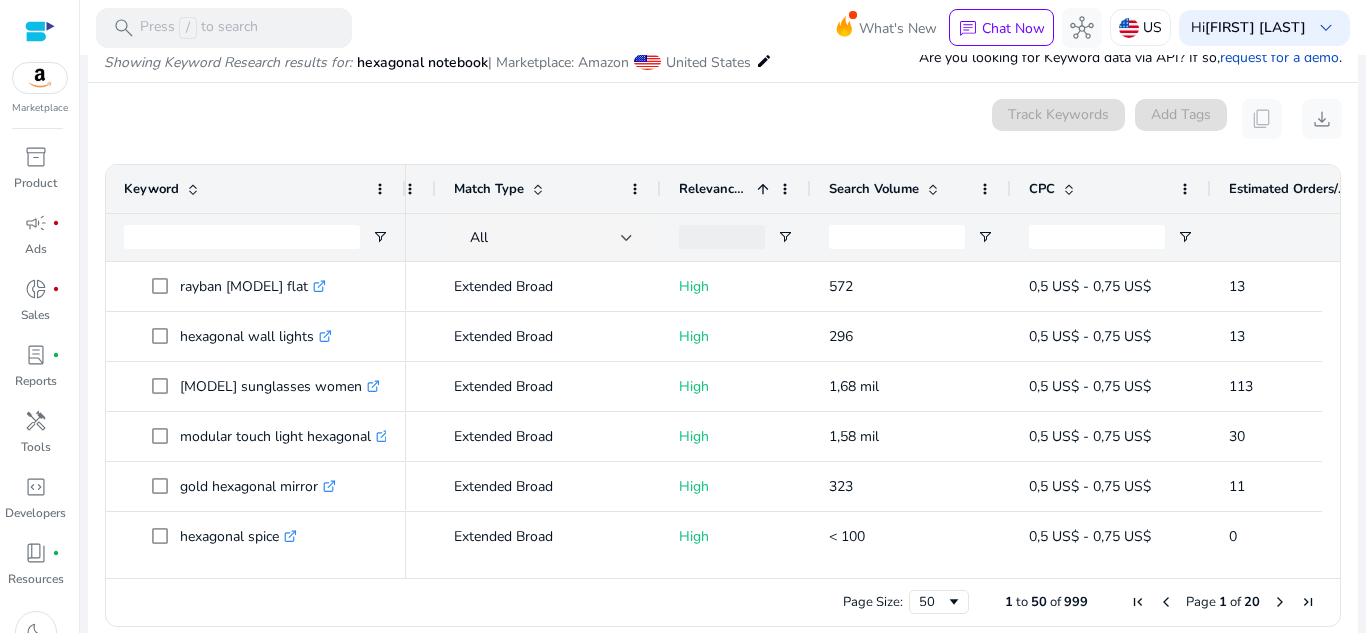 click at bounding box center [763, 189] 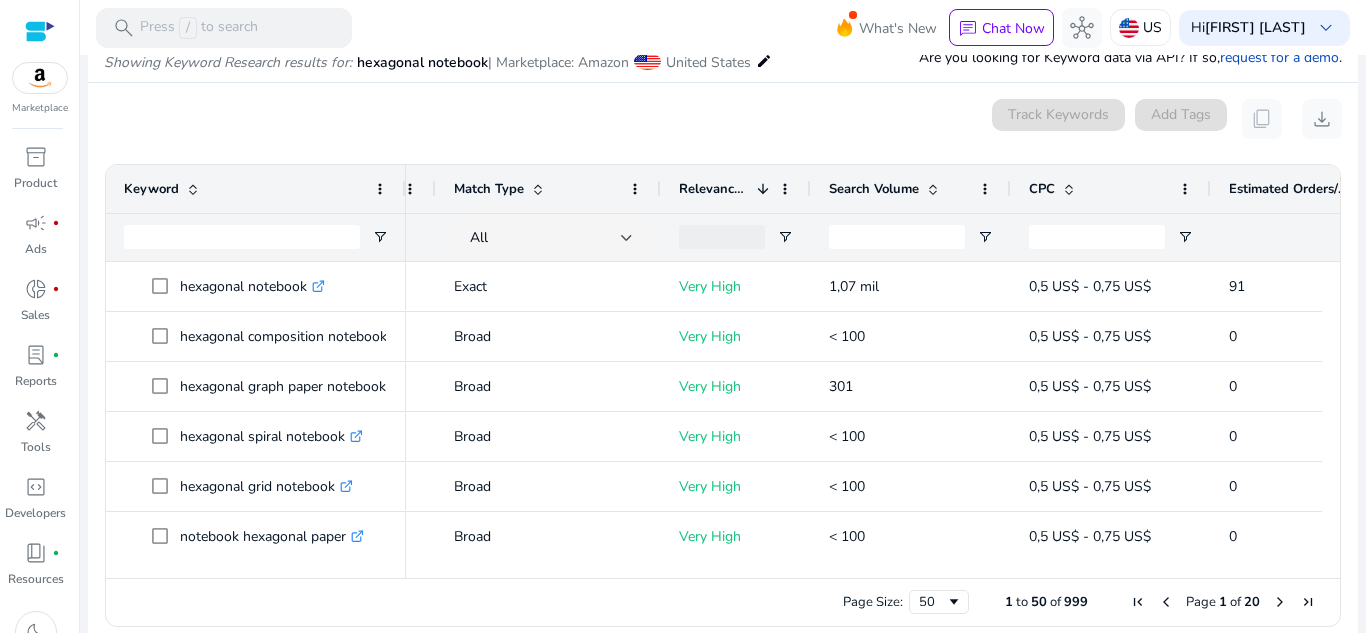 click at bounding box center [763, 189] 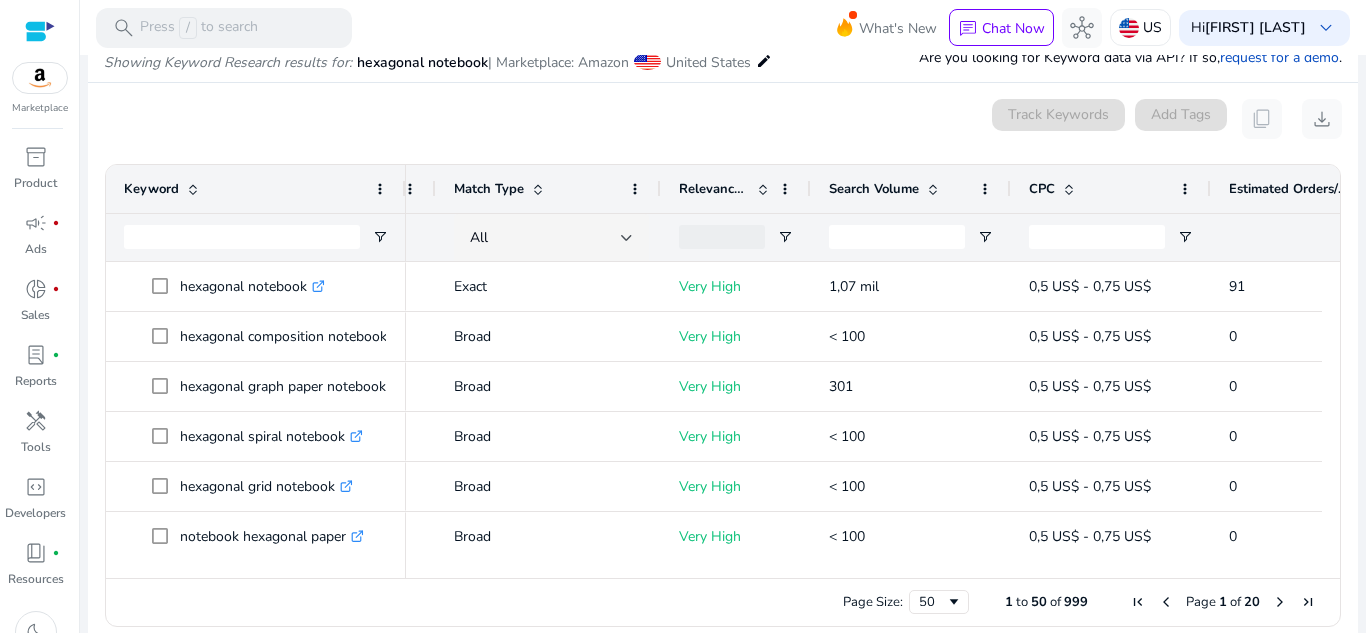 click at bounding box center (763, 189) 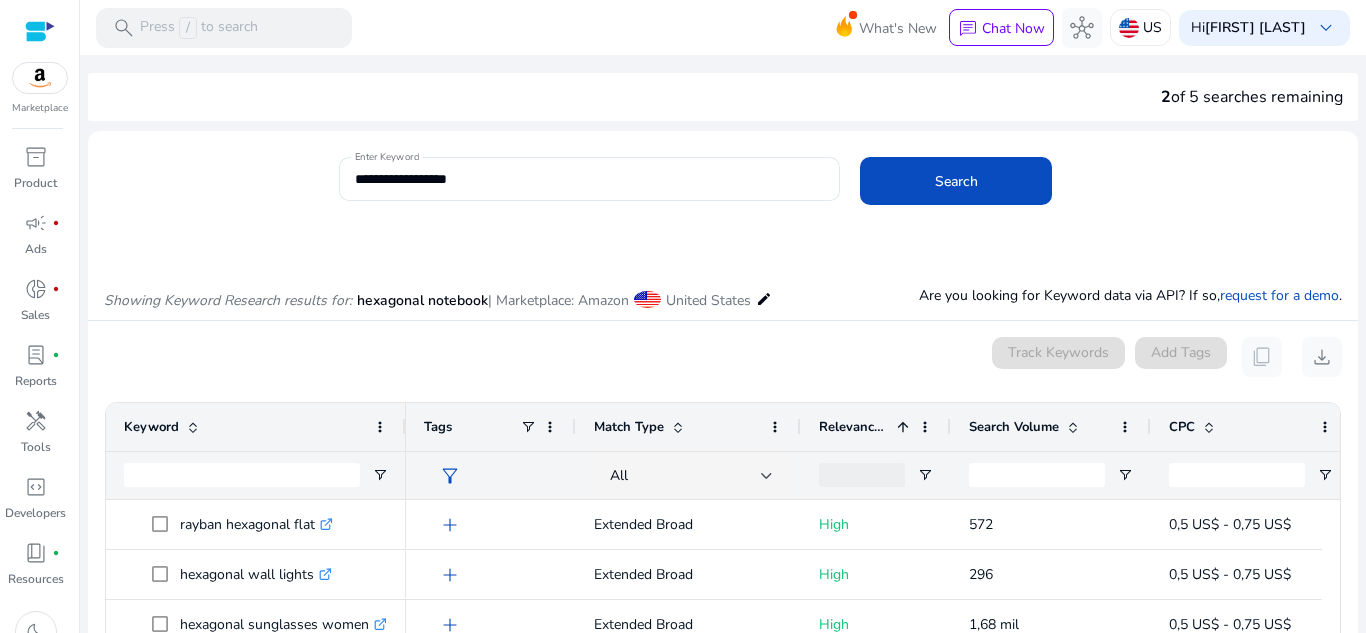 scroll, scrollTop: 0, scrollLeft: 0, axis: both 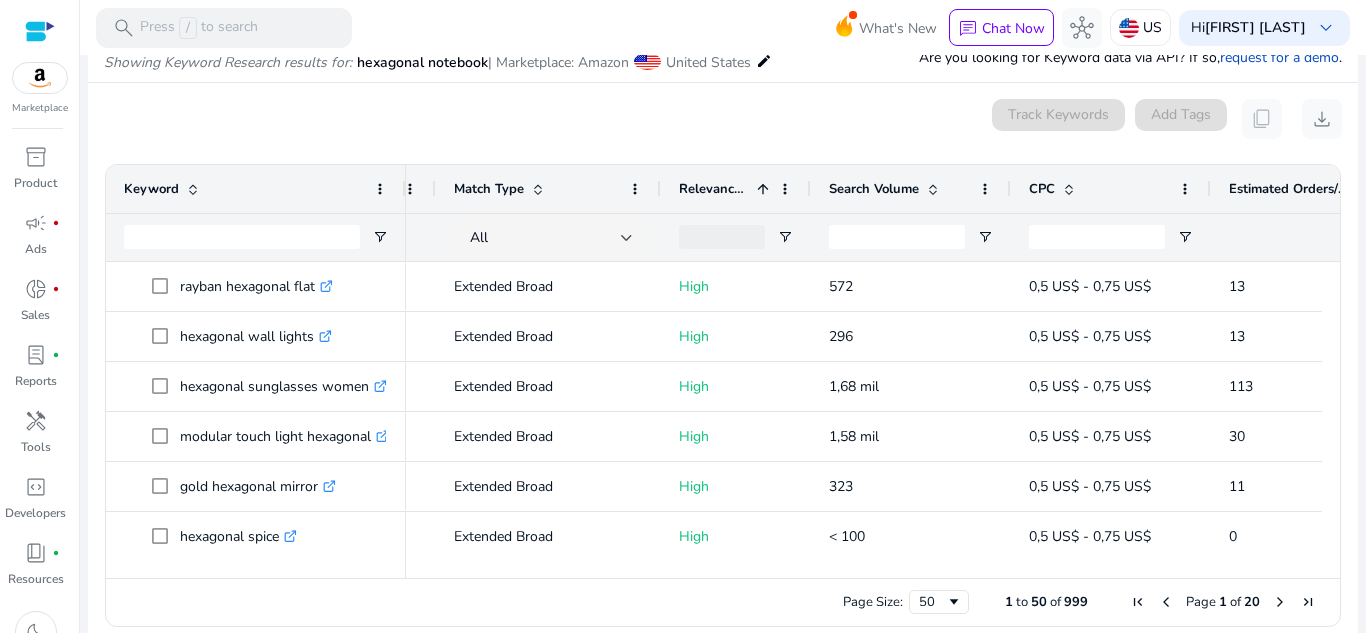 click at bounding box center [763, 189] 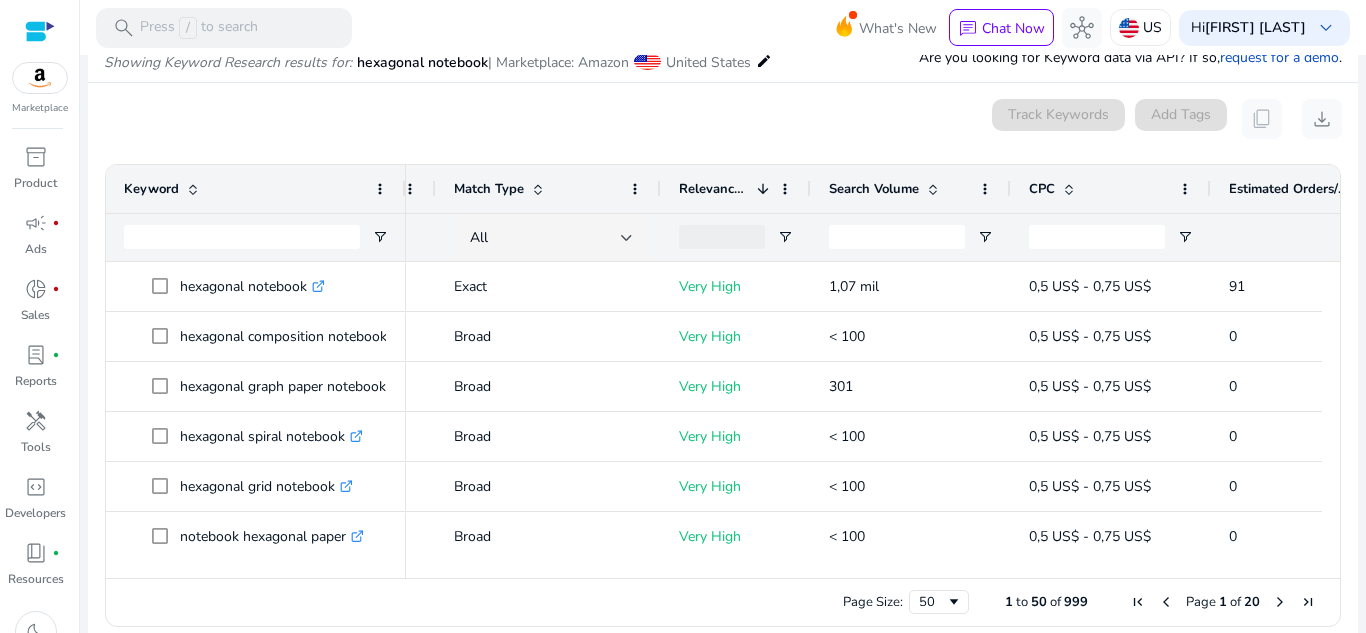 click at bounding box center (763, 189) 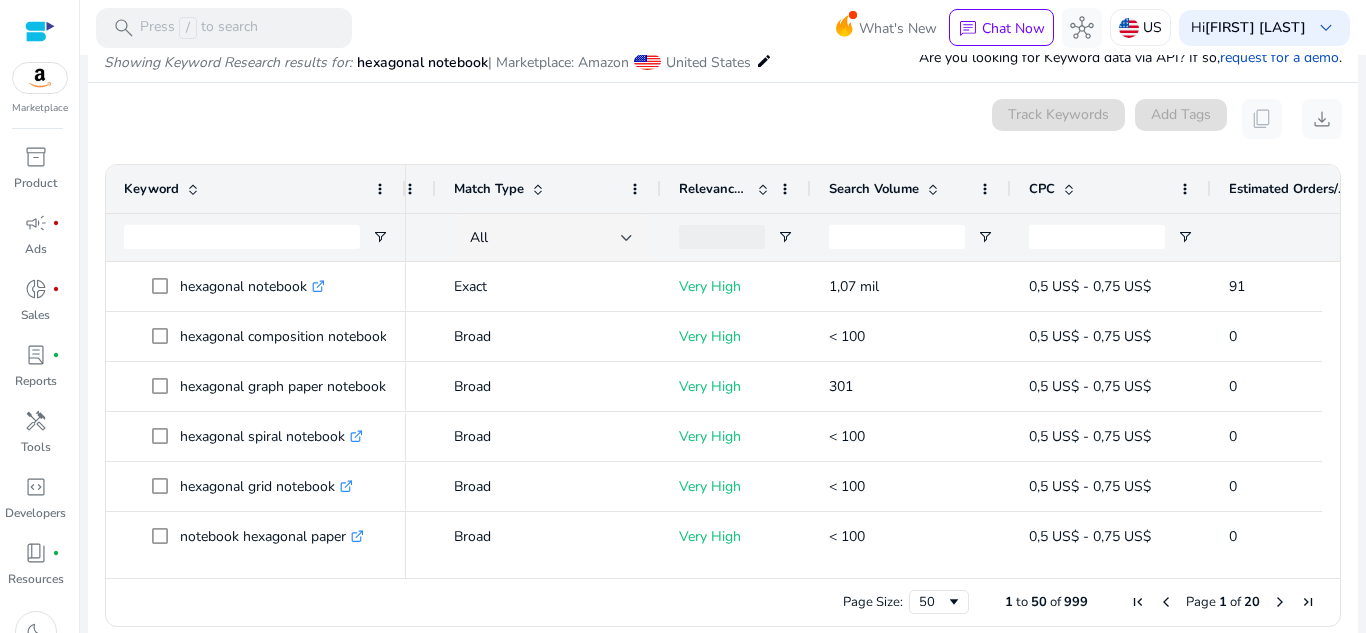 click at bounding box center [763, 189] 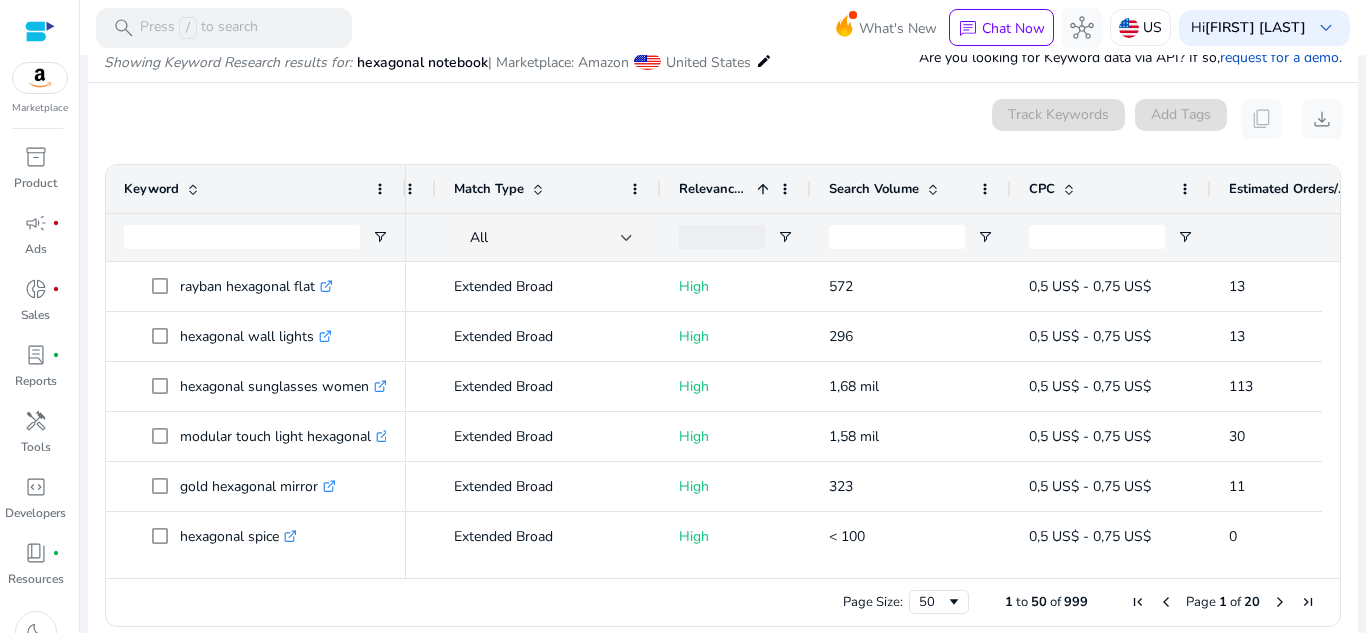 click at bounding box center [763, 189] 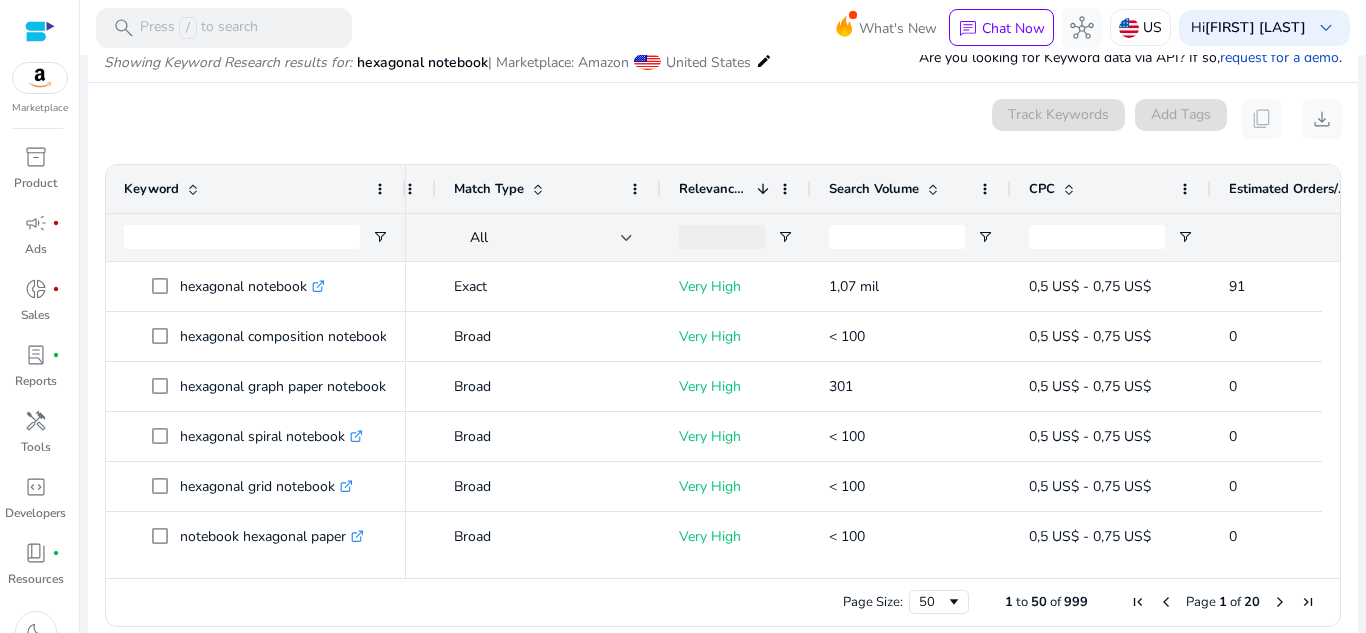 click at bounding box center [763, 189] 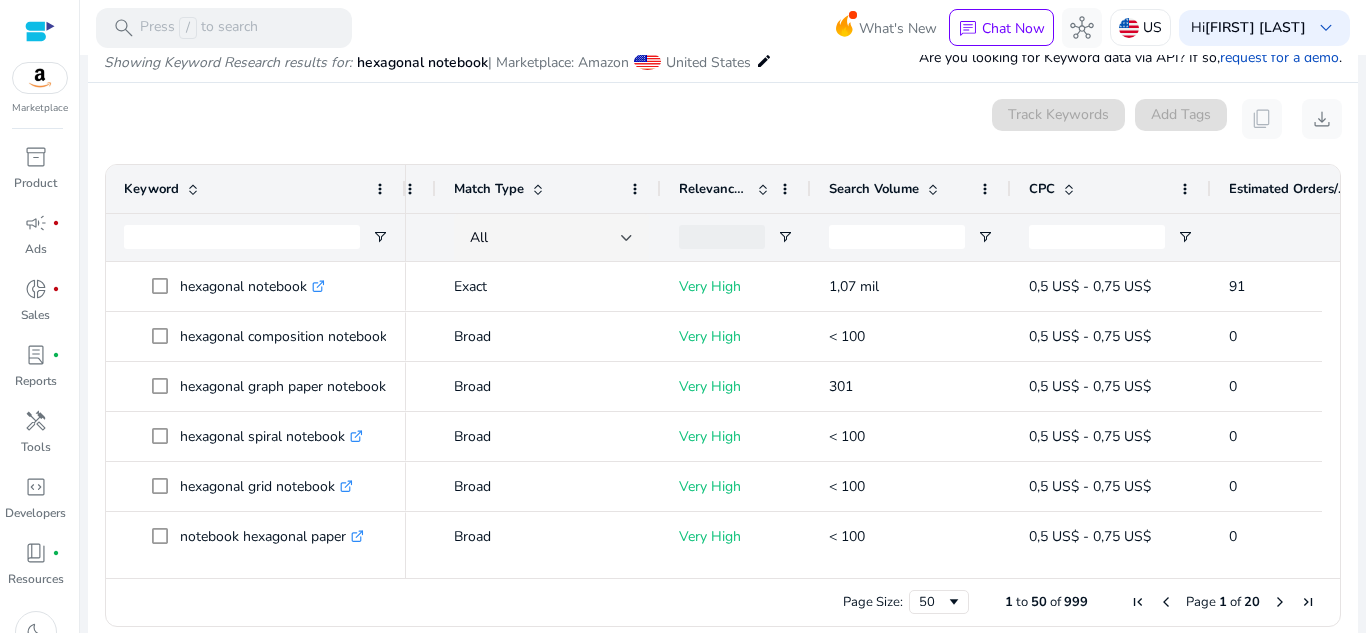 click at bounding box center (763, 189) 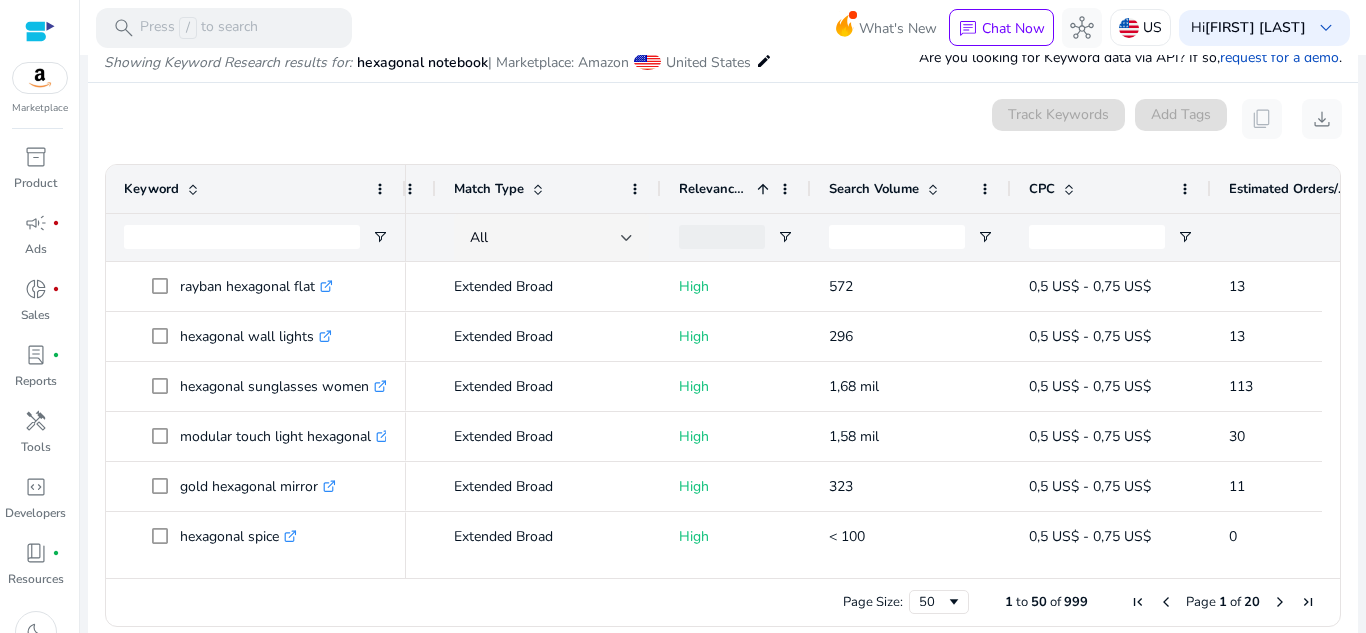 click at bounding box center (763, 189) 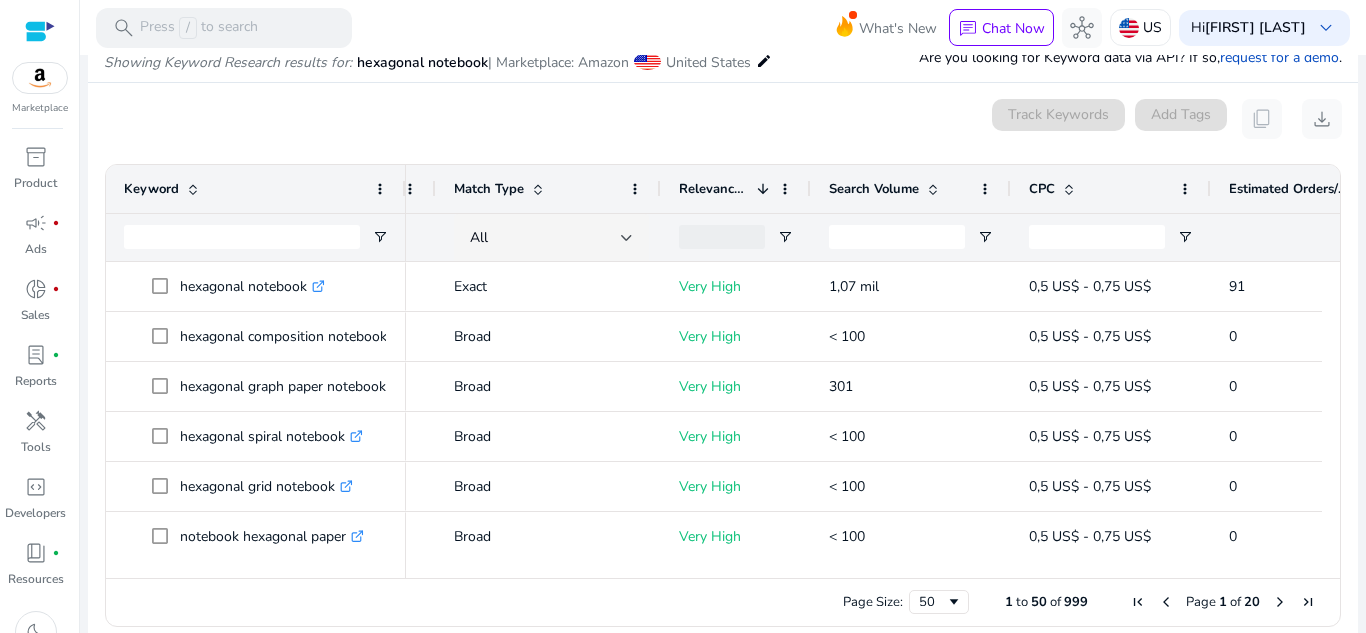 click on "Estimated Orders/Month" at bounding box center [1300, 189] 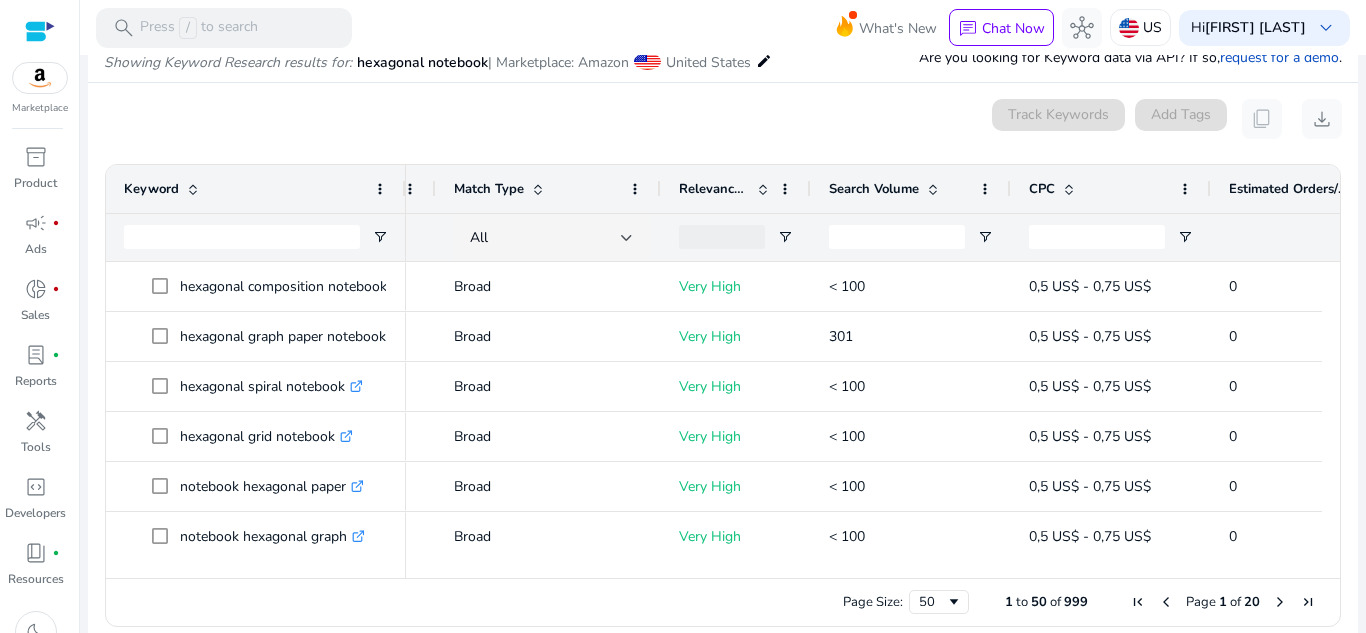 click on "Estimated Orders/Month
1" at bounding box center [1300, 189] 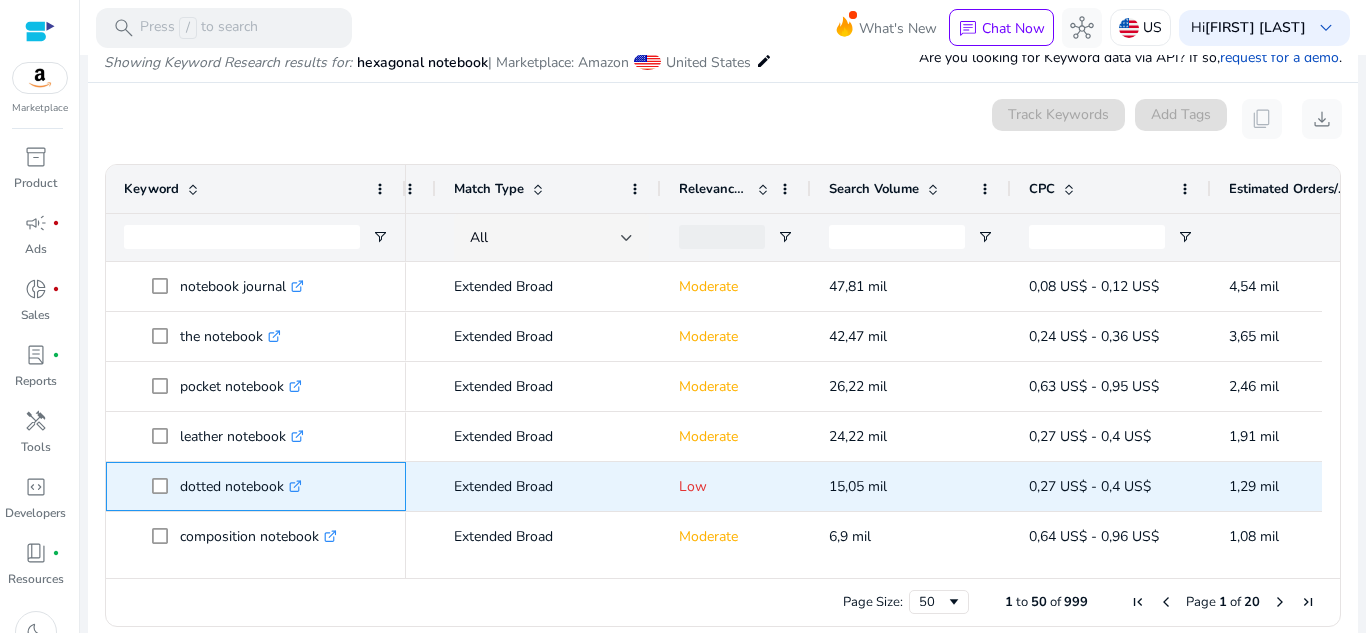 click on ".st0{fill:#2c8af8}" 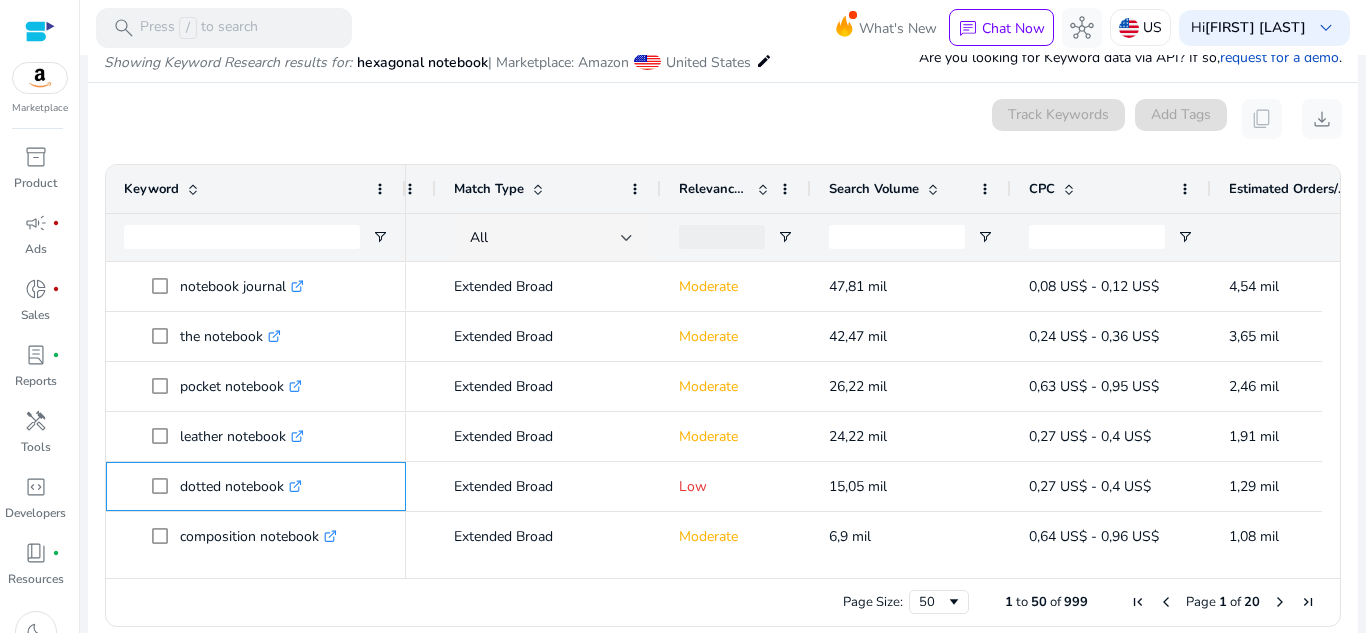 scroll, scrollTop: 143, scrollLeft: 0, axis: vertical 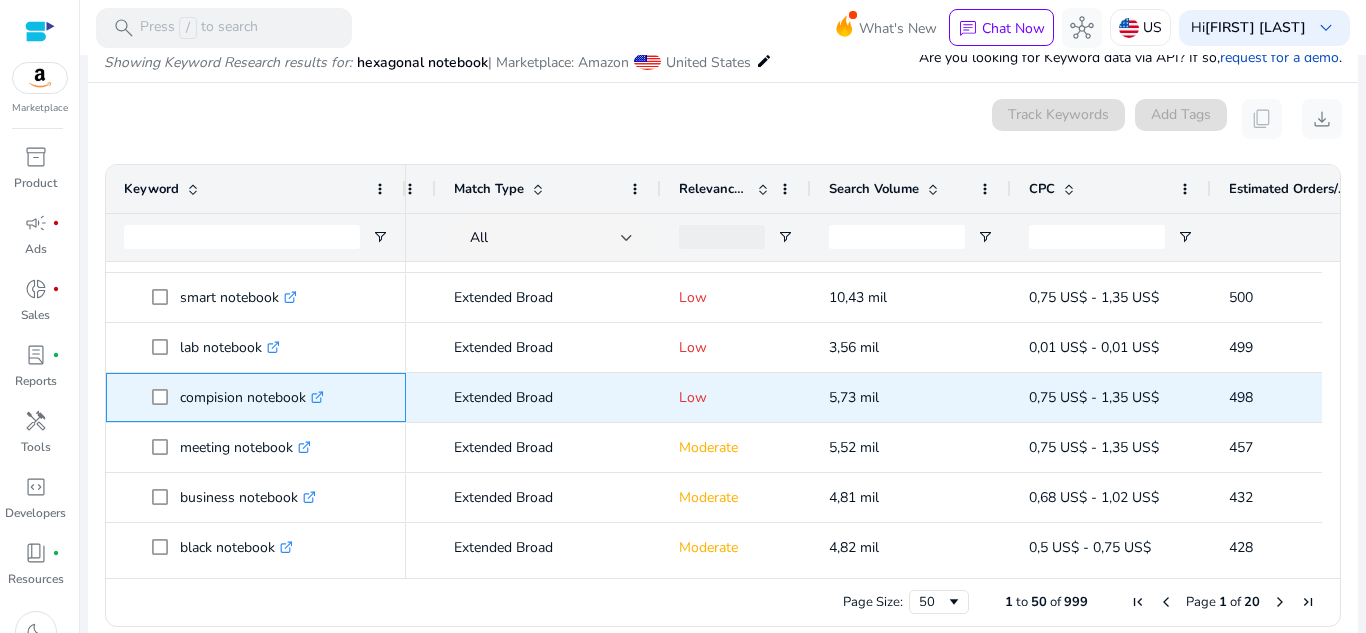 click 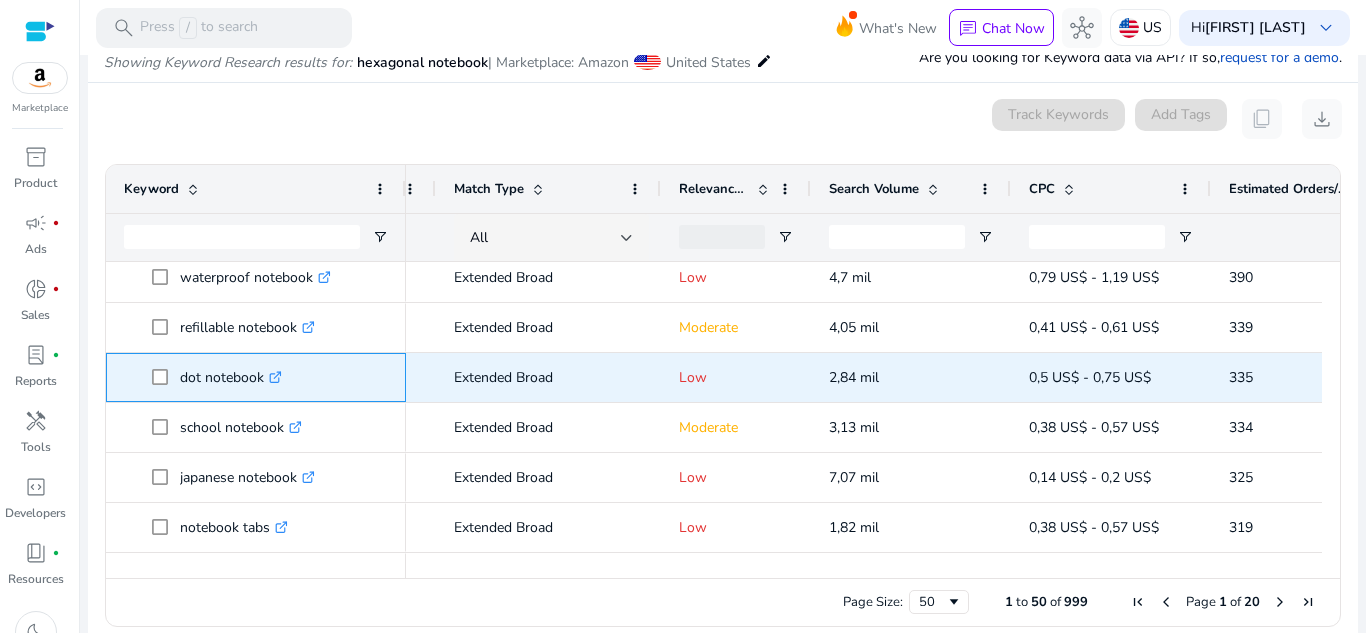 click on ".st0{fill:#2c8af8}" 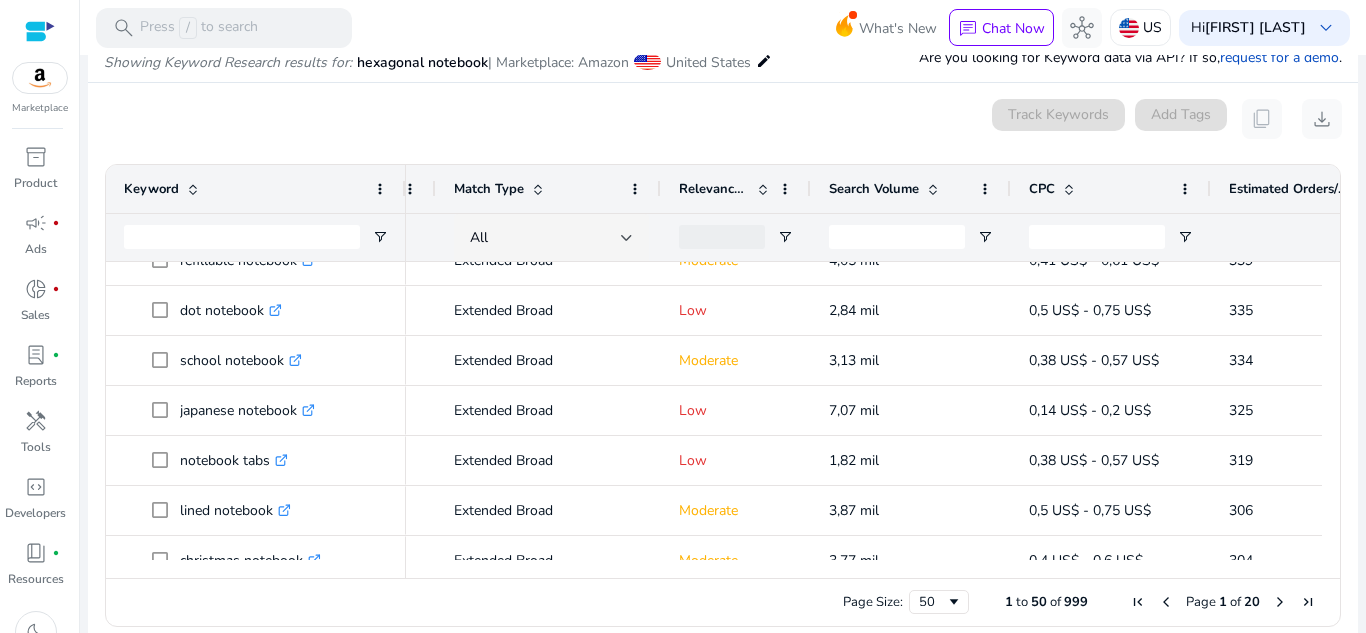click on "Press SPACE to select this row.
Drag here to set row groups Drag here to set column labels
Keyword
Tags" at bounding box center (723, 395) 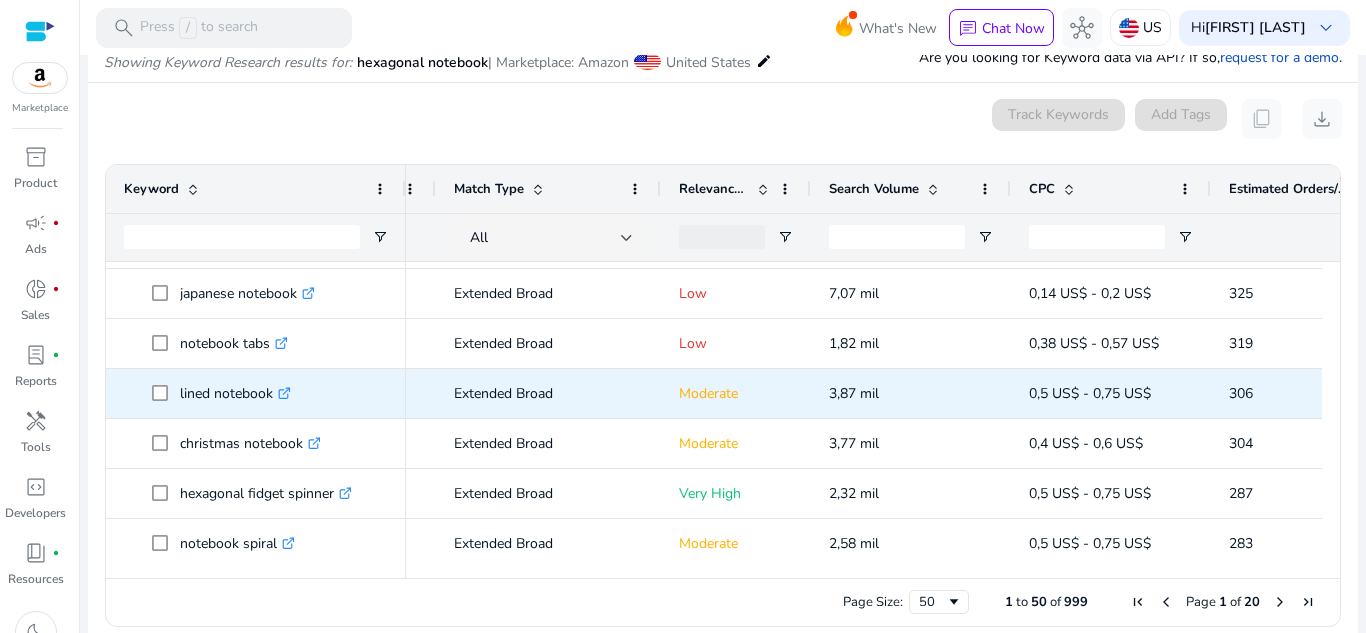 click on ".st0{fill:#2c8af8}" 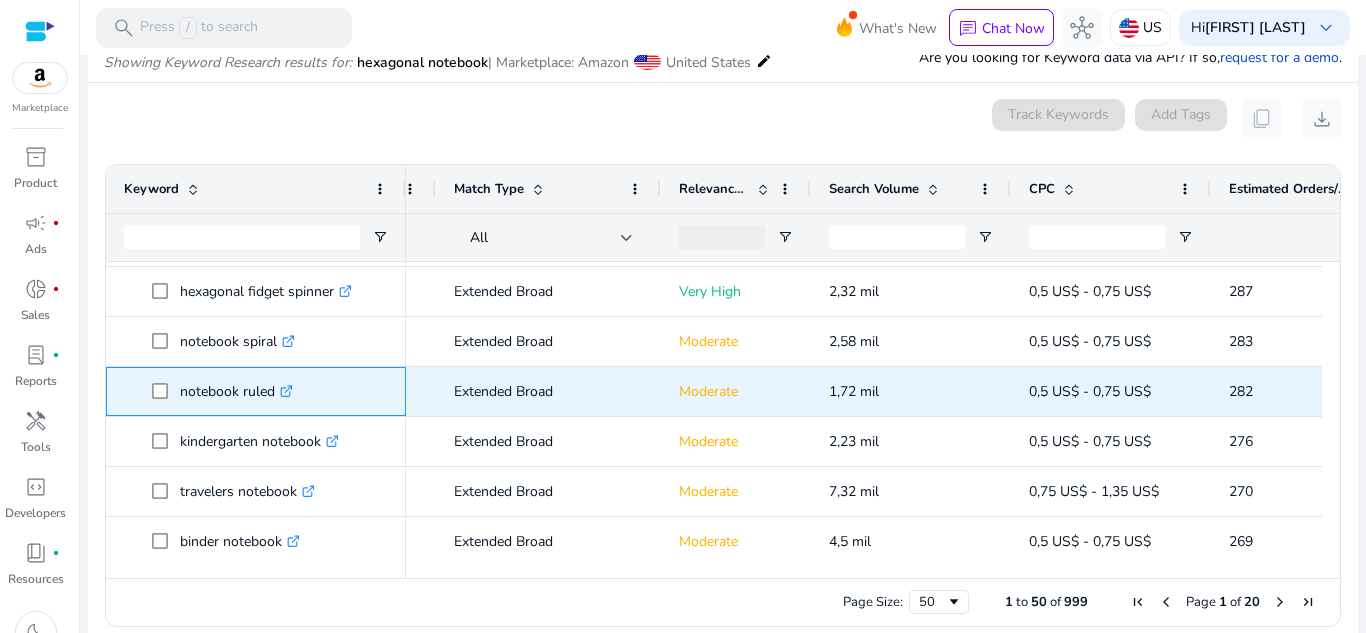 click on ".st0{fill:#2c8af8}" 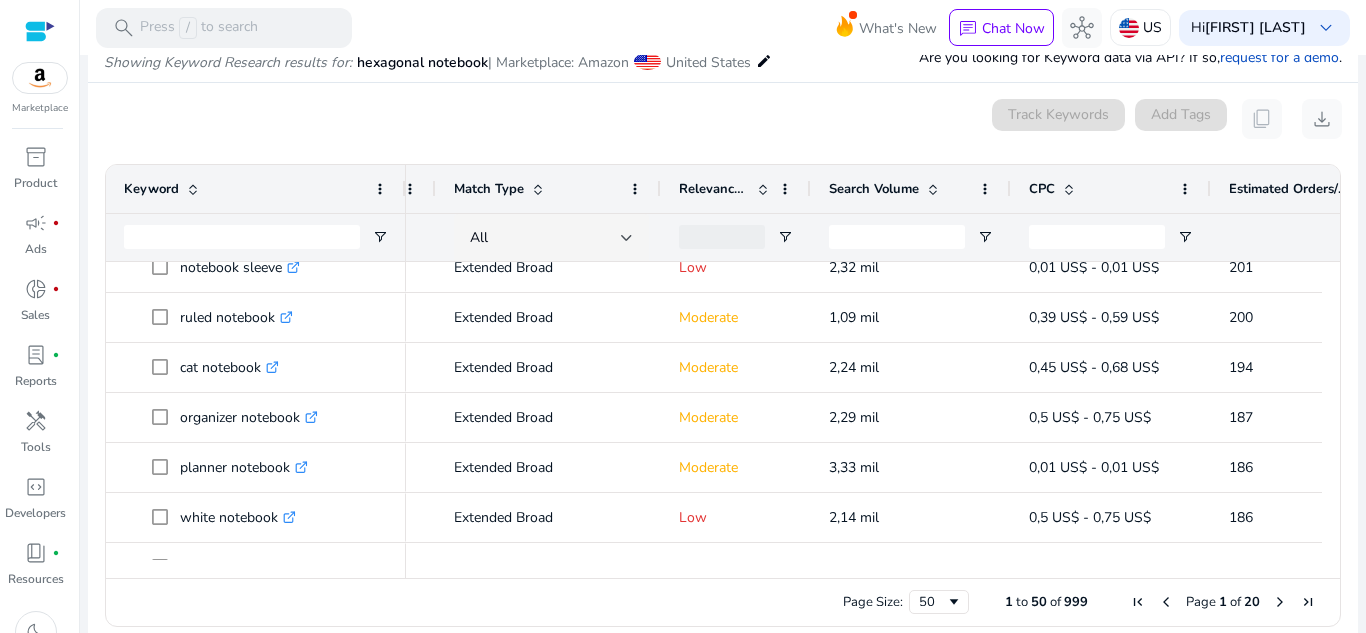 scroll, scrollTop: 0, scrollLeft: 0, axis: both 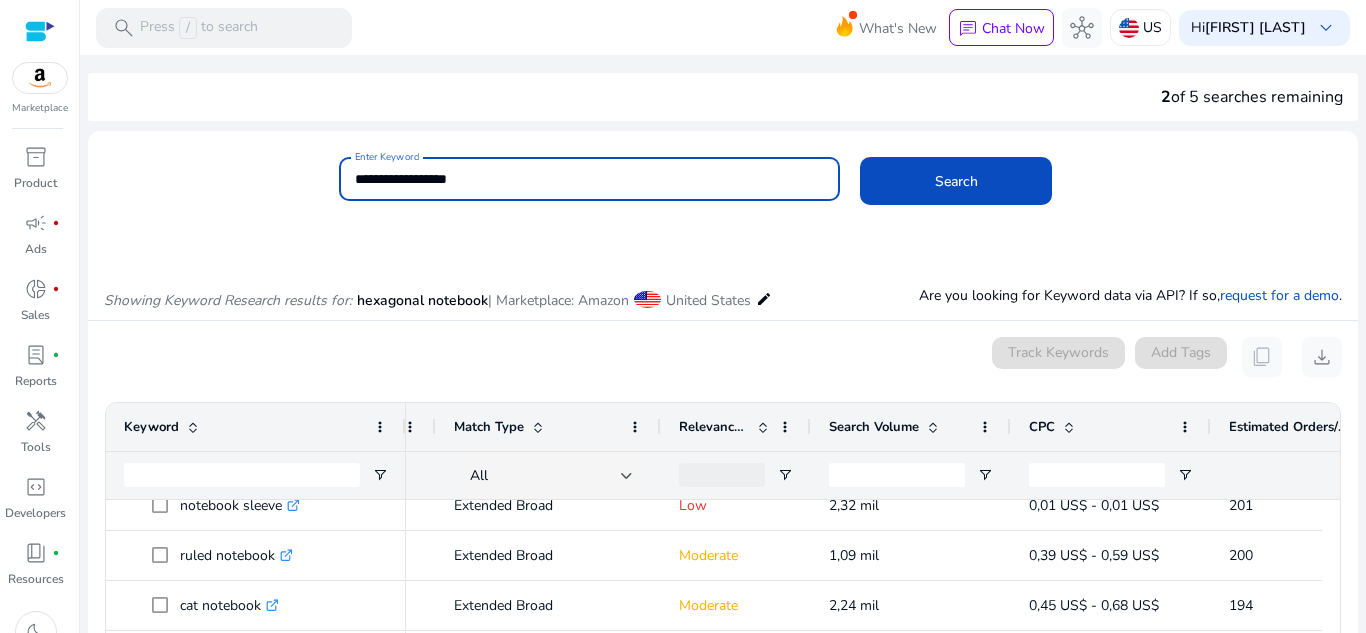 drag, startPoint x: 544, startPoint y: 187, endPoint x: 339, endPoint y: 188, distance: 205.00244 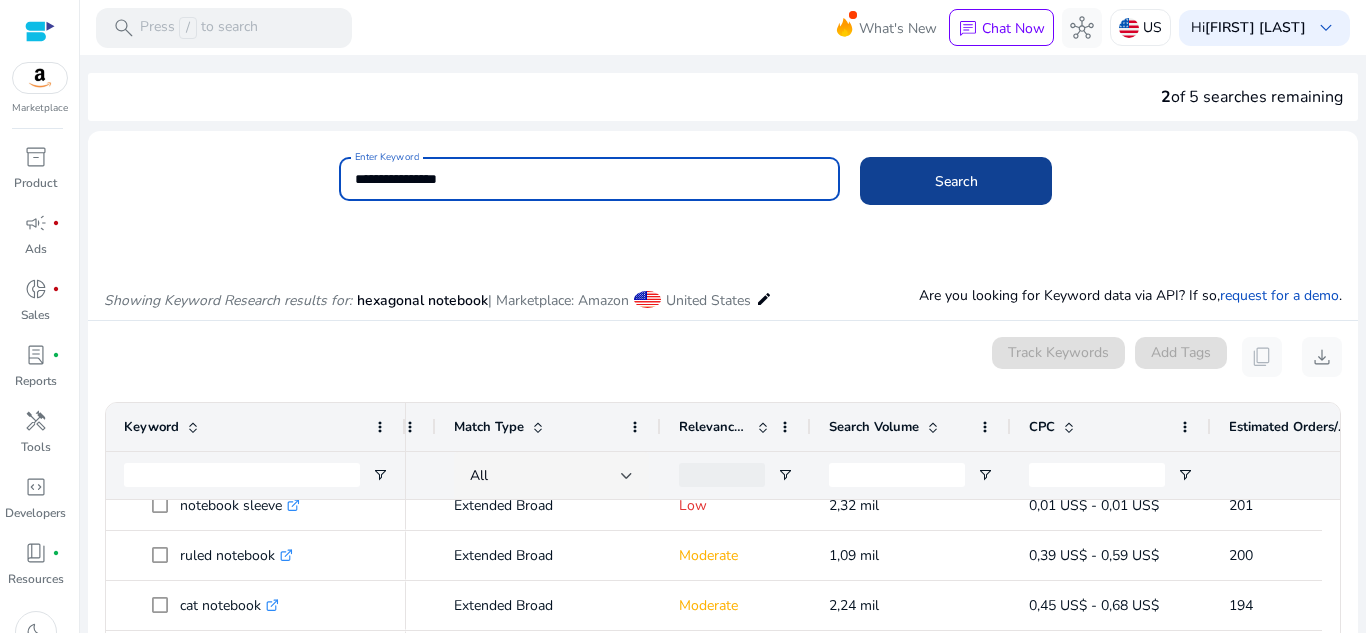 type on "**********" 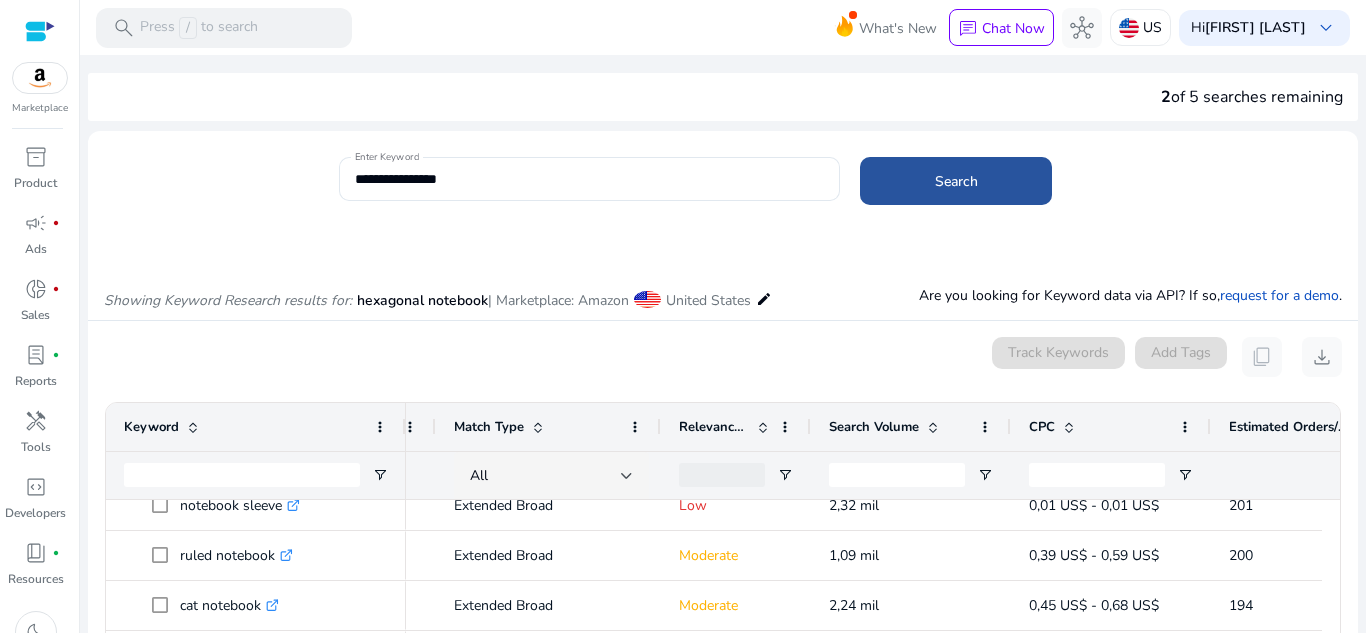 click on "Search" 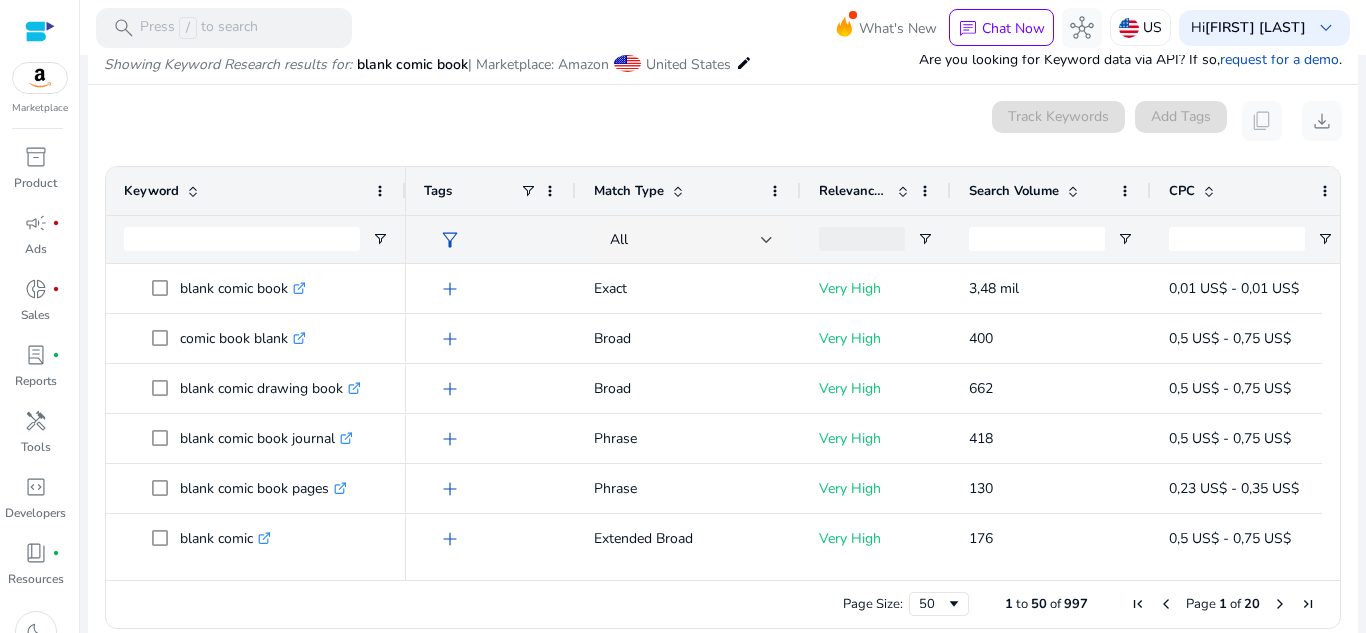 scroll, scrollTop: 238, scrollLeft: 0, axis: vertical 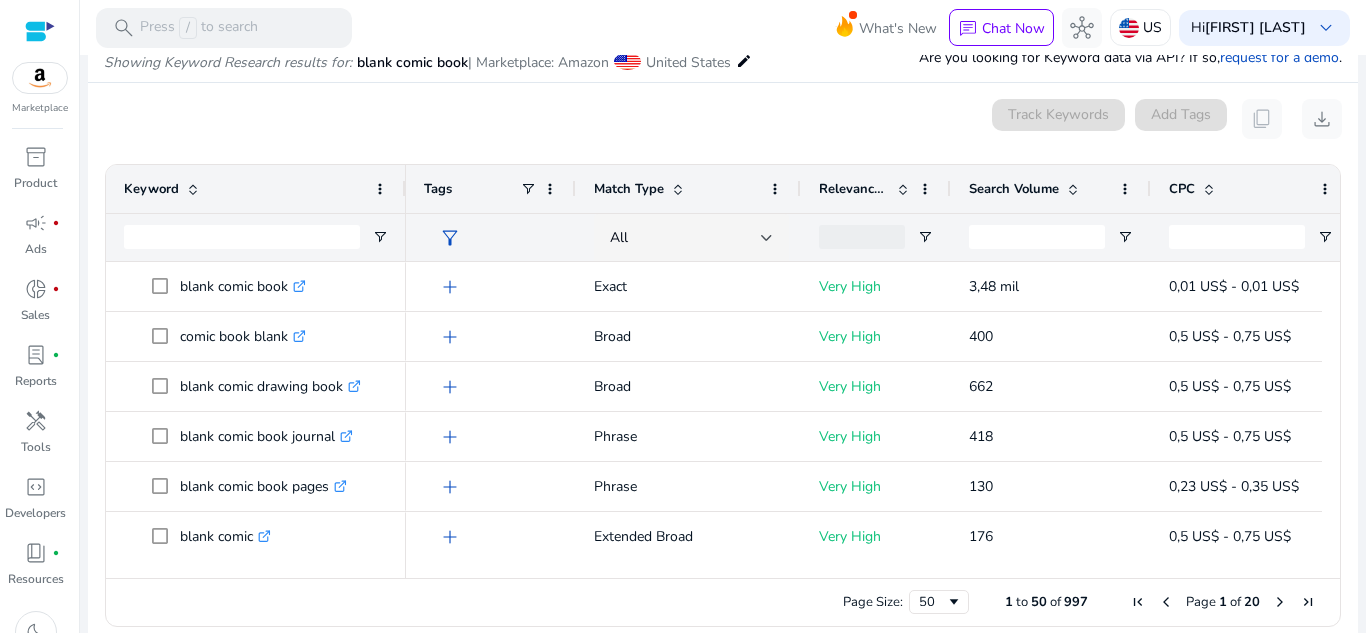 drag, startPoint x: 936, startPoint y: 568, endPoint x: 1023, endPoint y: 565, distance: 87.05171 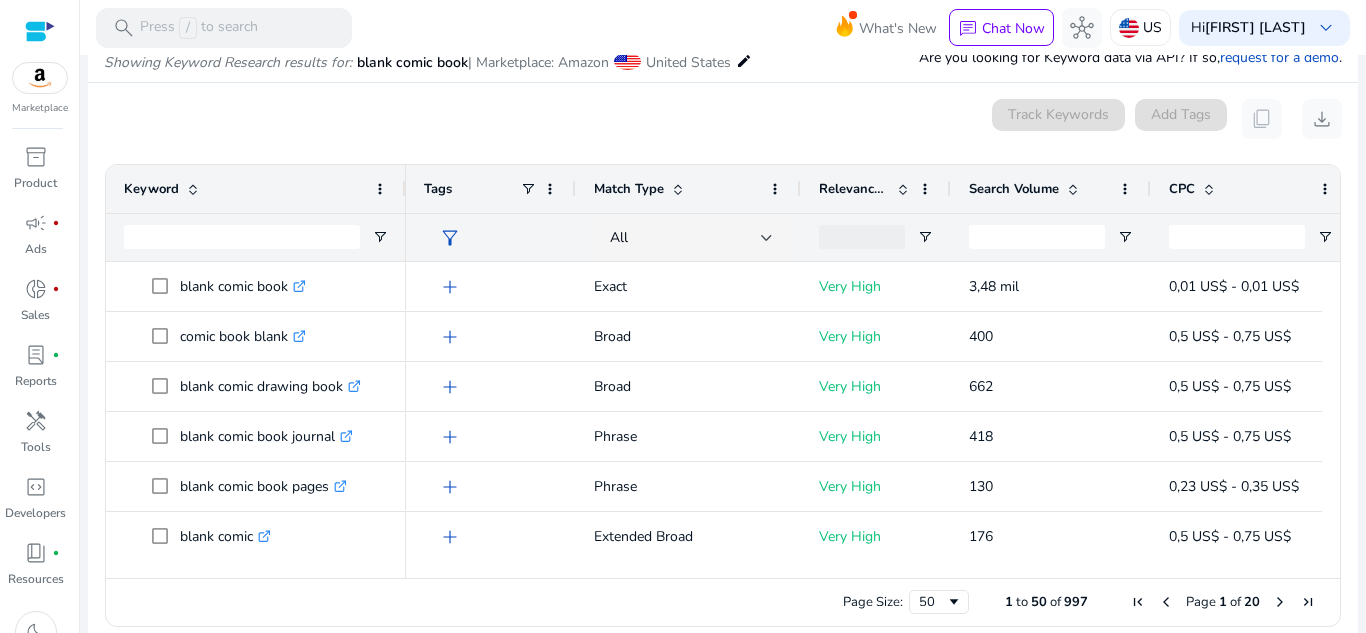 scroll, scrollTop: 0, scrollLeft: 61, axis: horizontal 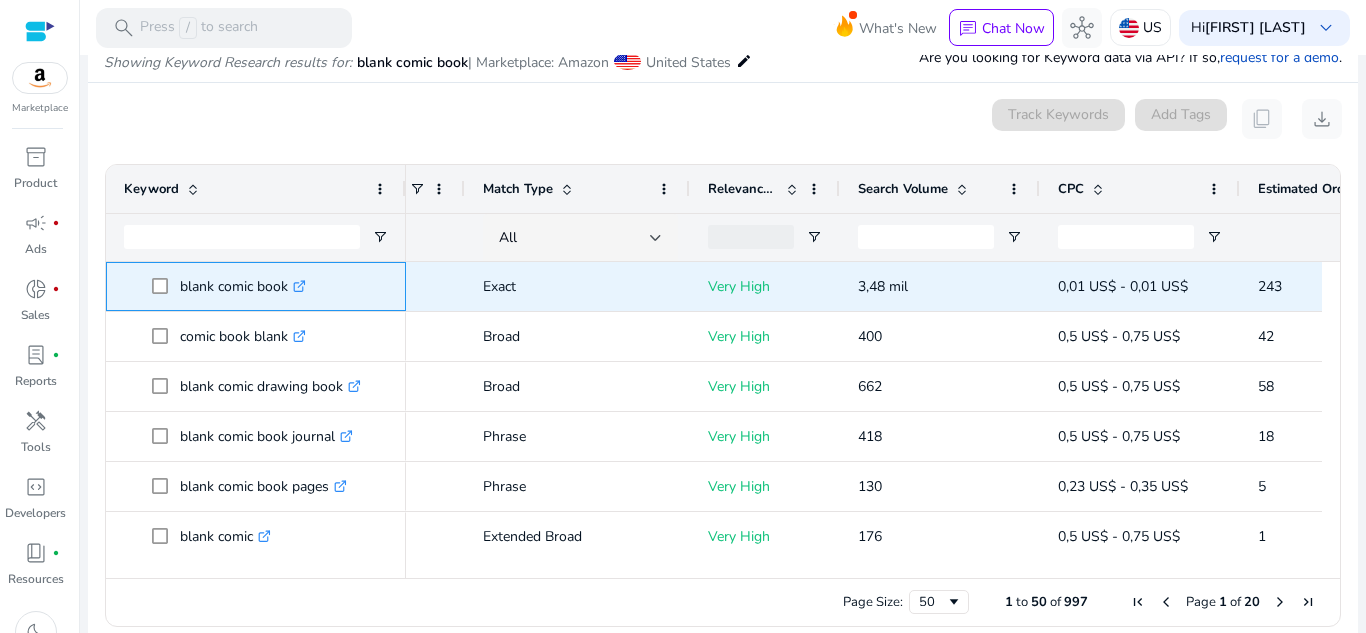 click on ".st0{fill:#2c8af8}" 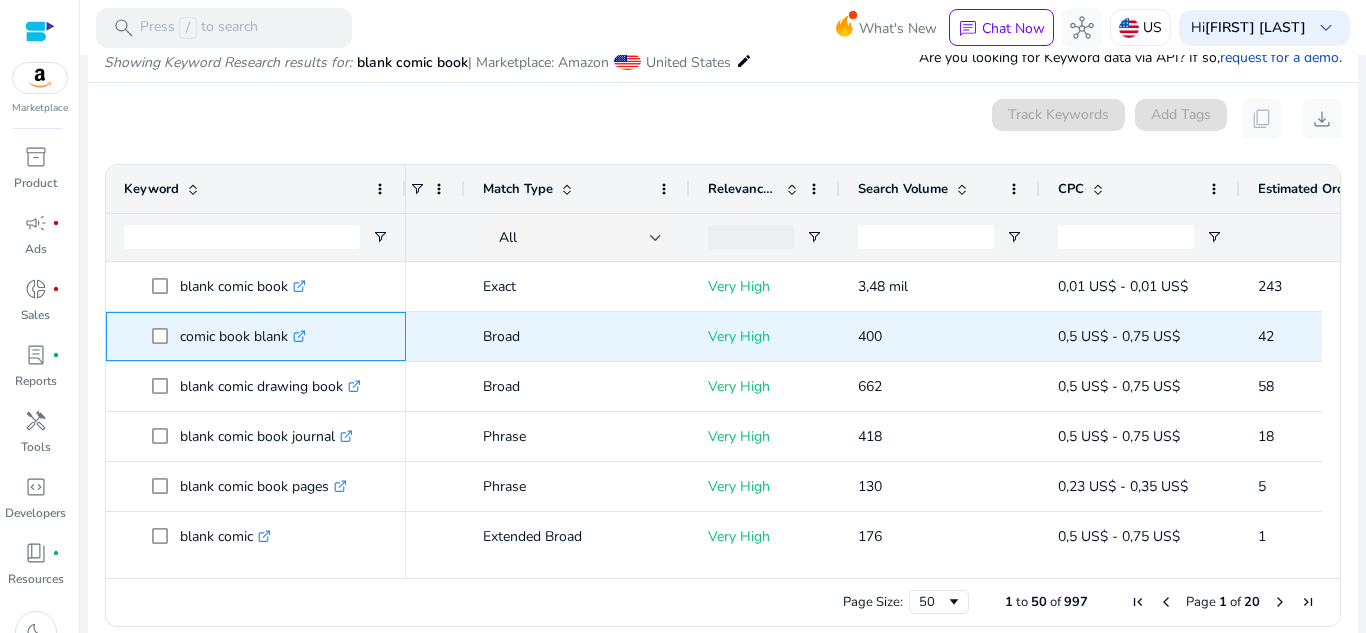 click on ".st0{fill:#2c8af8}" 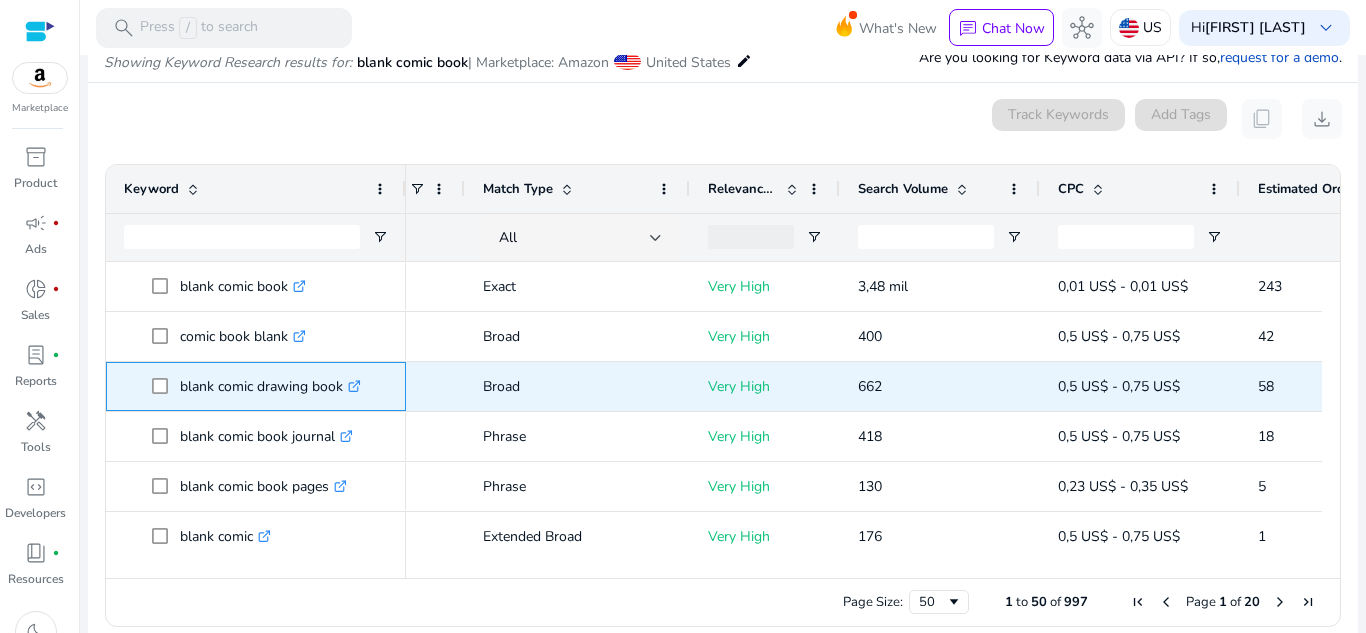 click on ".st0{fill:#2c8af8}" at bounding box center (352, 386) 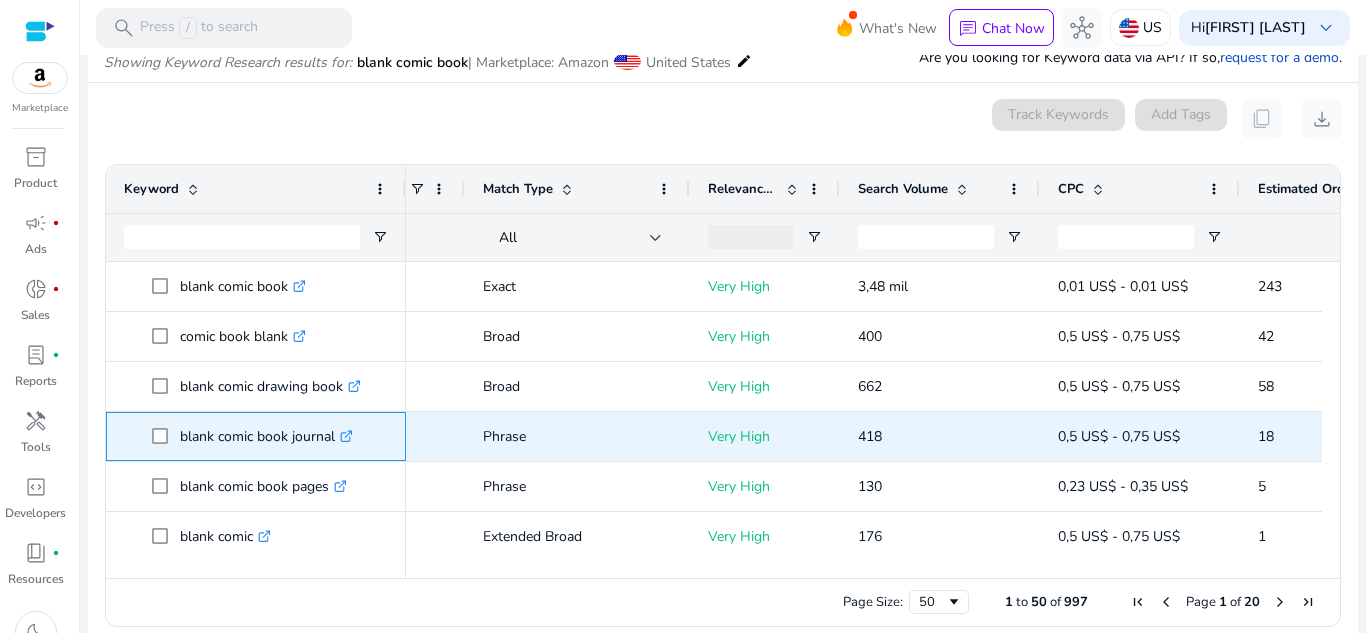 click on ".st0{fill:#2c8af8}" 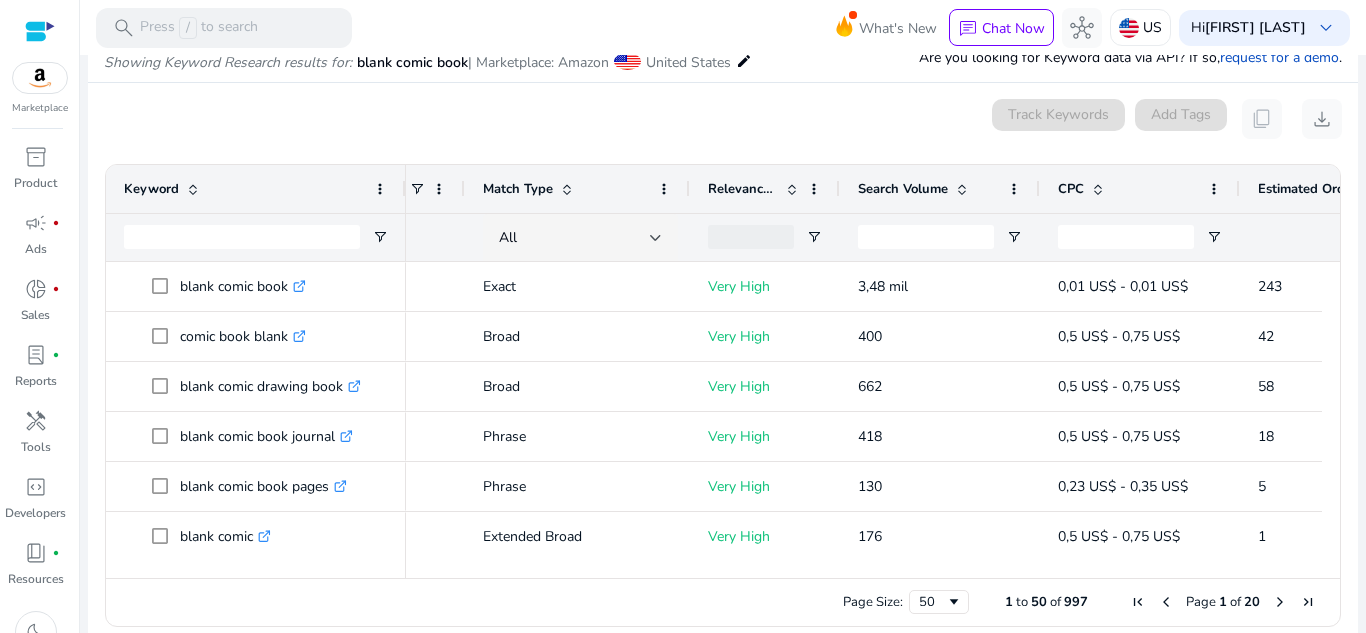 drag, startPoint x: 1322, startPoint y: 272, endPoint x: 1329, endPoint y: 288, distance: 17.464249 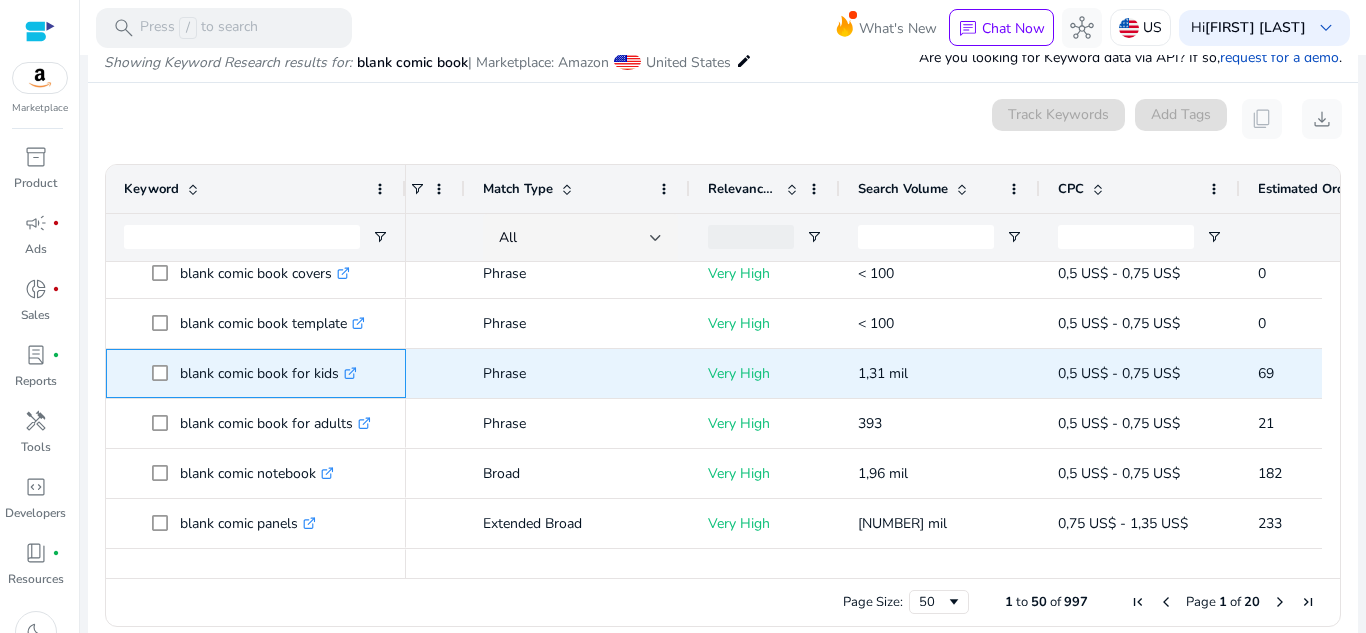 click on ".st0{fill:#2c8af8}" 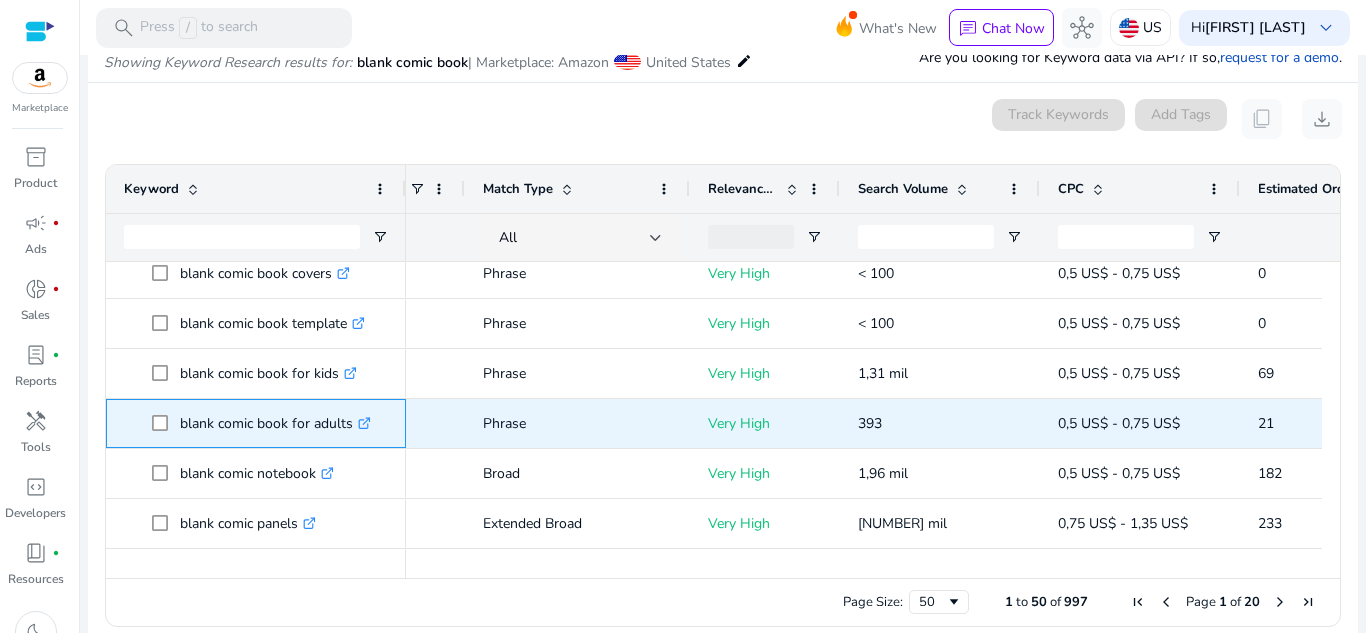 click 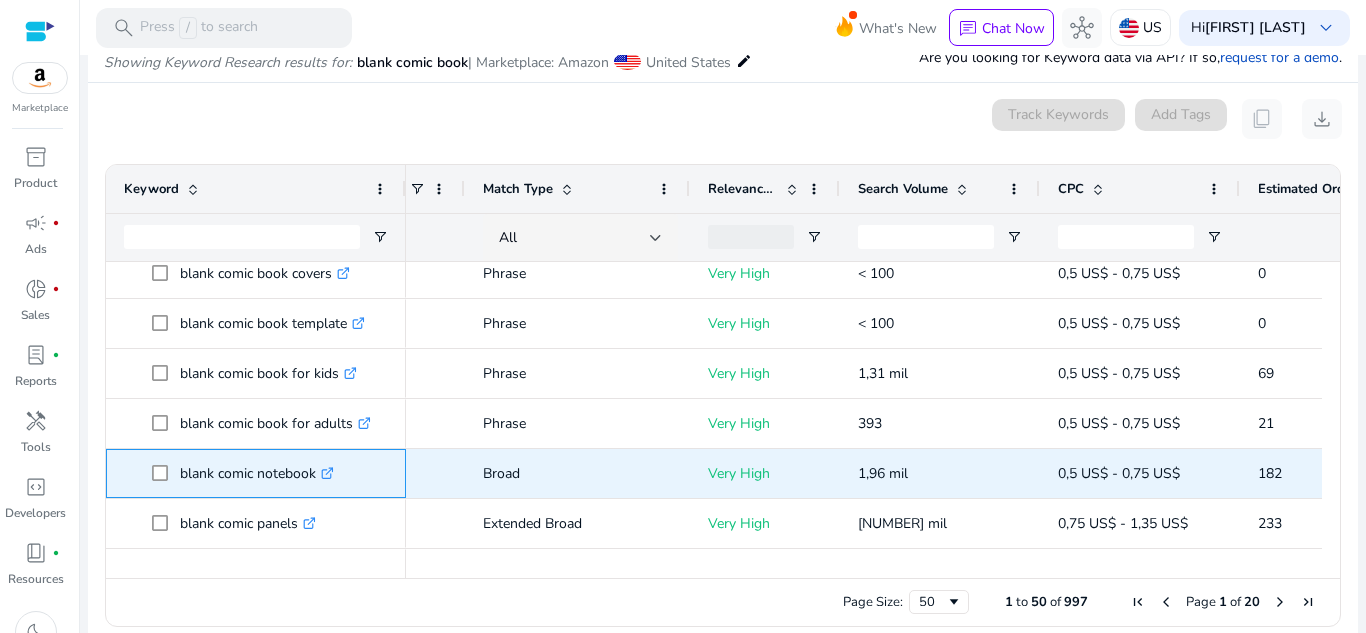 click on ".st0{fill:#2c8af8}" at bounding box center [325, 473] 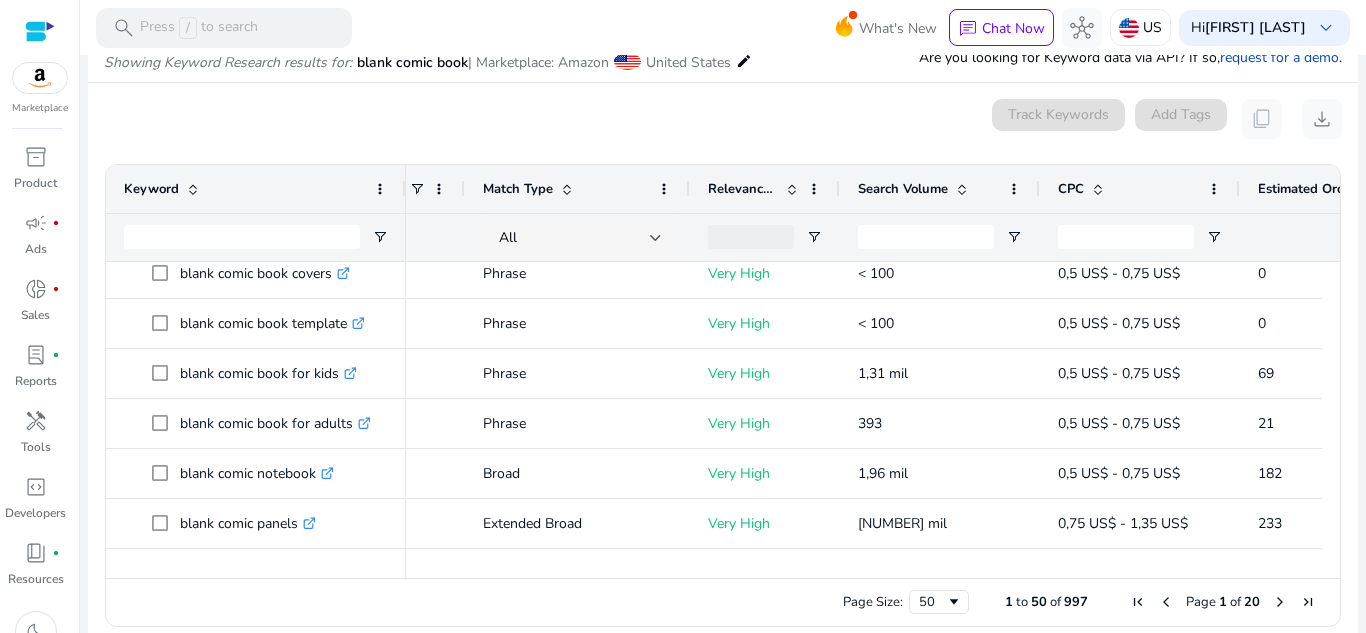 click at bounding box center (1331, 411) 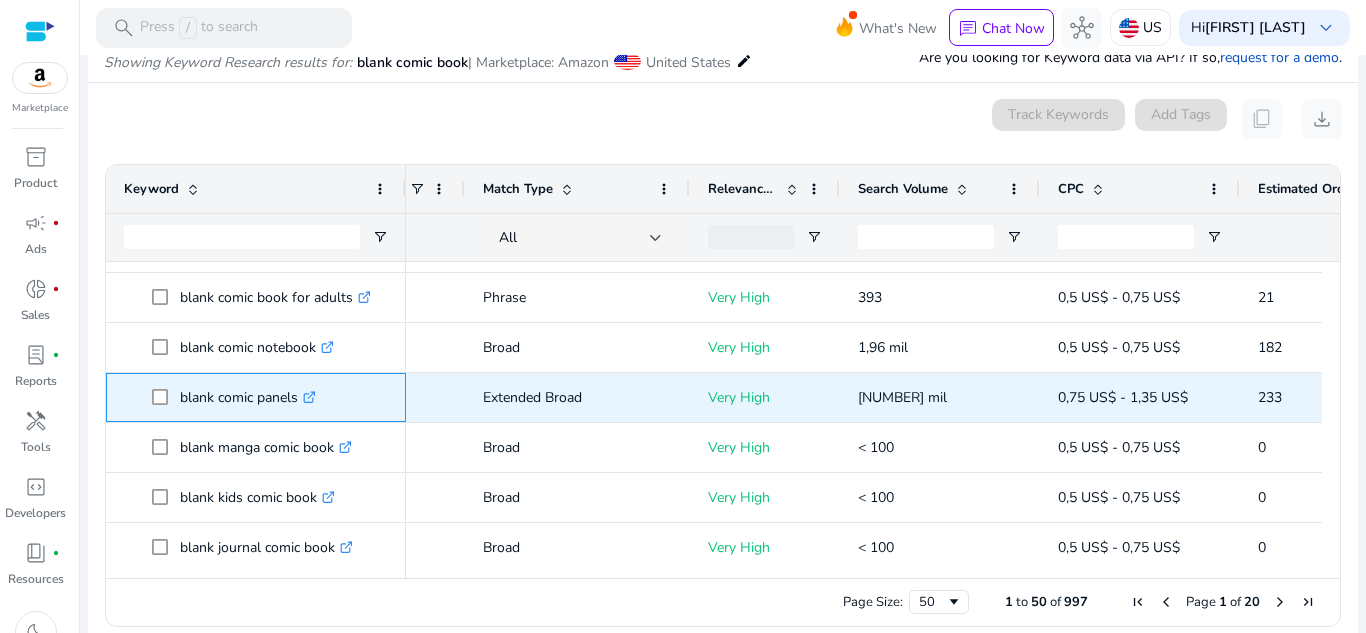 click 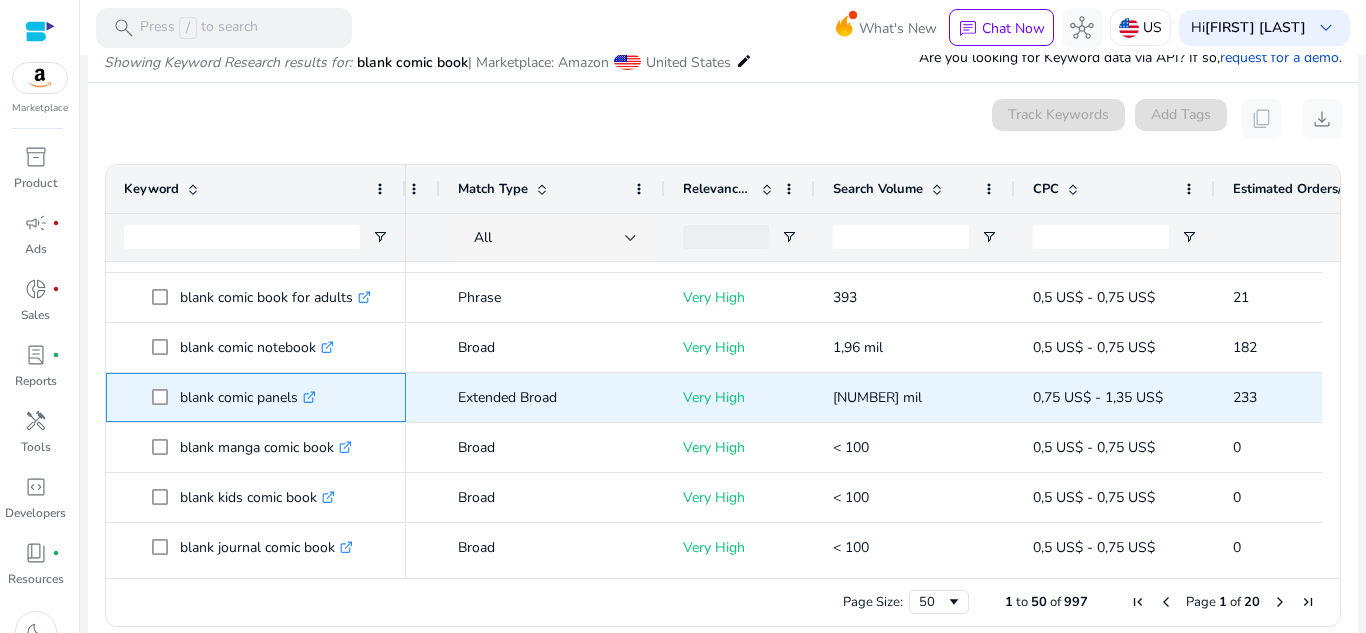 click on ".st0{fill:#2c8af8}" 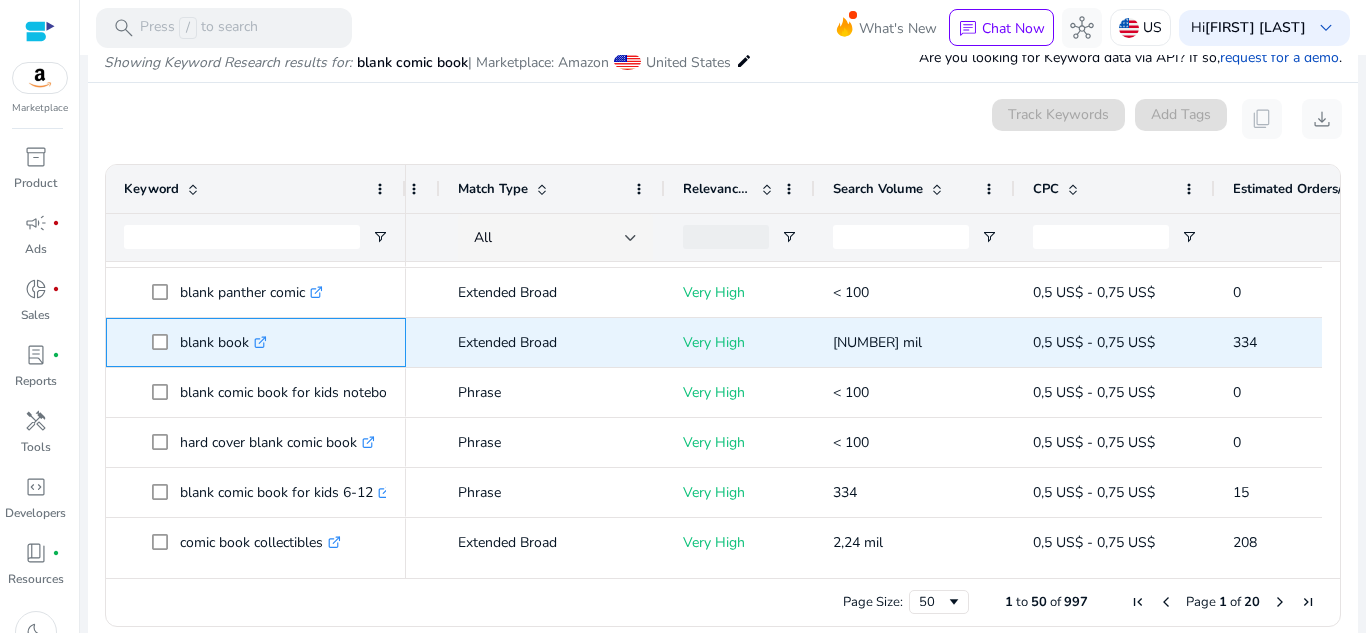 click on ".st0{fill:#2c8af8}" 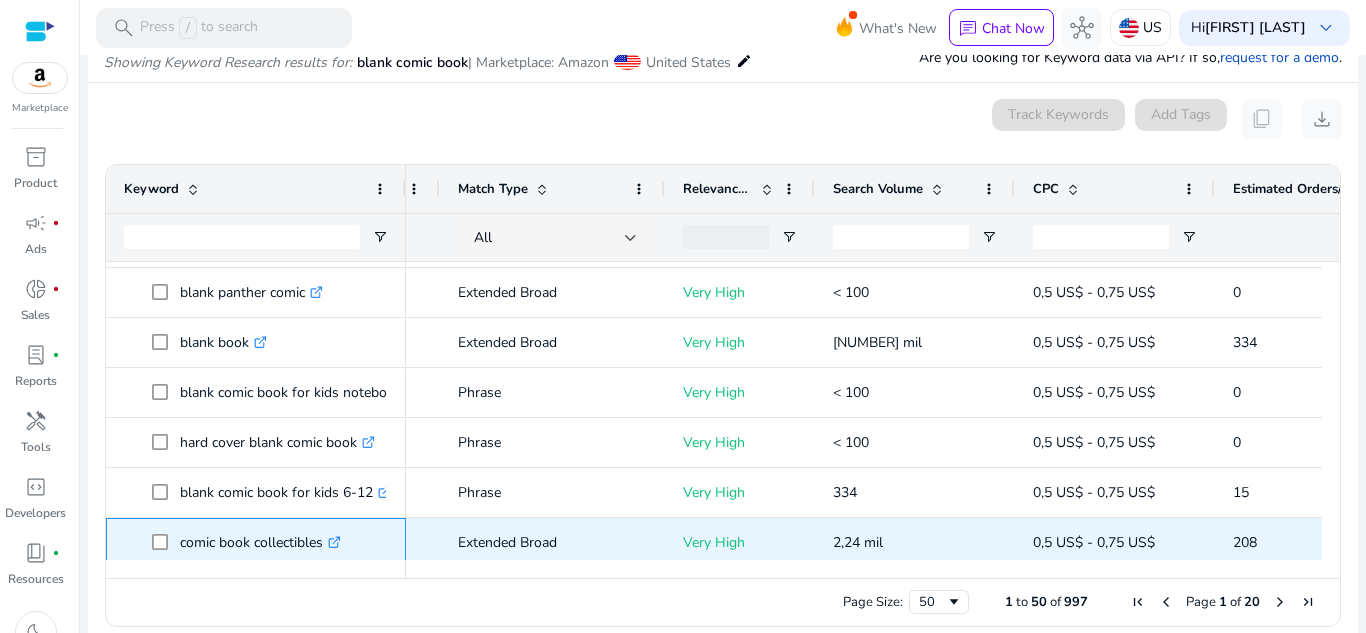 click on ".st0{fill:#2c8af8}" 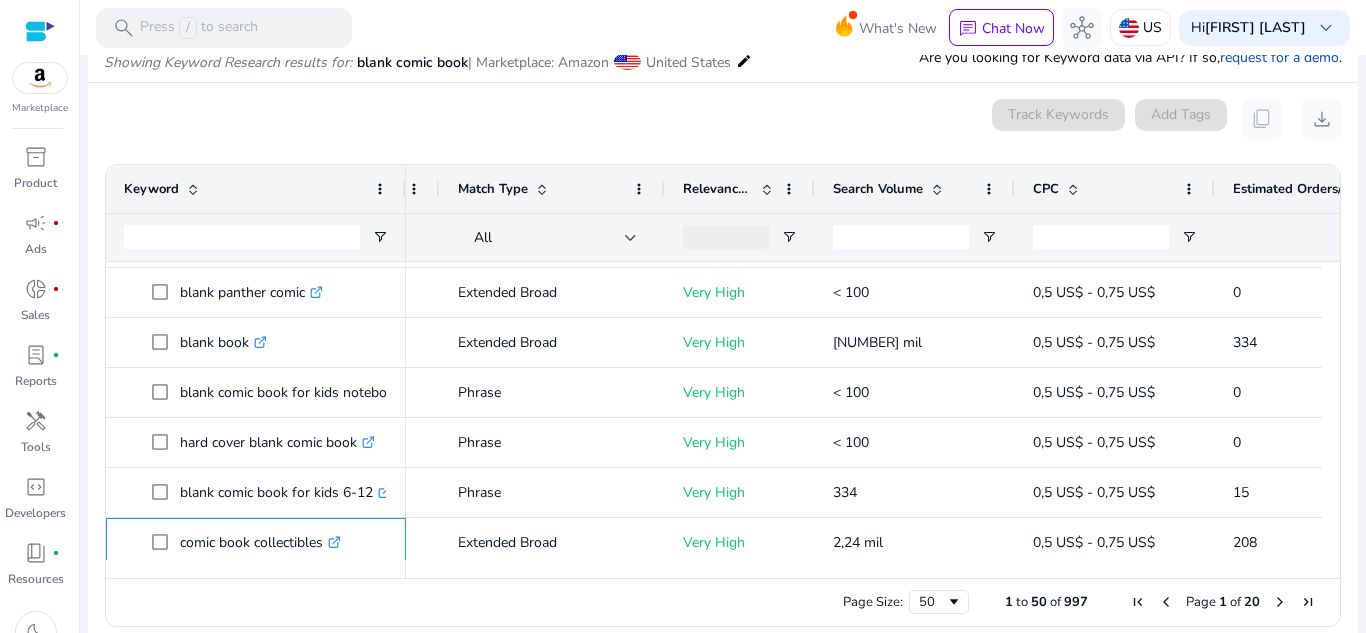 scroll, scrollTop: 1462, scrollLeft: 0, axis: vertical 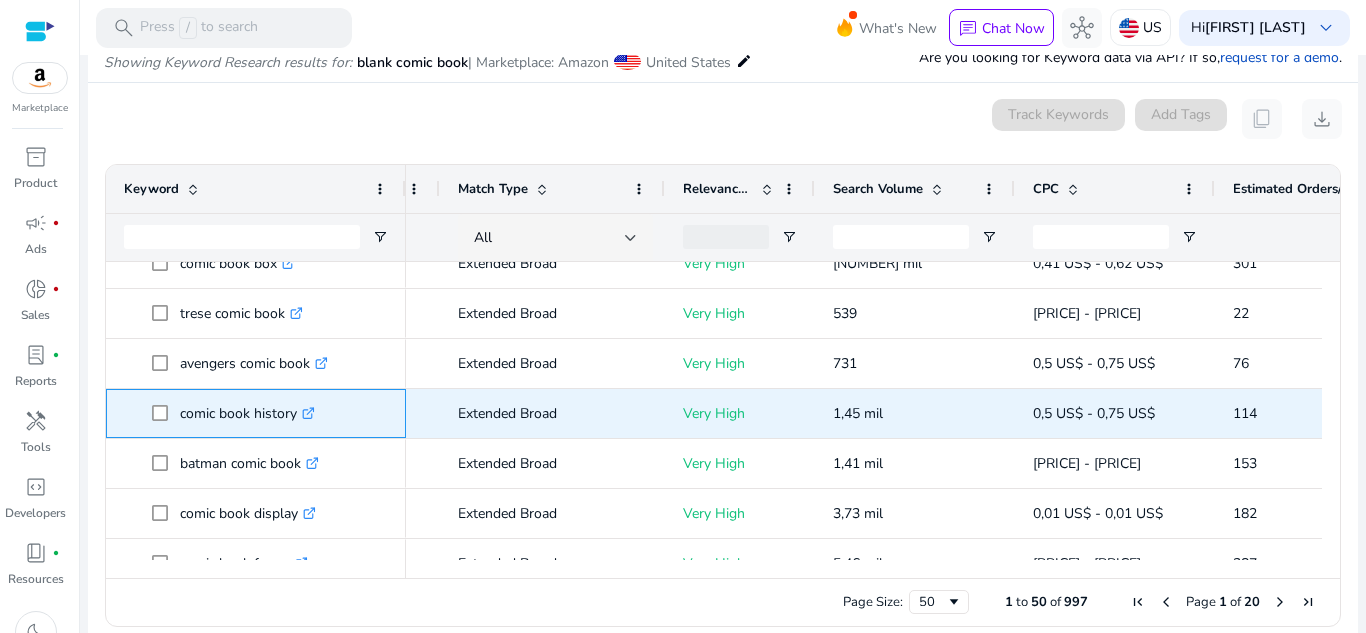 click 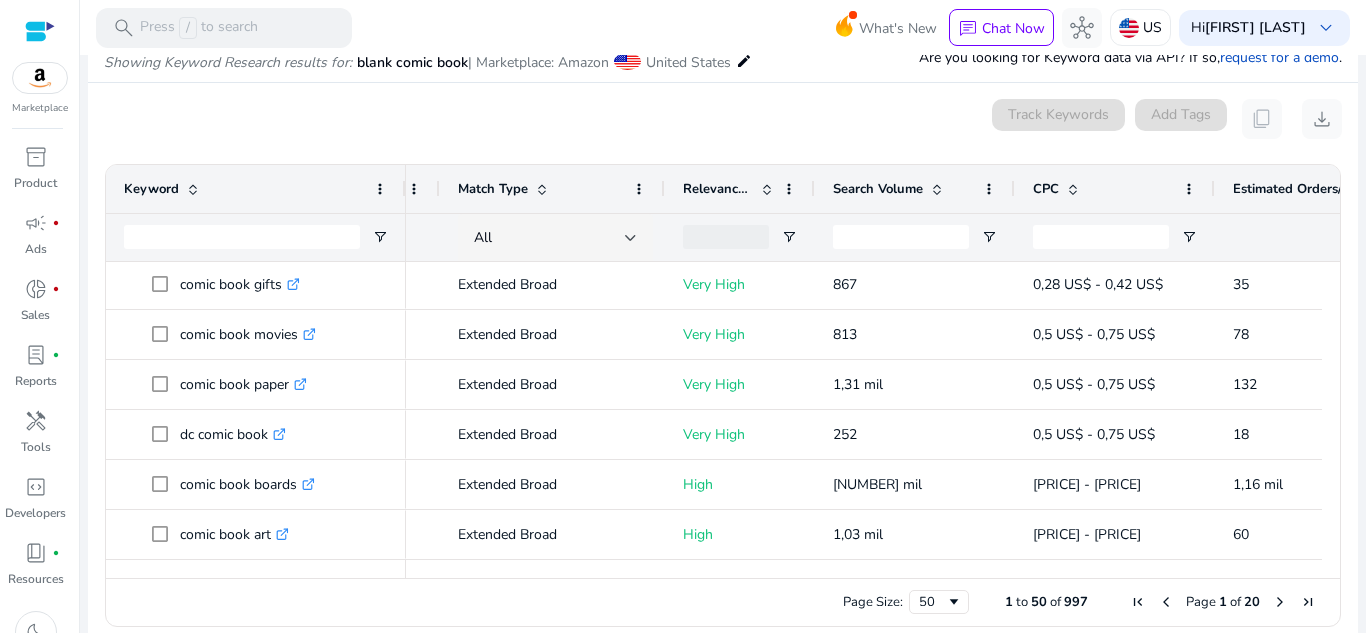 click at bounding box center (1280, 602) 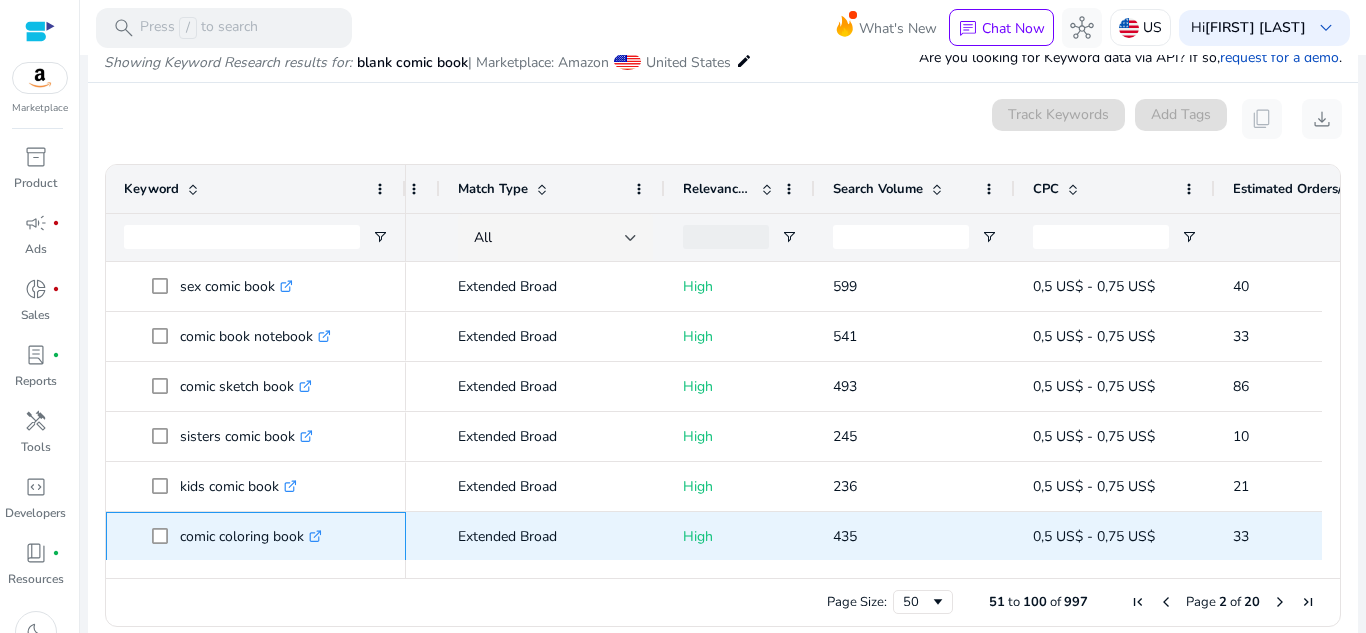 click on ".st0{fill:#2c8af8}" 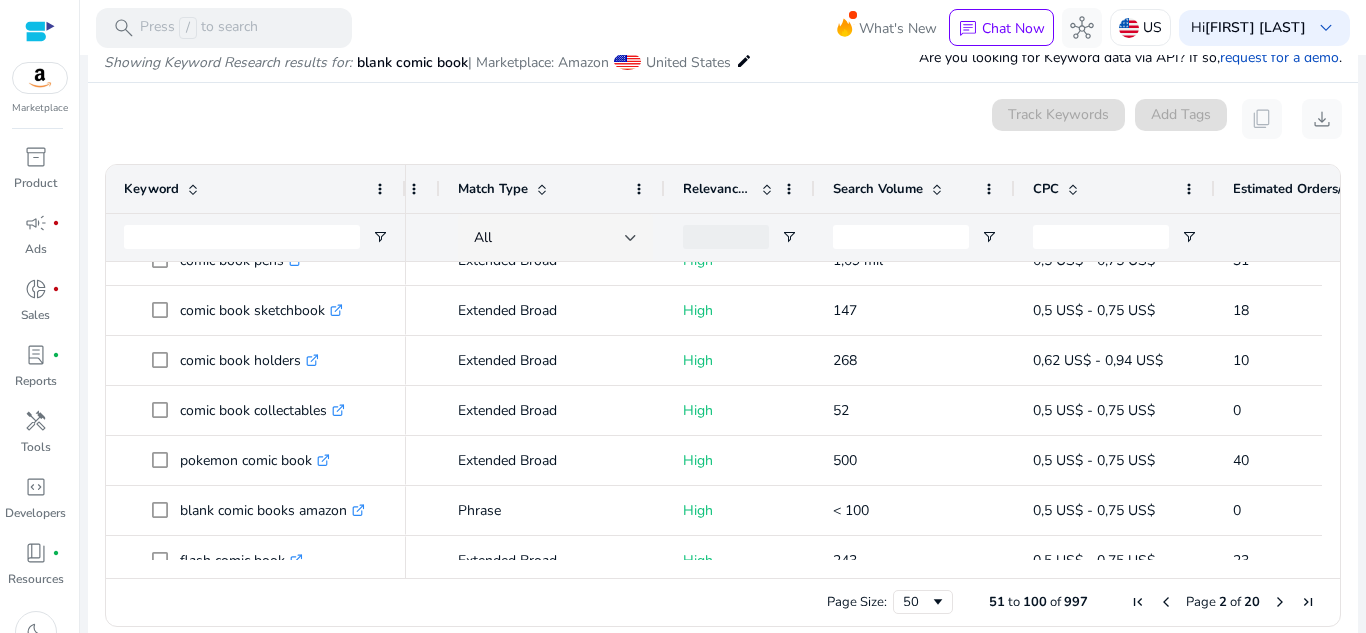 click at bounding box center [1280, 602] 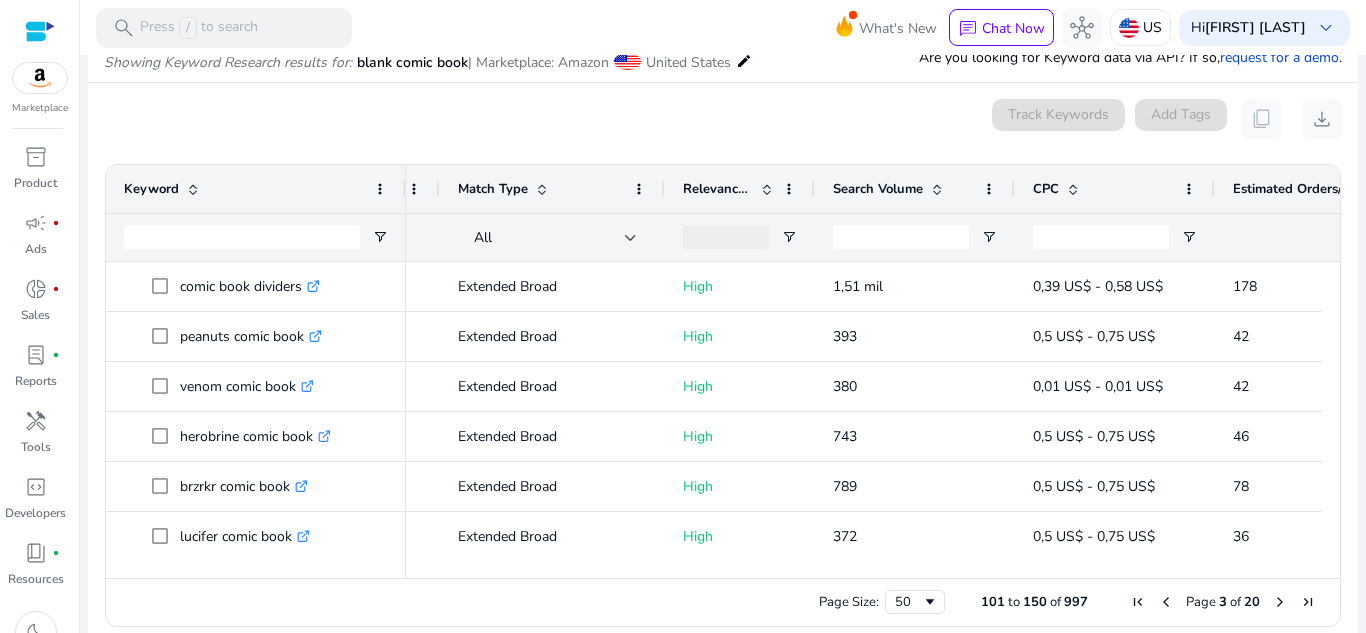 click at bounding box center (1280, 602) 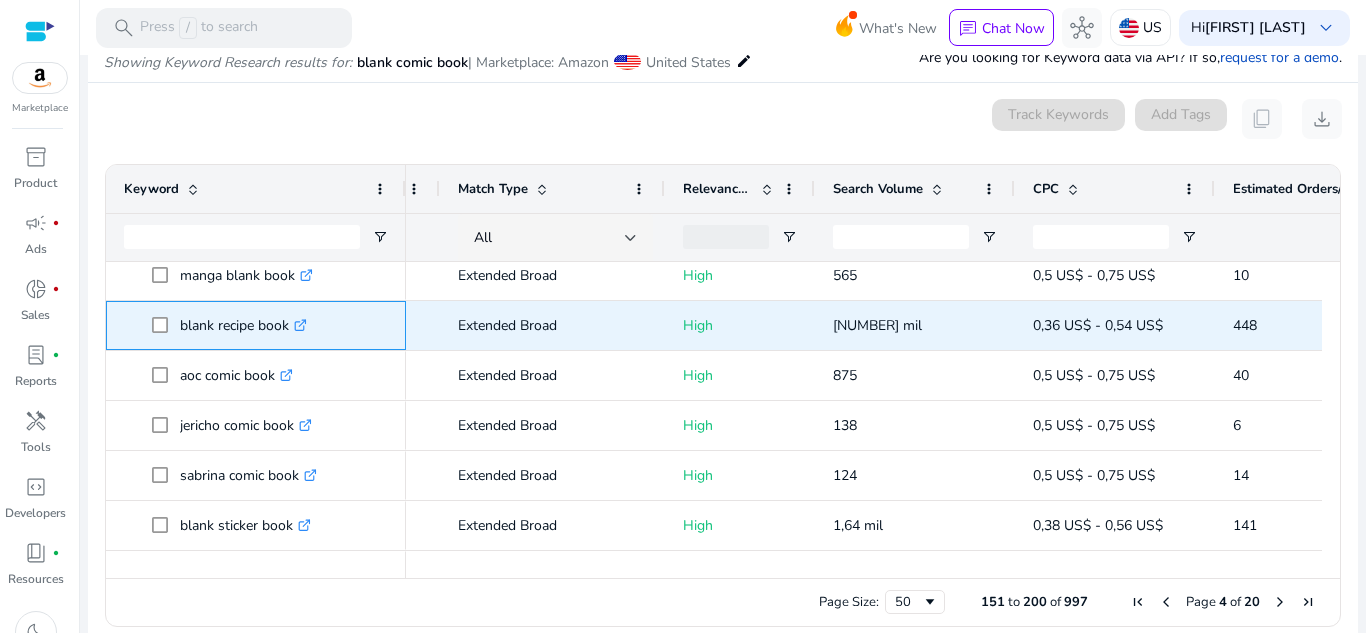 click on ".st0{fill:#2c8af8}" 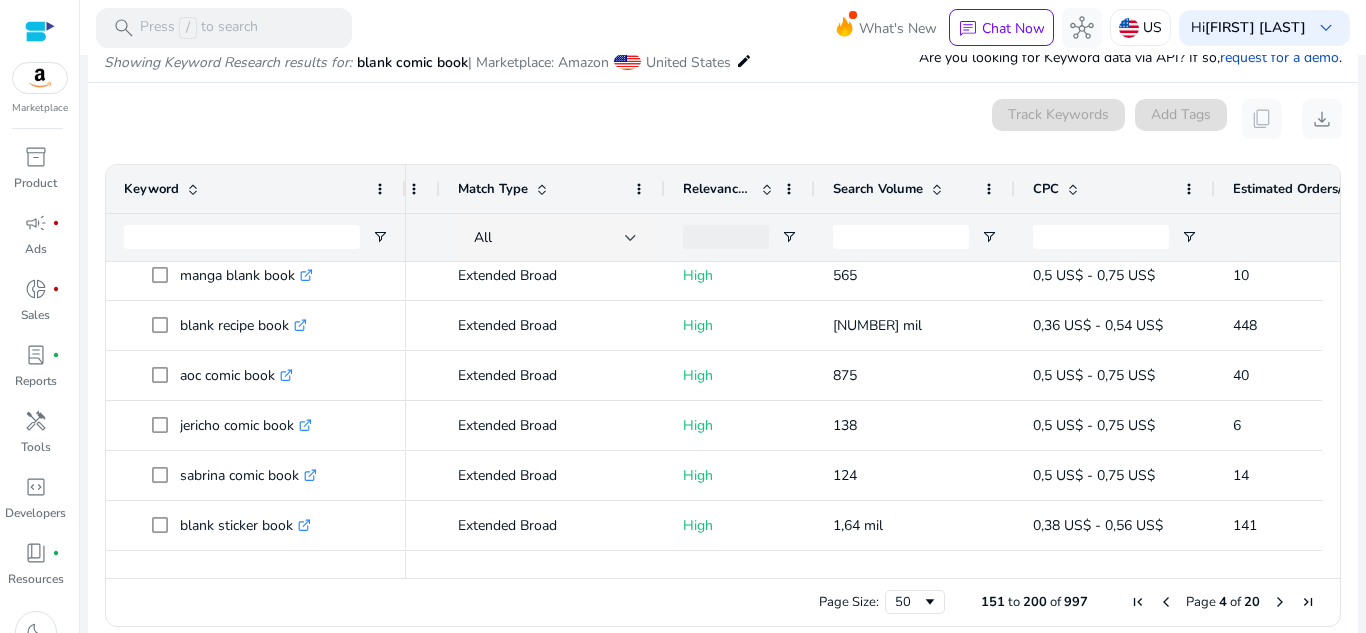click at bounding box center (1331, 411) 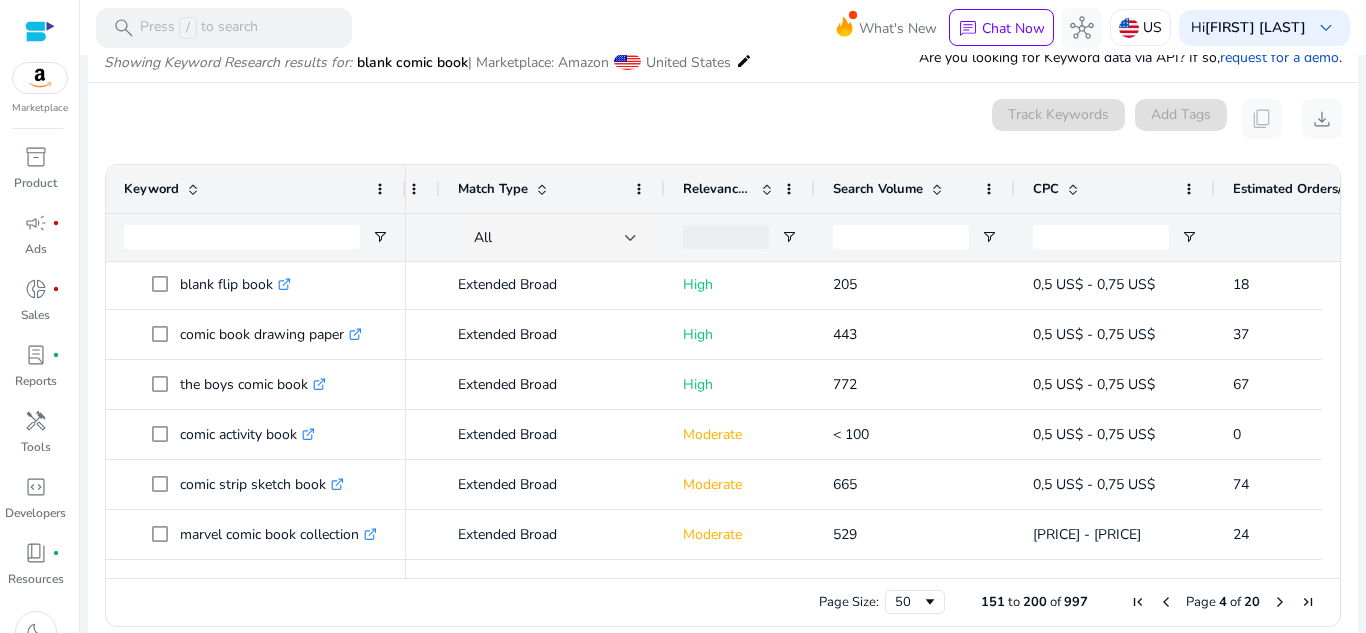 click at bounding box center [1280, 602] 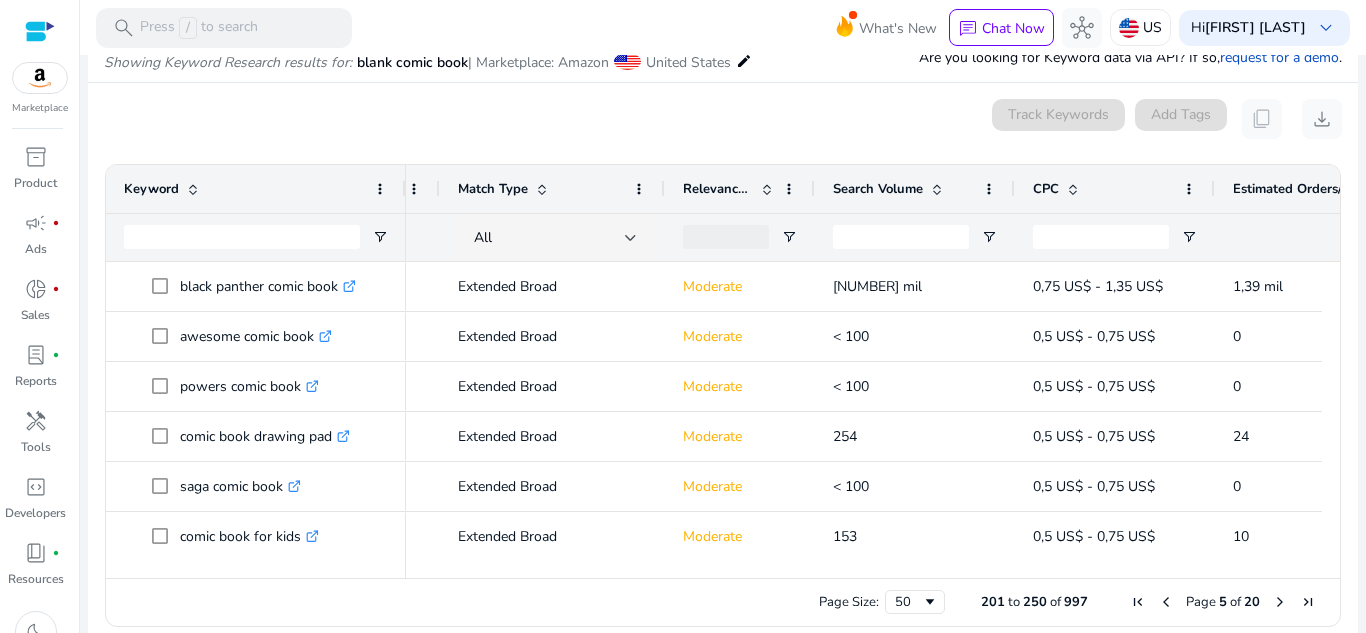 click on "201 to 250 of 997. Page 5 of 20
Drag here to set row groups Drag here to set column labels
Keyword
Tags" at bounding box center (723, 395) 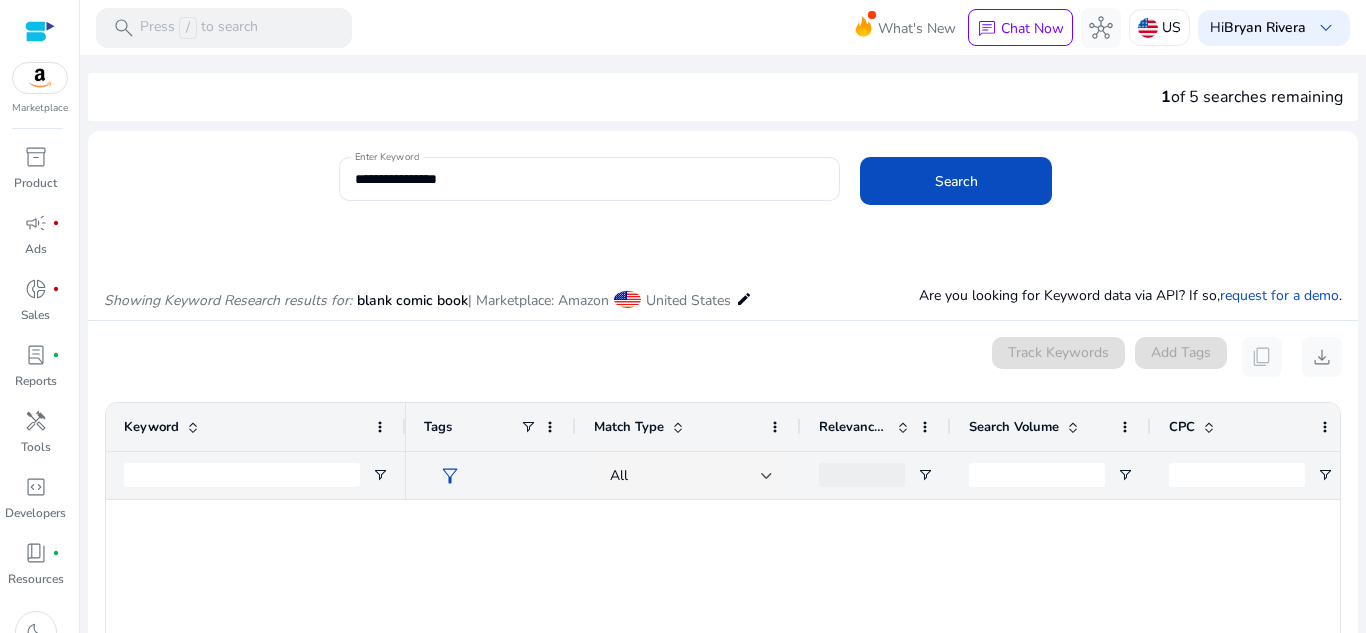 scroll, scrollTop: 0, scrollLeft: 0, axis: both 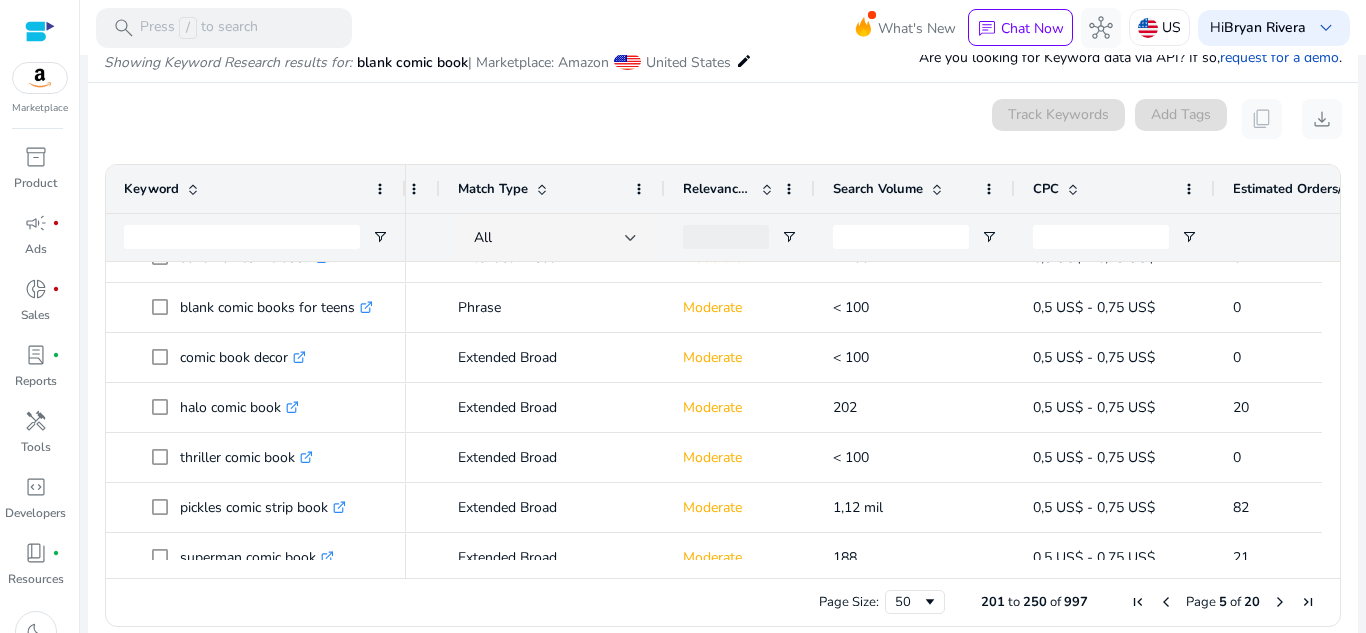 click at bounding box center [1138, 602] 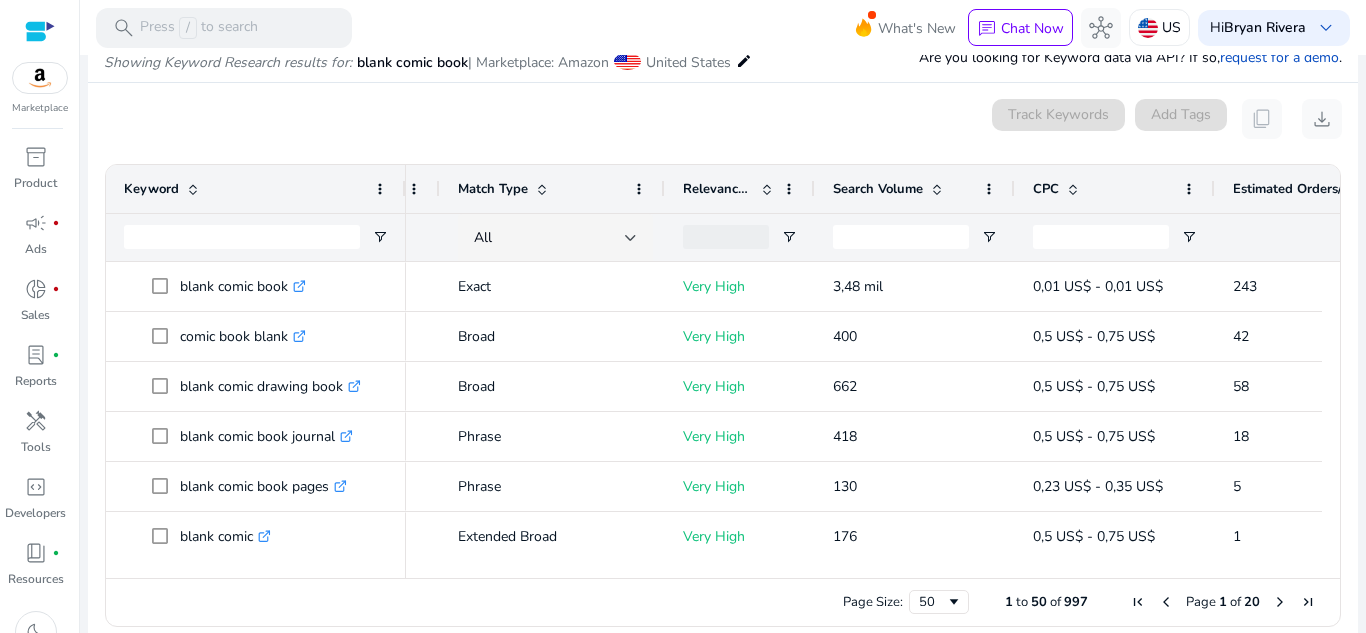 click at bounding box center (767, 189) 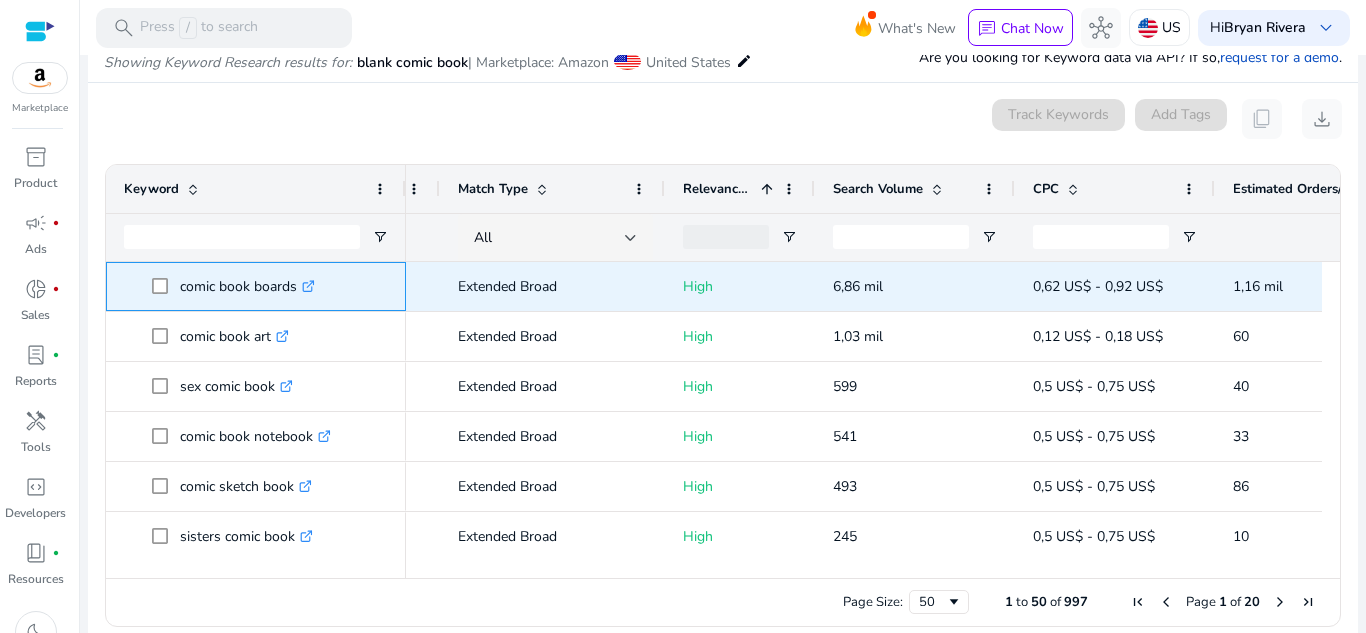 click on ".st0{fill:#2c8af8}" 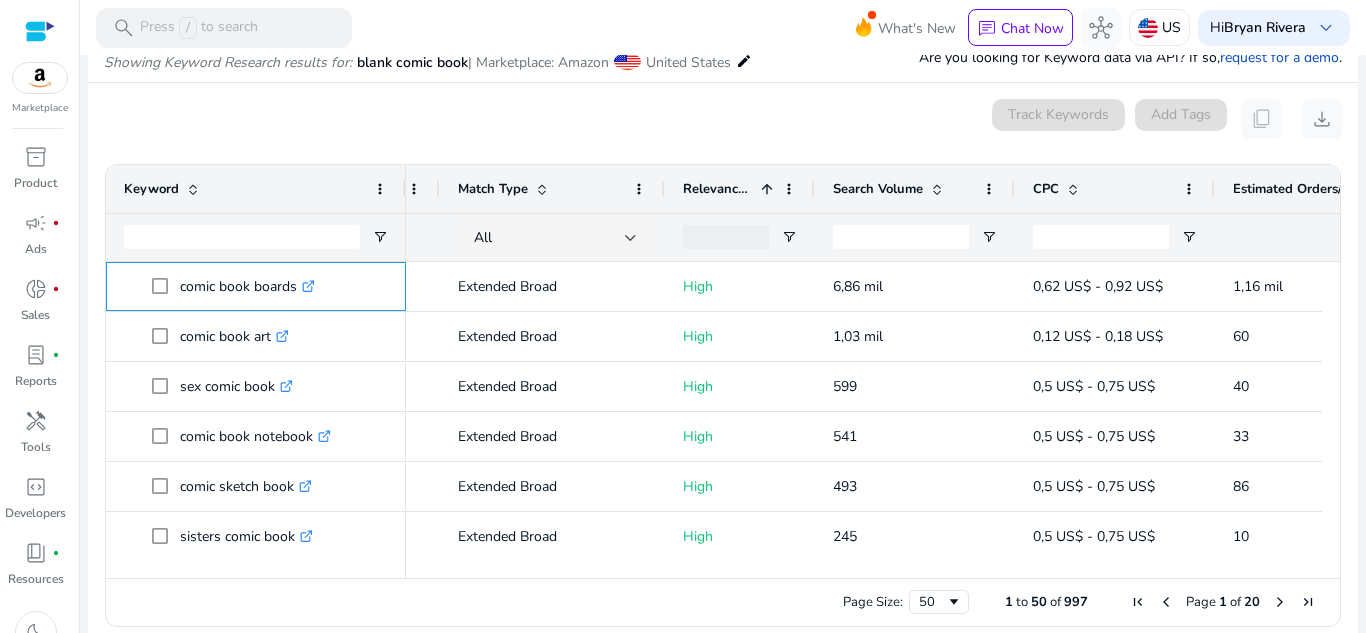 scroll, scrollTop: 17, scrollLeft: 0, axis: vertical 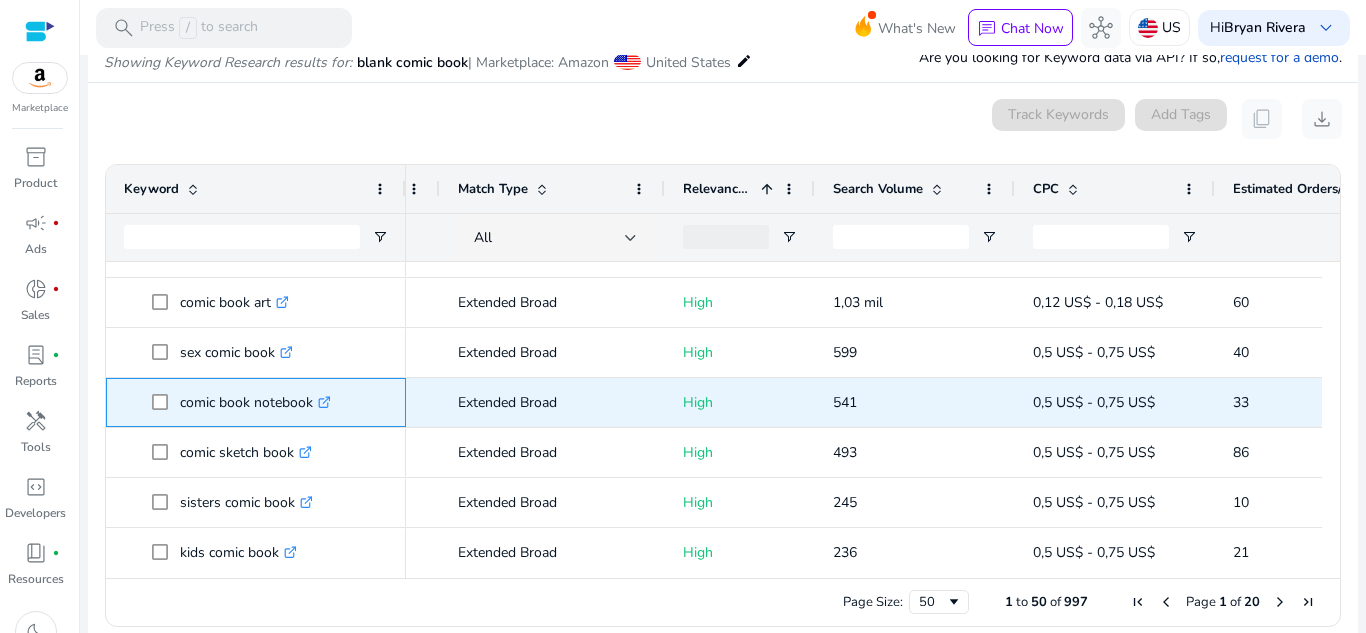 click 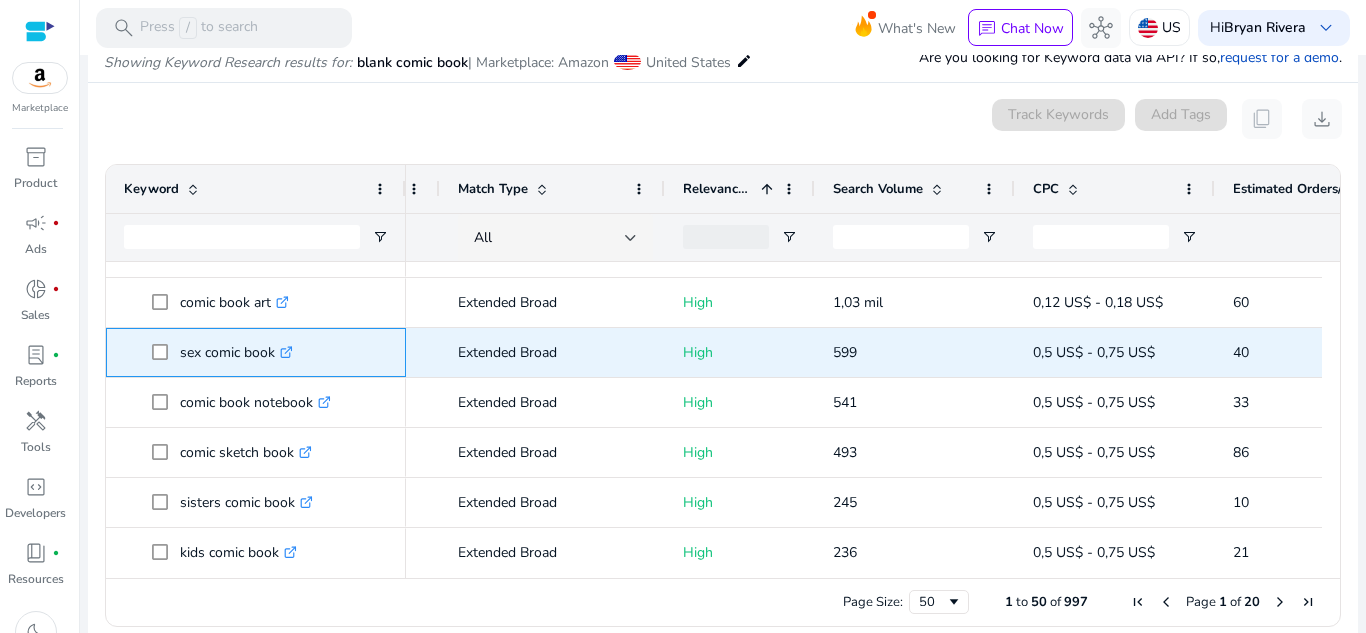 click on ".st0{fill:#2c8af8}" 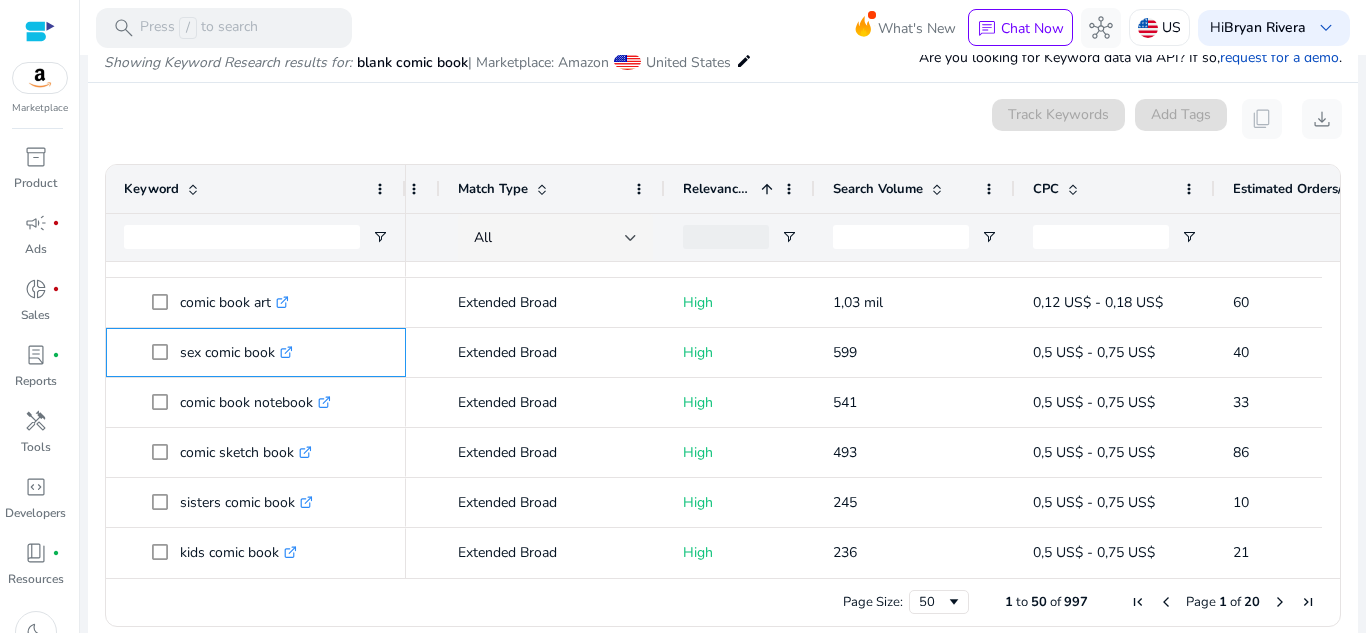 scroll, scrollTop: 84, scrollLeft: 0, axis: vertical 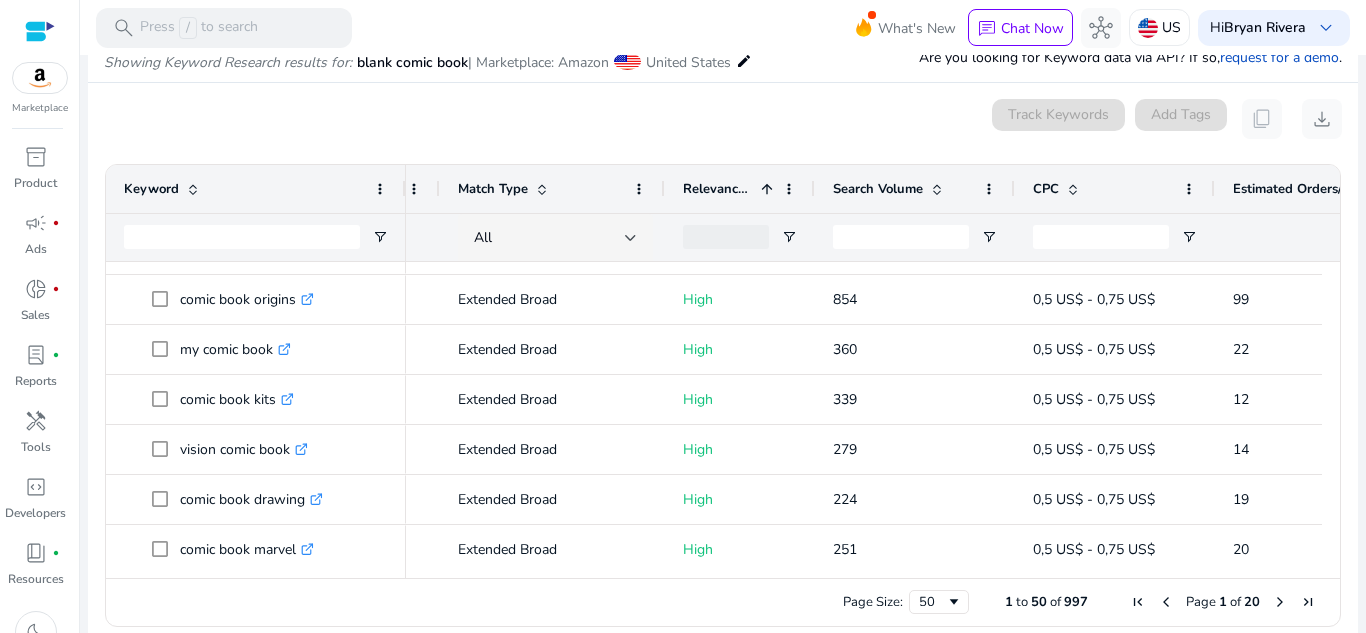 click on "Keyword" at bounding box center [245, 189] 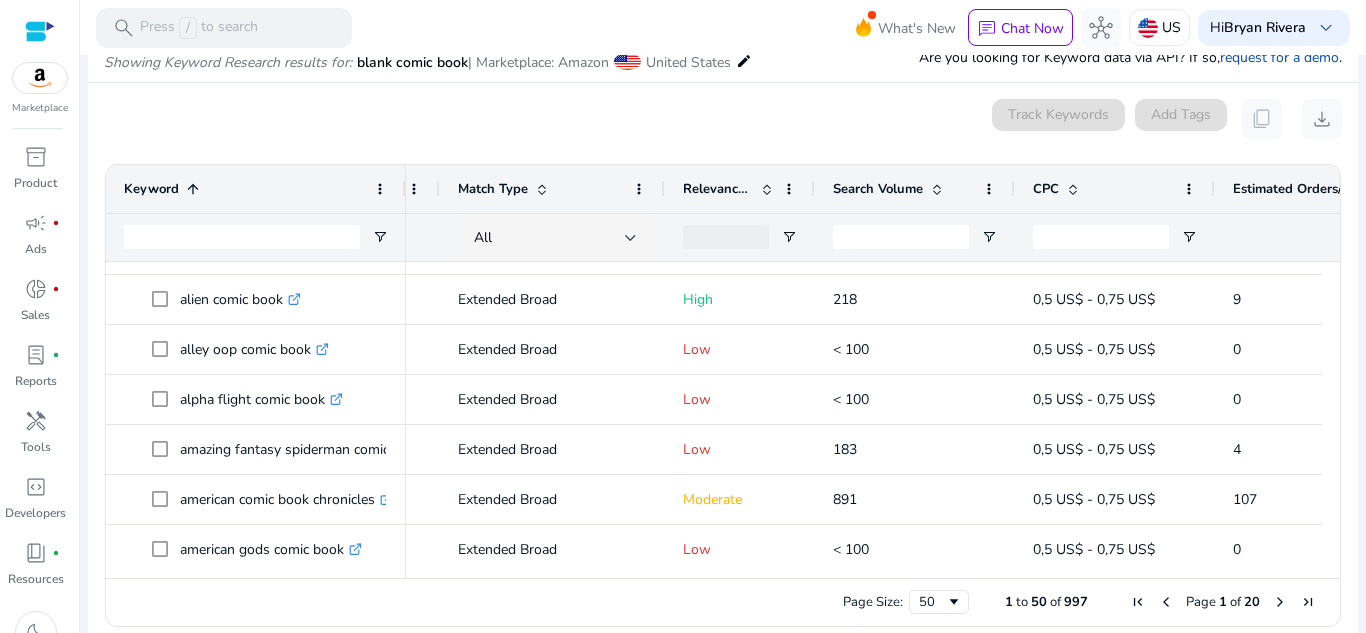 click on "Keyword
1" at bounding box center [245, 189] 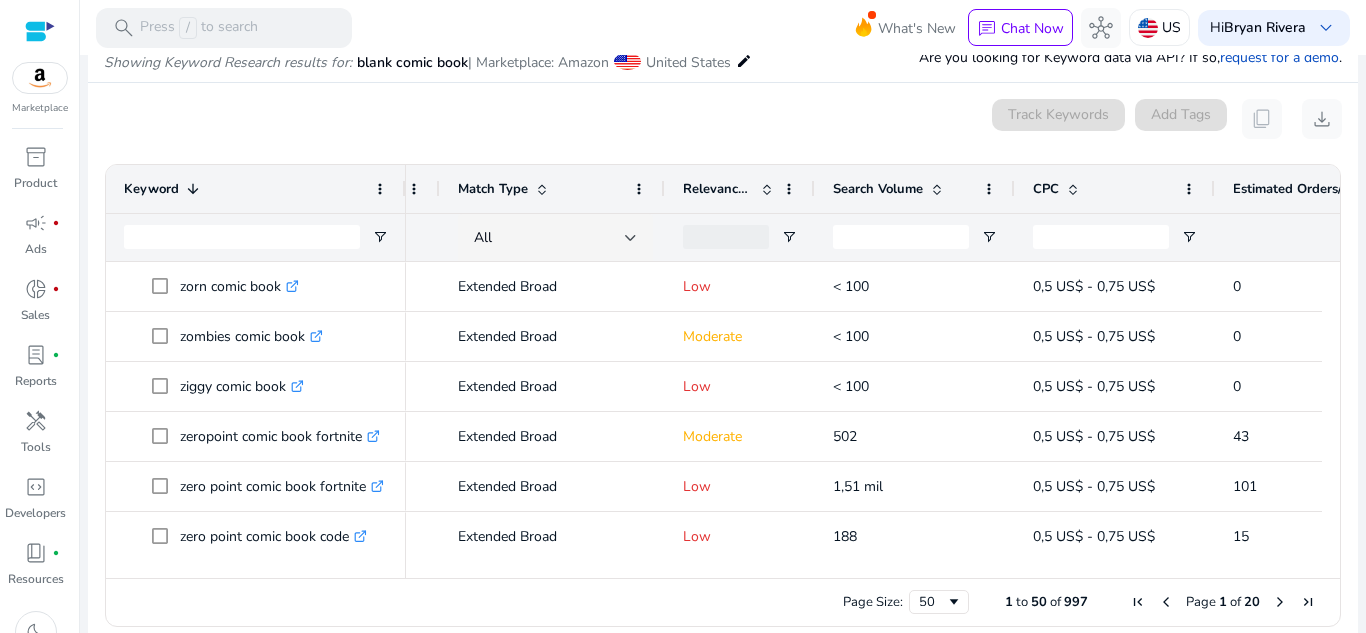click at bounding box center (193, 189) 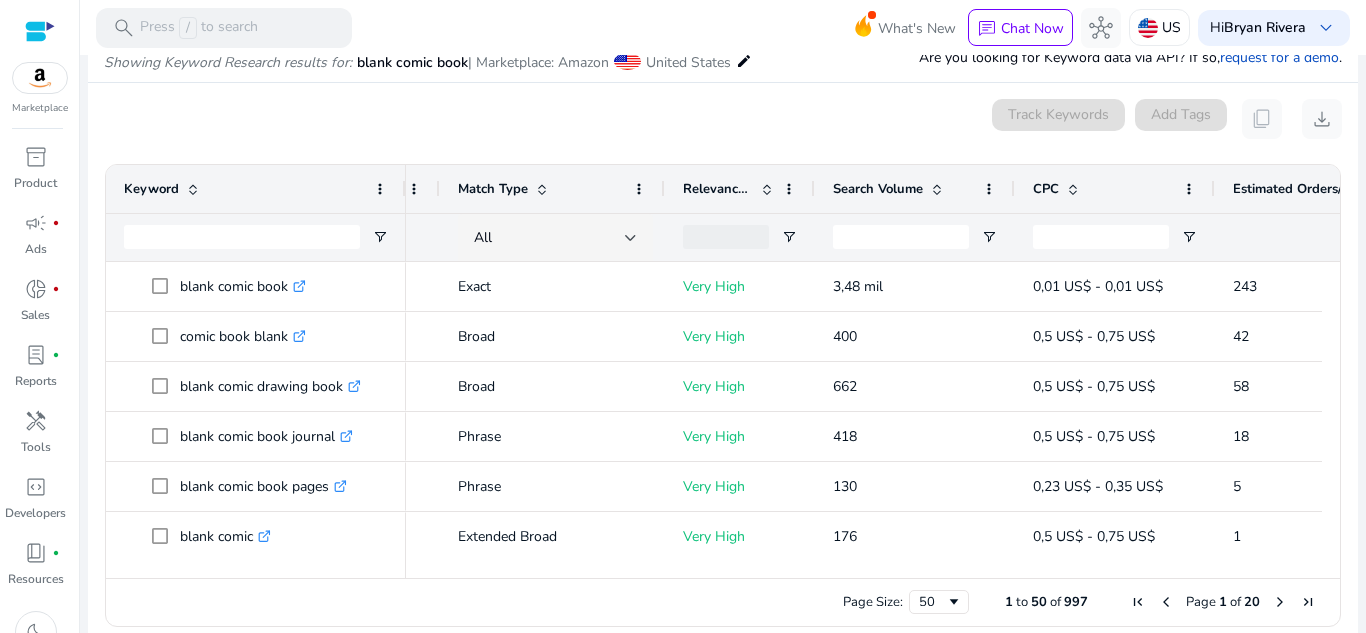 click at bounding box center [193, 189] 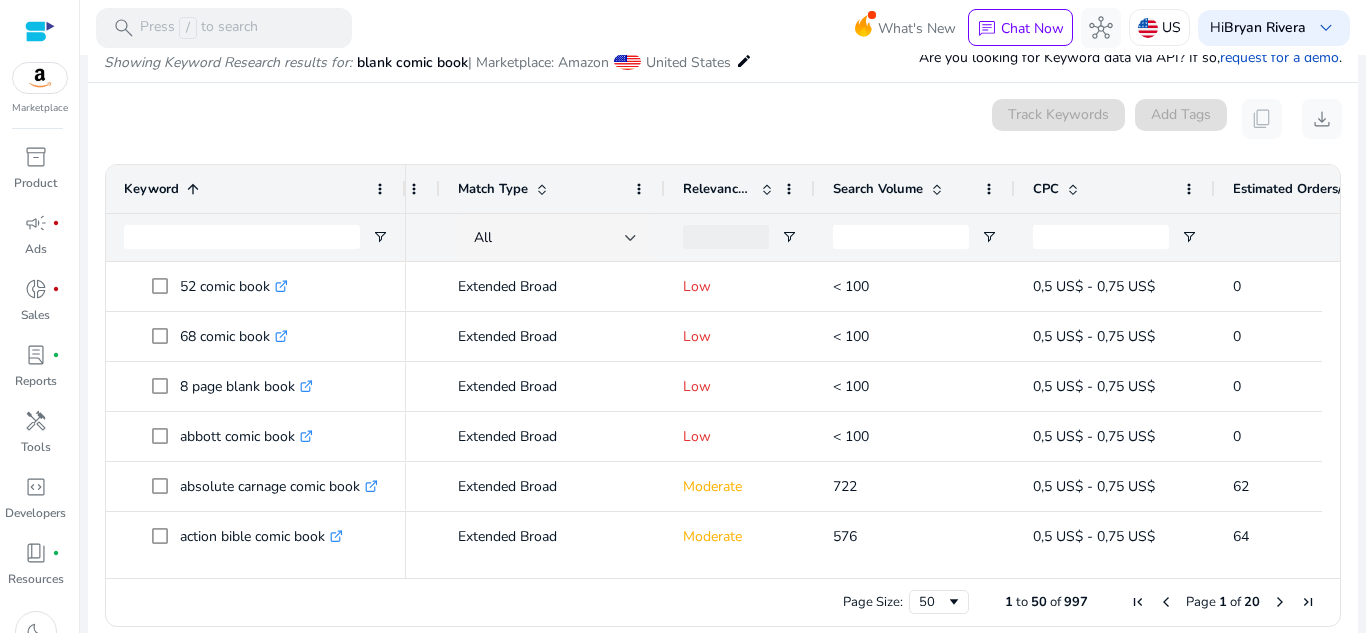 click at bounding box center (193, 189) 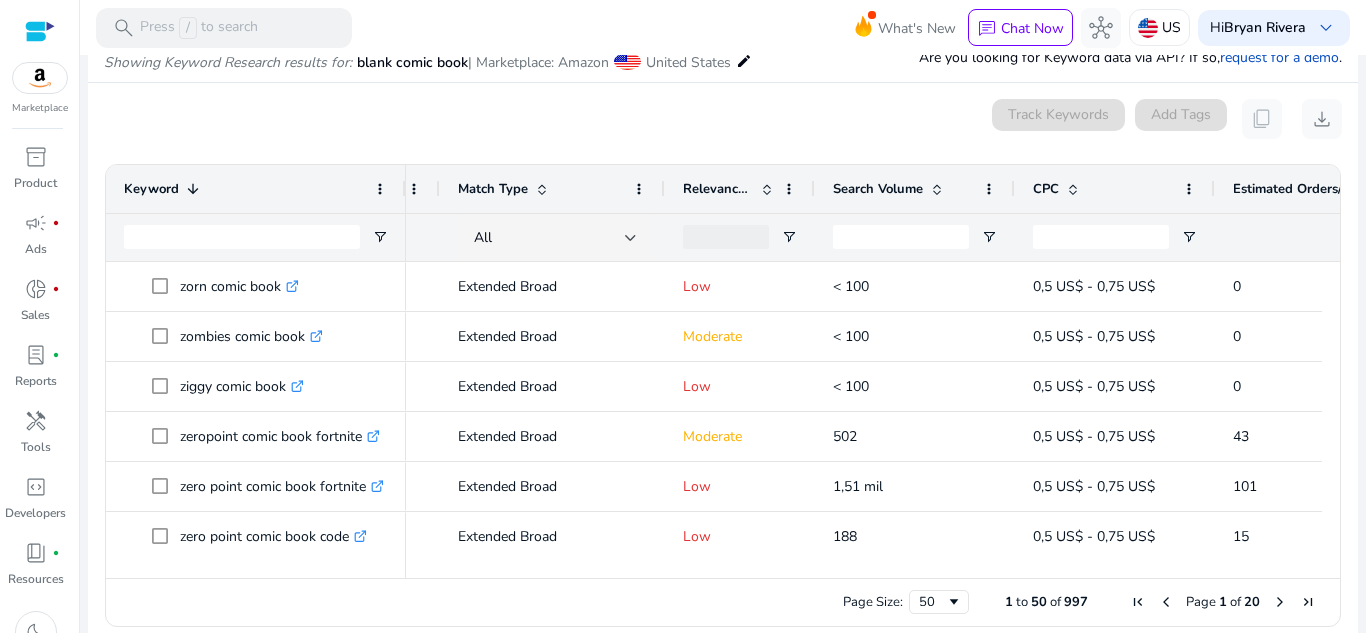 click at bounding box center [193, 189] 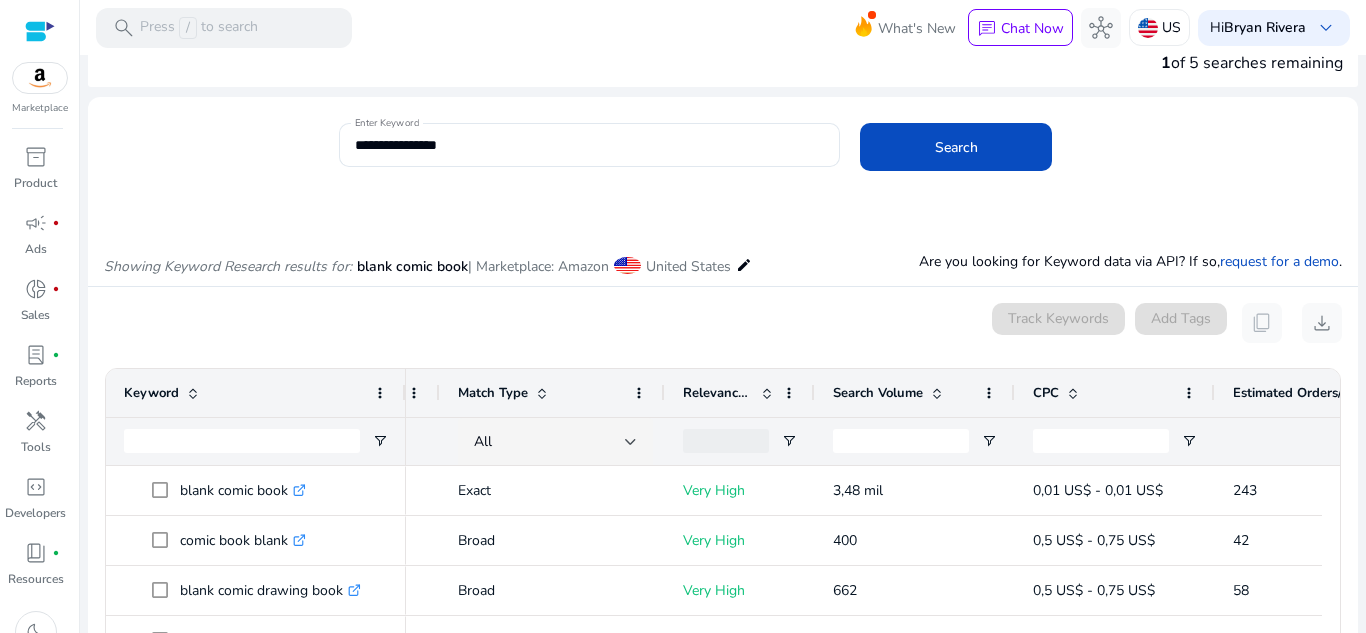 scroll, scrollTop: 0, scrollLeft: 0, axis: both 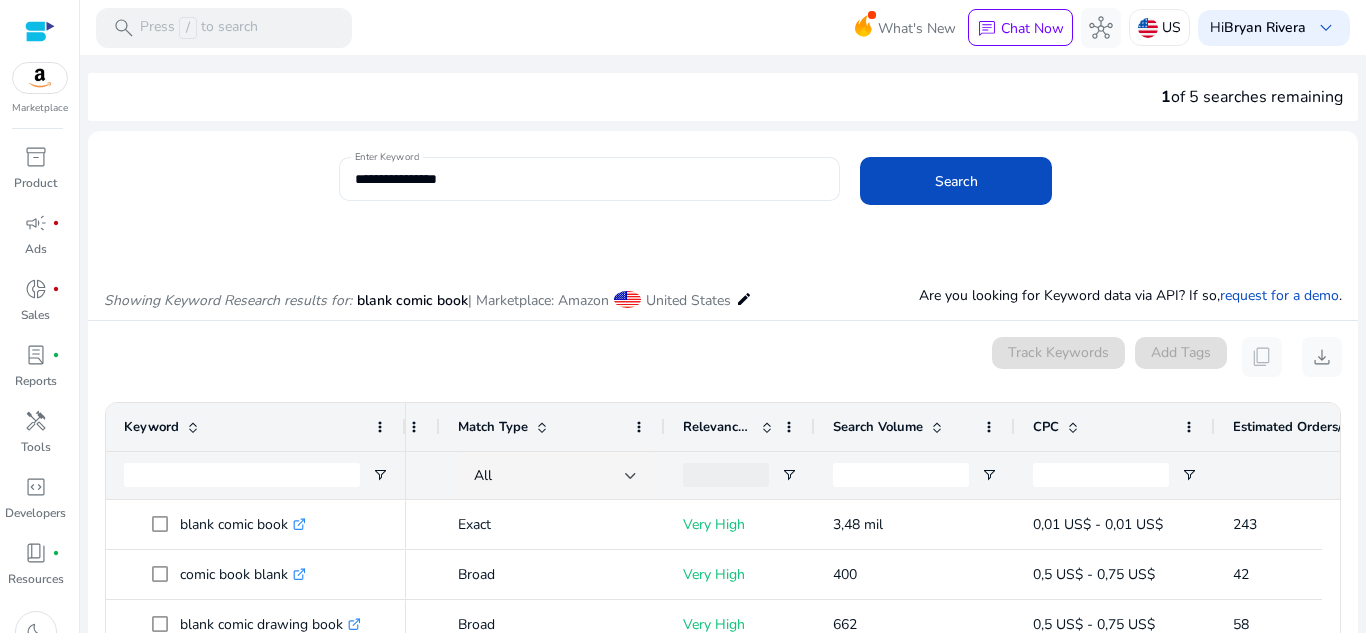 drag, startPoint x: 507, startPoint y: 166, endPoint x: 450, endPoint y: 189, distance: 61.46544 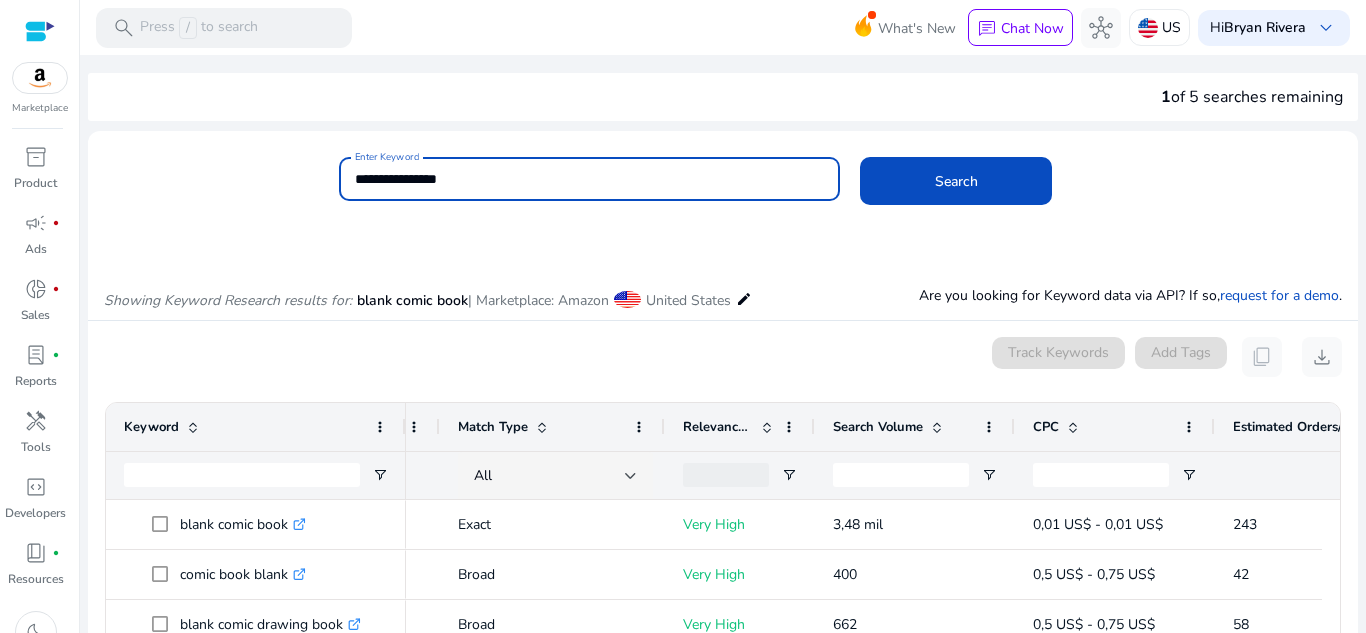 drag, startPoint x: 462, startPoint y: 188, endPoint x: 304, endPoint y: 190, distance: 158.01266 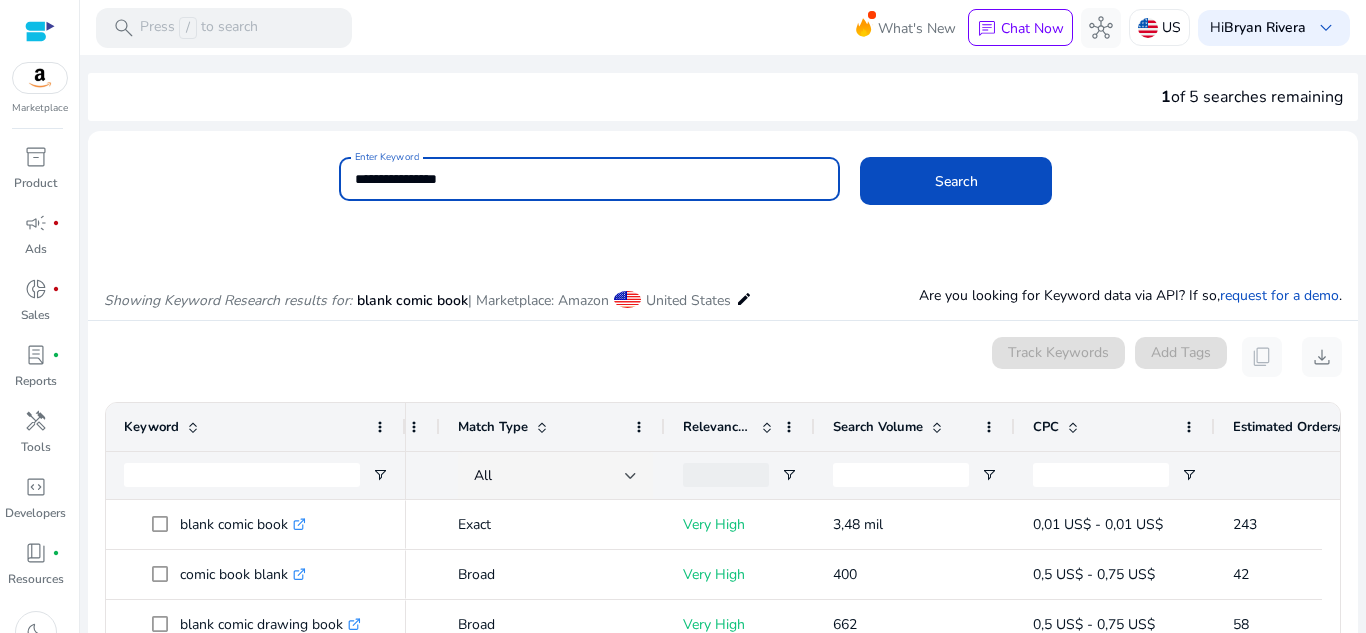 paste on "**********" 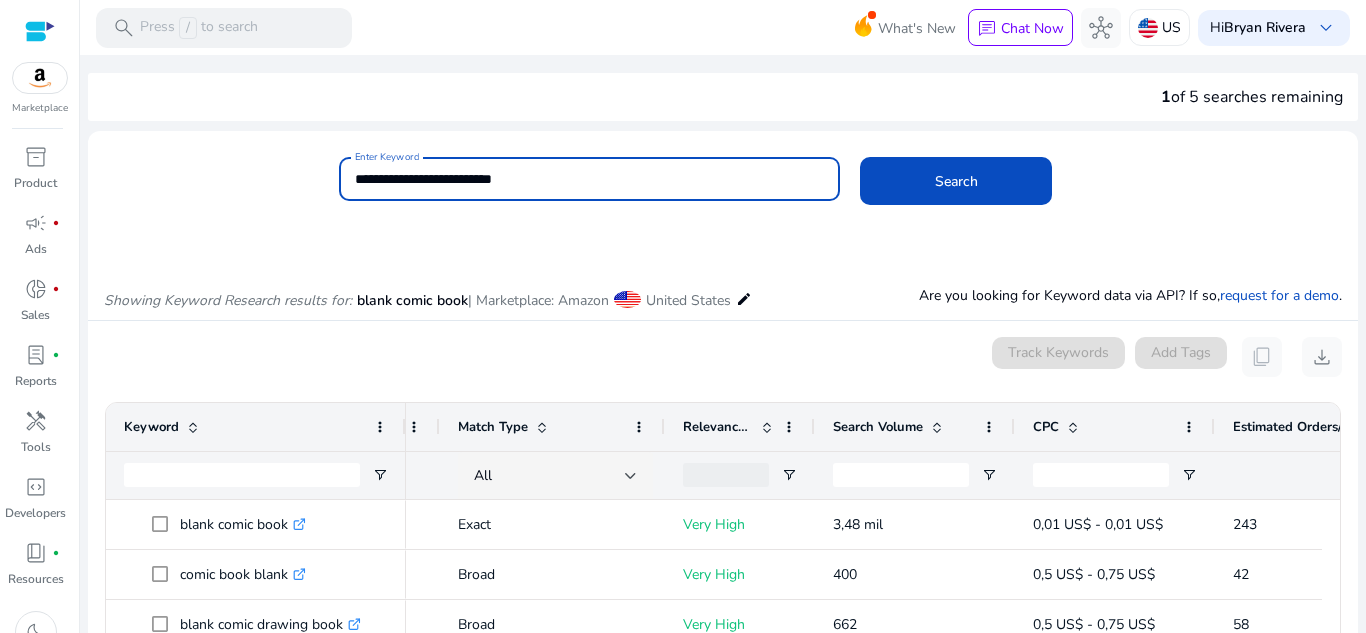 type on "**********" 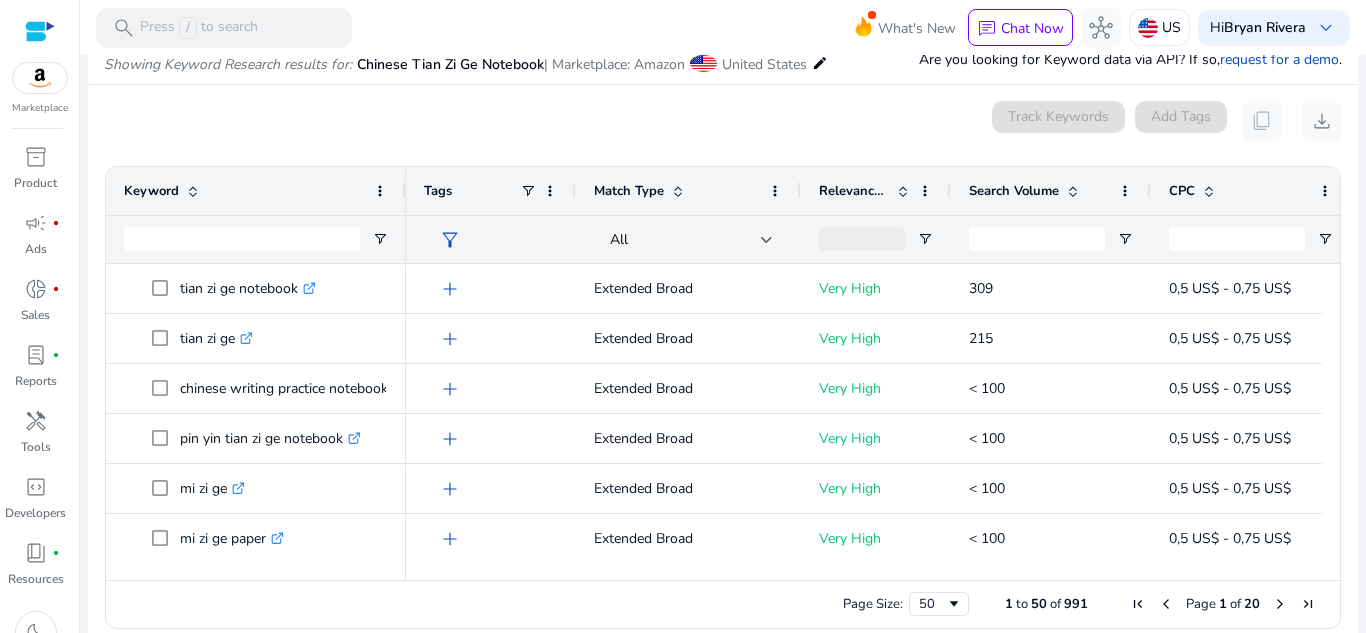 scroll, scrollTop: 238, scrollLeft: 0, axis: vertical 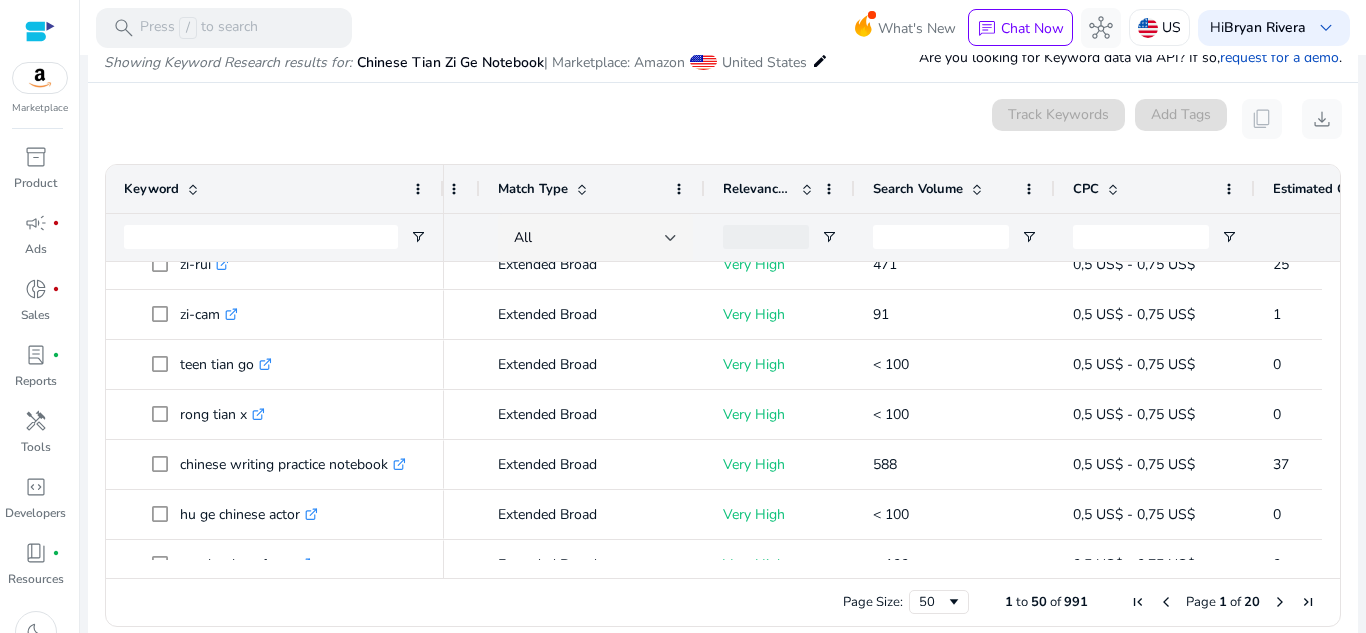 drag, startPoint x: 404, startPoint y: 186, endPoint x: 442, endPoint y: 191, distance: 38.327538 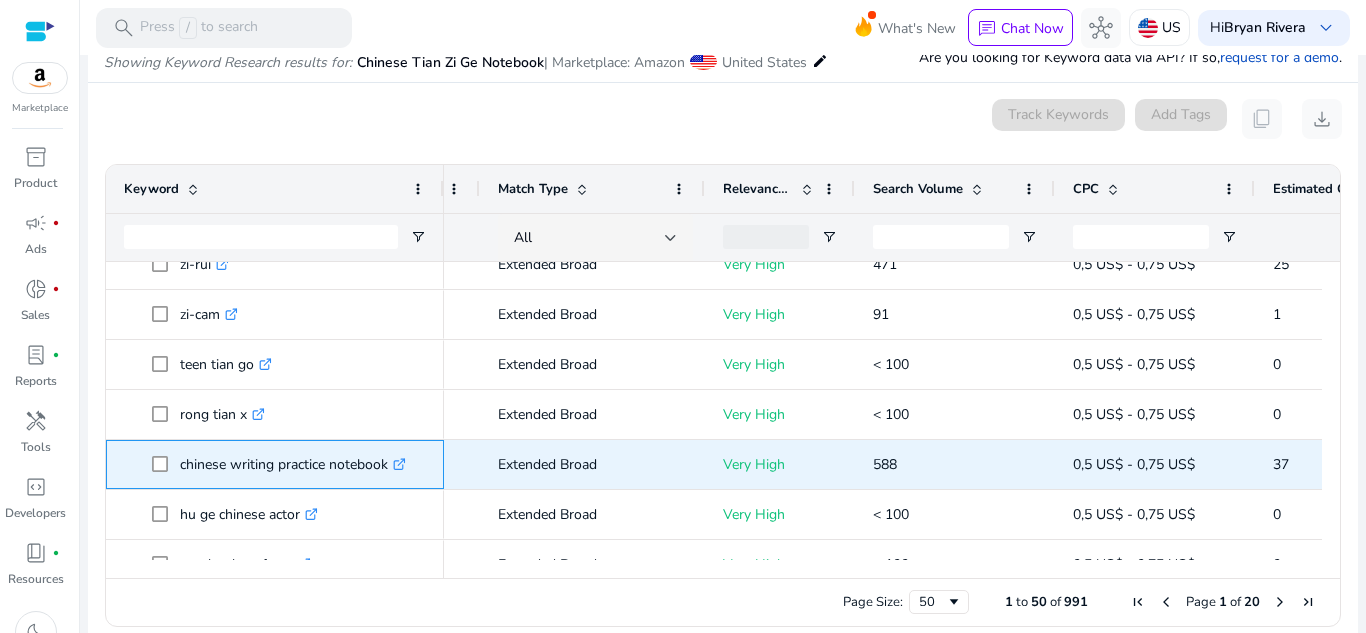 click on ".st0{fill:#2c8af8}" at bounding box center (397, 464) 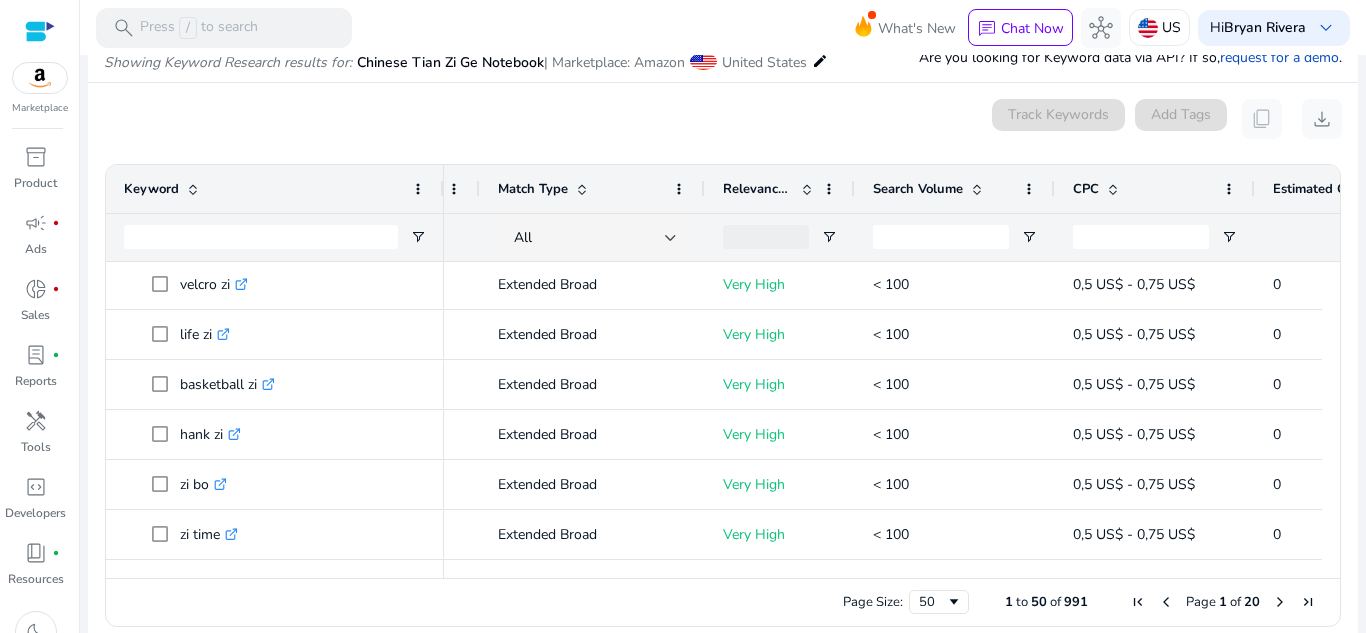 click at bounding box center (1280, 602) 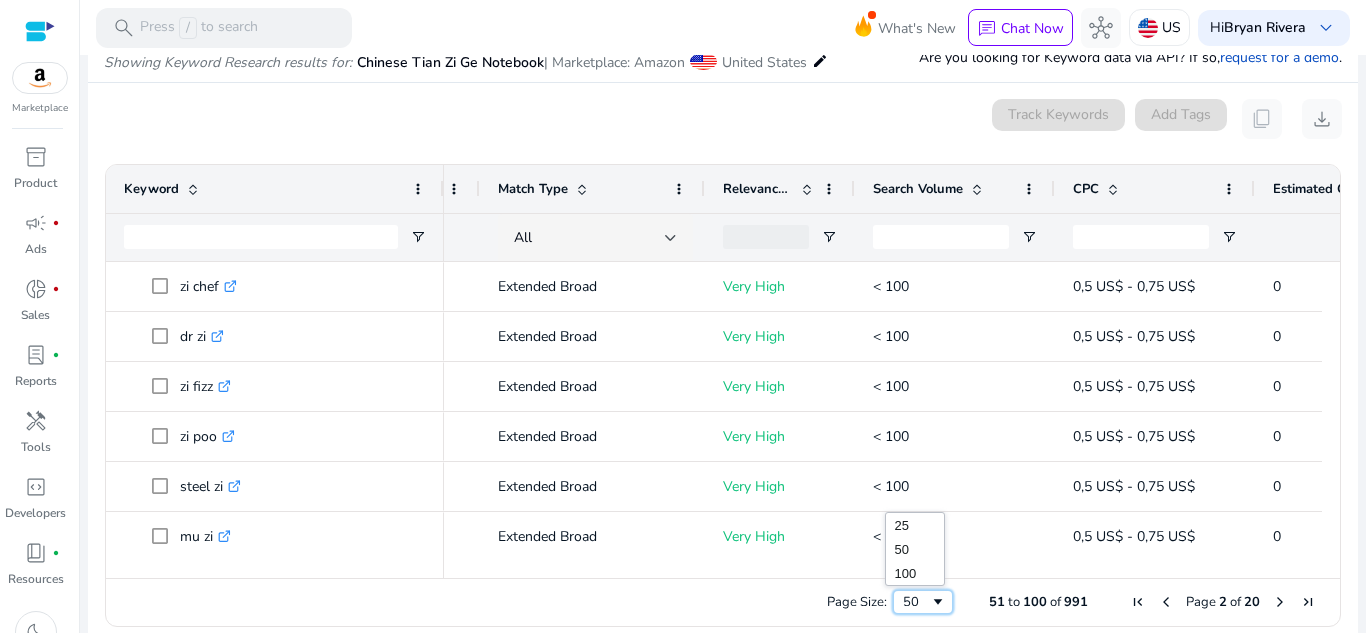 click at bounding box center (938, 602) 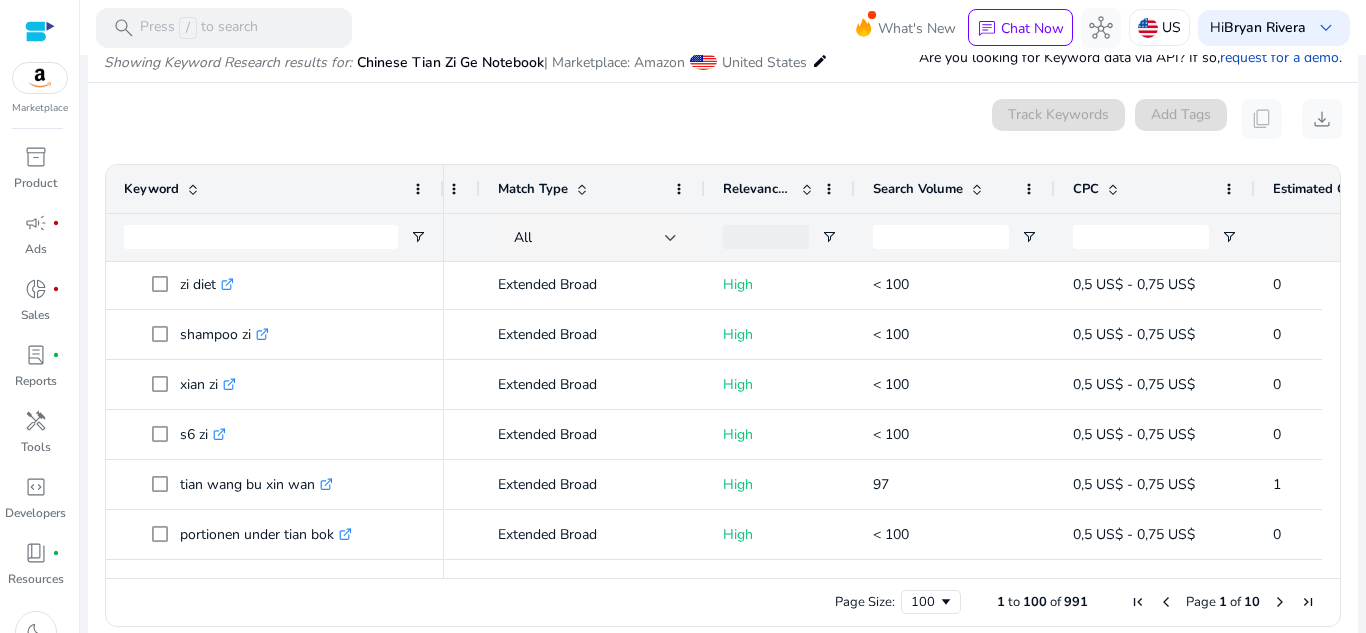 click at bounding box center [1280, 602] 